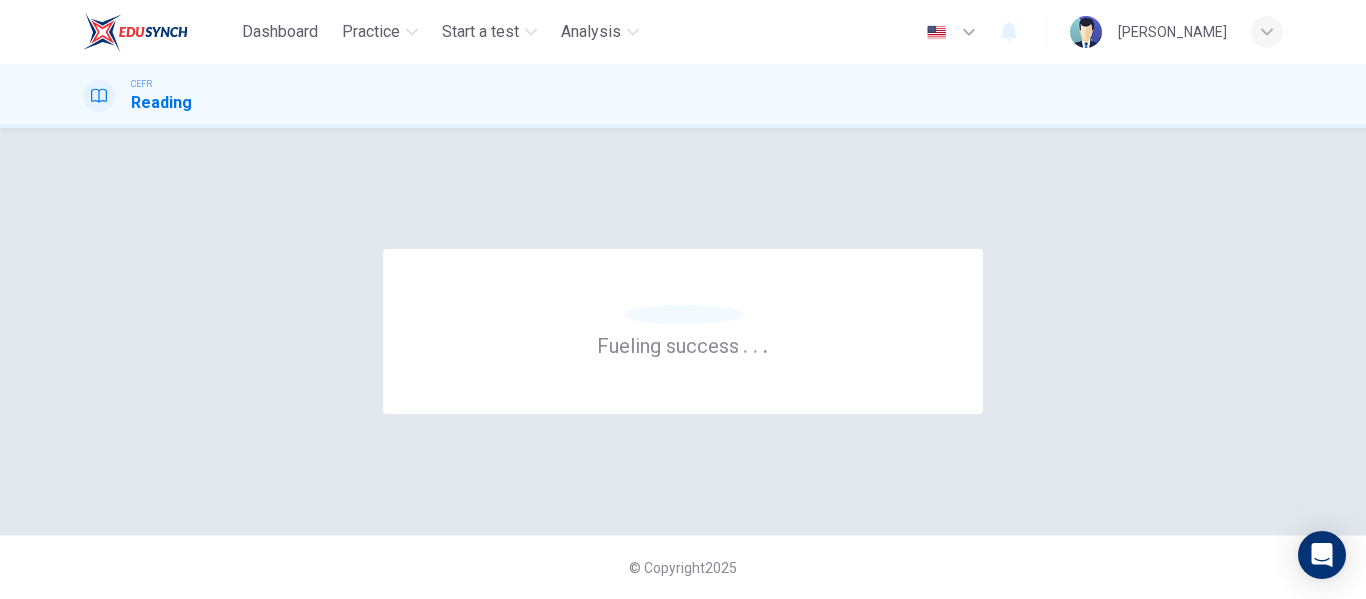 scroll, scrollTop: 0, scrollLeft: 0, axis: both 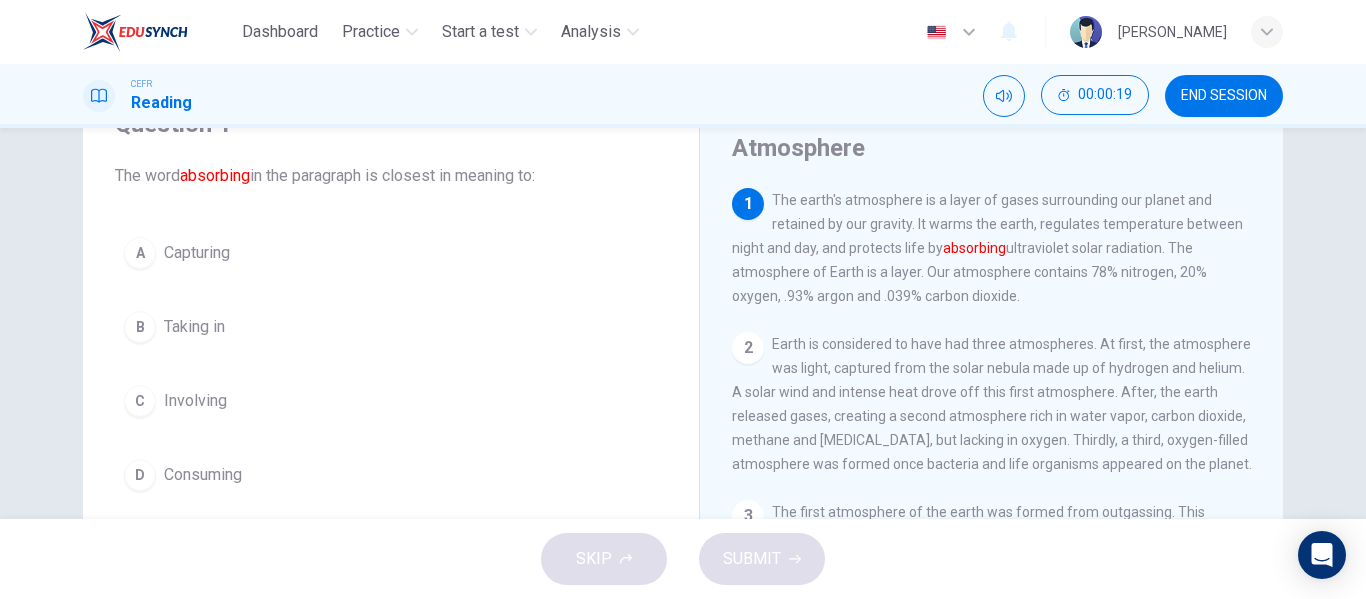 click on "A Capturing" at bounding box center (391, 253) 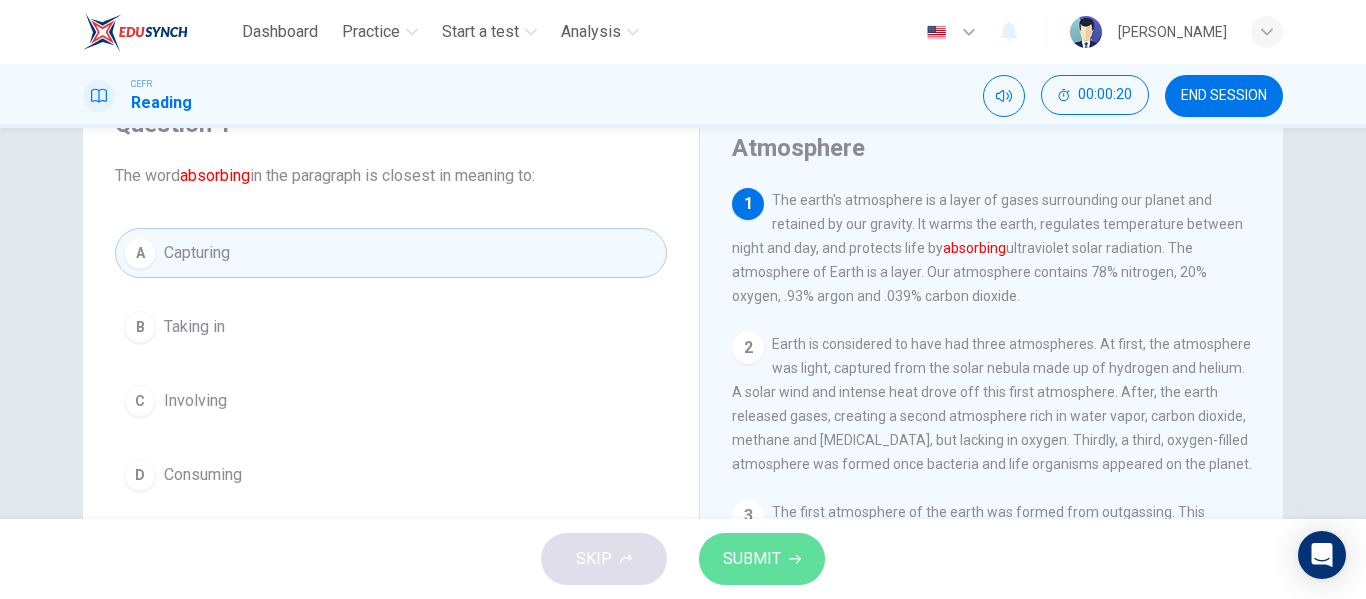 click on "SUBMIT" at bounding box center (752, 559) 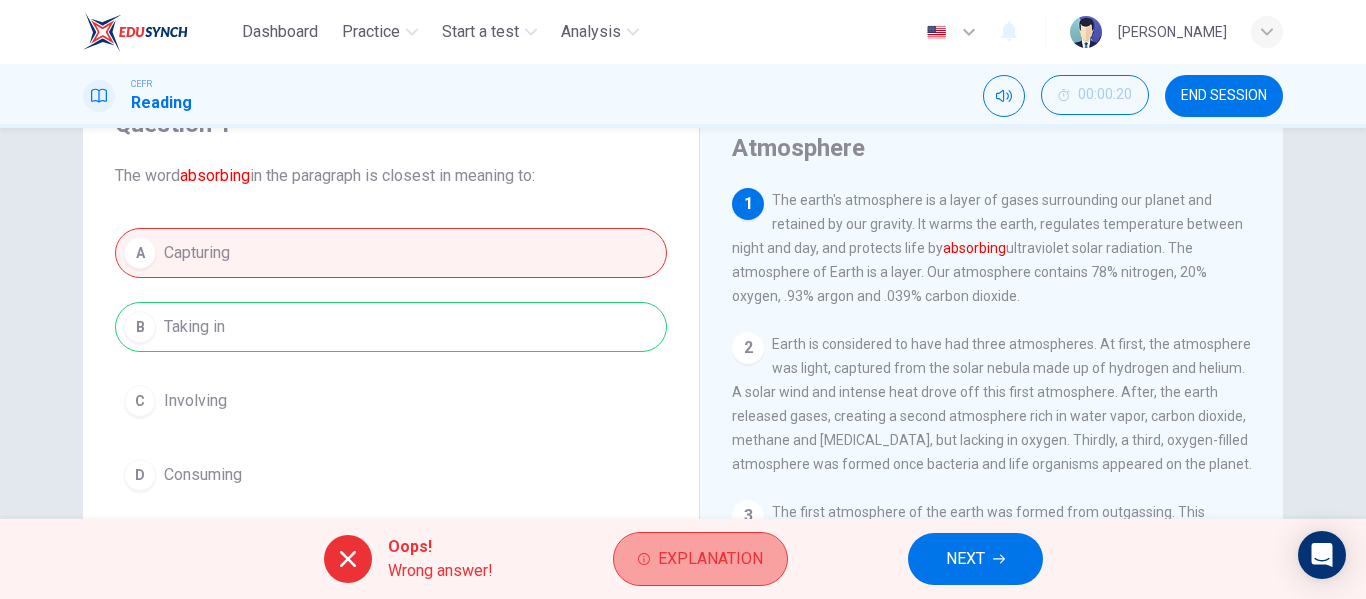 click on "Explanation" at bounding box center [710, 559] 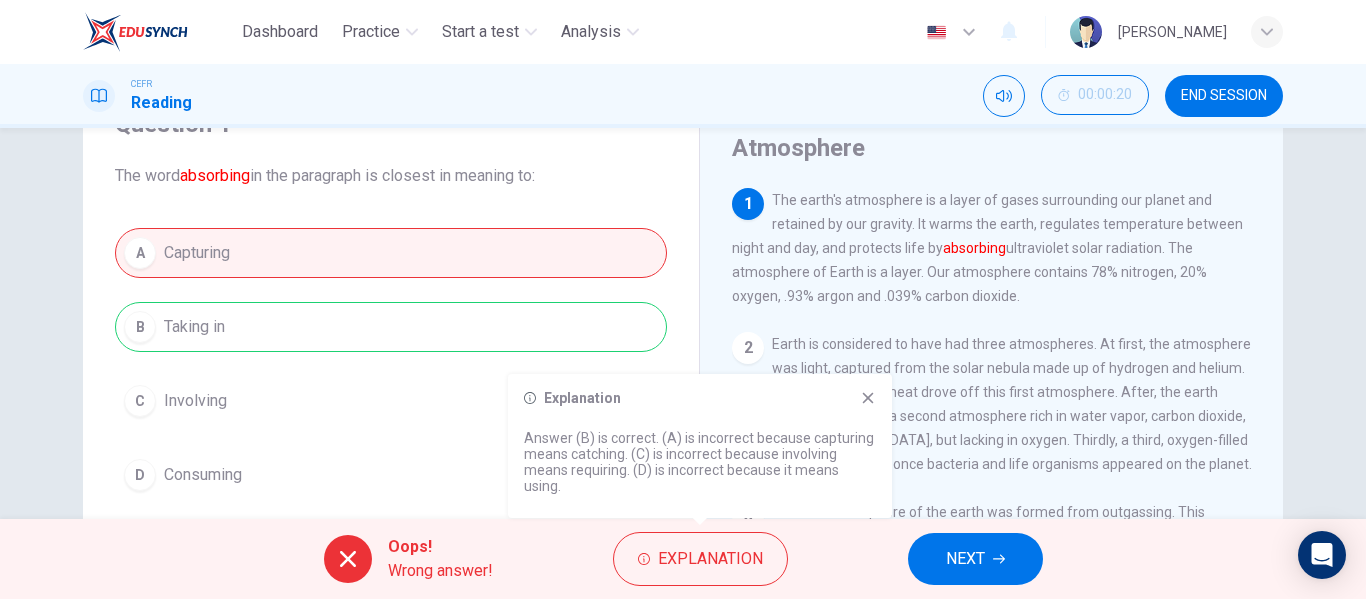 click 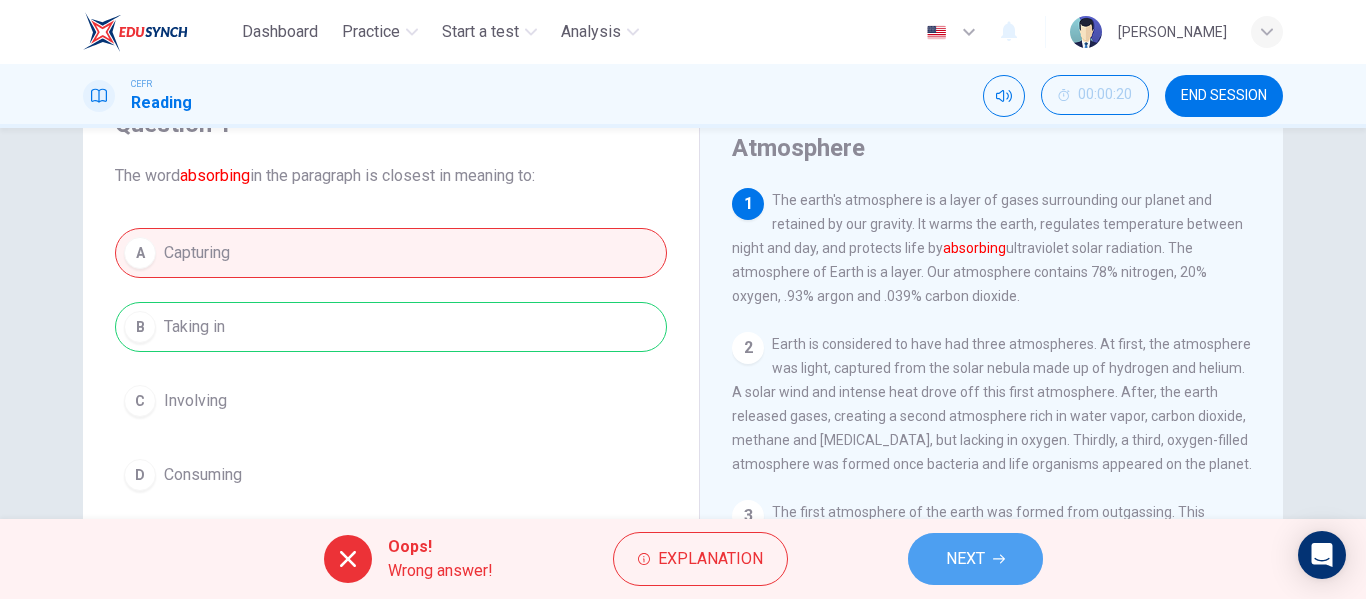click 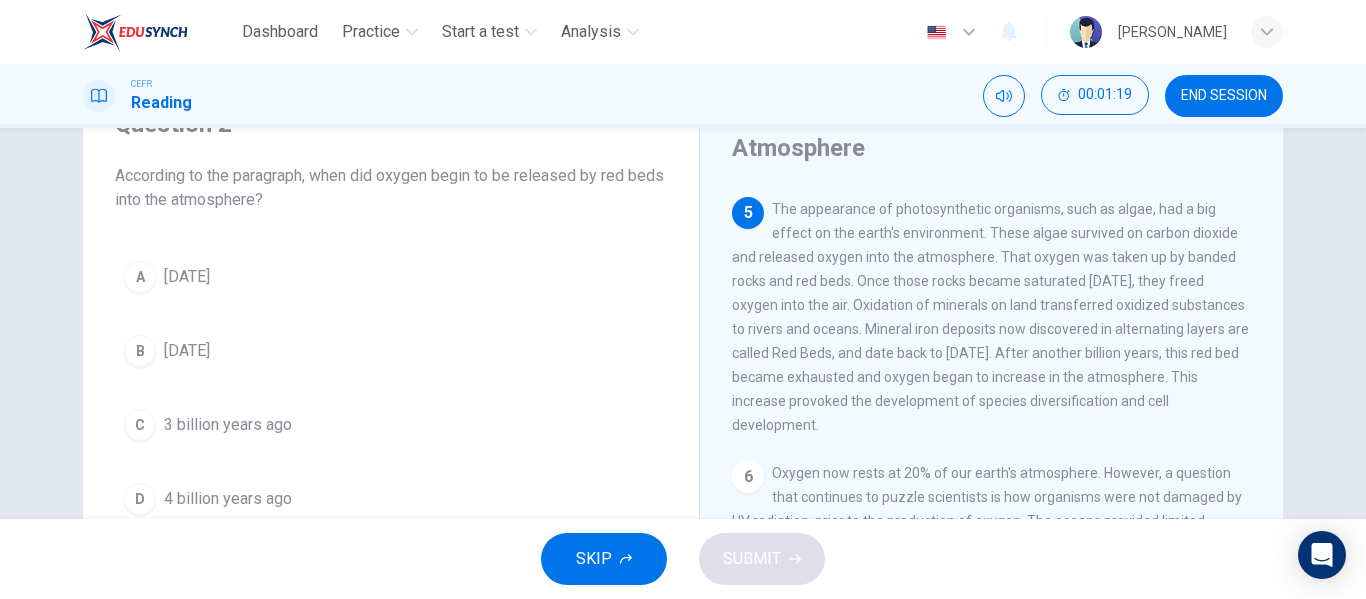 scroll, scrollTop: 711, scrollLeft: 0, axis: vertical 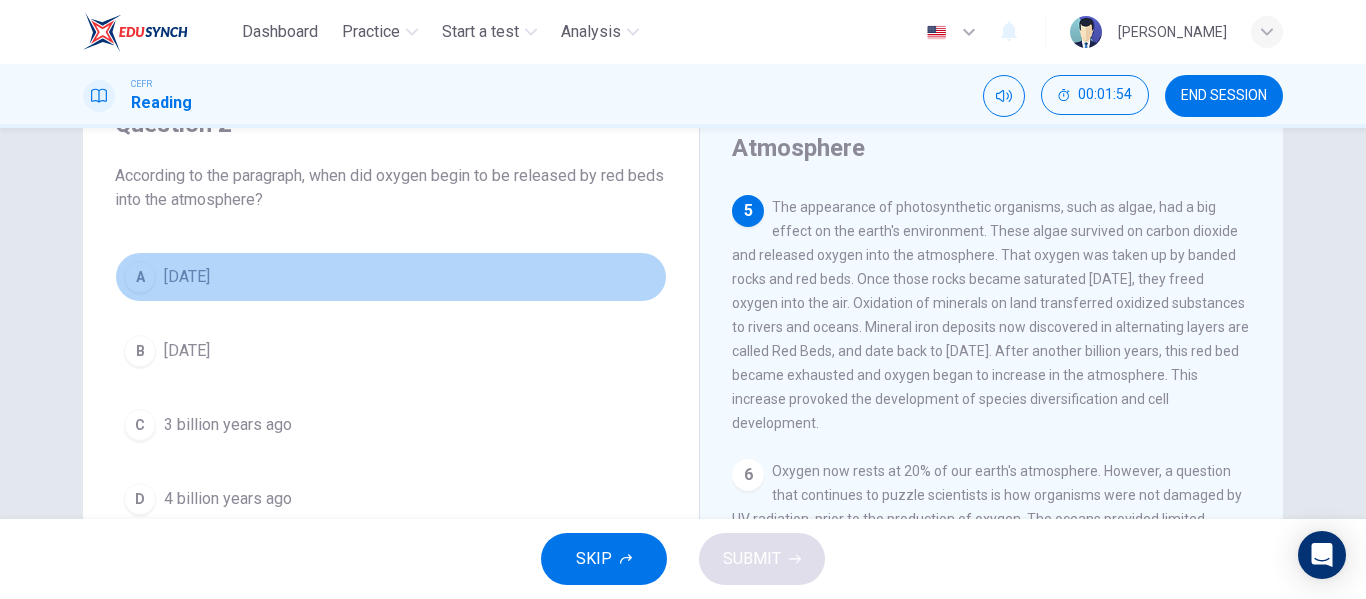 click on "1 billion years ago" at bounding box center [187, 277] 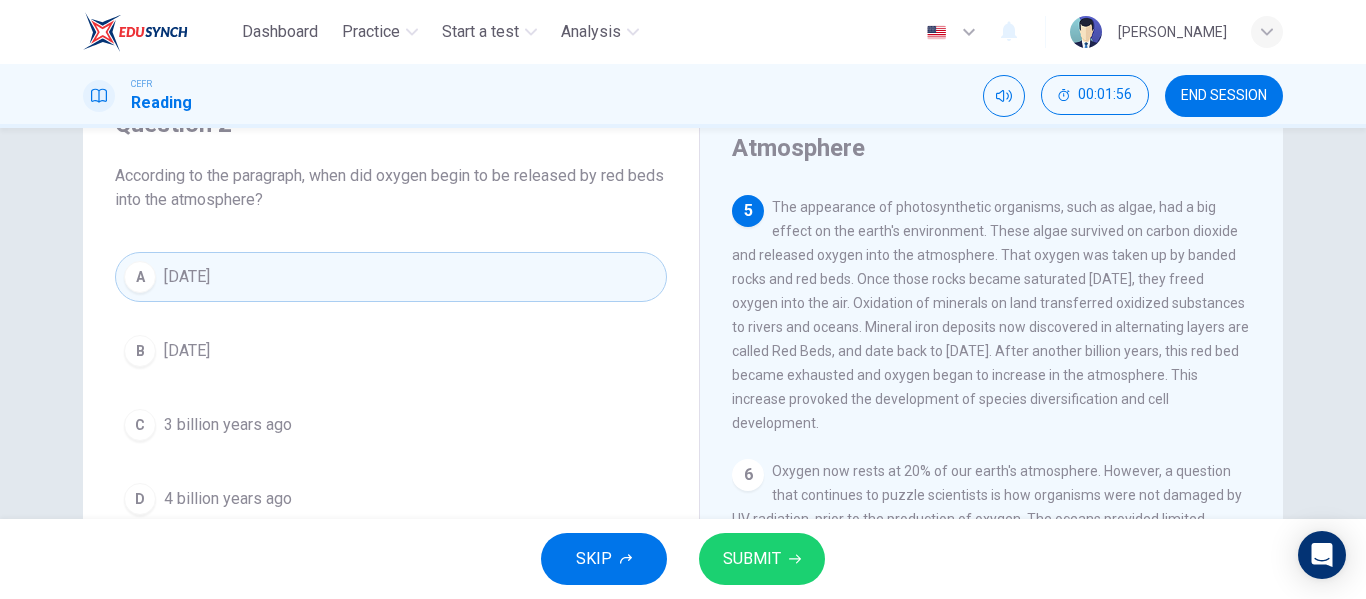 click on "SUBMIT" at bounding box center [762, 559] 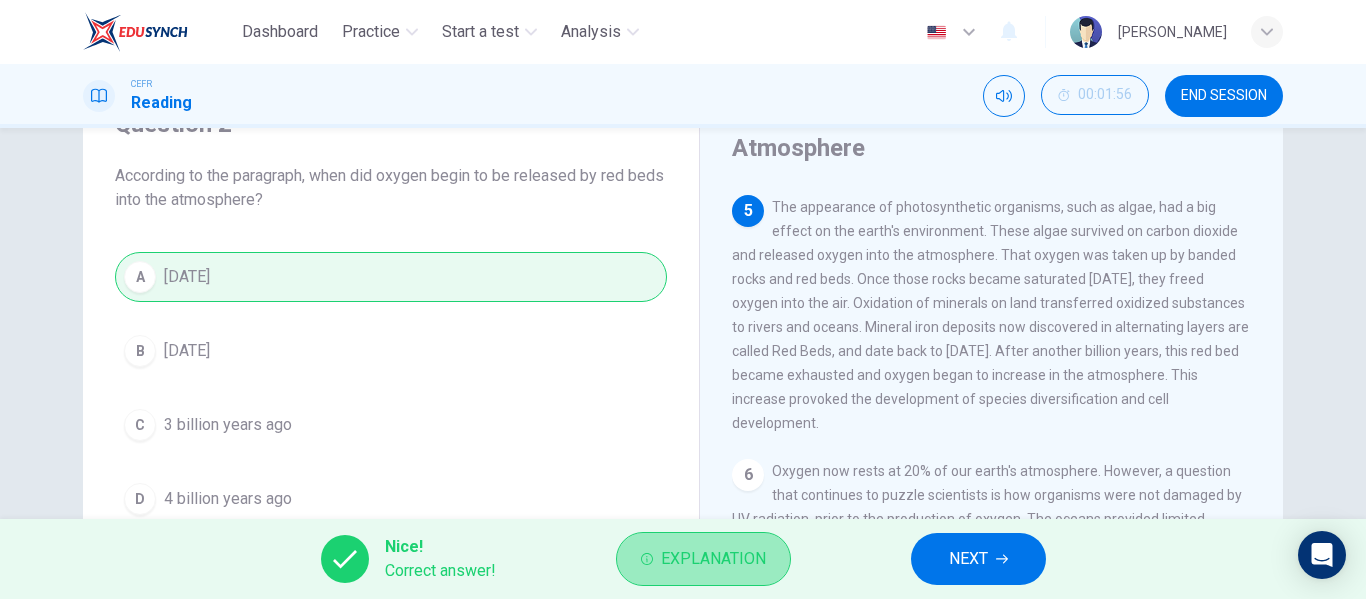 click on "Explanation" at bounding box center [703, 559] 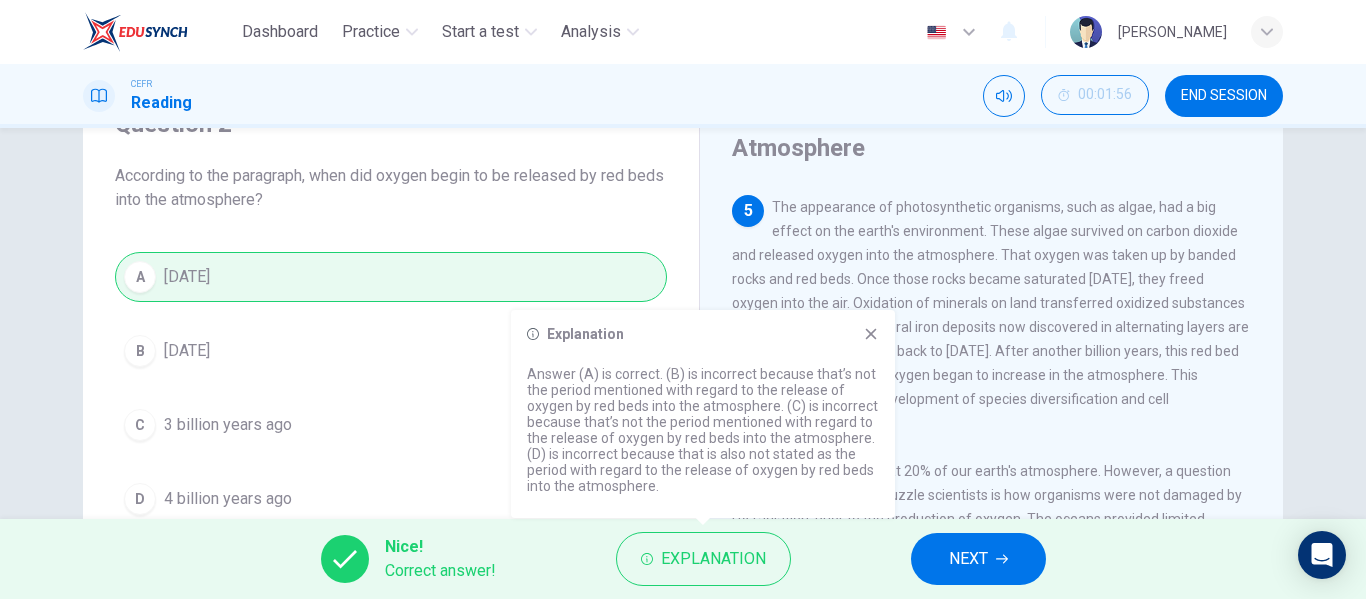 click on "Explanation Answer (A) is correct. (B) is incorrect because that’s not the period mentioned with regard to the release of oxygen by red beds into the atmosphere. (C) is incorrect because that’s not the period mentioned with regard to the release of oxygen by red beds into the atmosphere. (D) is incorrect because that is also not stated as the period  with regard to the release of oxygen by red beds into the atmosphere." at bounding box center [703, 414] 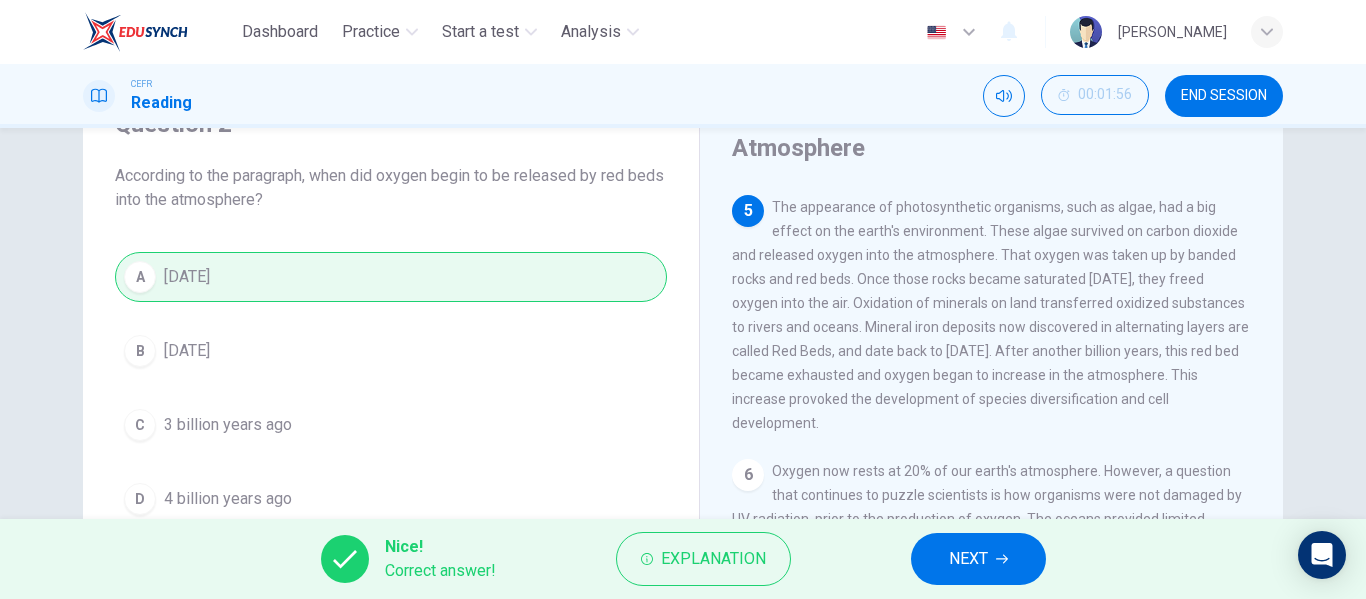 click on "NEXT" at bounding box center [978, 559] 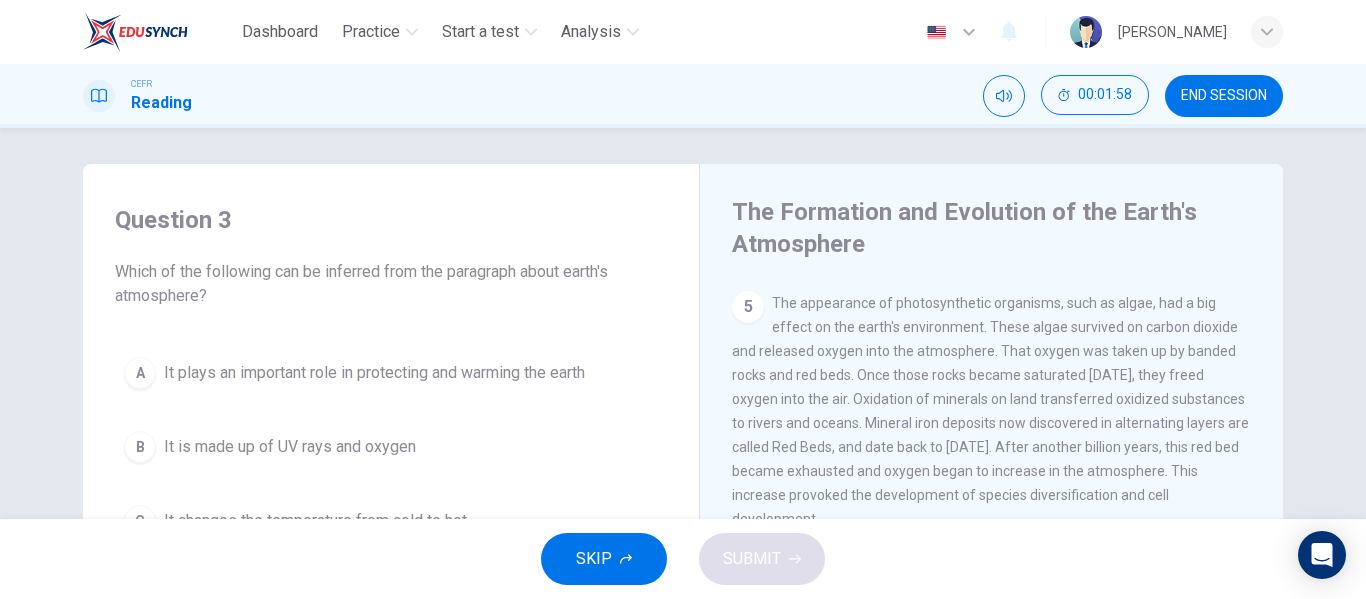 scroll, scrollTop: 0, scrollLeft: 0, axis: both 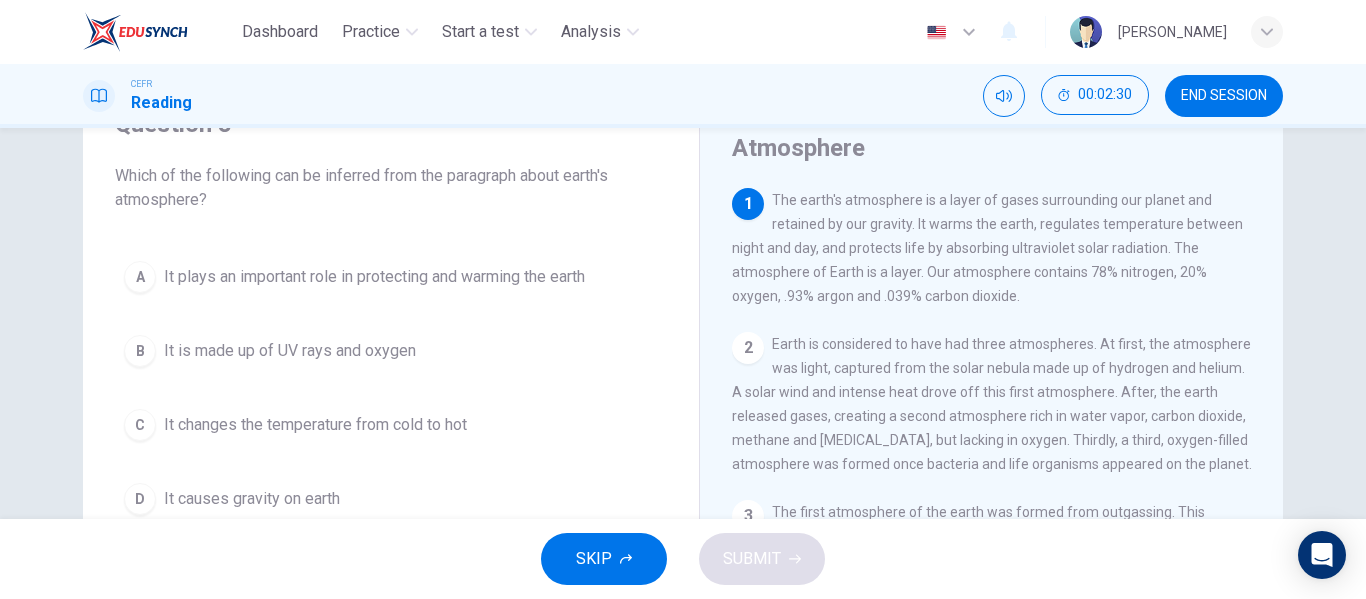 click on "It plays an important role in protecting and warming the earth" at bounding box center [374, 277] 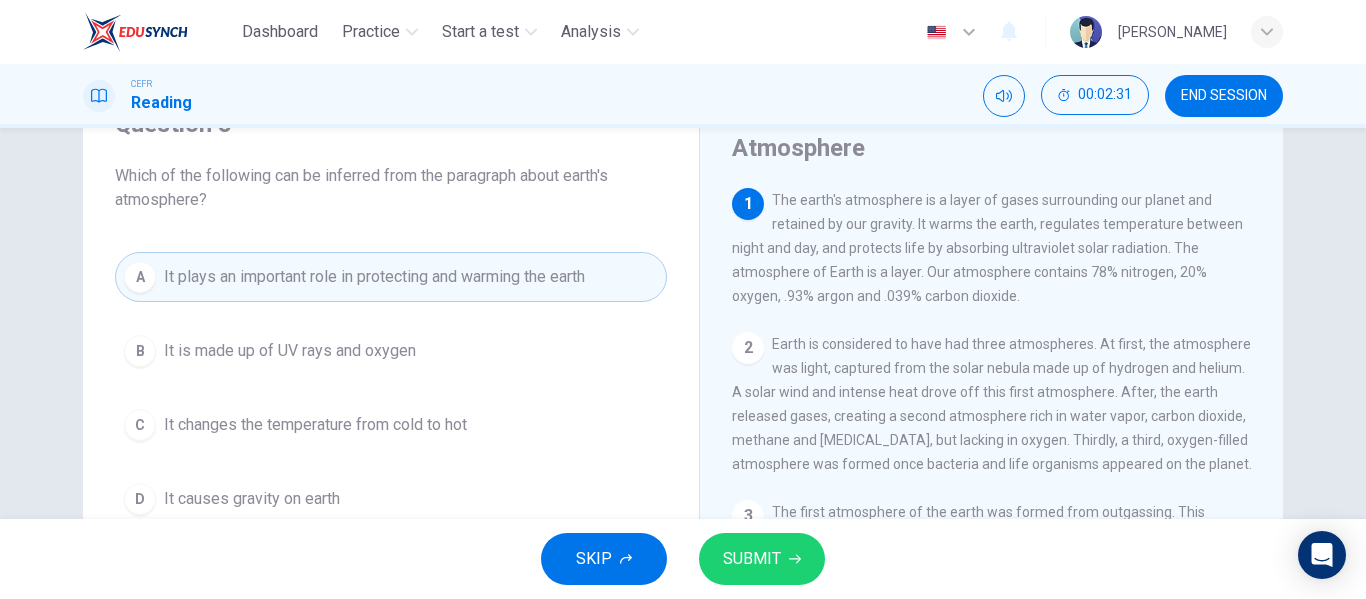 click on "SUBMIT" at bounding box center [752, 559] 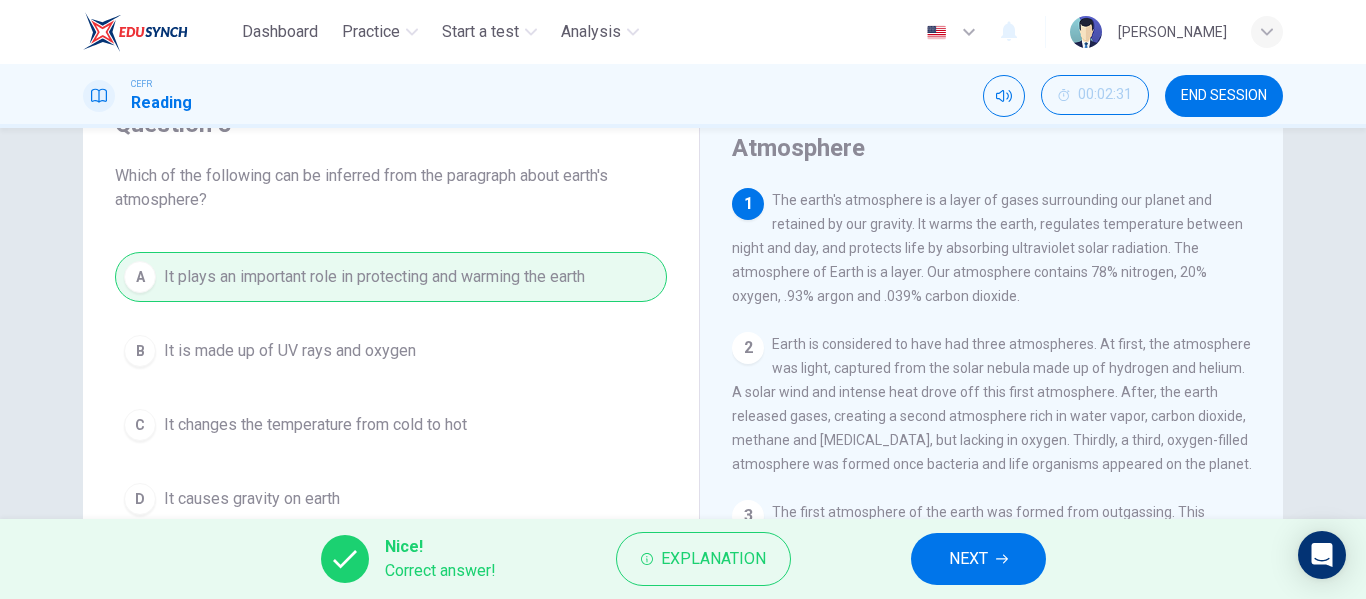 click on "NEXT" at bounding box center [968, 559] 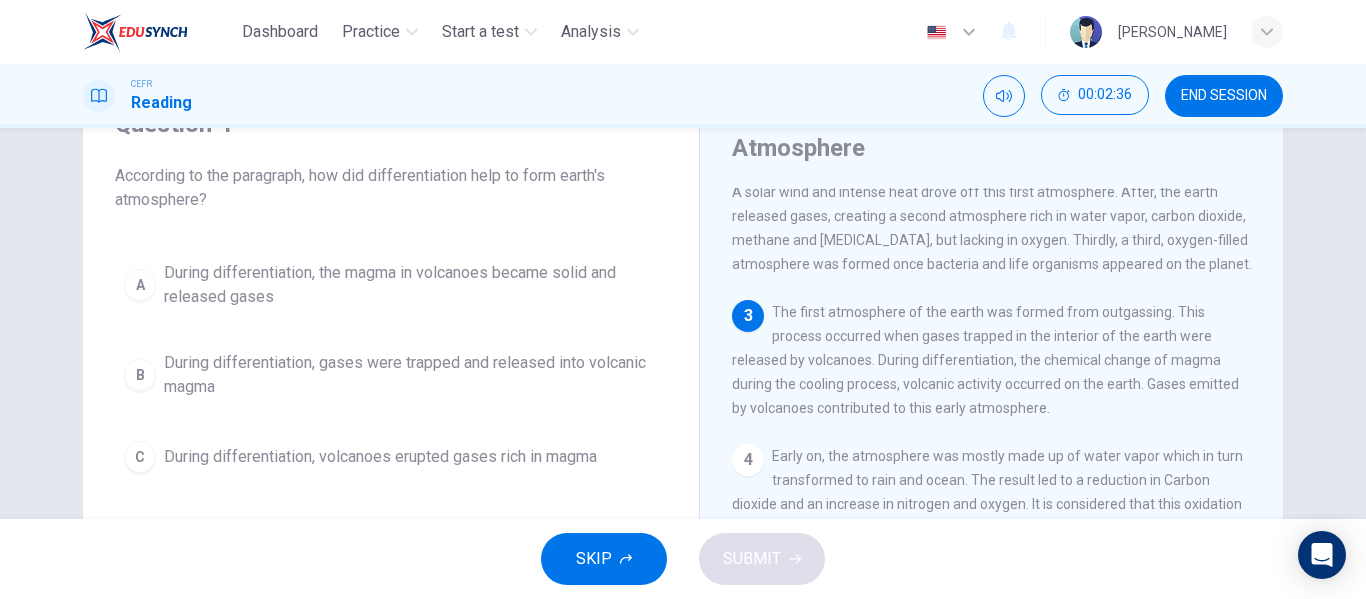 scroll, scrollTop: 300, scrollLeft: 0, axis: vertical 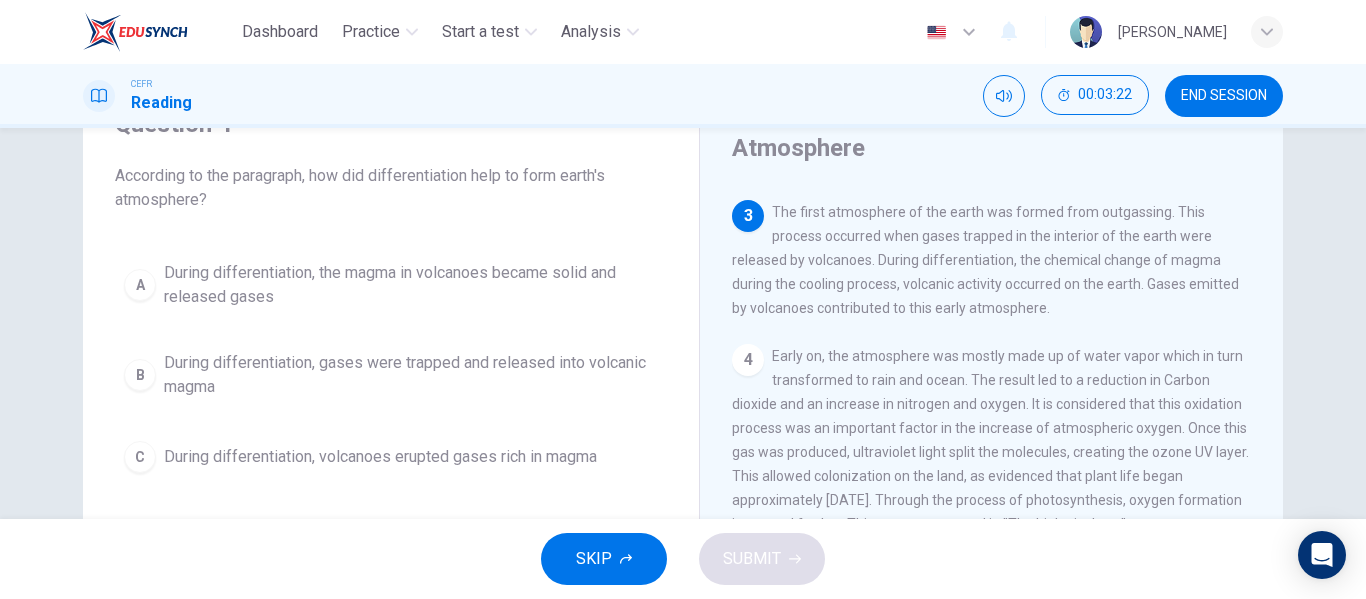 click on "The first atmosphere of the earth was formed from outgassing. This process occurred when gases trapped in the interior of the earth were released by volcanoes. During differentiation, the chemical change of magma during the cooling process, volcanic activity occurred on the earth. Gases emitted by volcanoes contributed to this early atmosphere." at bounding box center (985, 260) 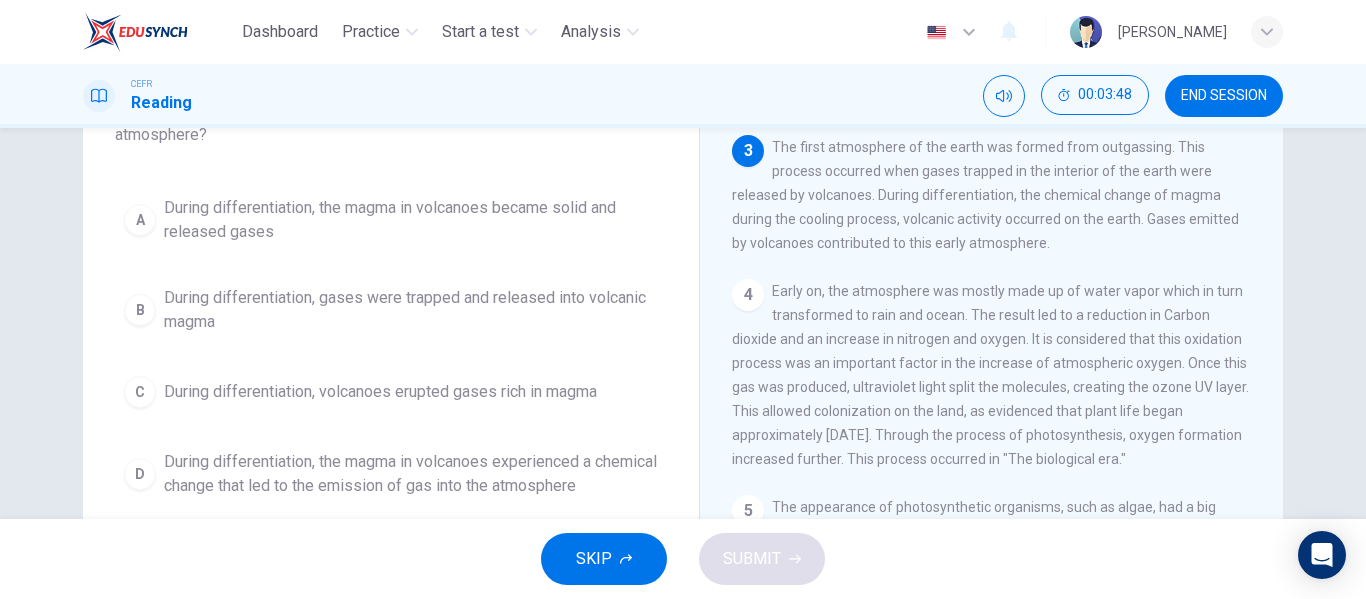 scroll, scrollTop: 200, scrollLeft: 0, axis: vertical 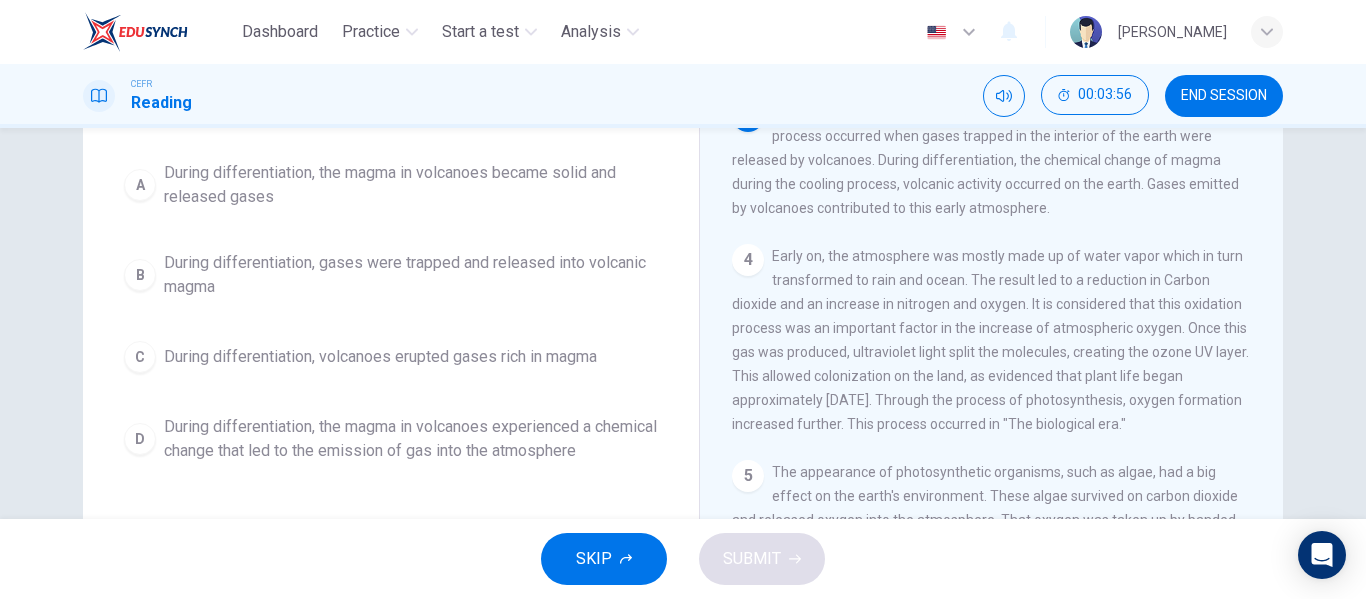 click on "During differentiation, the magma in volcanoes experienced a chemical change that led to the emission of gas into the atmosphere" at bounding box center (411, 439) 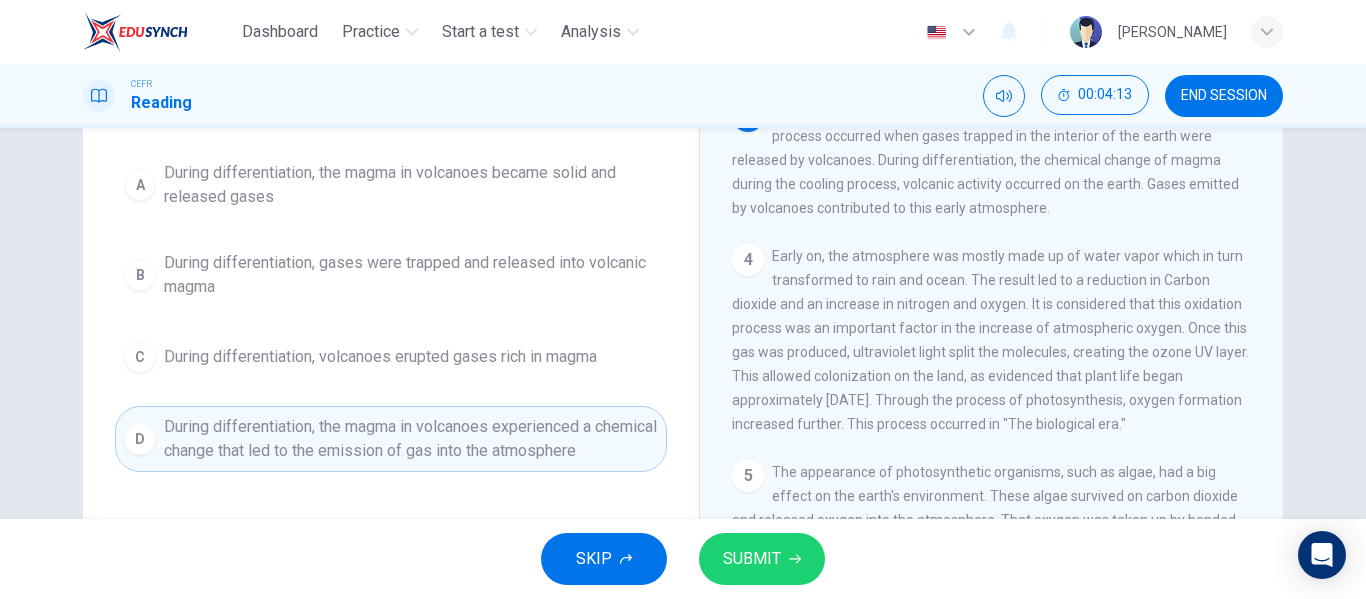 click on "SUBMIT" at bounding box center (752, 559) 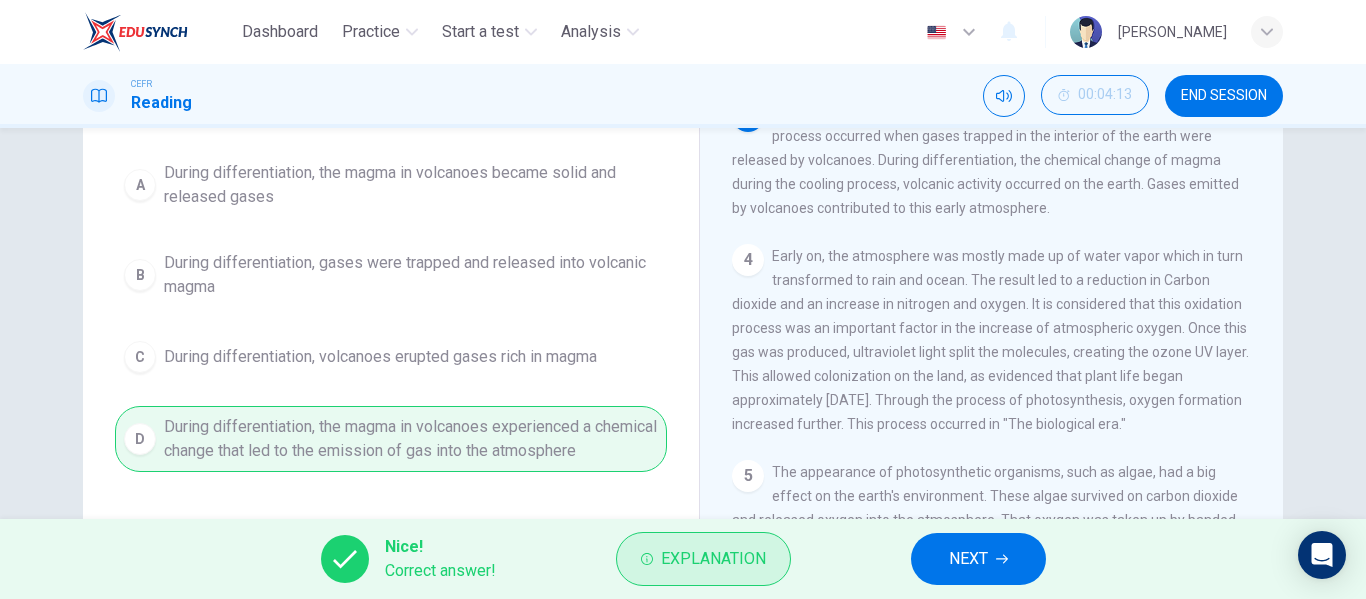 click on "Explanation" at bounding box center (713, 559) 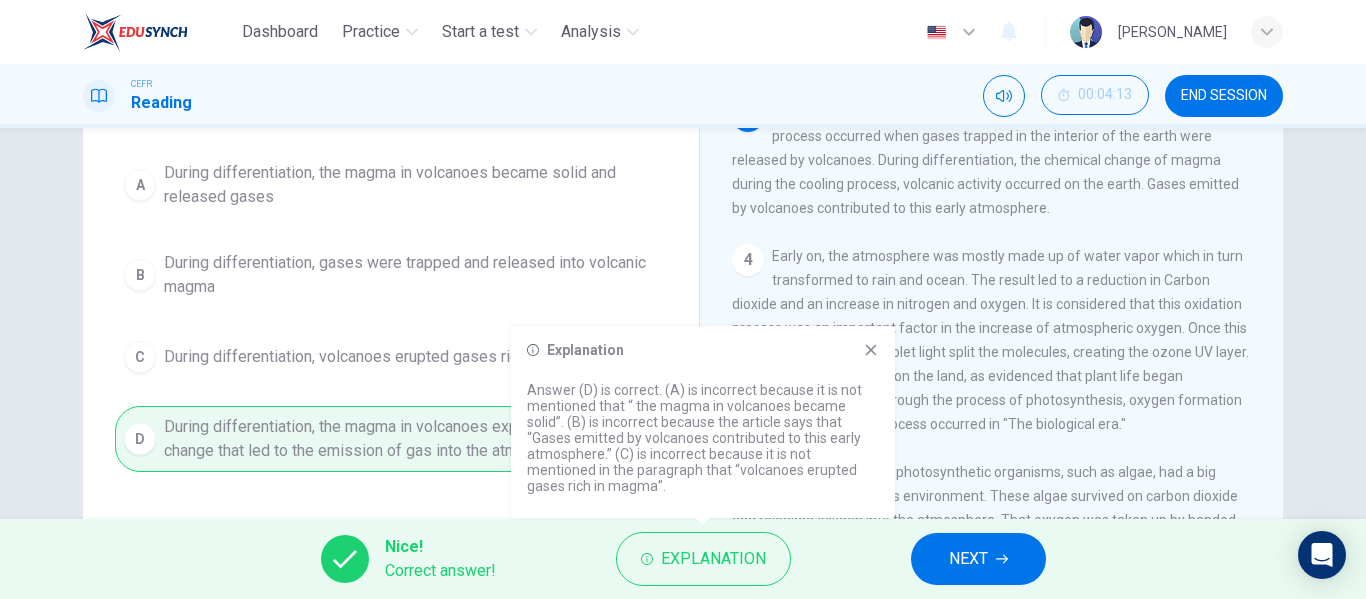 click on "Explanation Answer (D) is correct. (A) is incorrect because it is not mentioned that “ the magma in volcanoes became solid”. (B) is incorrect because the article says that “Gases emitted by volcanoes contributed to this early atmosphere.” (C) is incorrect because it is not mentioned in the paragraph that “volcanoes erupted gases rich in magma”." at bounding box center (703, 422) 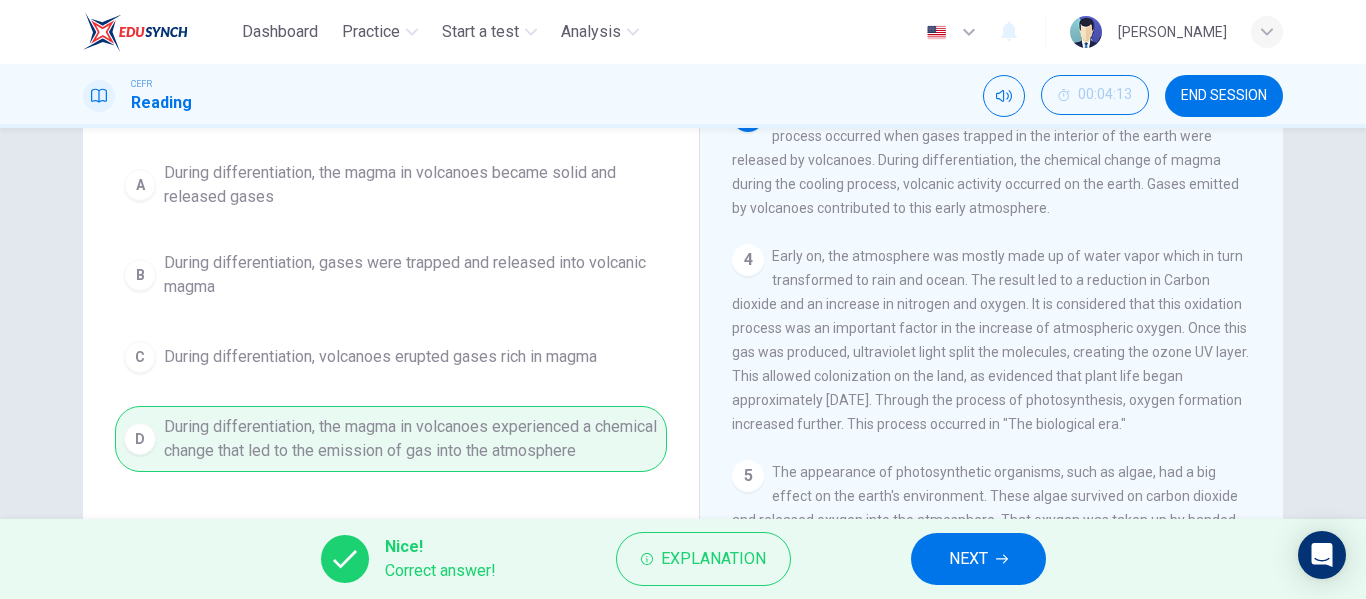 click on "NEXT" at bounding box center (968, 559) 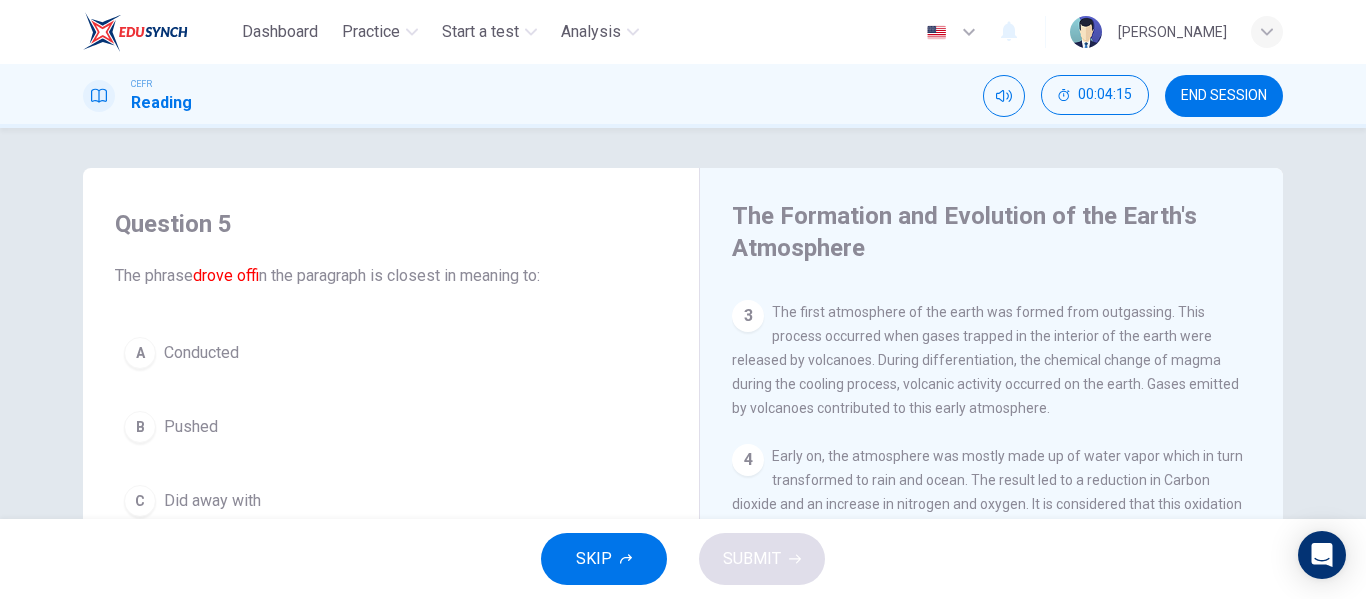 scroll, scrollTop: 200, scrollLeft: 0, axis: vertical 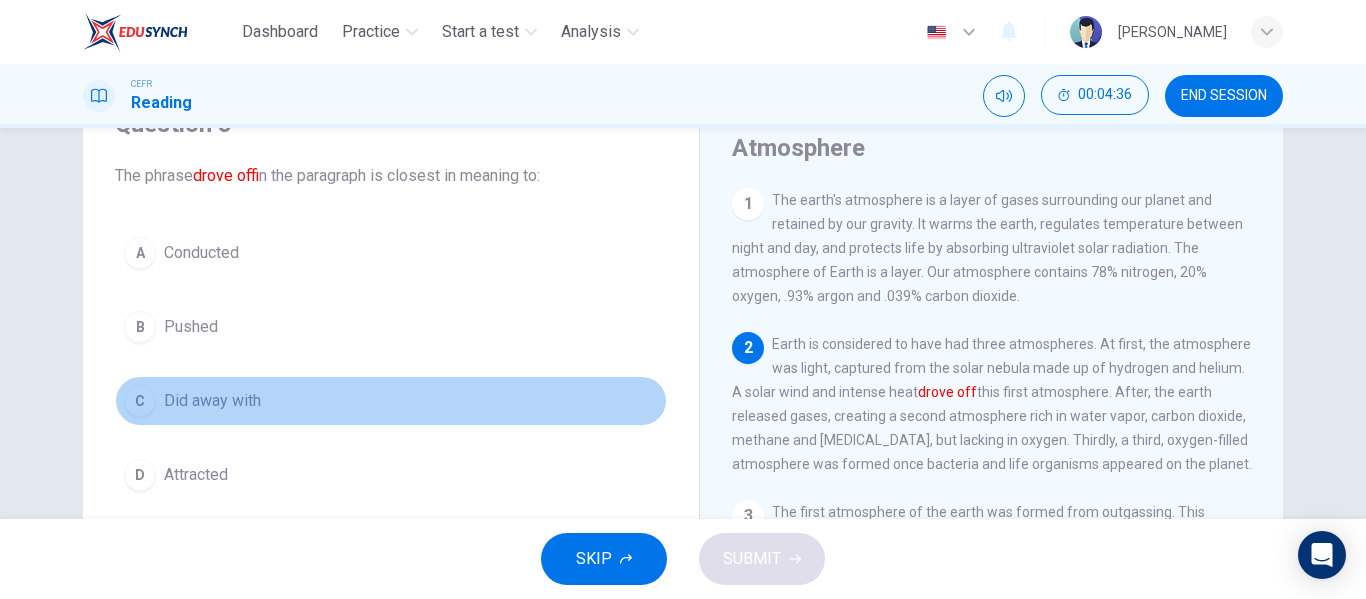 click on "C Did away with" at bounding box center (391, 401) 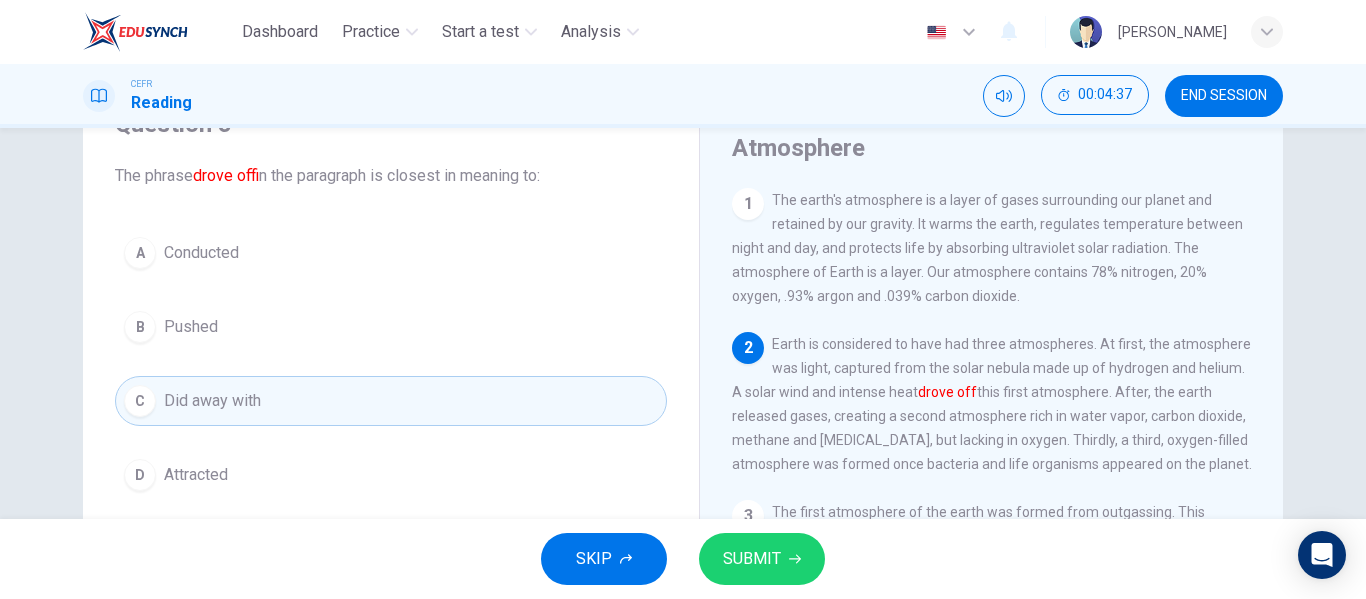 click on "B Pushed" at bounding box center (391, 327) 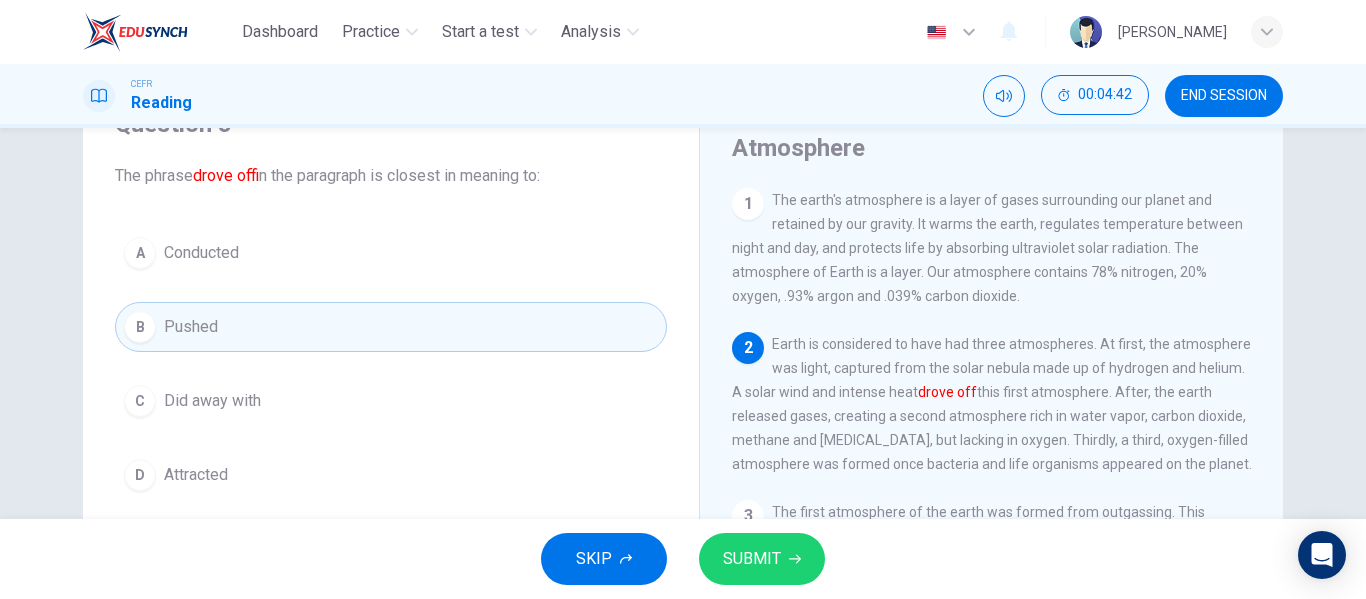 click on "A Conducted" at bounding box center [391, 253] 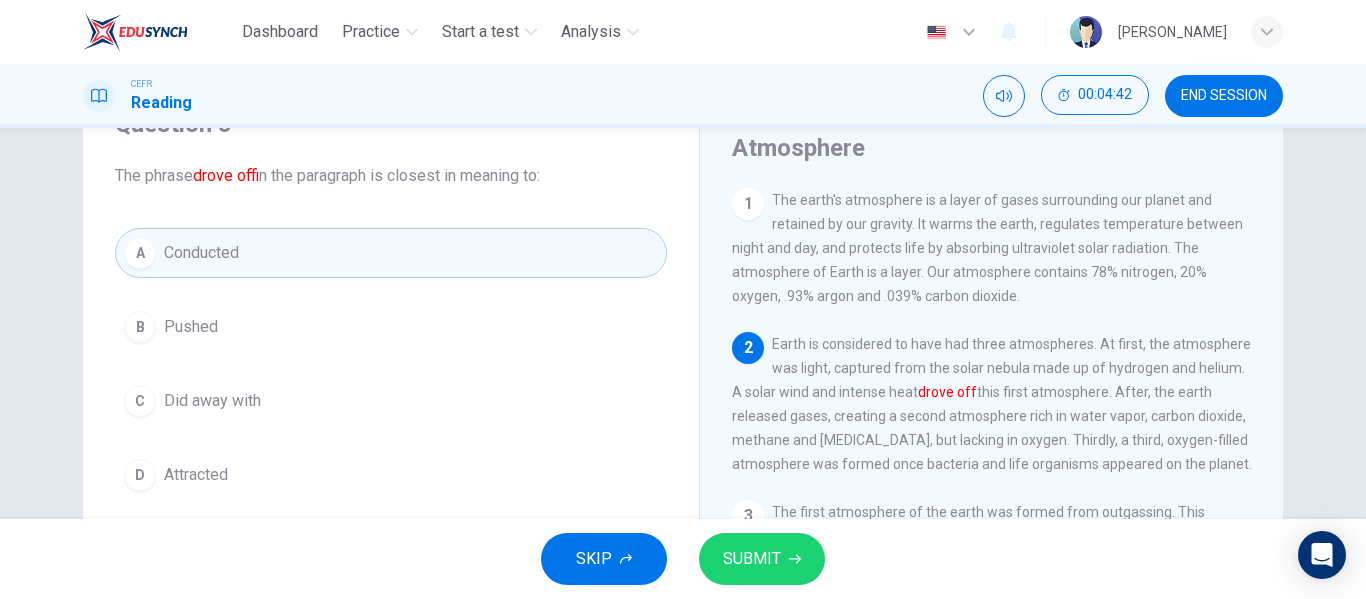 click on "C Did away with" at bounding box center [391, 401] 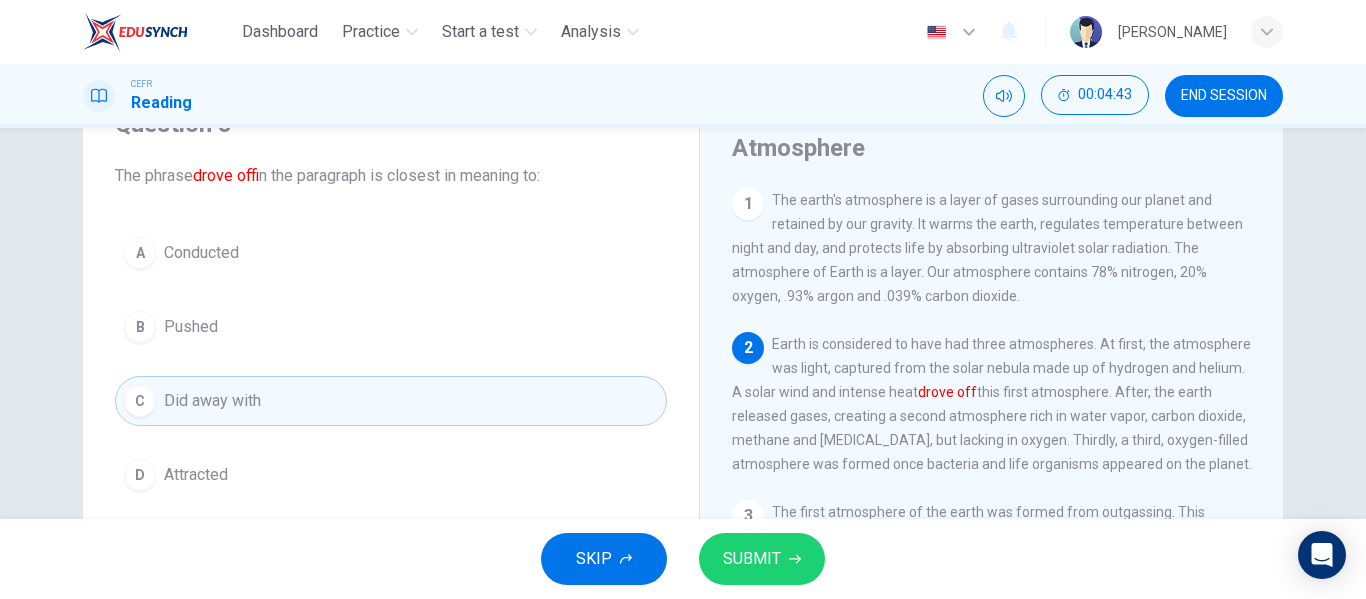 click on "D Attracted" at bounding box center (391, 475) 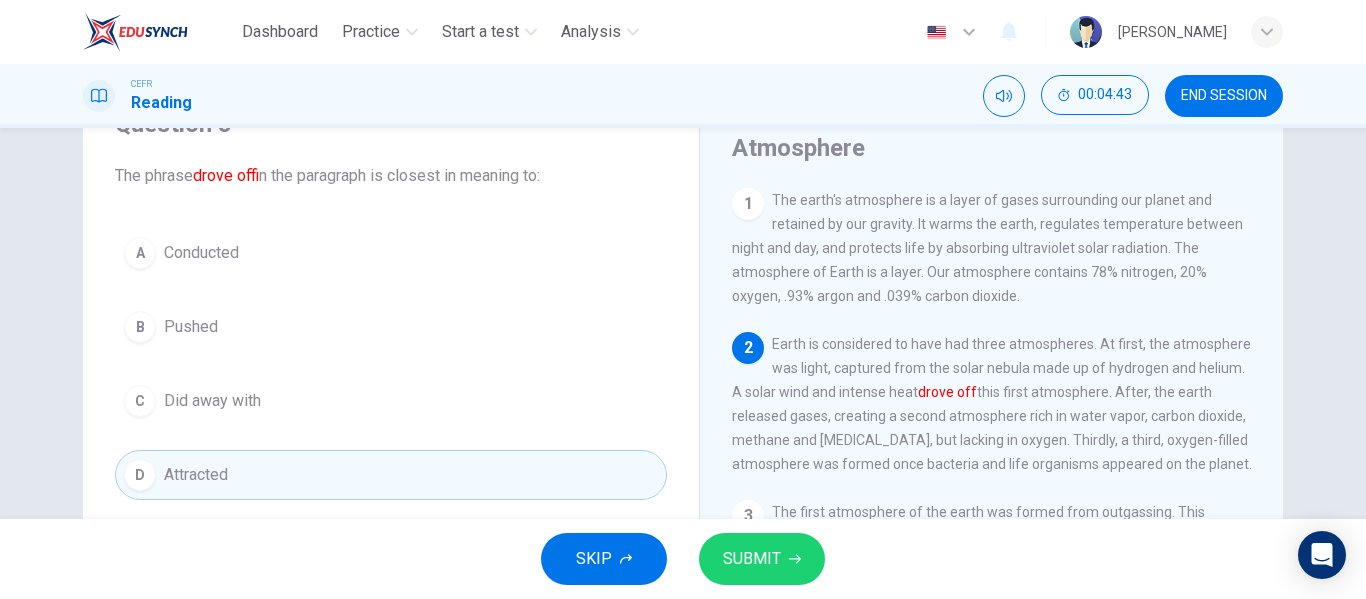 click on "A Conducted B Pushed C Did away with D Attracted" at bounding box center [391, 364] 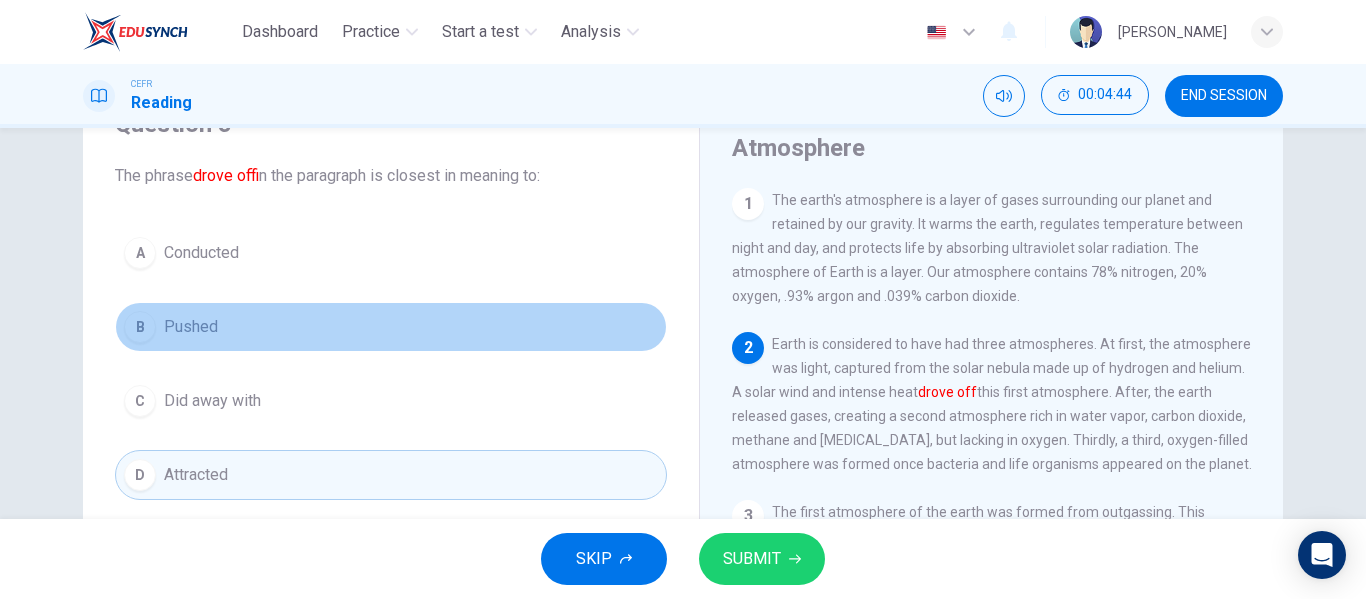 click on "B Pushed" at bounding box center [391, 327] 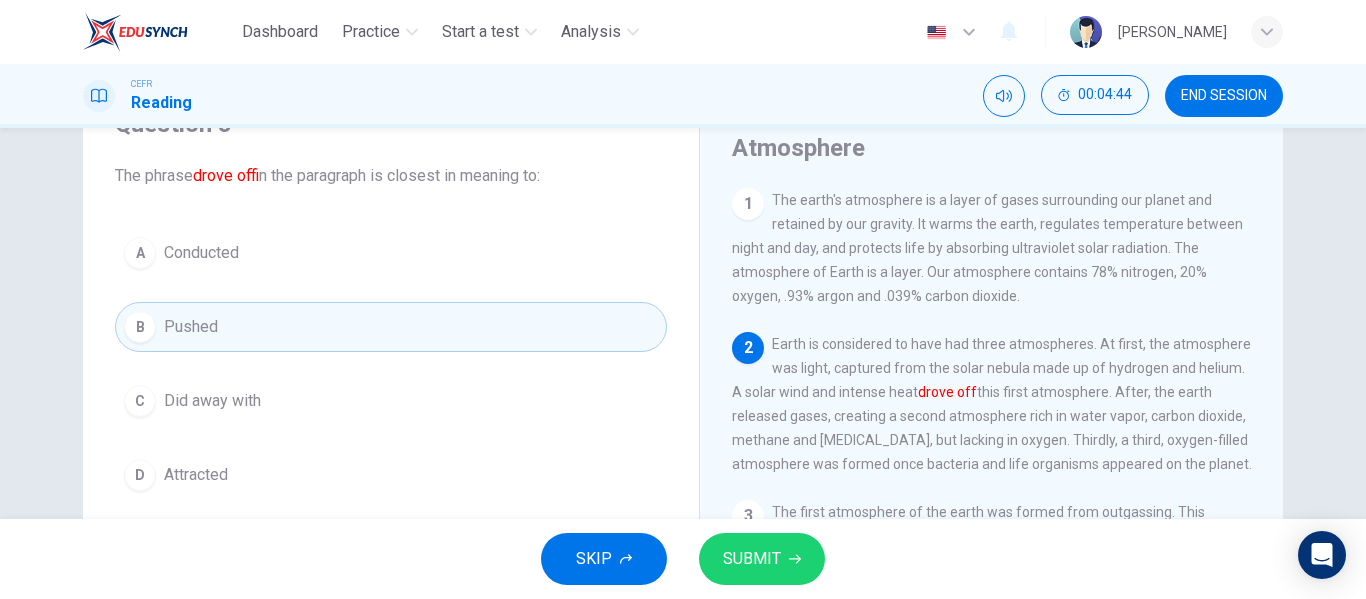 click on "C Did away with" at bounding box center (391, 401) 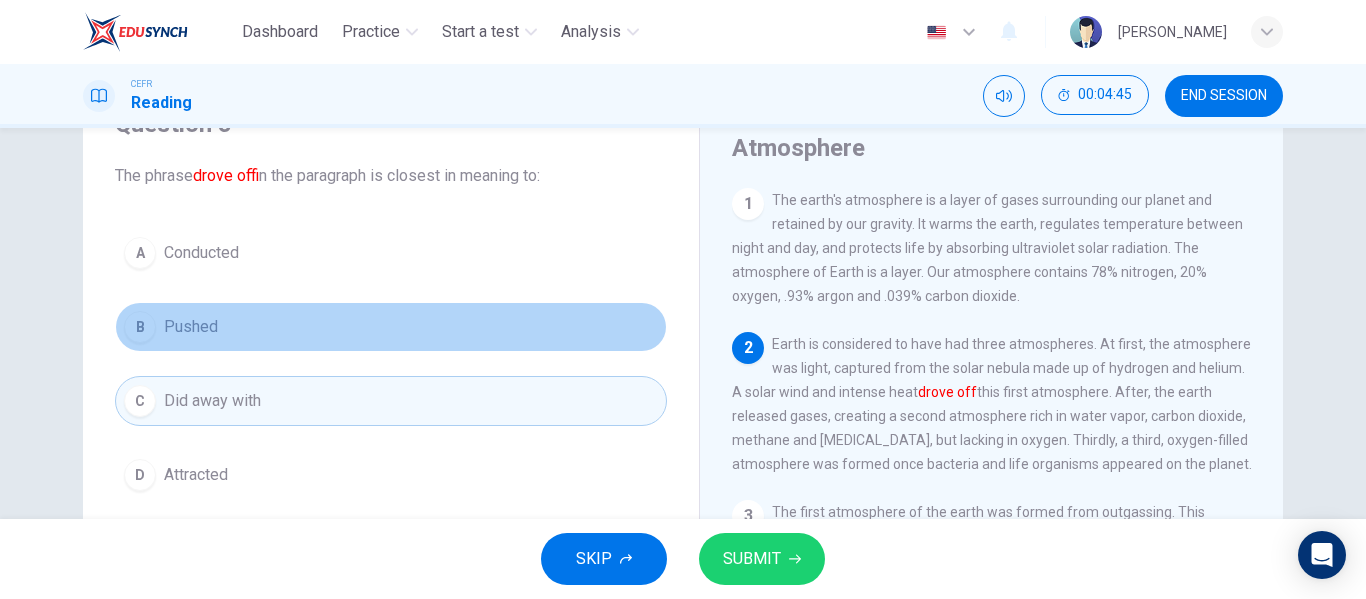 click on "B Pushed" at bounding box center [391, 327] 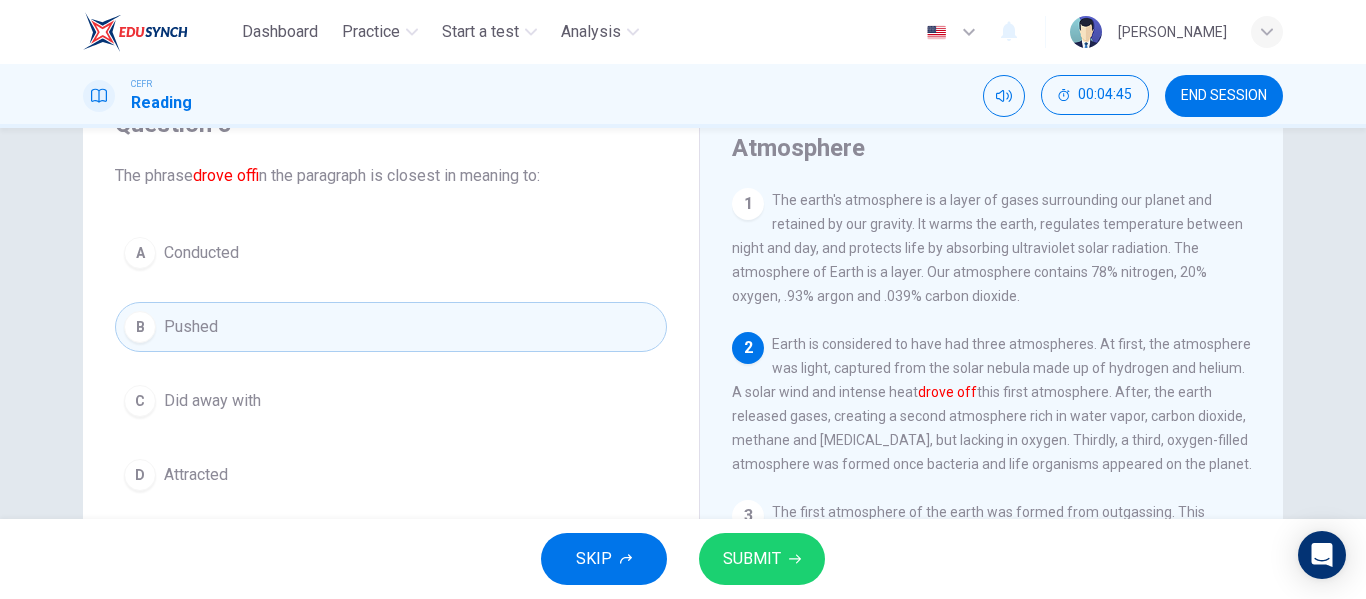 click on "C Did away with" at bounding box center [391, 401] 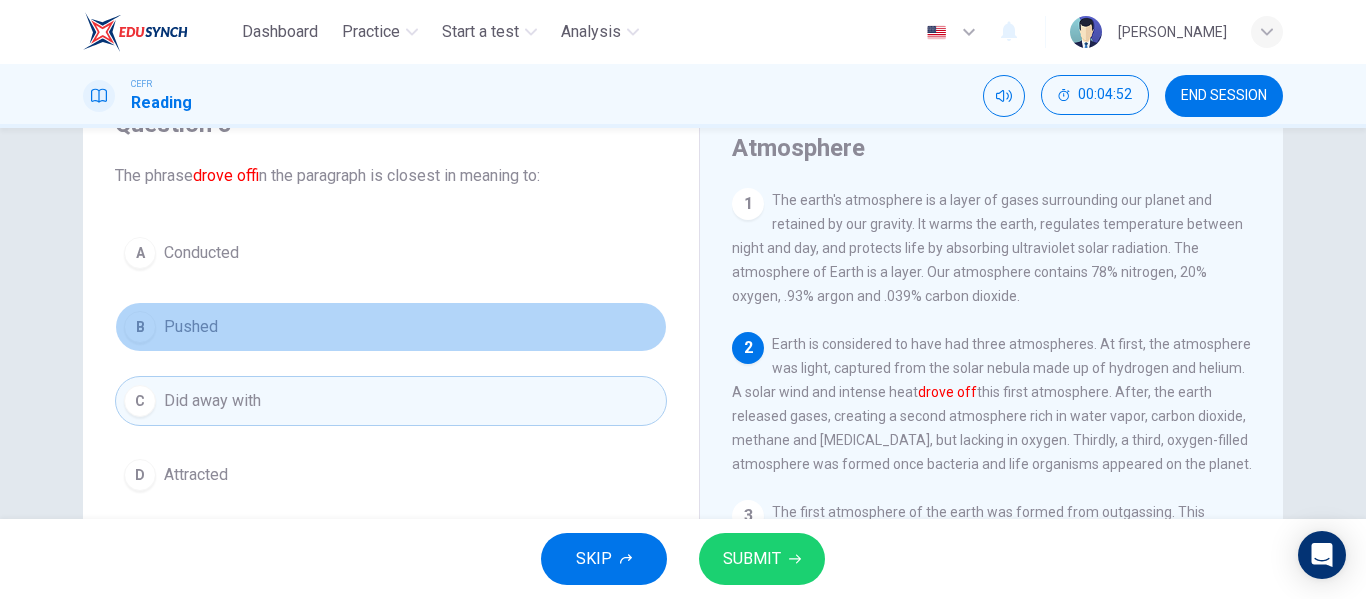click on "B Pushed" at bounding box center (391, 327) 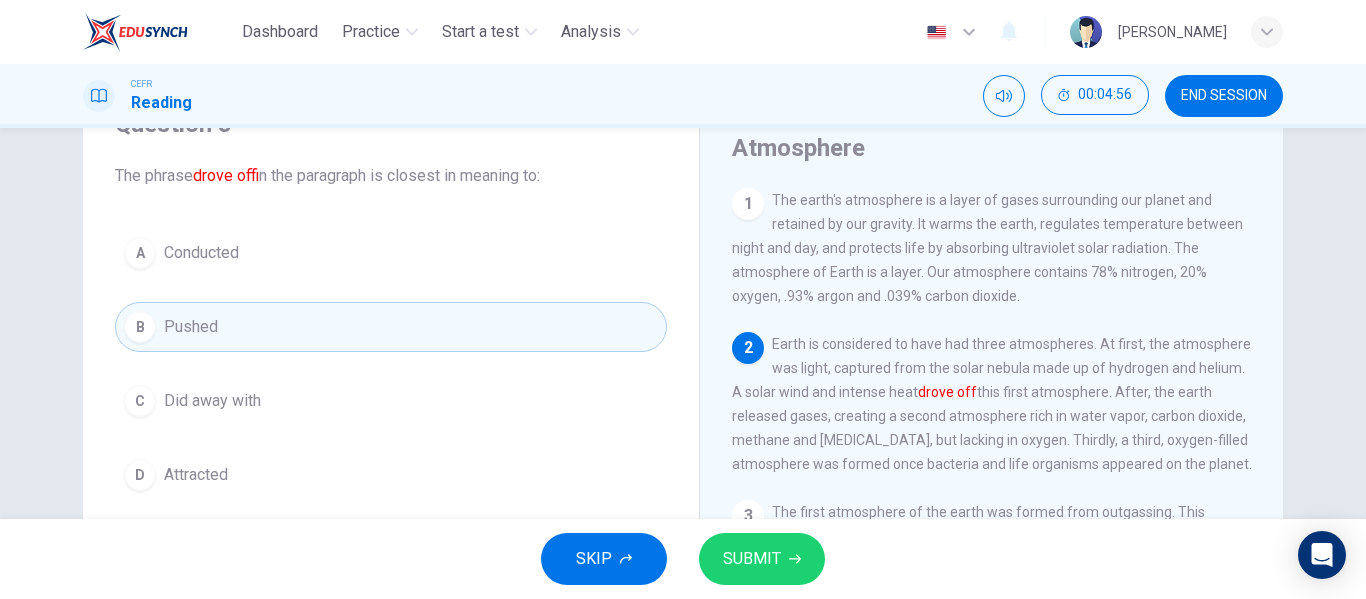 click on "SUBMIT" at bounding box center [762, 559] 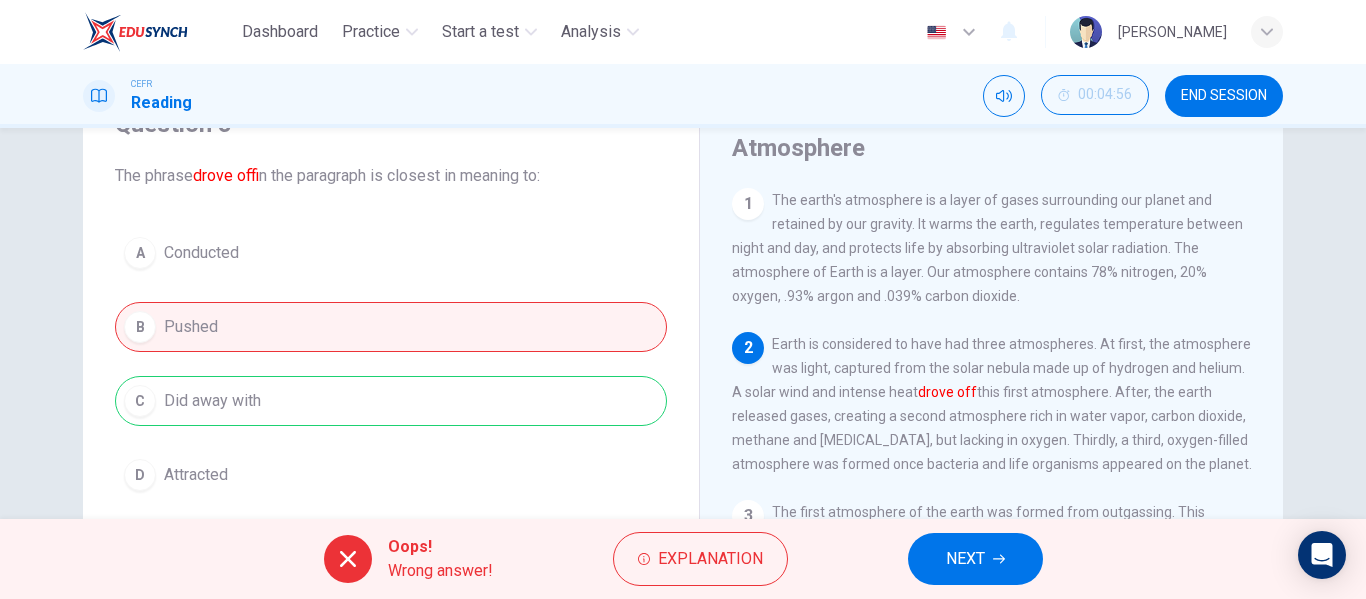 click on "A Conducted B Pushed C Did away with D Attracted" at bounding box center [391, 364] 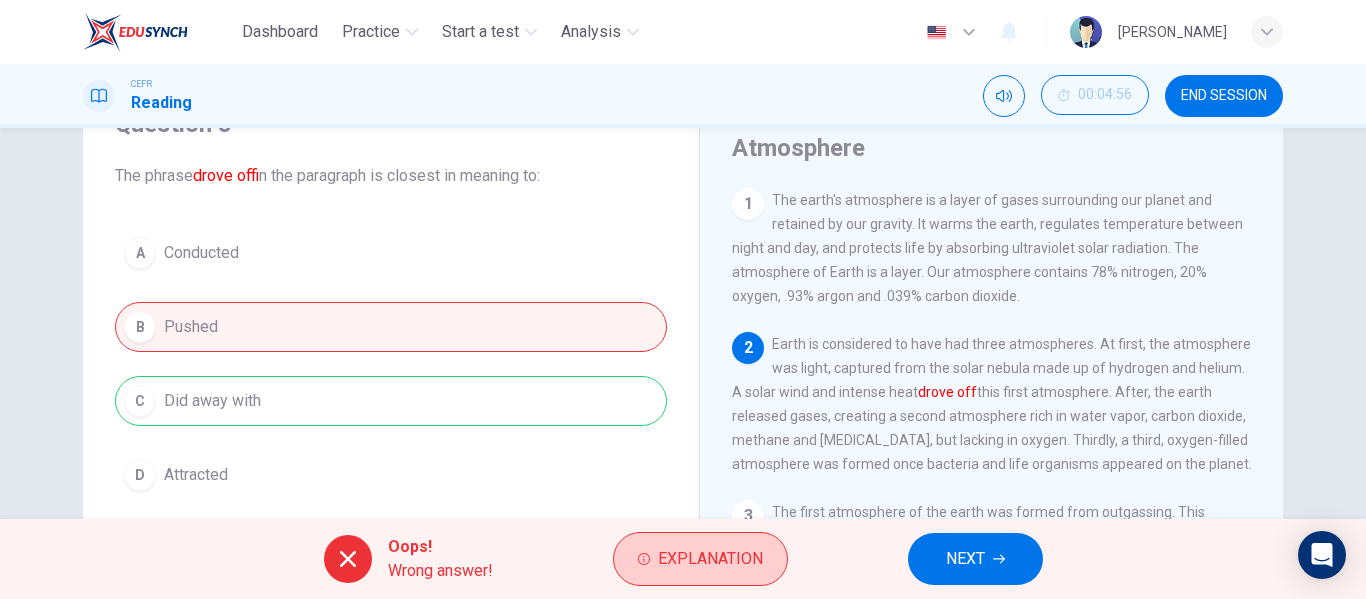 click on "Explanation" at bounding box center (710, 559) 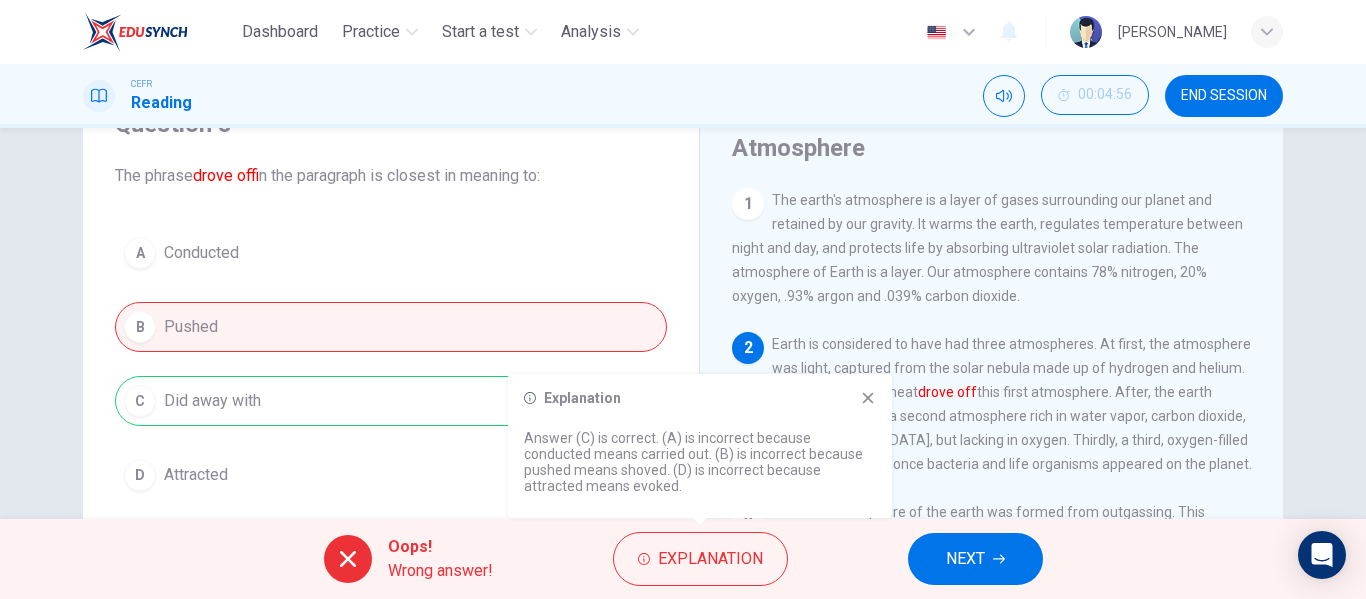 drag, startPoint x: 592, startPoint y: 430, endPoint x: 682, endPoint y: 438, distance: 90.35486 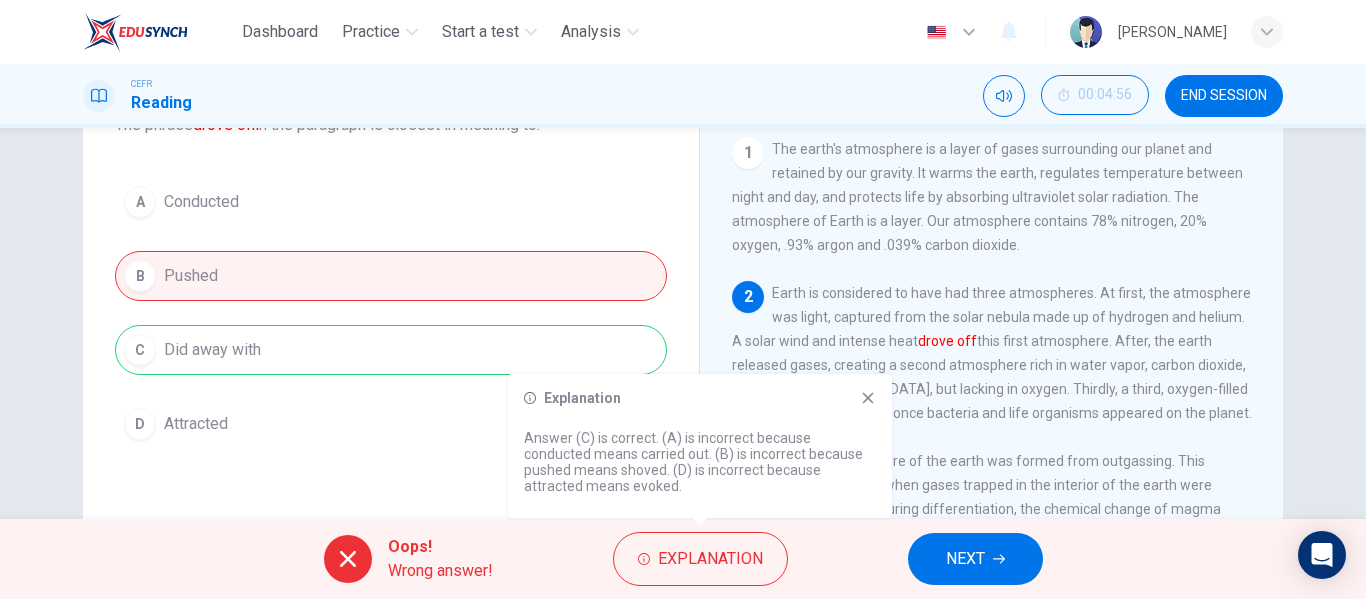 scroll, scrollTop: 200, scrollLeft: 0, axis: vertical 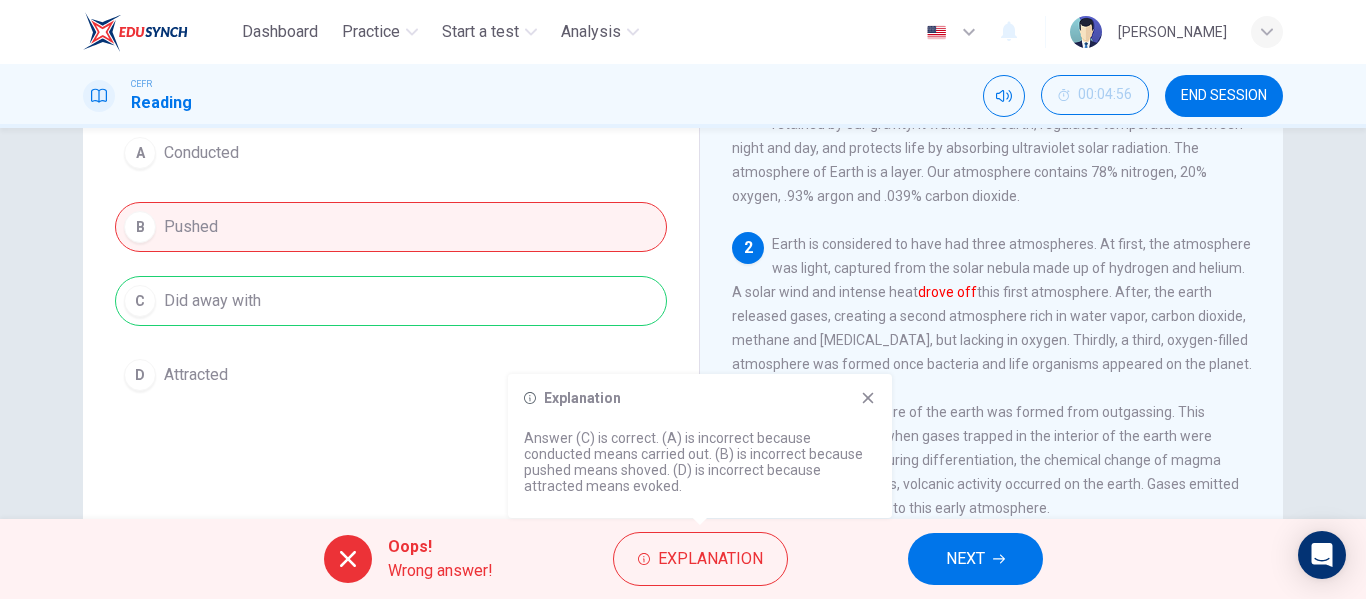 click 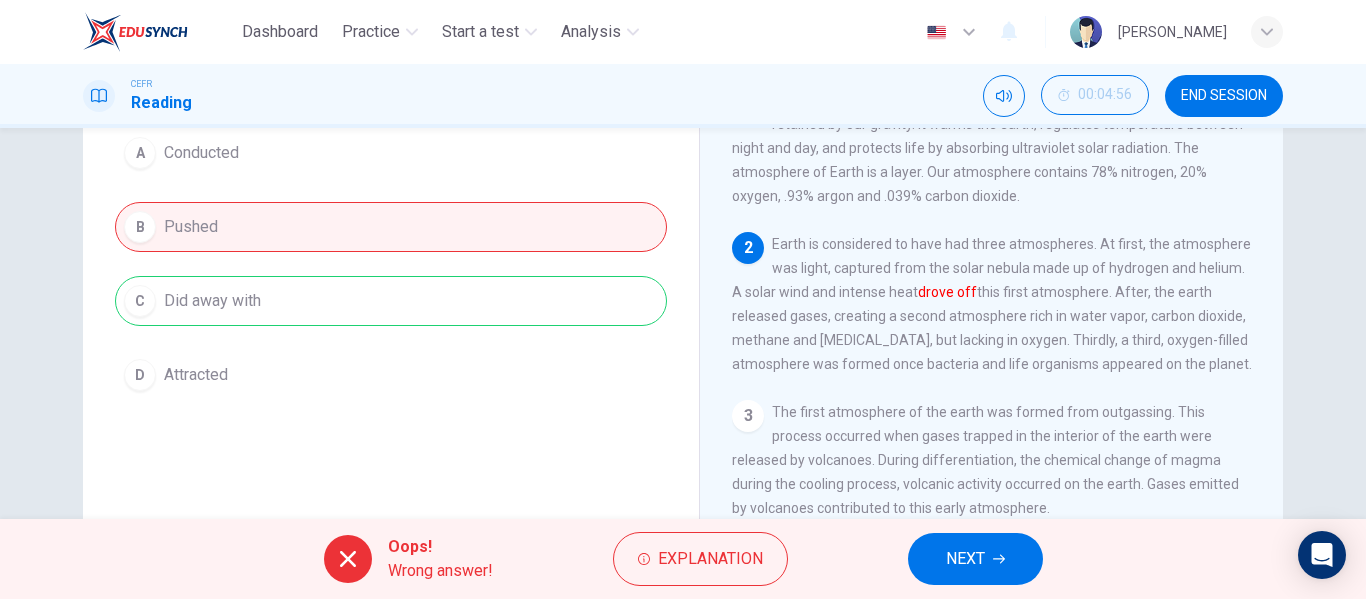 click 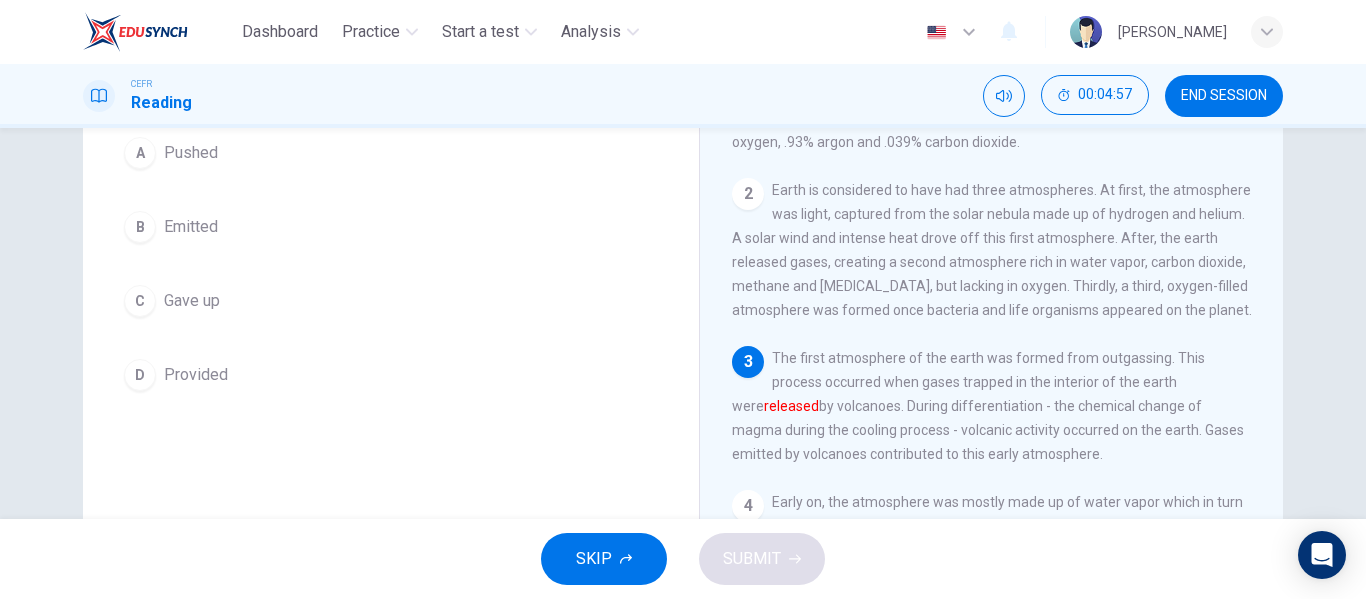 scroll, scrollTop: 100, scrollLeft: 0, axis: vertical 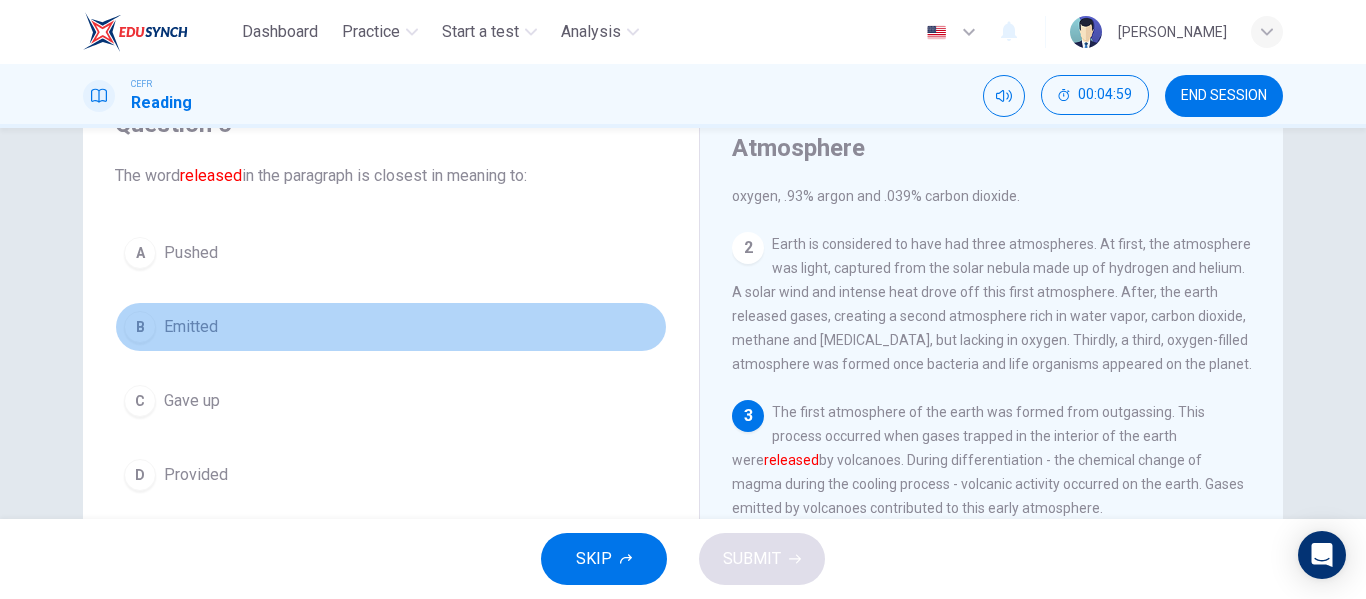 click on "B Emitted" at bounding box center (391, 327) 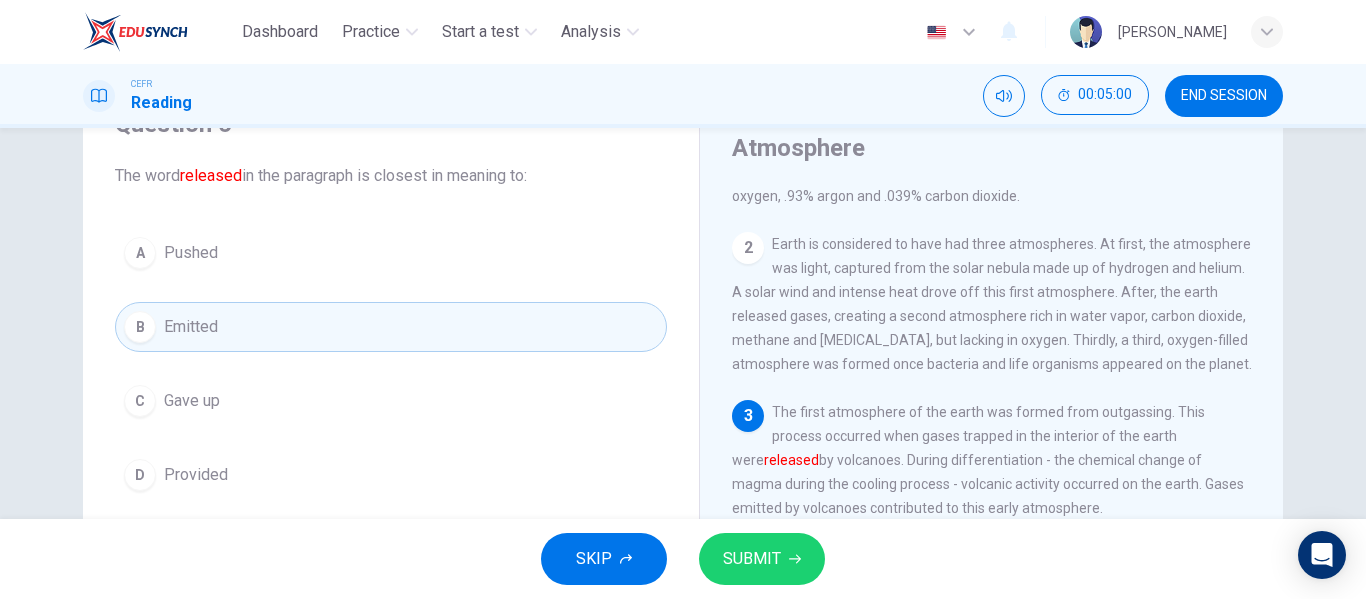 click on "SUBMIT" at bounding box center [762, 559] 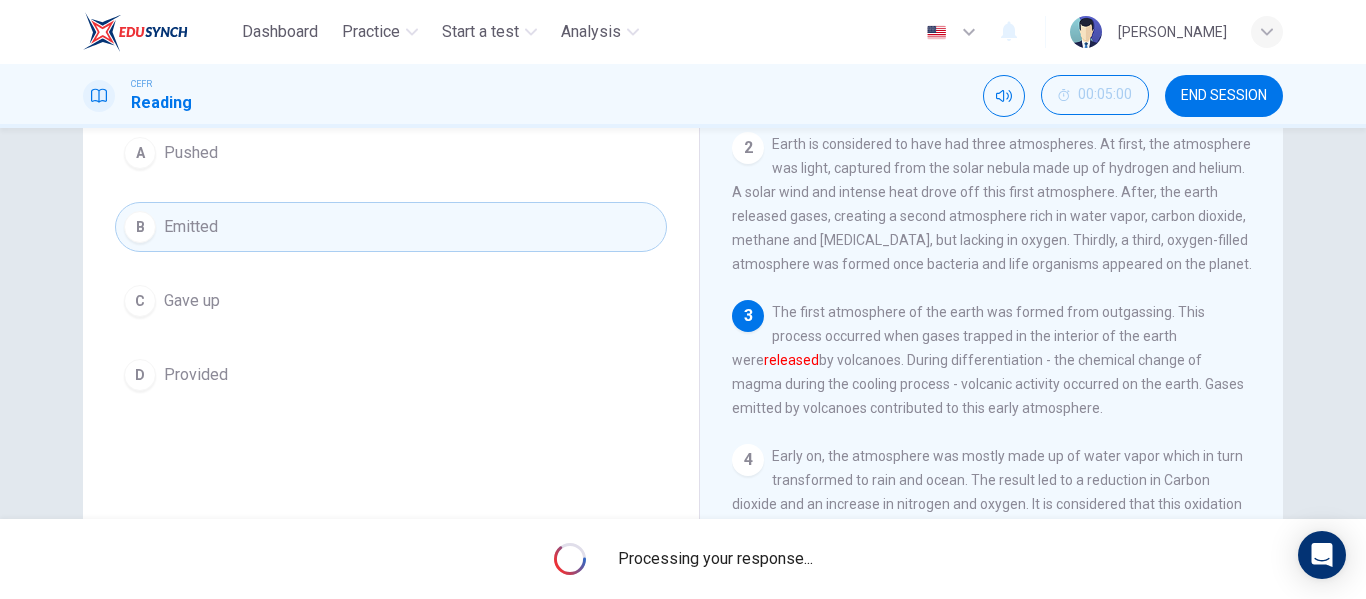 scroll, scrollTop: 100, scrollLeft: 0, axis: vertical 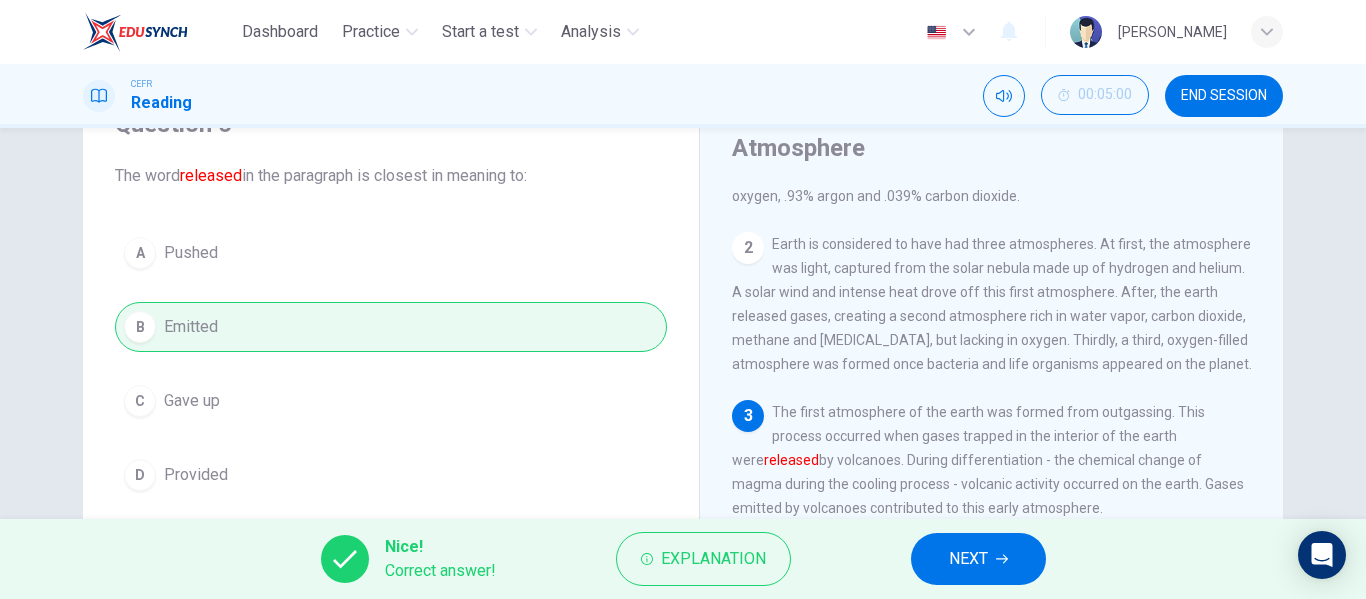 click on "NEXT" at bounding box center (968, 559) 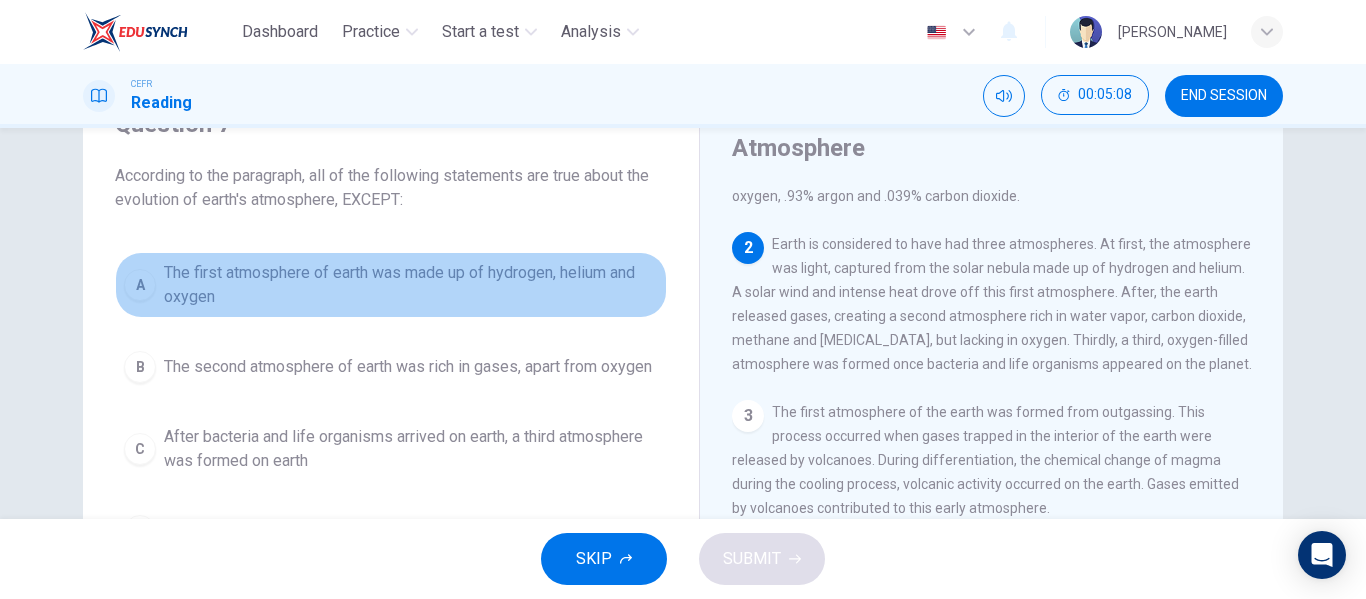 click on "The first atmosphere of earth was made up of hydrogen, helium and oxygen" at bounding box center [411, 285] 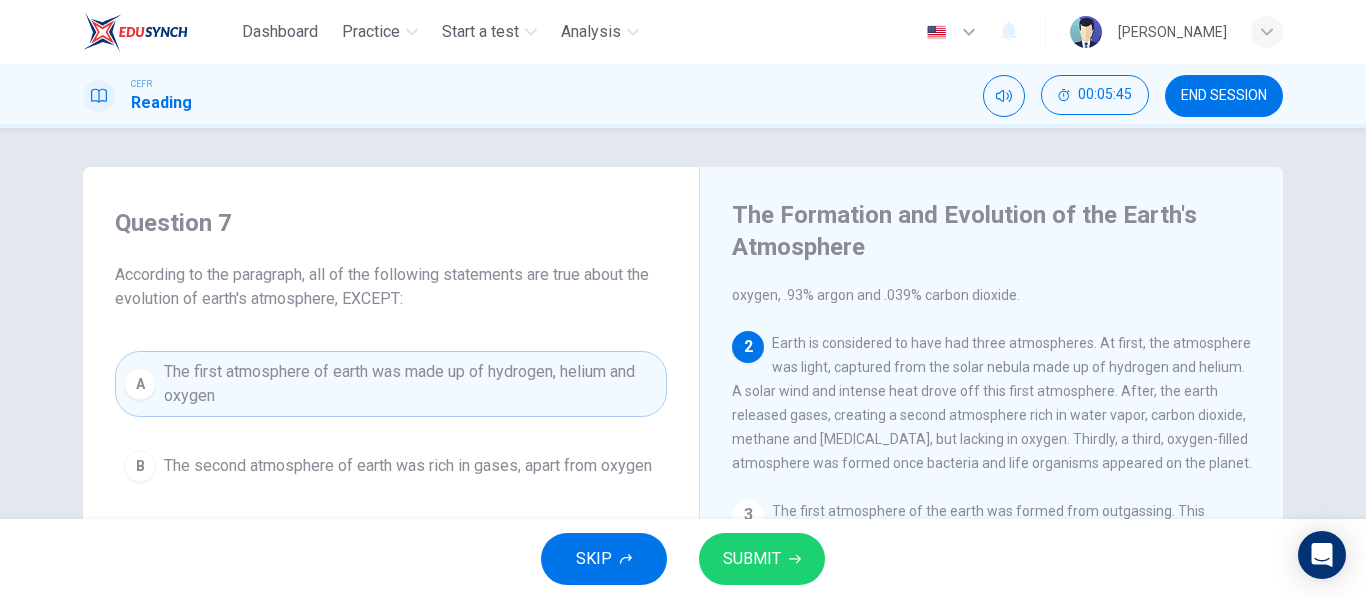 scroll, scrollTop: 0, scrollLeft: 0, axis: both 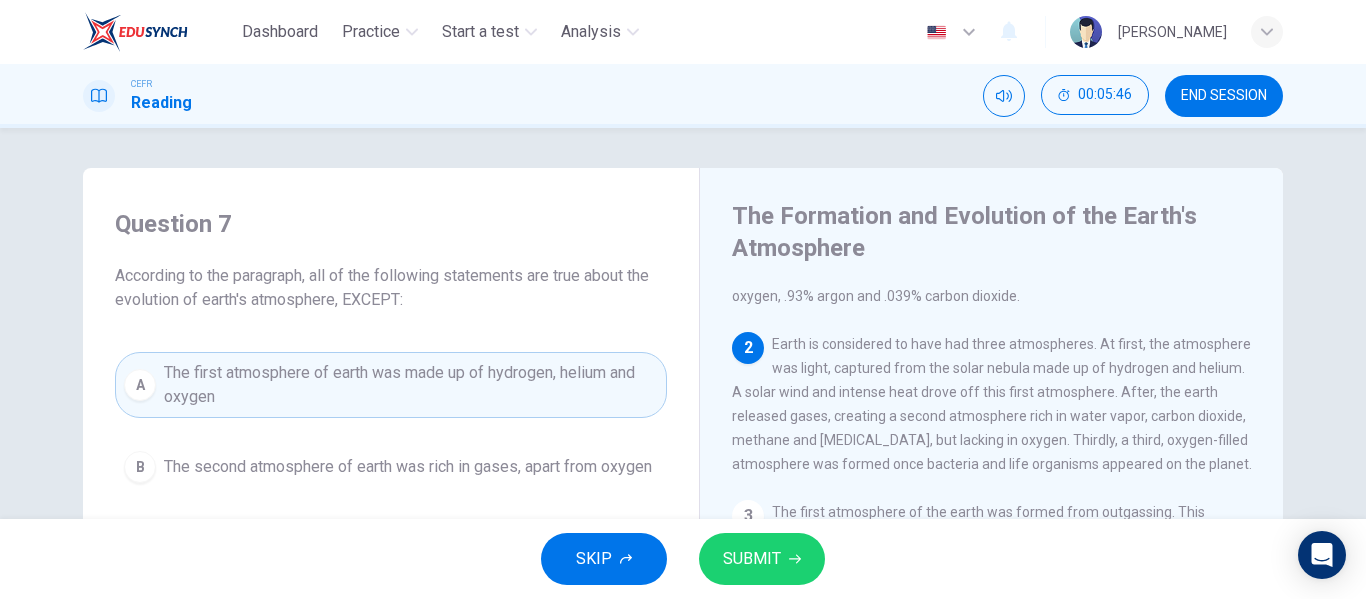 click on "SUBMIT" at bounding box center [762, 559] 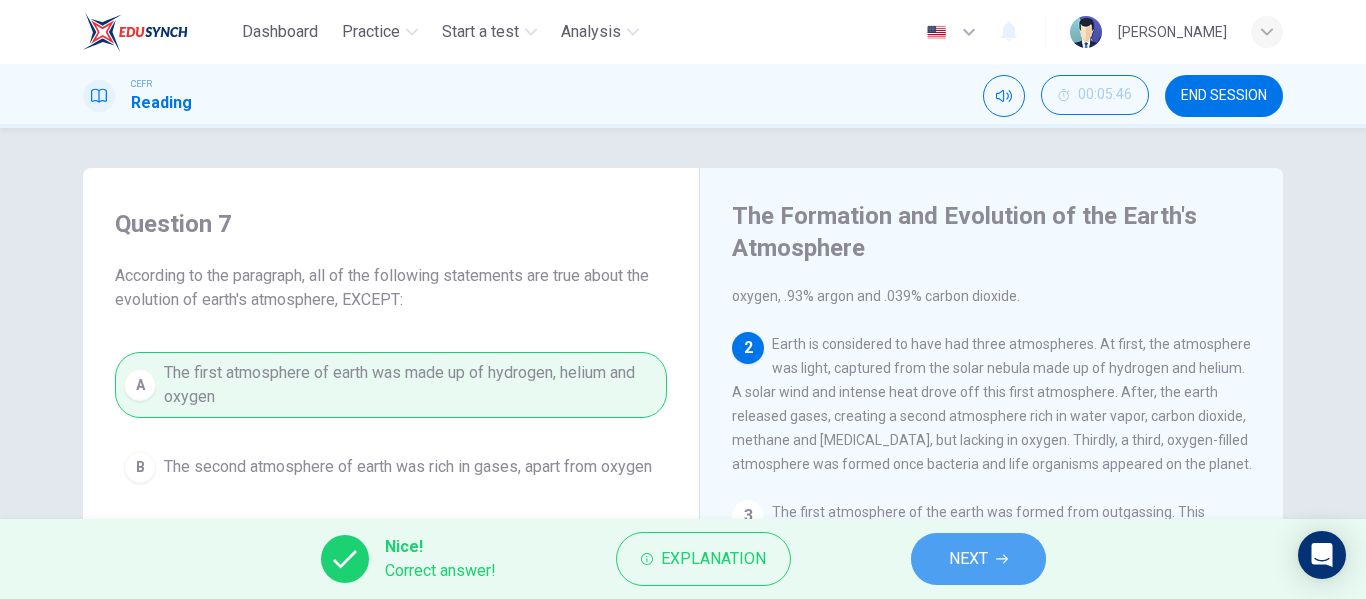 click on "NEXT" at bounding box center [978, 559] 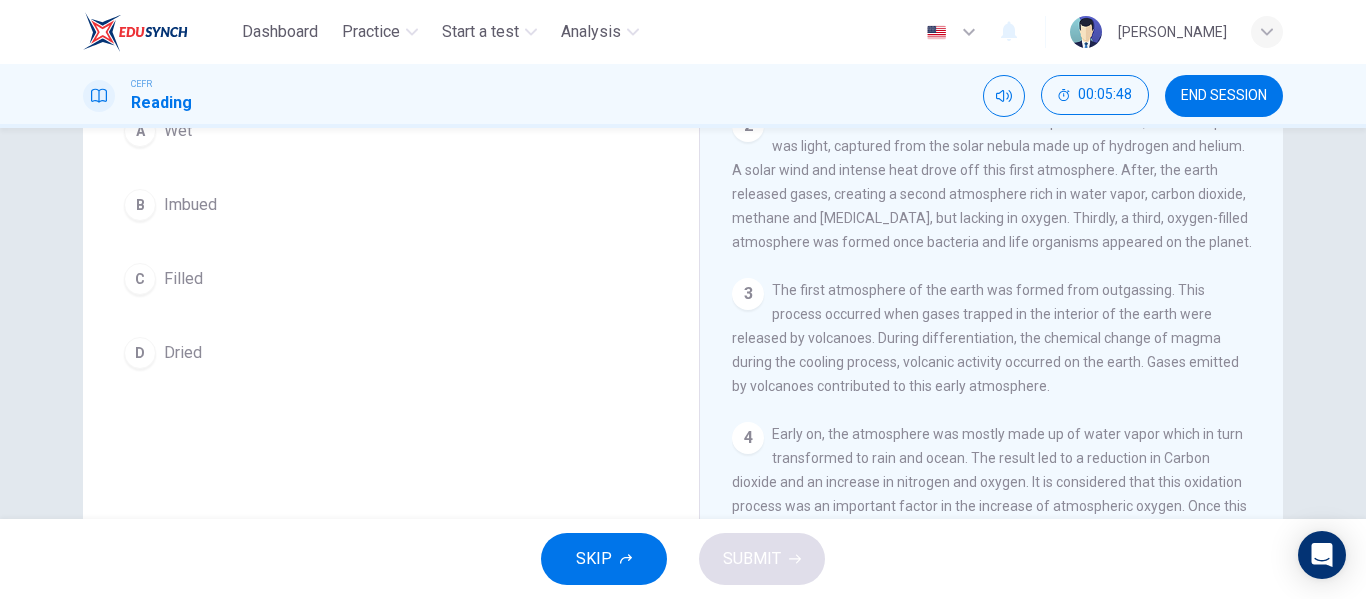 scroll, scrollTop: 384, scrollLeft: 0, axis: vertical 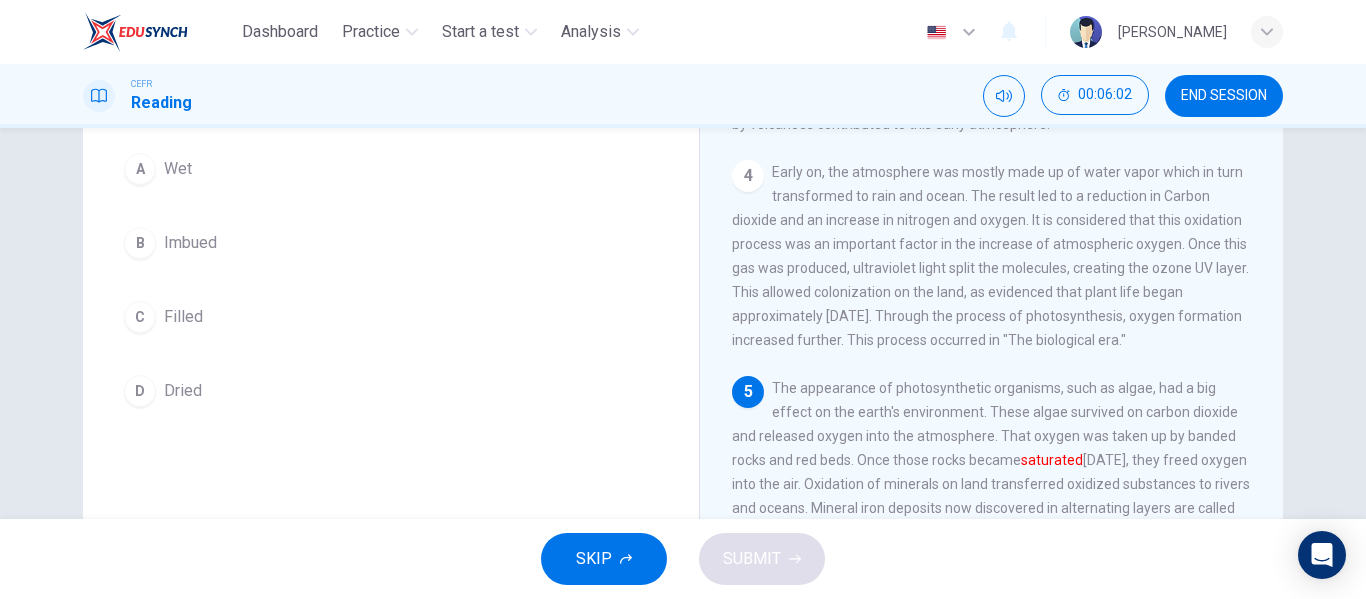 click on "C Filled" at bounding box center [391, 317] 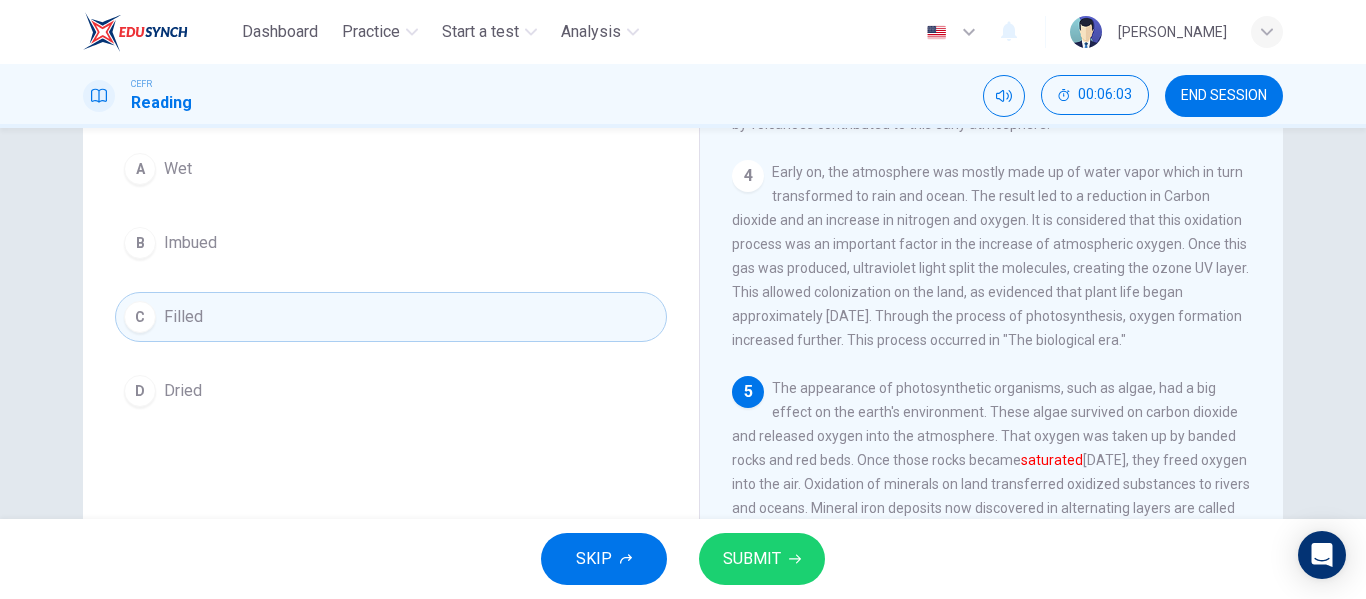 click on "SUBMIT" at bounding box center [752, 559] 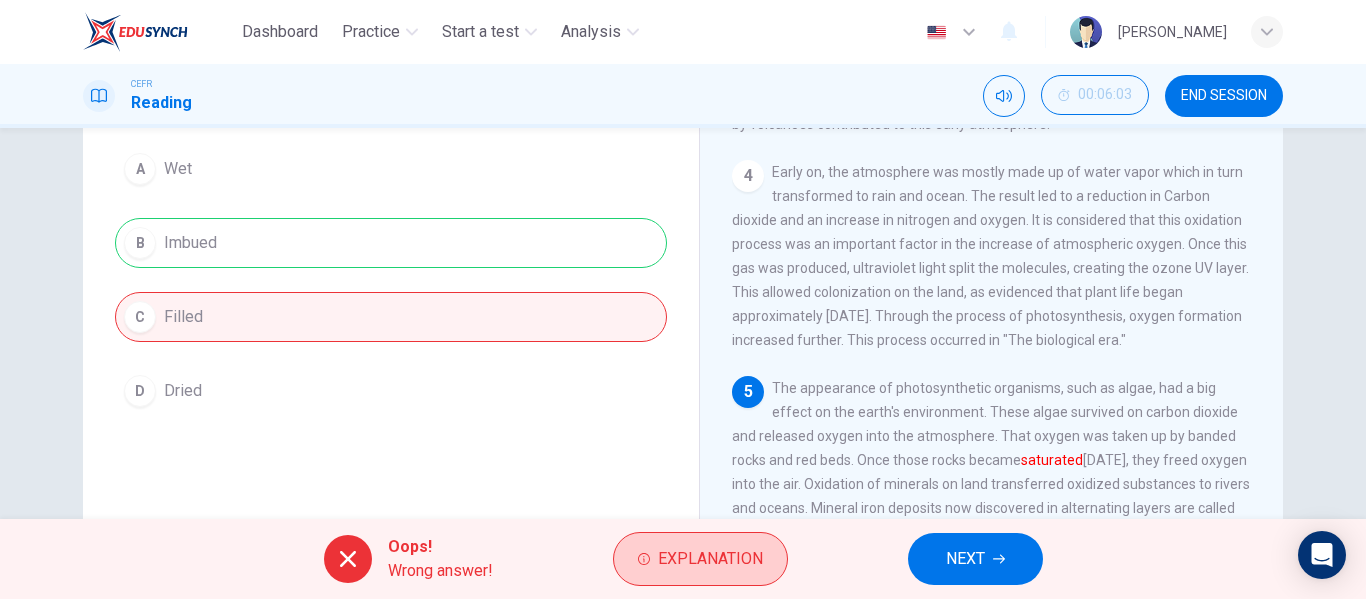 click on "Explanation" at bounding box center [700, 559] 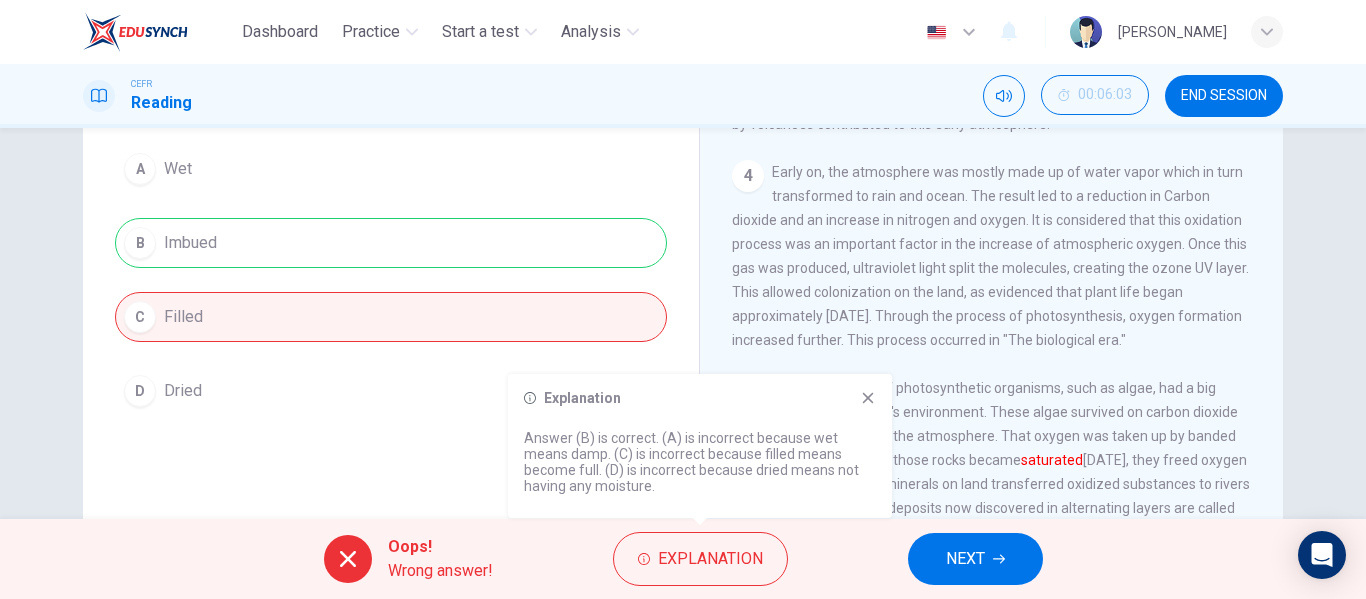 click 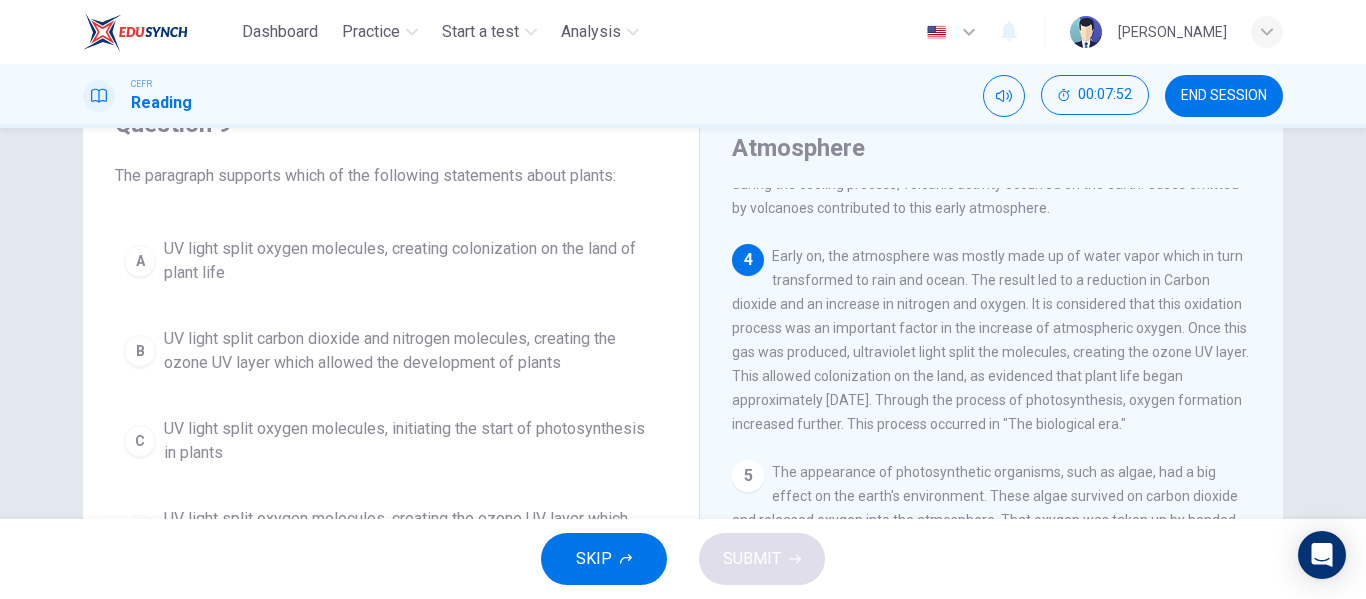 scroll, scrollTop: 200, scrollLeft: 0, axis: vertical 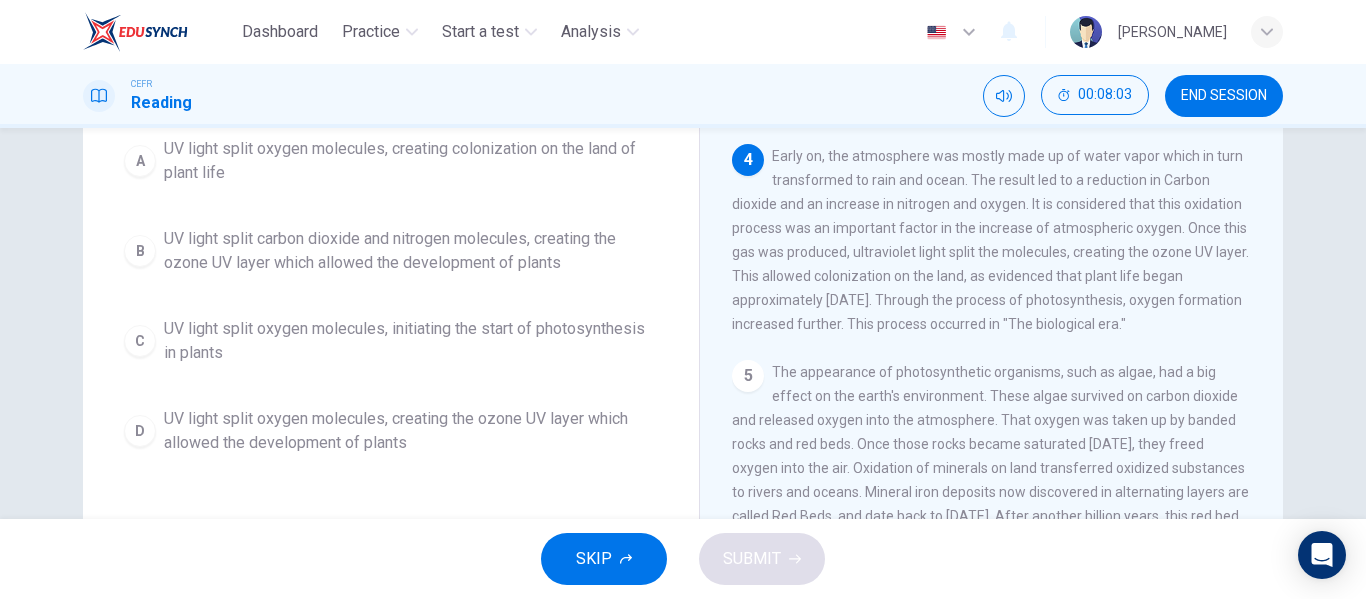 click on "UV light split carbon dioxide and nitrogen molecules, creating the ozone UV layer which allowed the development of plants" at bounding box center (411, 251) 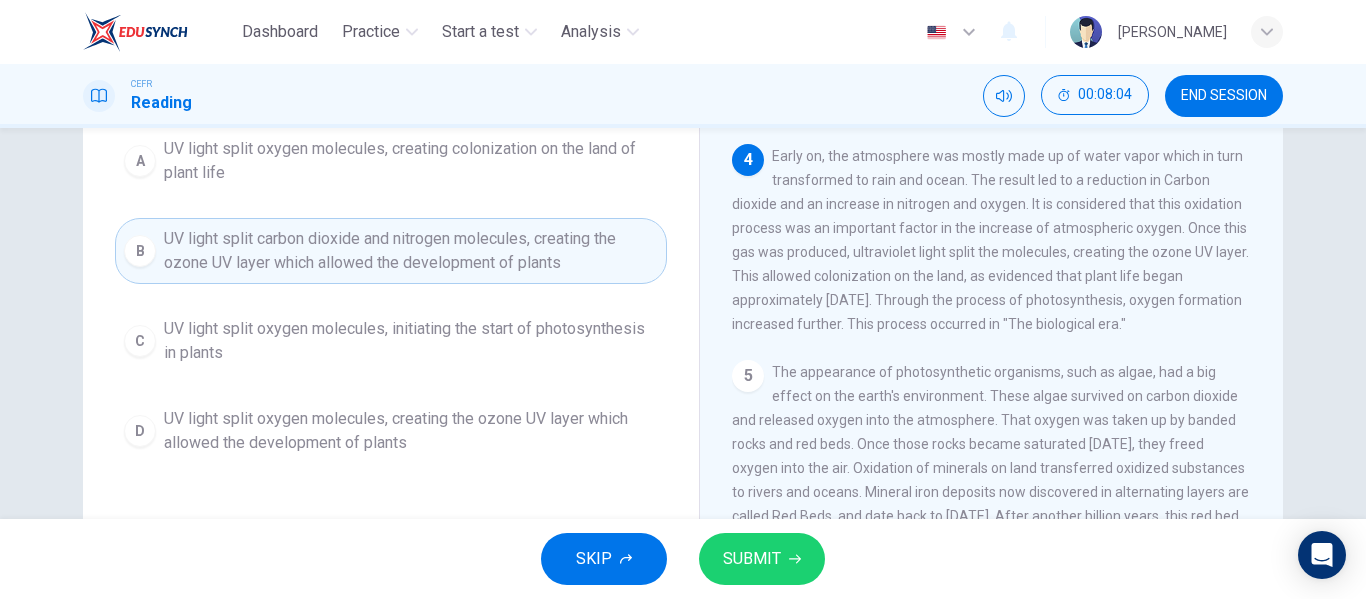 click on "UV light split oxygen molecules, creating the ozone UV layer which allowed the development of plants" at bounding box center (411, 431) 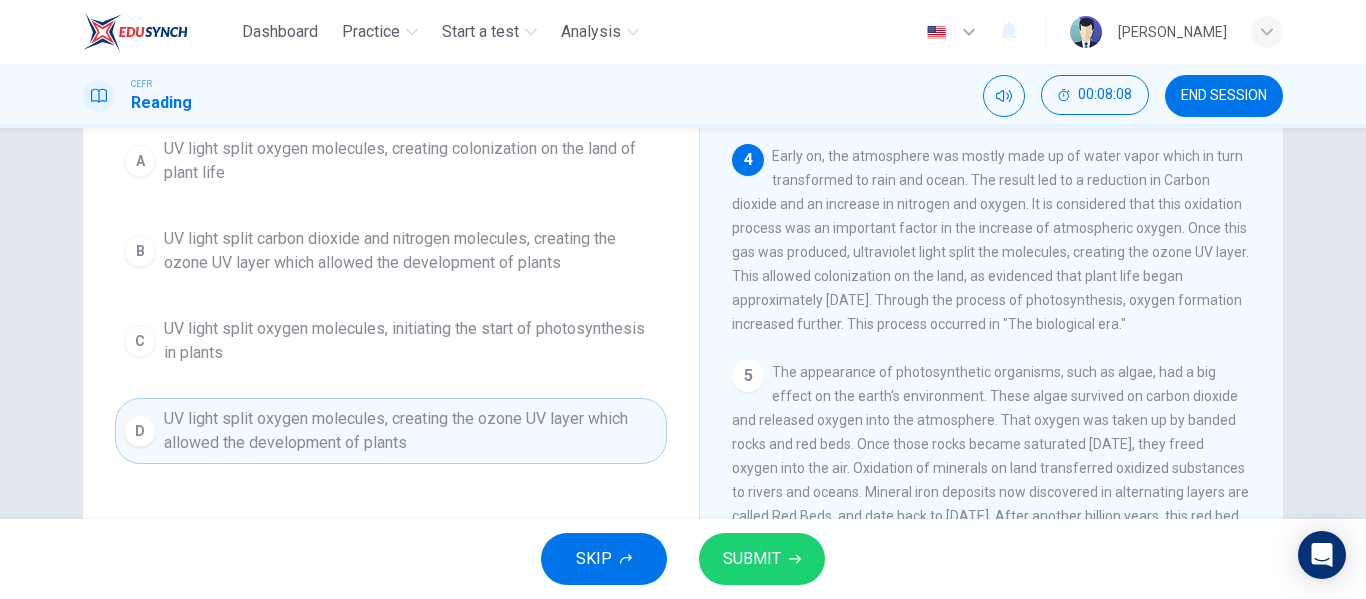 click on "SUBMIT" at bounding box center [752, 559] 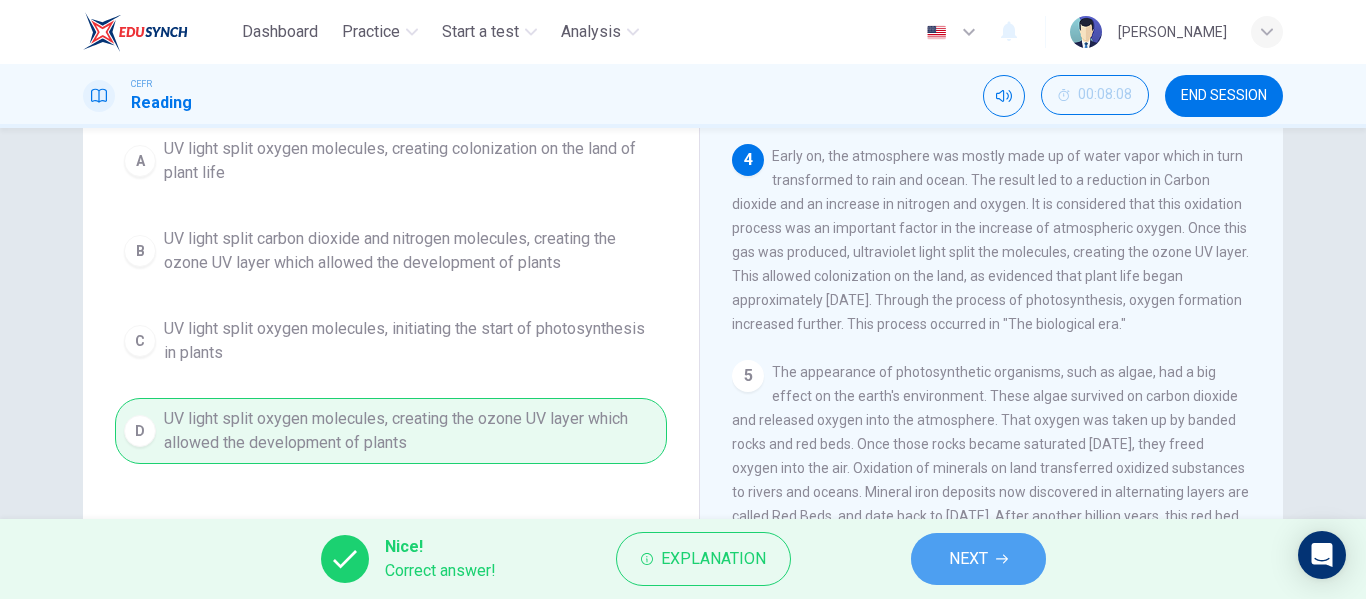 click on "NEXT" at bounding box center (978, 559) 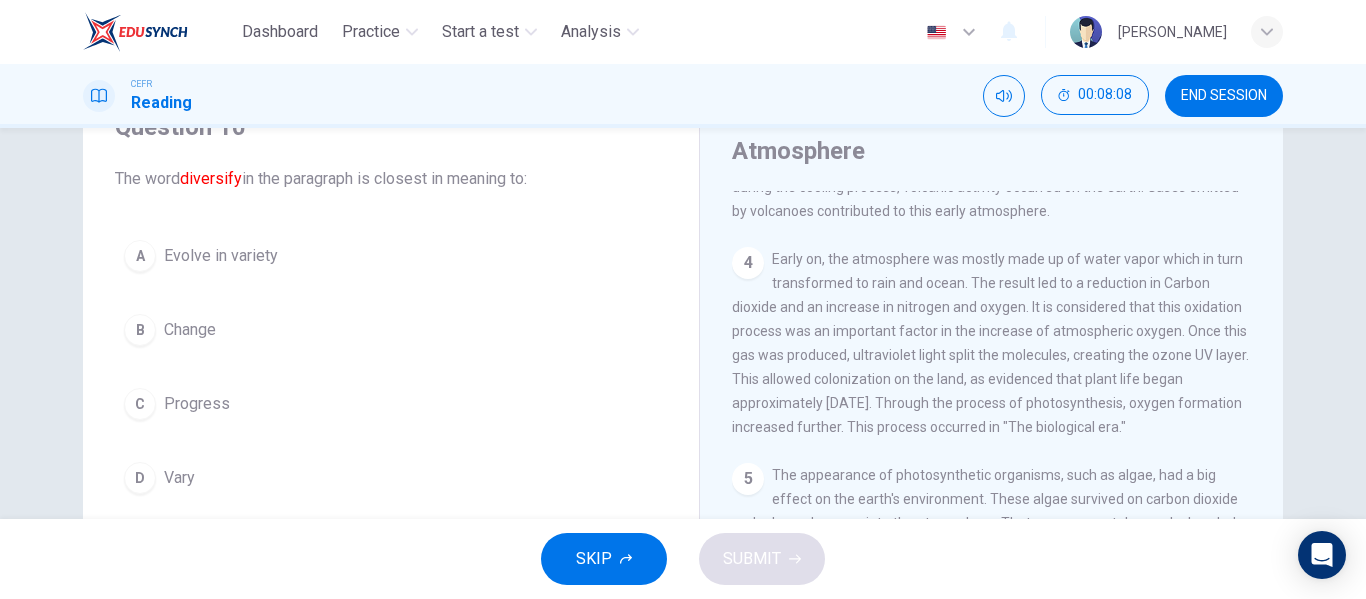 scroll, scrollTop: 0, scrollLeft: 0, axis: both 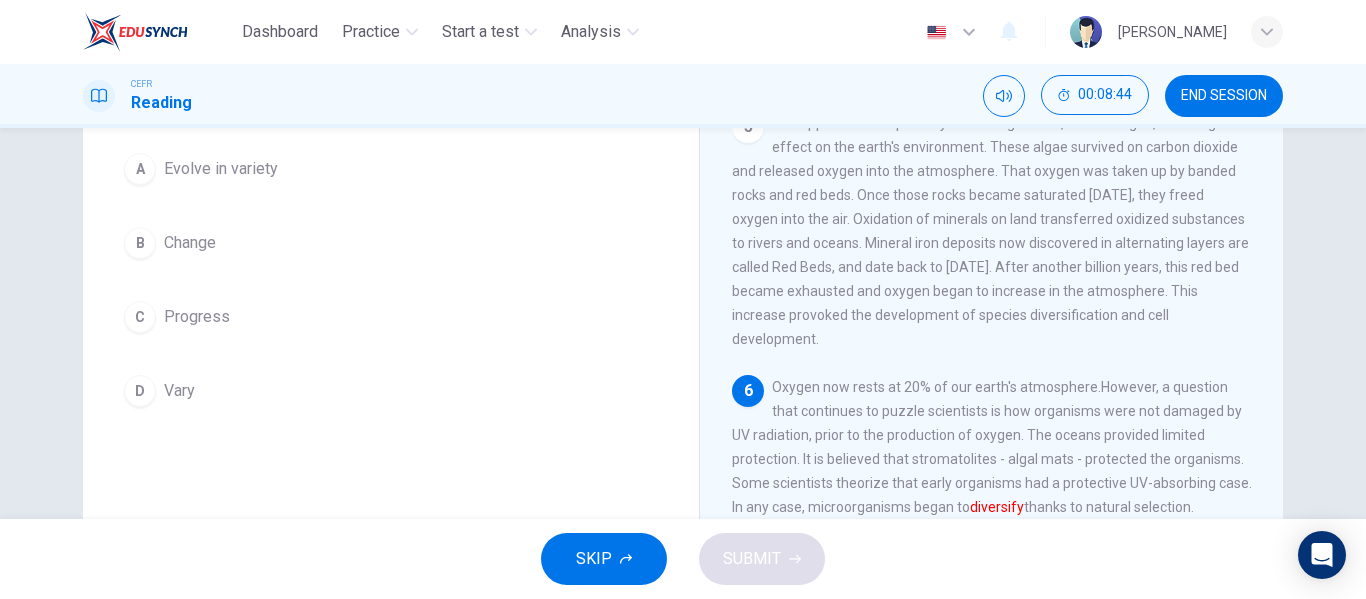 click on "A Evolve in variety" at bounding box center [391, 169] 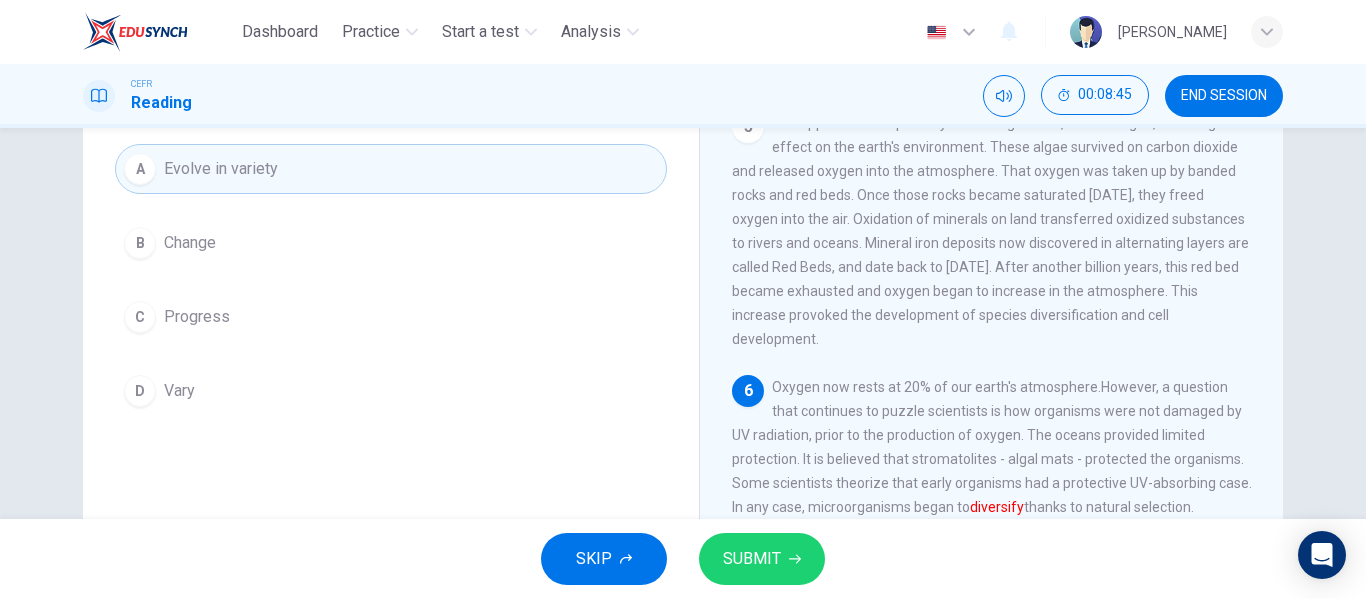 click on "SUBMIT" at bounding box center [762, 559] 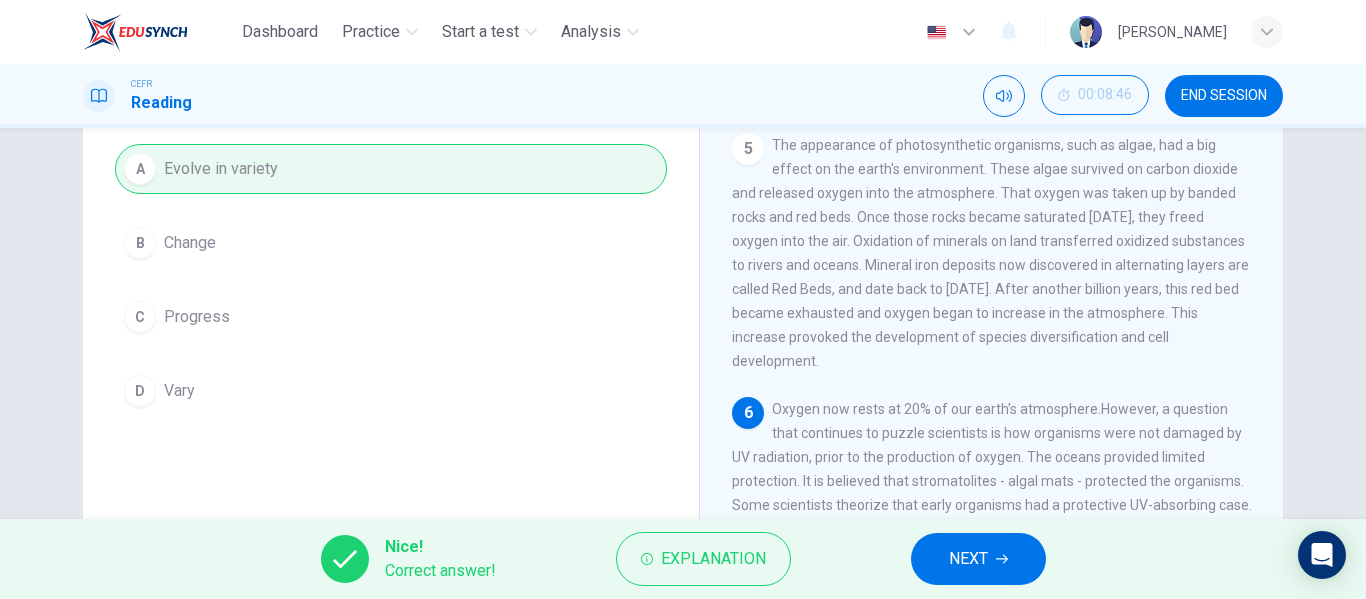 scroll, scrollTop: 611, scrollLeft: 0, axis: vertical 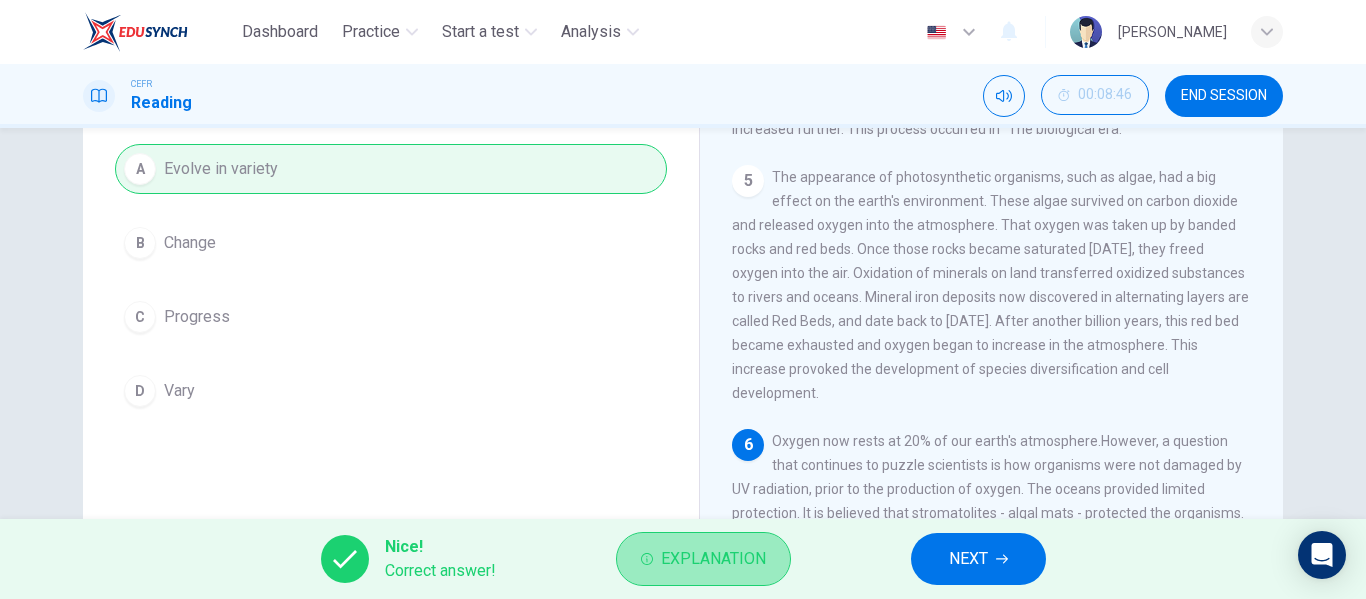 click on "Explanation" at bounding box center (713, 559) 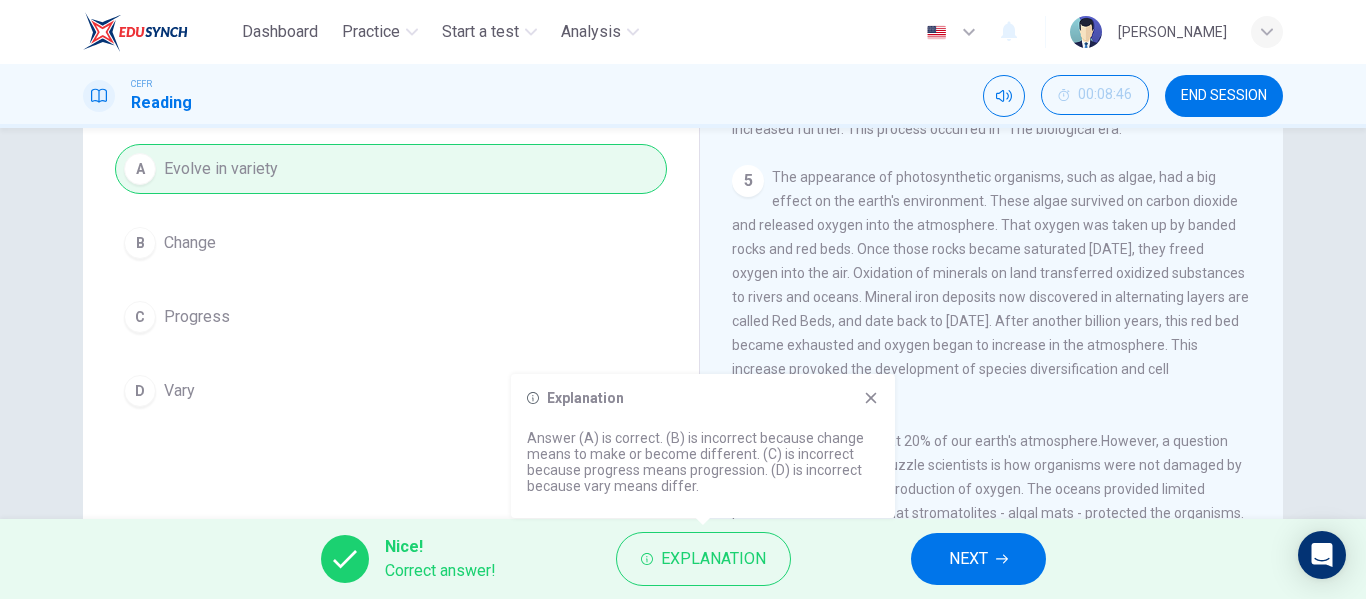 click on "Question 10 The word  diversify  in the paragraph is closest in meaning to: A Evolve in variety B Change C Progress D Vary The Formation and Evolution of the Earth's Atmosphere 1 The earth's atmosphere is a layer of gases surrounding our planet and retained by our gravity. It warms the earth, regulates temperature between night and day, and protects life by absorbing ultraviolet solar radiation. The atmosphere of Earth is a layer. Our atmosphere contains 78% nitrogen, 20% oxygen, .93% argon and .039% carbon dioxide. 2 Earth is considered to have had three atmospheres. At first, the atmosphere was light, captured from the solar nebula made up of hydrogen and helium. A solar wind and intense heat drove off this first atmosphere. After, the earth released gases, creating a second atmosphere rich in water vapor, carbon dioxide, methane and nitrous oxide, but lacking in oxygen. Thirdly, a third, oxygen-filled atmosphere was formed once bacteria and life organisms appeared on the planet. 3 4 5 6 diversify 7" at bounding box center (683, 331) 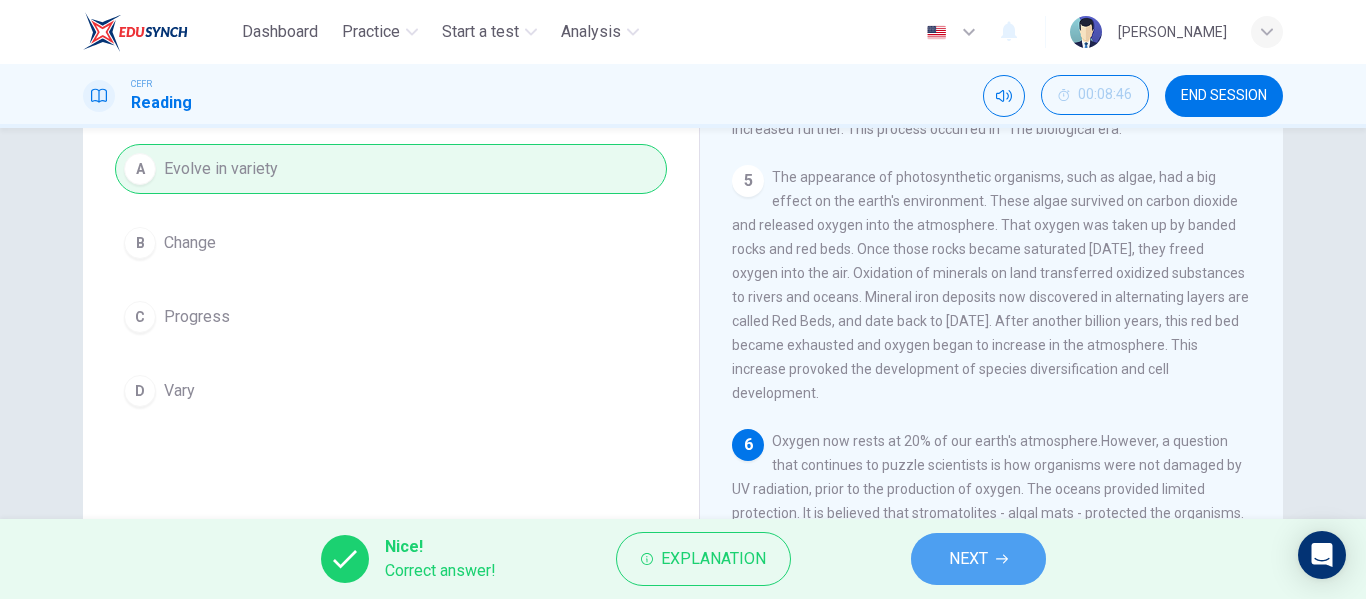 click on "NEXT" at bounding box center [968, 559] 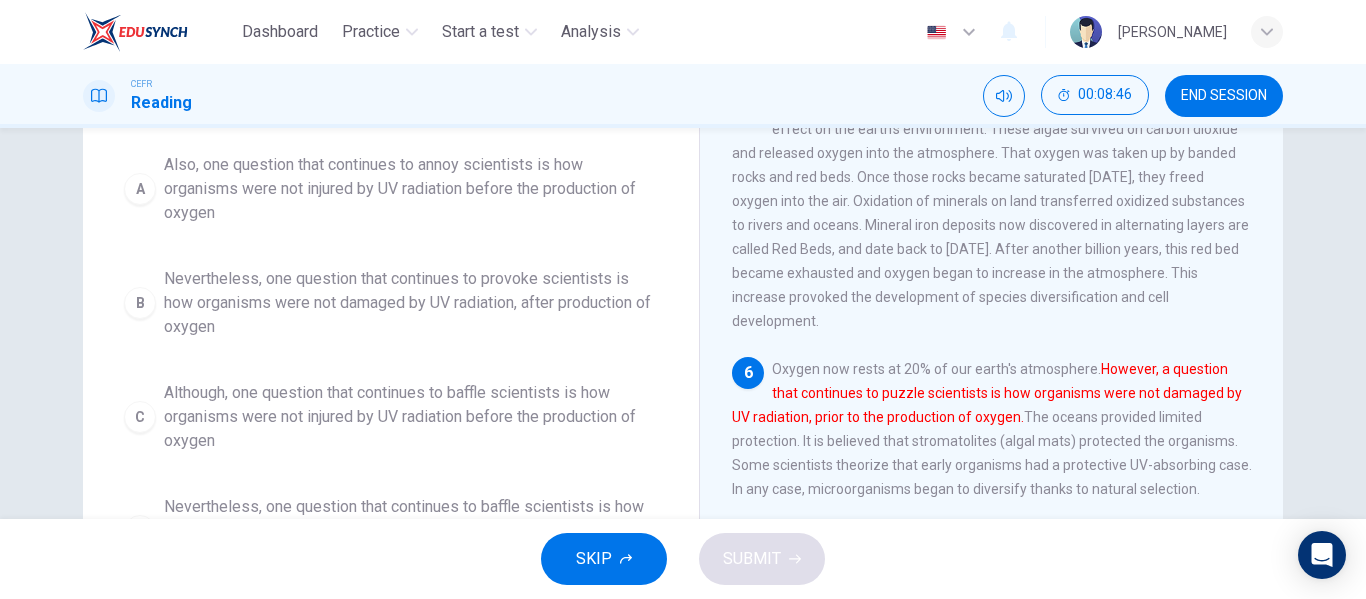 scroll, scrollTop: 56, scrollLeft: 0, axis: vertical 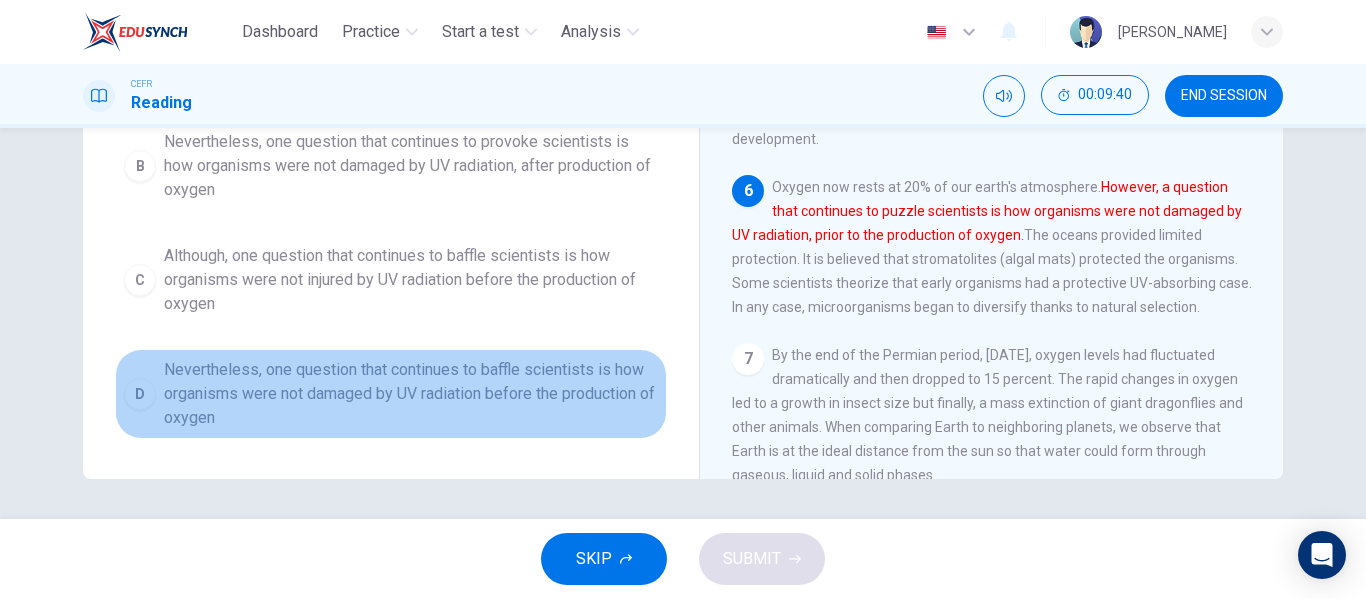 click on "Nevertheless, one question that continues to baffle scientists is how organisms were not damaged by UV radiation before the production of oxygen" at bounding box center [411, 394] 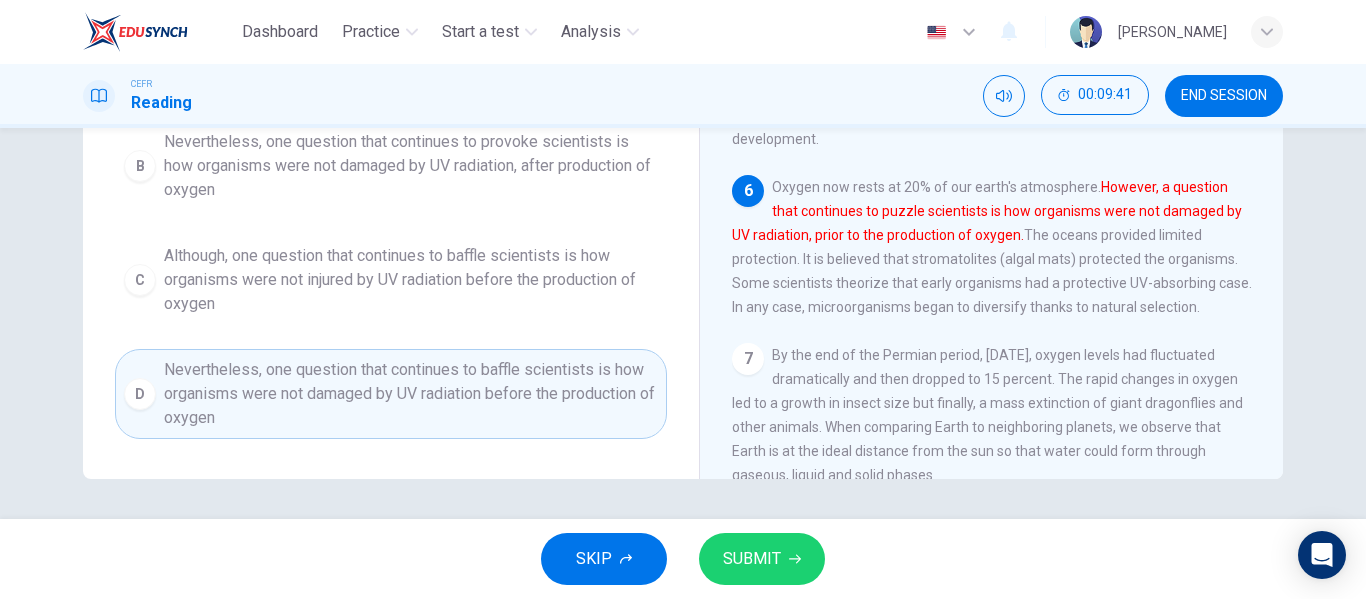 click on "SUBMIT" at bounding box center (762, 559) 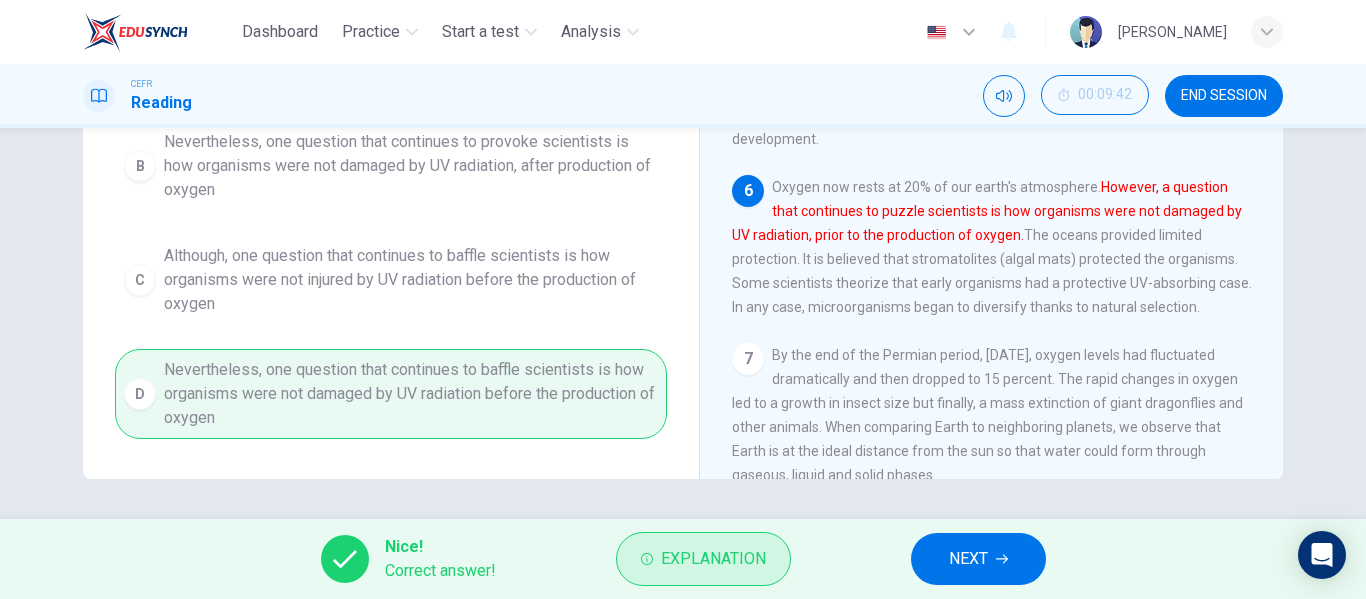 click on "Explanation" at bounding box center [713, 559] 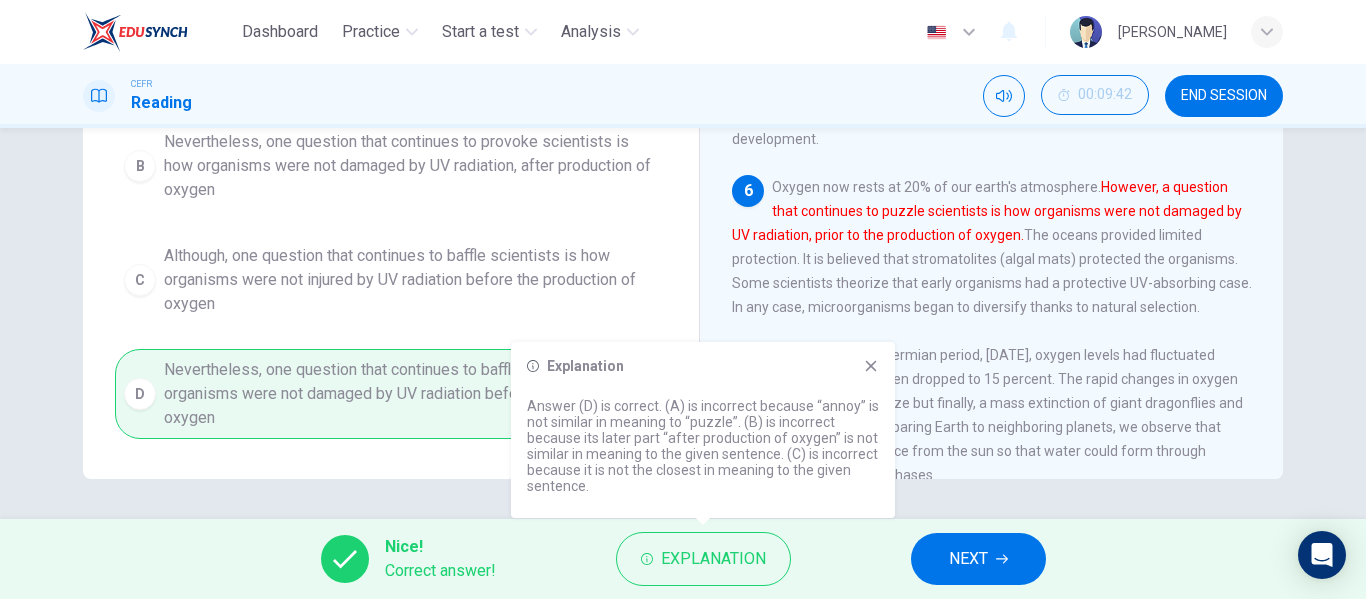 drag, startPoint x: 627, startPoint y: 461, endPoint x: 874, endPoint y: 424, distance: 249.75587 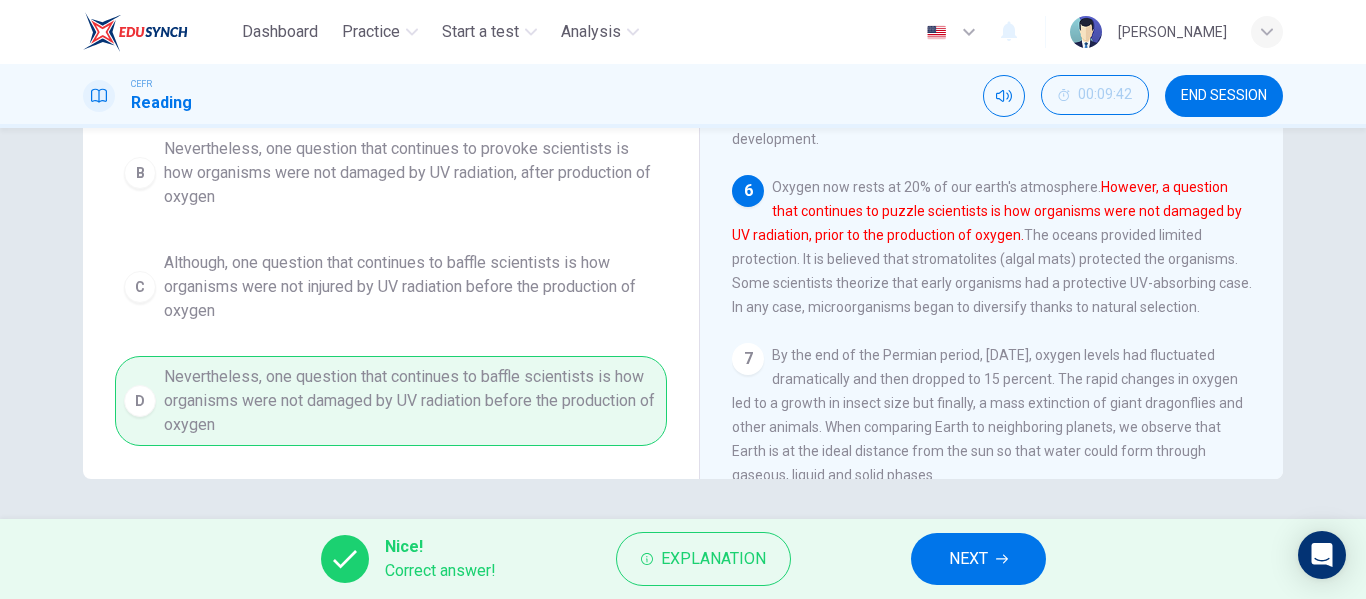 scroll, scrollTop: 0, scrollLeft: 0, axis: both 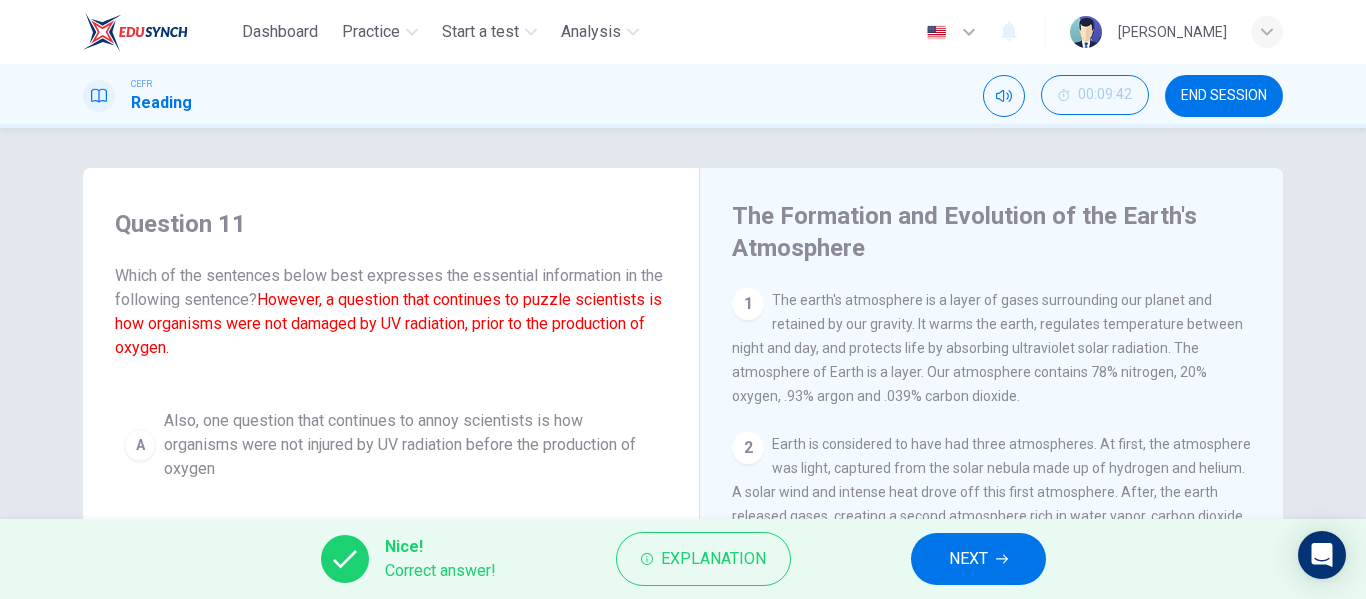 click on "NEXT" at bounding box center (968, 559) 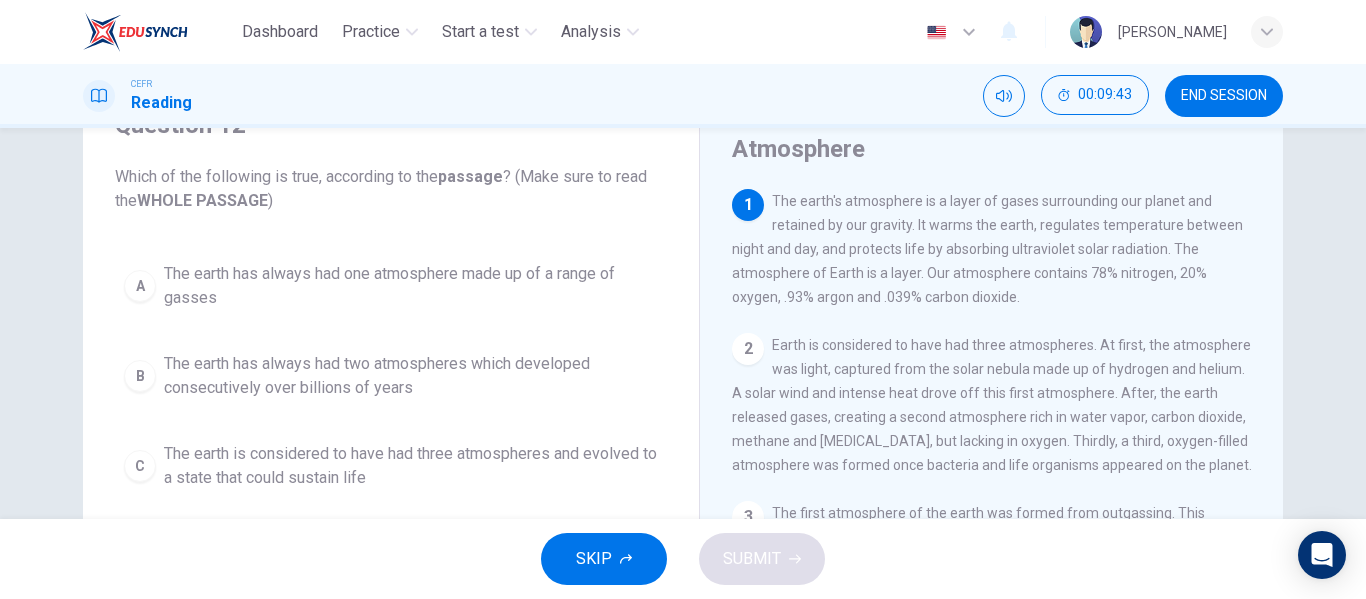 scroll, scrollTop: 100, scrollLeft: 0, axis: vertical 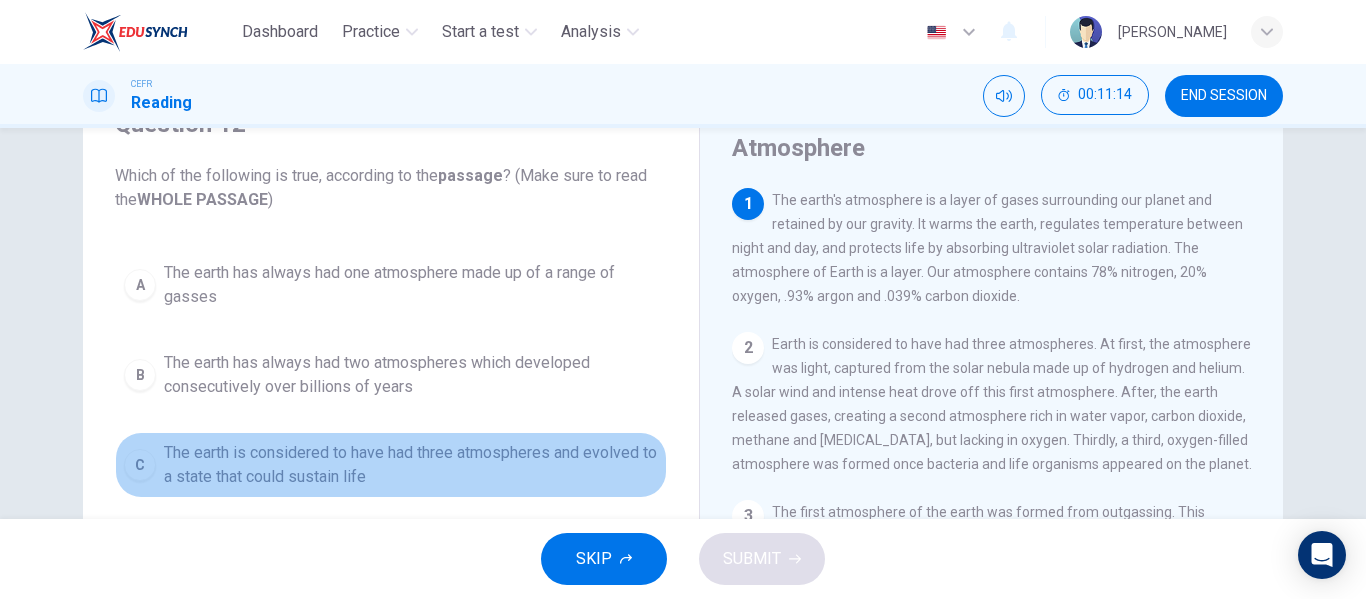 click on "The earth is considered to have had three atmospheres and evolved to a state that could sustain life" at bounding box center (411, 465) 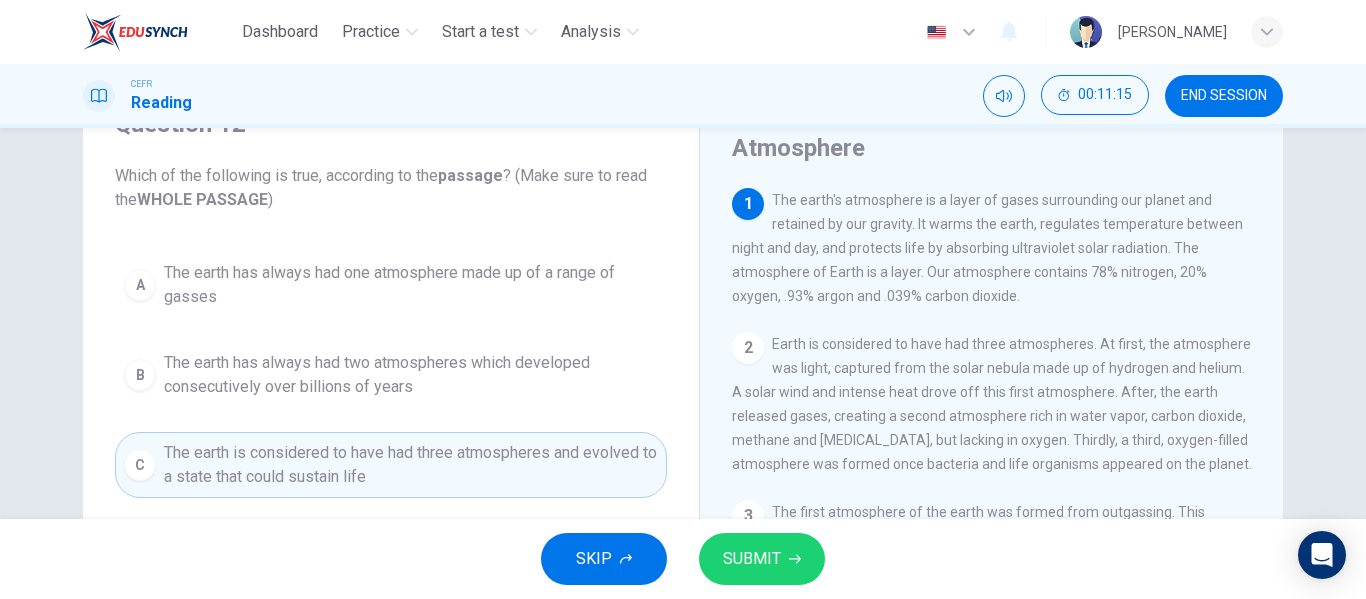 click on "SUBMIT" at bounding box center (752, 559) 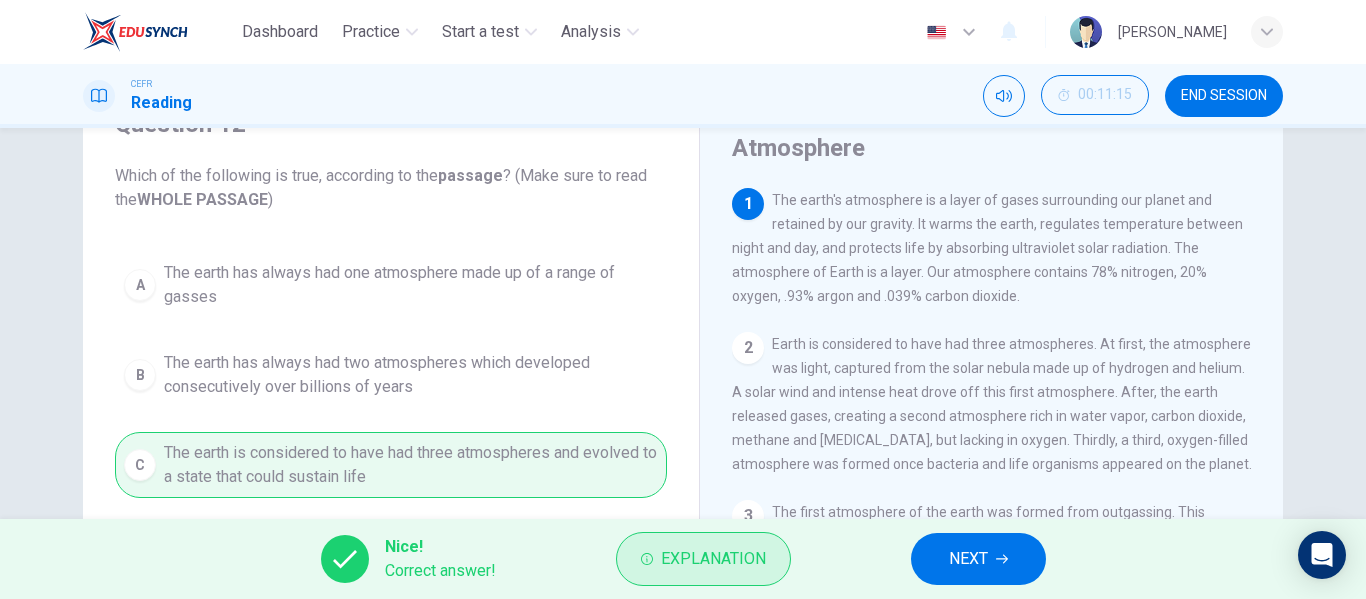 click on "Explanation" at bounding box center (713, 559) 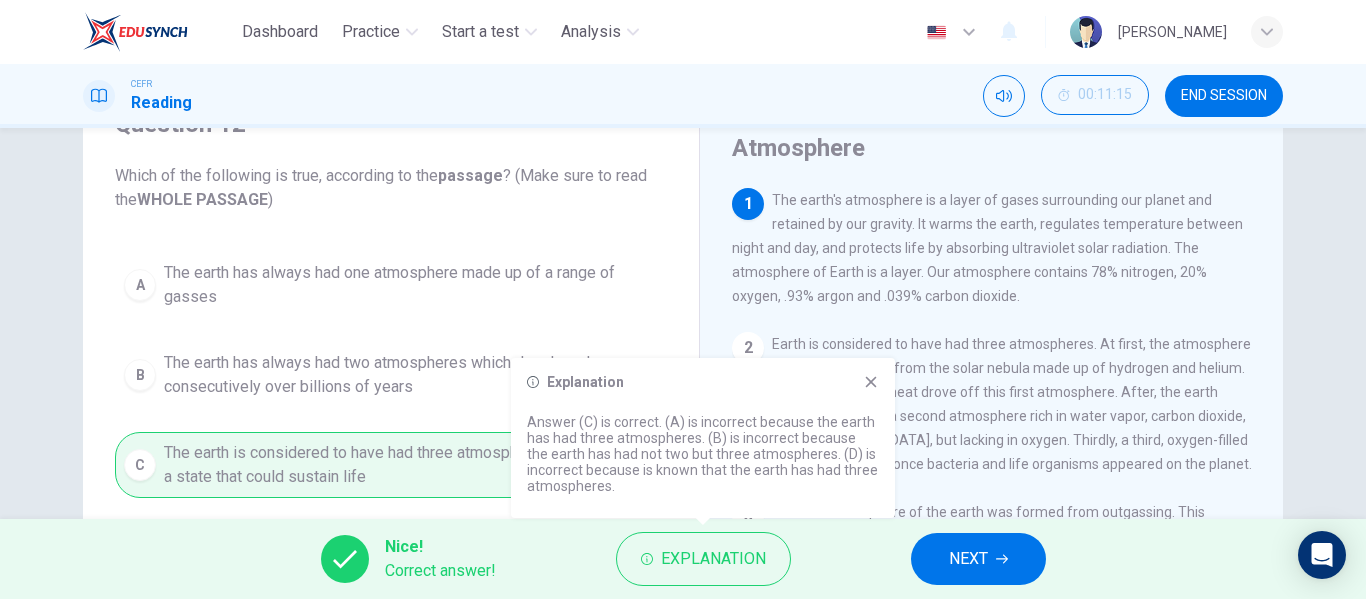 click on "2 Earth is considered to have had three atmospheres. At first, the atmosphere was light, captured from the solar nebula made up of hydrogen and helium. A solar wind and intense heat drove off this first atmosphere. After, the earth released gases, creating a second atmosphere rich in water vapor, carbon dioxide, methane and nitrous oxide, but lacking in oxygen. Thirdly, a third, oxygen-filled atmosphere was formed once bacteria and life organisms appeared on the planet." at bounding box center [992, 404] 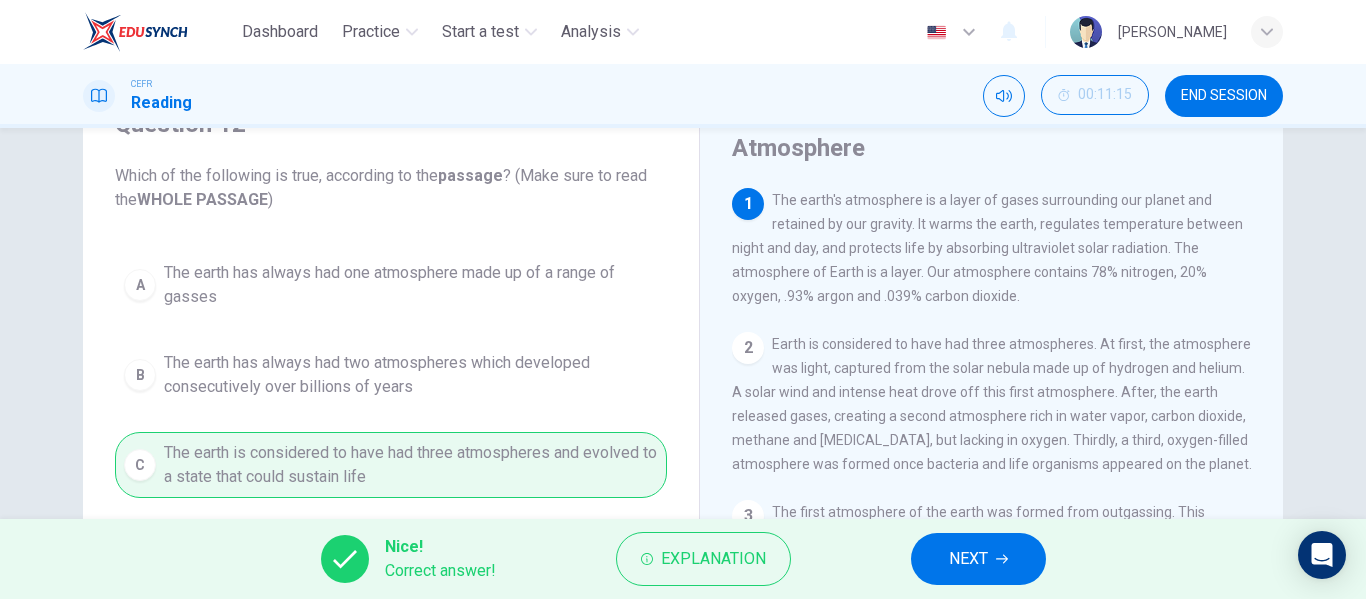 click on "NEXT" at bounding box center [968, 559] 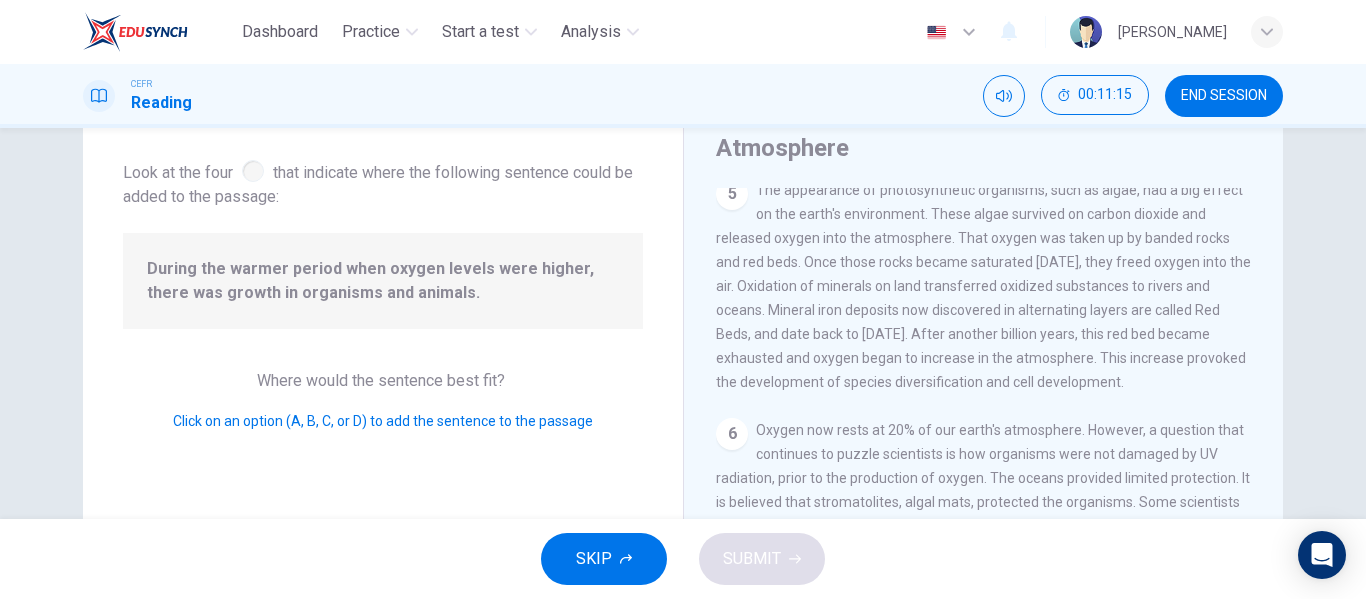 scroll, scrollTop: 736, scrollLeft: 0, axis: vertical 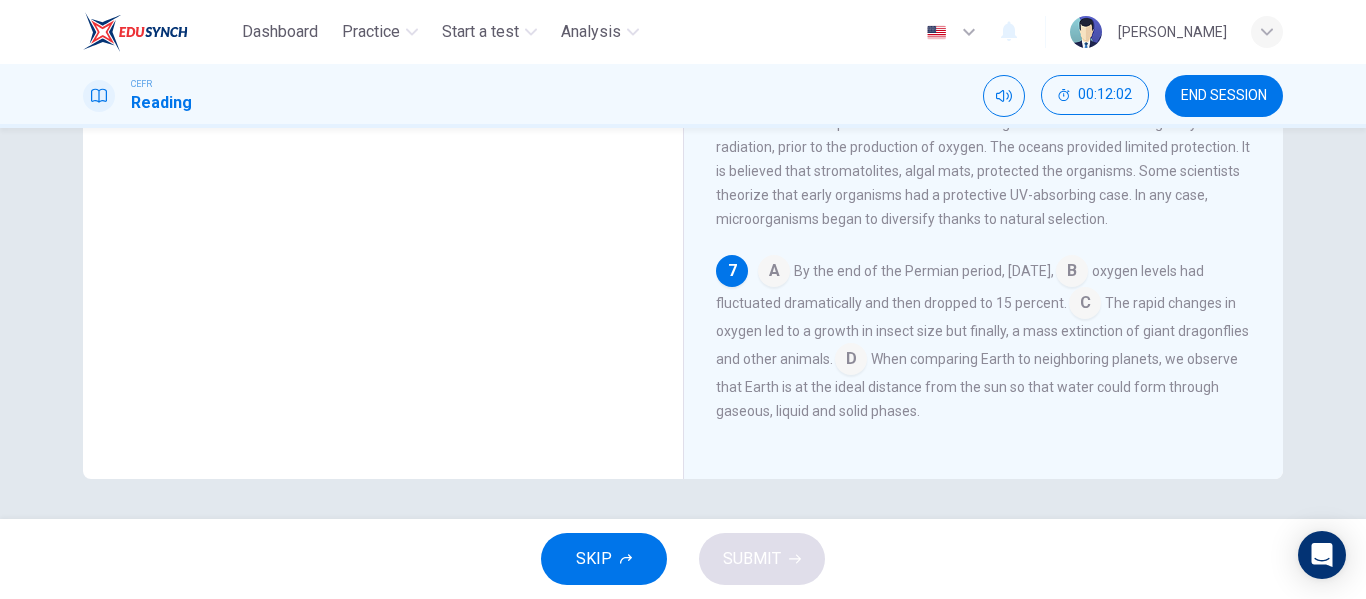 click at bounding box center (1085, 305) 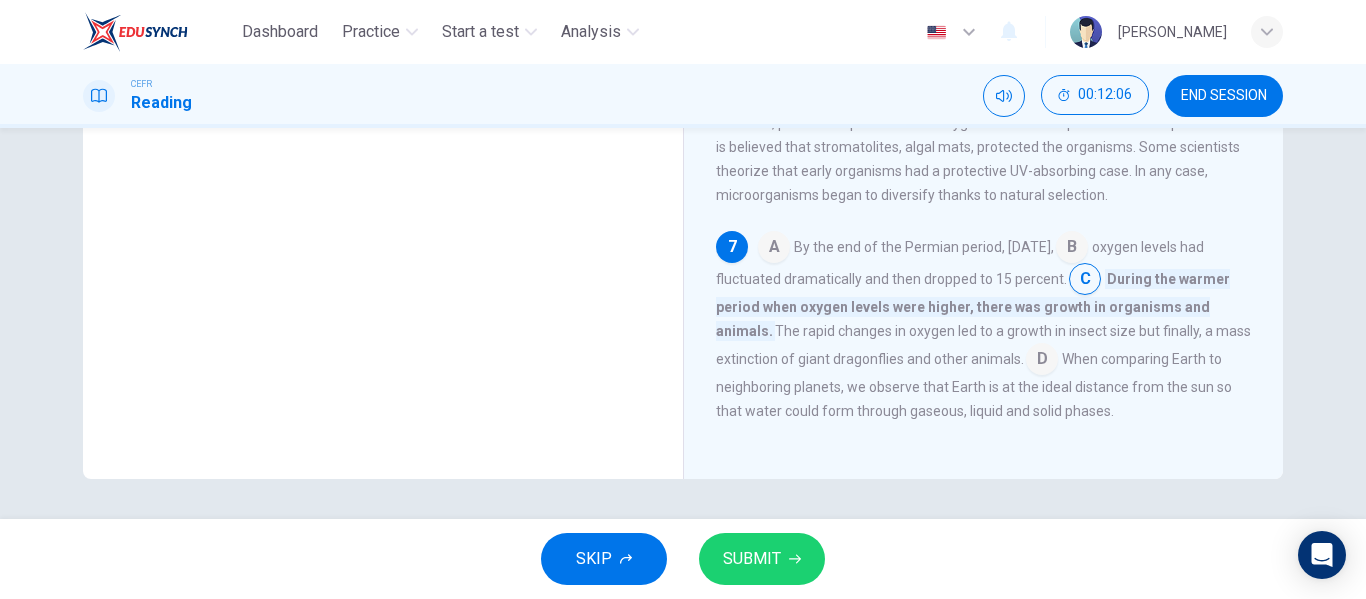 click on "SUBMIT" at bounding box center [762, 559] 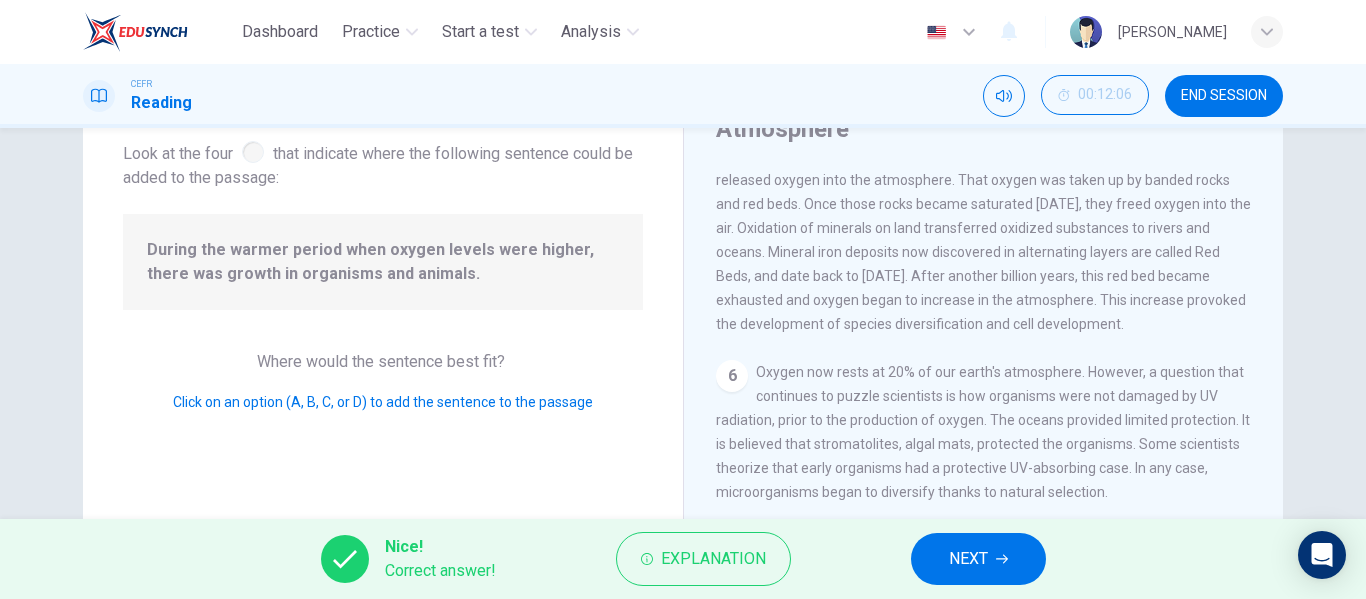 scroll, scrollTop: 116, scrollLeft: 0, axis: vertical 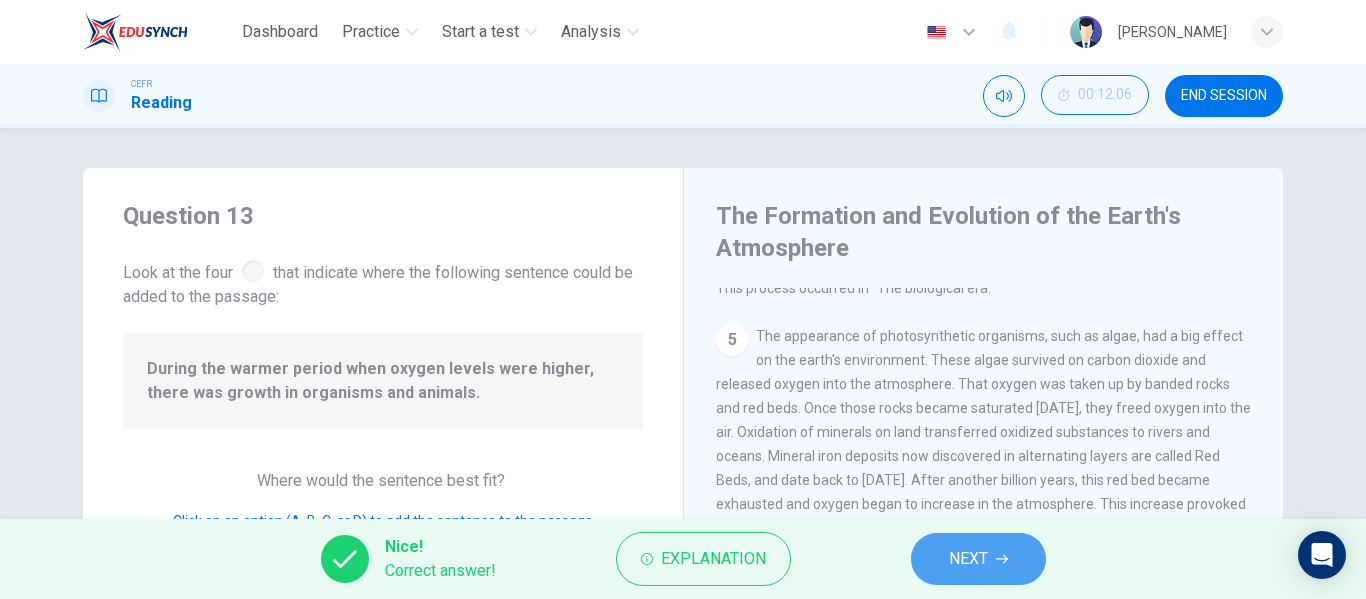 click on "NEXT" at bounding box center [968, 559] 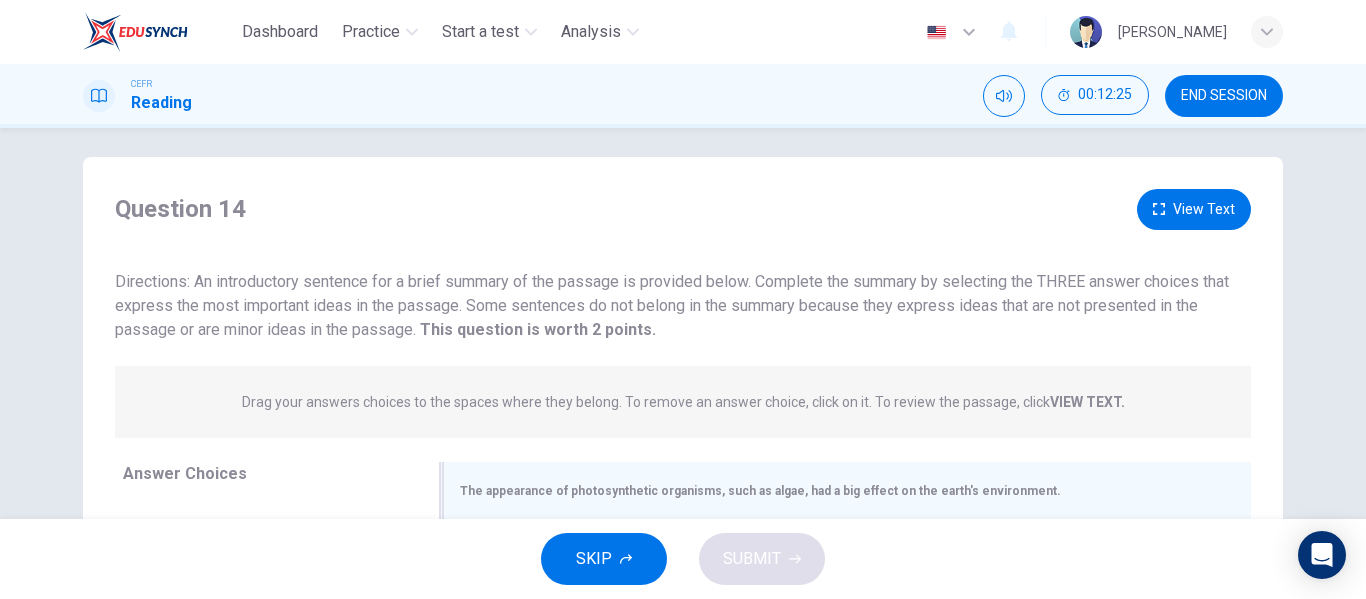 scroll, scrollTop: 0, scrollLeft: 0, axis: both 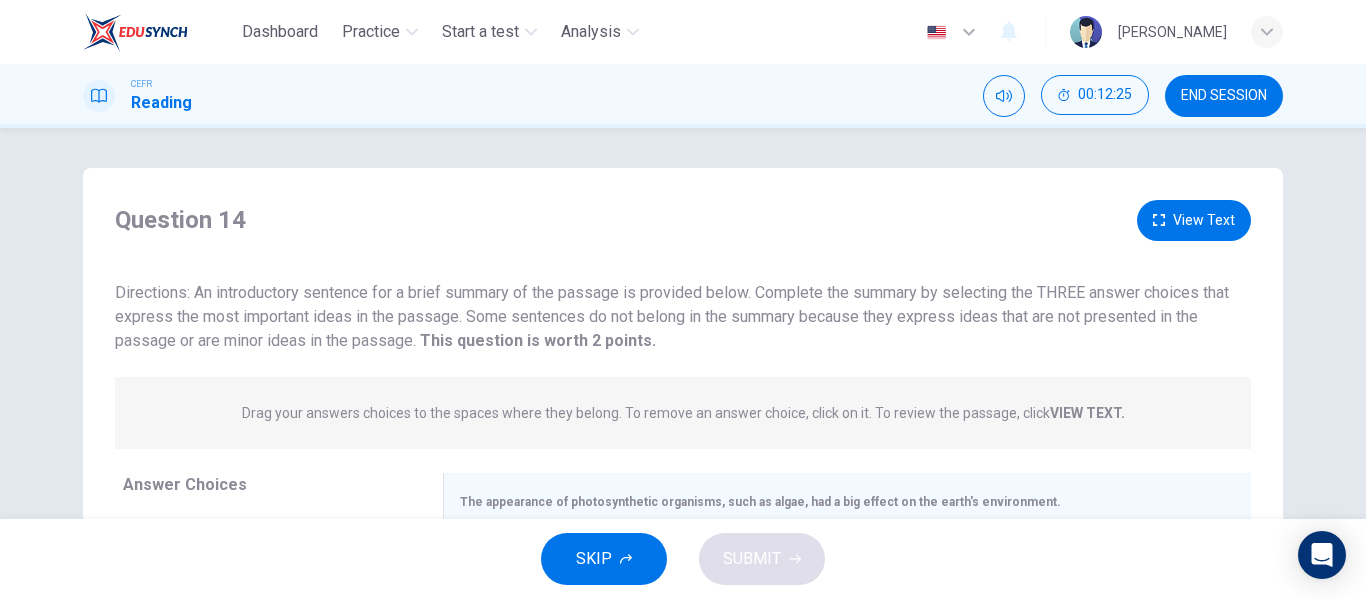 click on "View Text" at bounding box center (1194, 220) 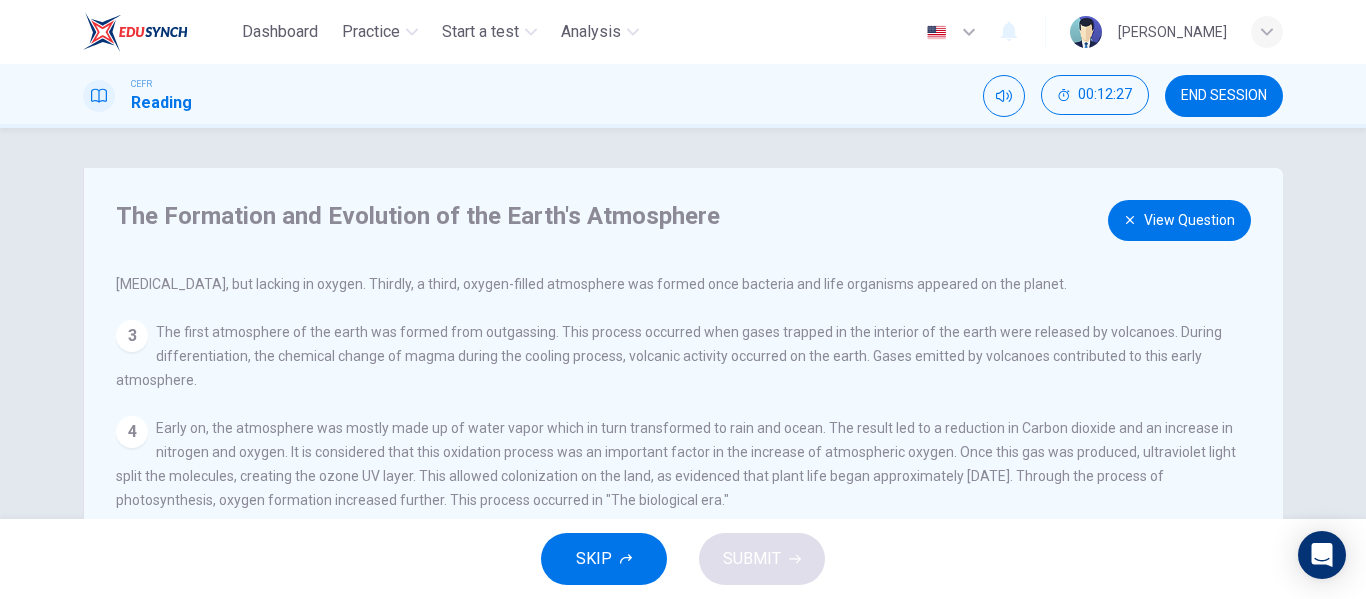 scroll, scrollTop: 168, scrollLeft: 0, axis: vertical 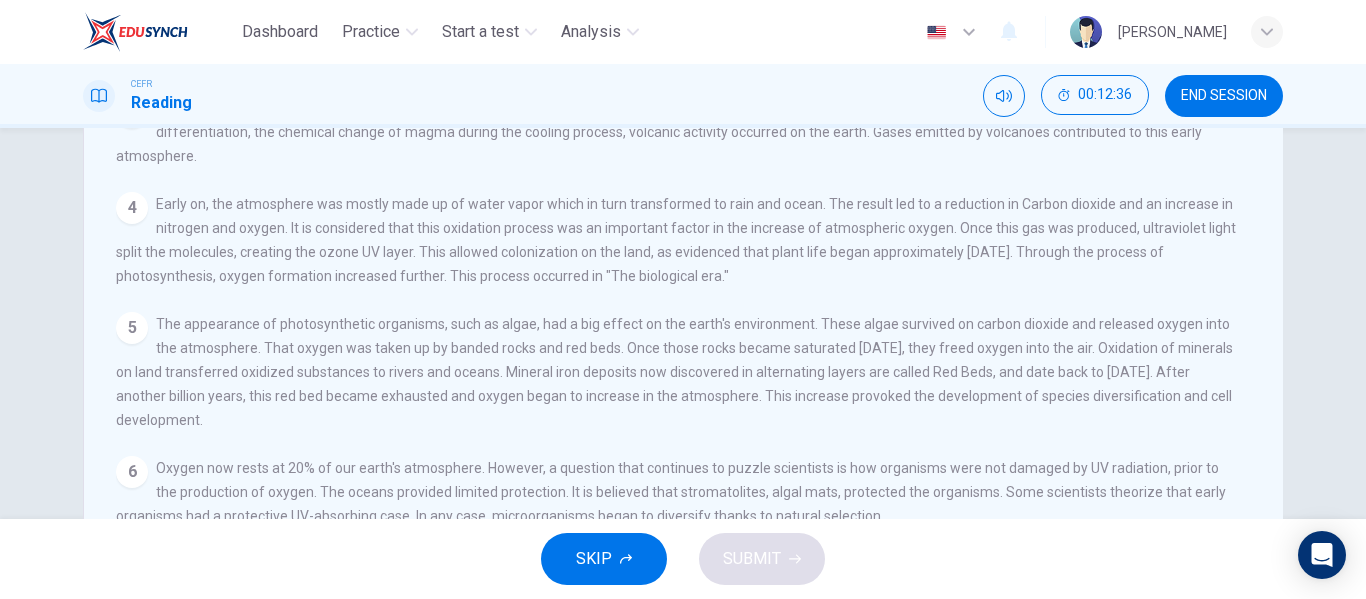 click on "The Formation and Evolution of the Earth's Atmosphere View Question 1 The earth's atmosphere is a layer of gases surrounding our planet and retained by our gravity. It warms the earth, regulates temperature between night and day, and protects life by absorbing ultraviolet solar radiation. The atmosphere of Earth is a layer. Our atmosphere contains 78% nitrogen, 20% oxygen, .93% argon and .039% carbon dioxide. 2 Earth is considered to have had three atmospheres. At first, the atmosphere was light, captured from the solar nebula made up of hydrogen and helium. A solar wind and intense heat drove off this first atmosphere. After, the earth released gases, creating a second atmosphere rich in water vapor, carbon dioxide, methane and nitrous oxide, but lacking in oxygen. Thirdly, a third, oxygen-filled atmosphere was formed once bacteria and life organisms appeared on the planet. 3 4 5 6 7 Question 14 View Text   This question is worth 2 points. This question is worth 2 points.  VIEW TEXT. A B C D E F A B C D E F" at bounding box center [683, 323] 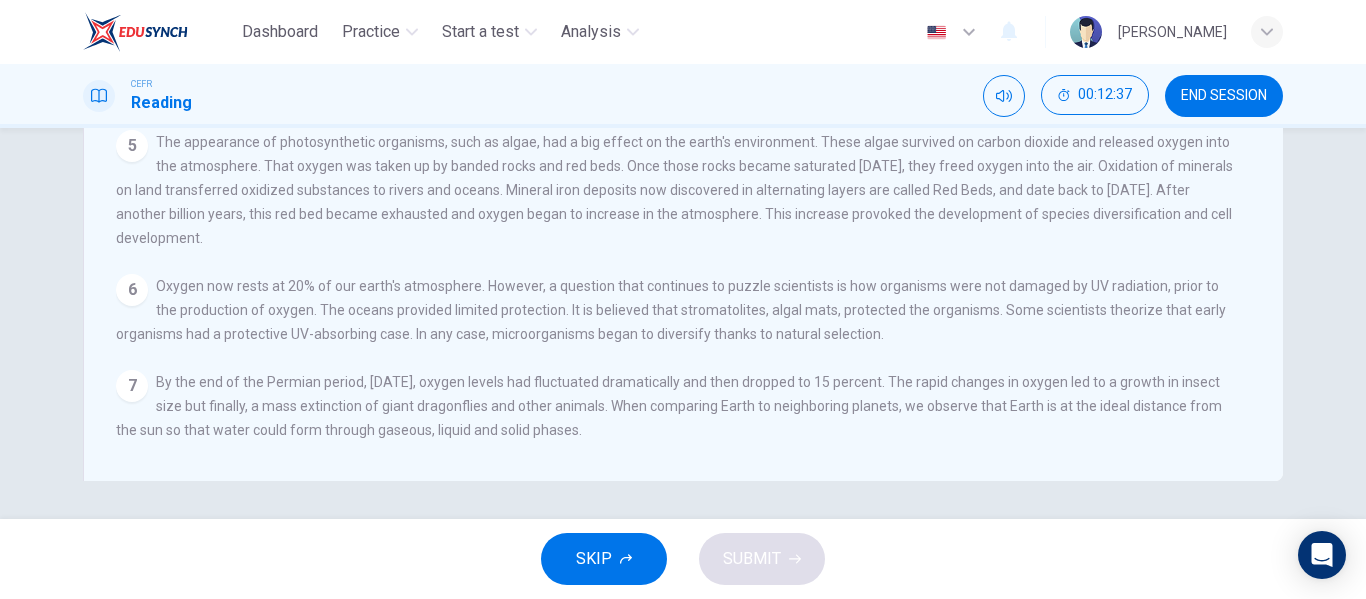 scroll, scrollTop: 384, scrollLeft: 0, axis: vertical 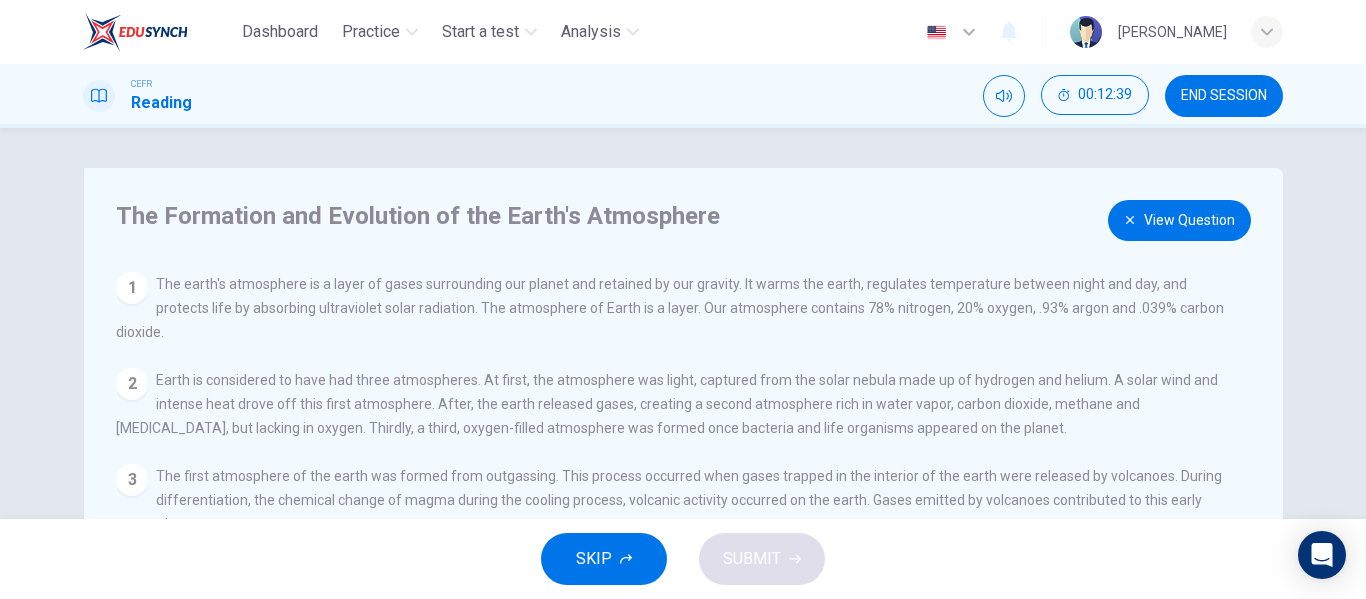 click on "View Question" at bounding box center (1179, 220) 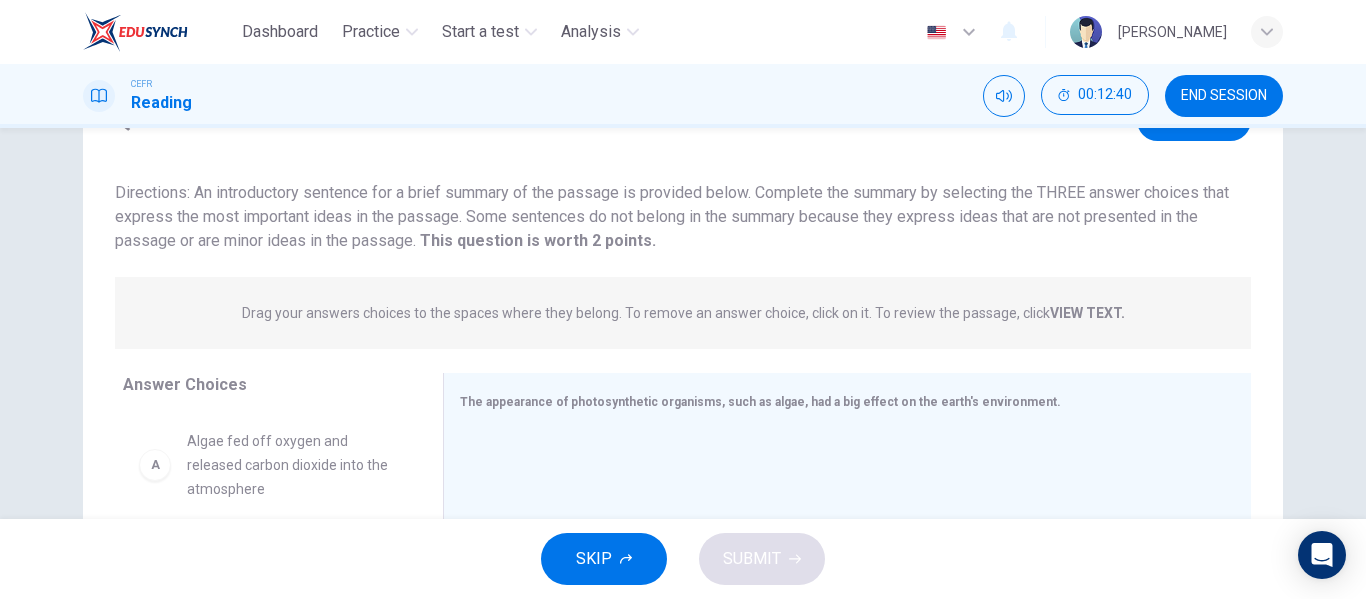 scroll, scrollTop: 300, scrollLeft: 0, axis: vertical 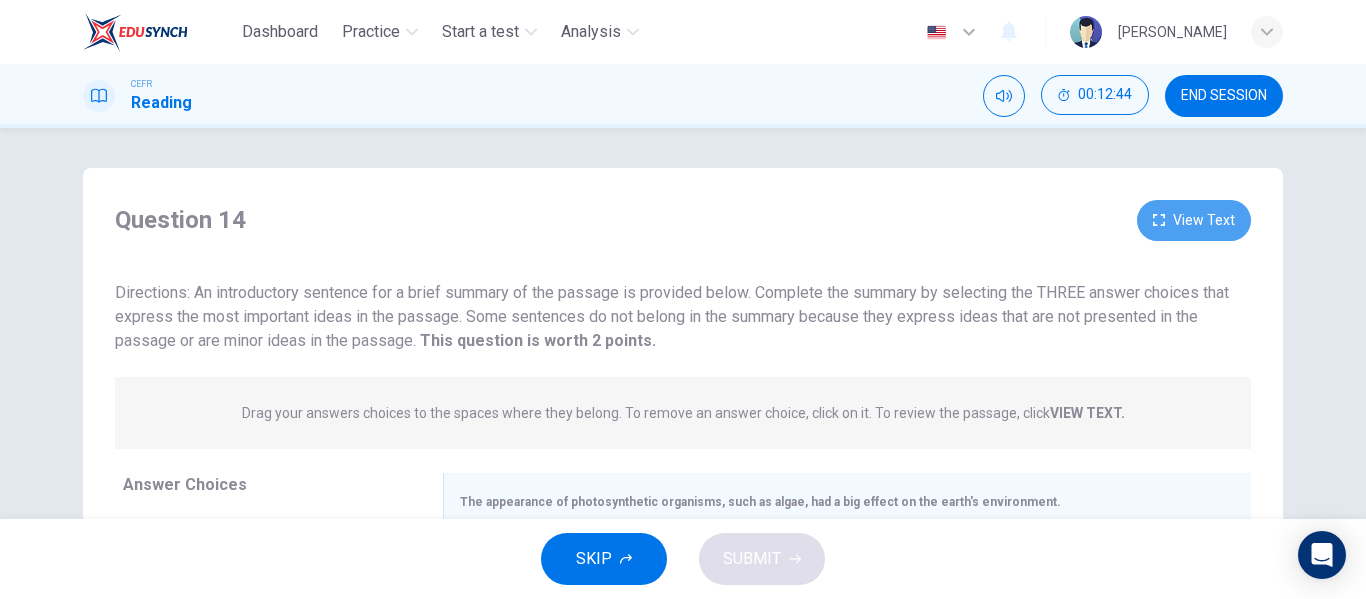 click on "View Text" at bounding box center (1194, 220) 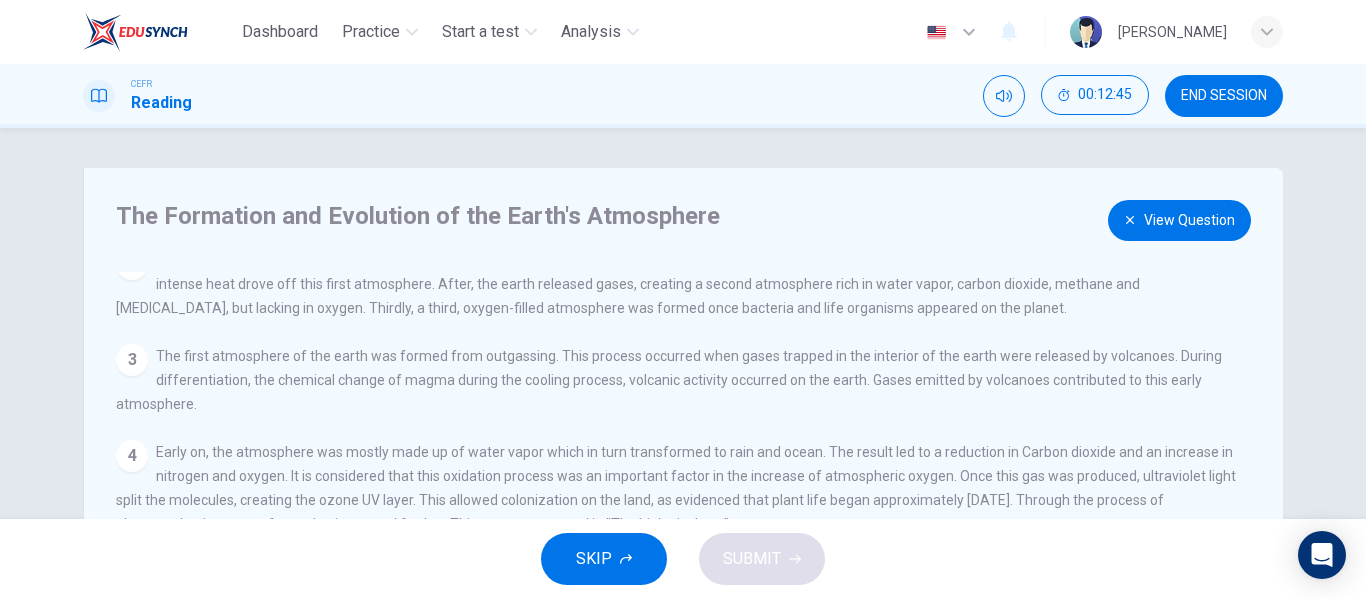 scroll, scrollTop: 168, scrollLeft: 0, axis: vertical 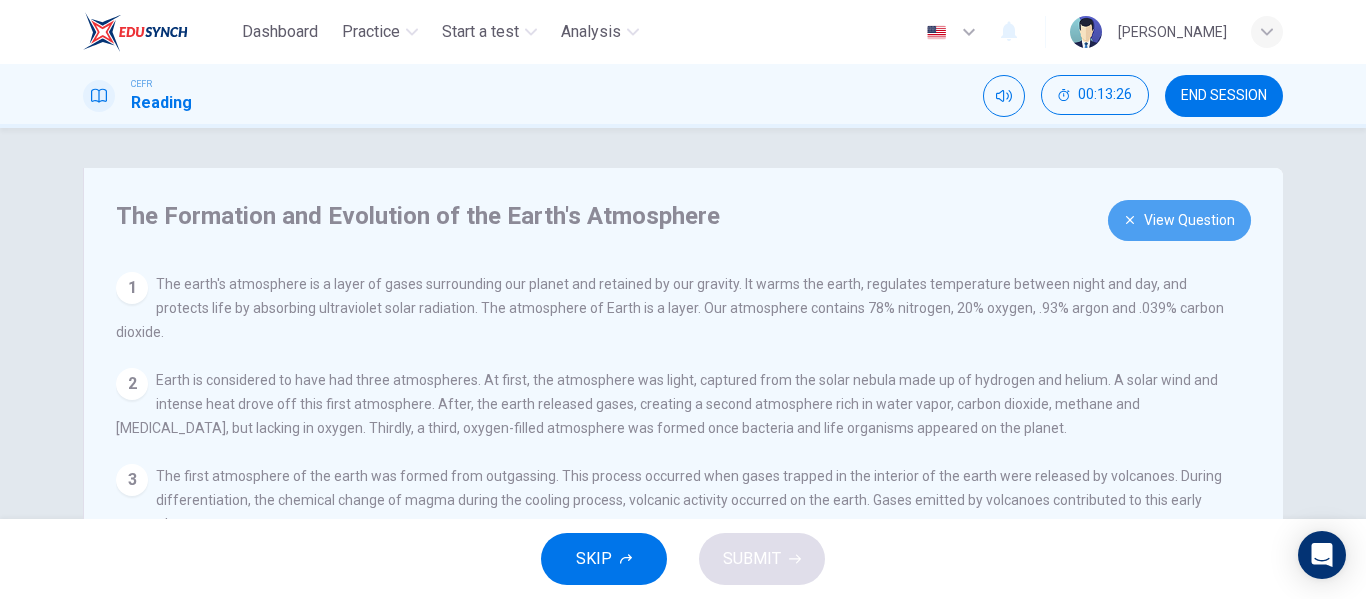 click on "View Question" at bounding box center (1179, 220) 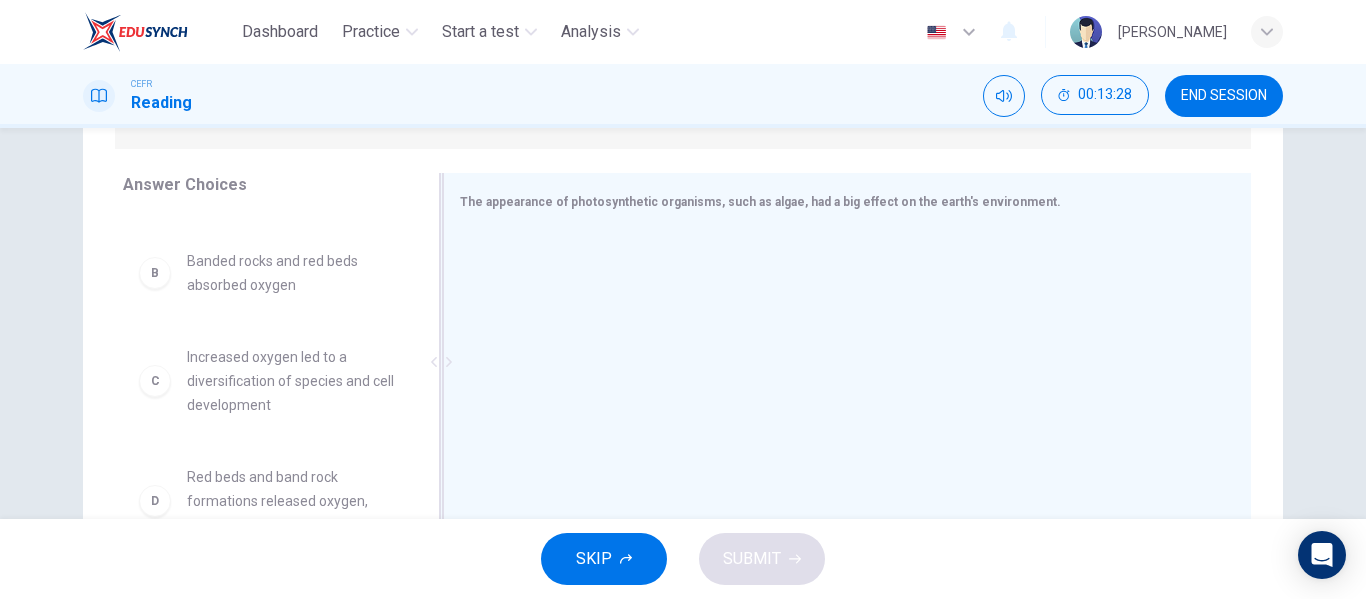 scroll, scrollTop: 384, scrollLeft: 0, axis: vertical 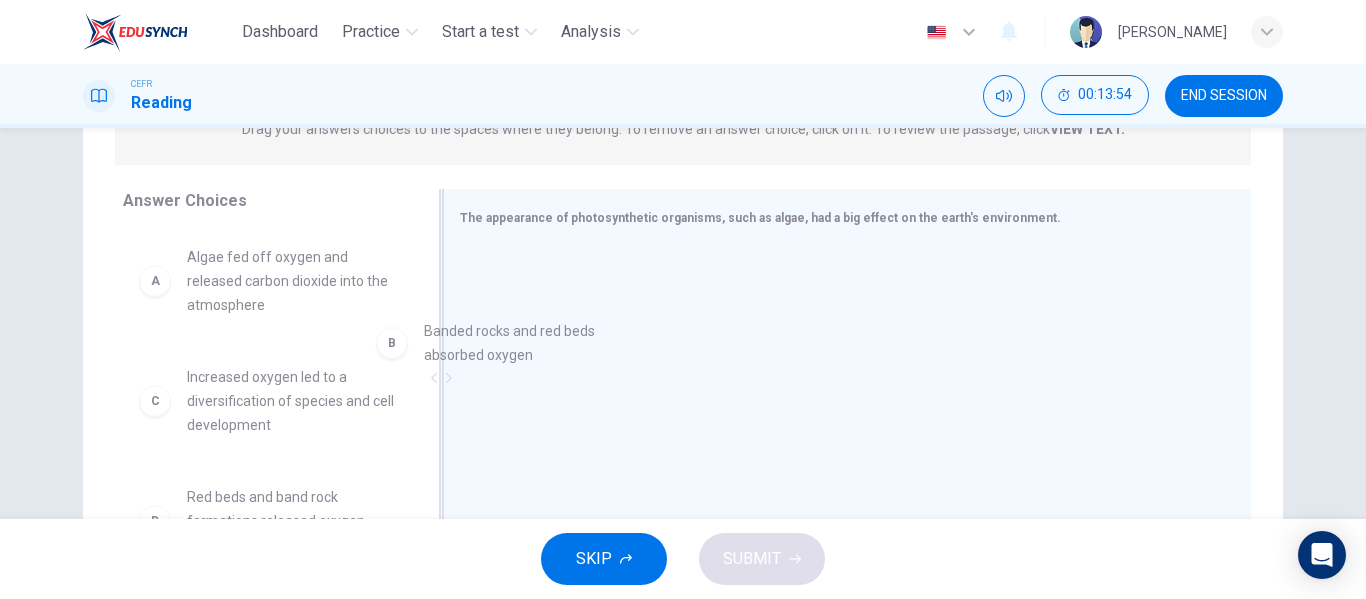 drag, startPoint x: 234, startPoint y: 415, endPoint x: 481, endPoint y: 363, distance: 252.41434 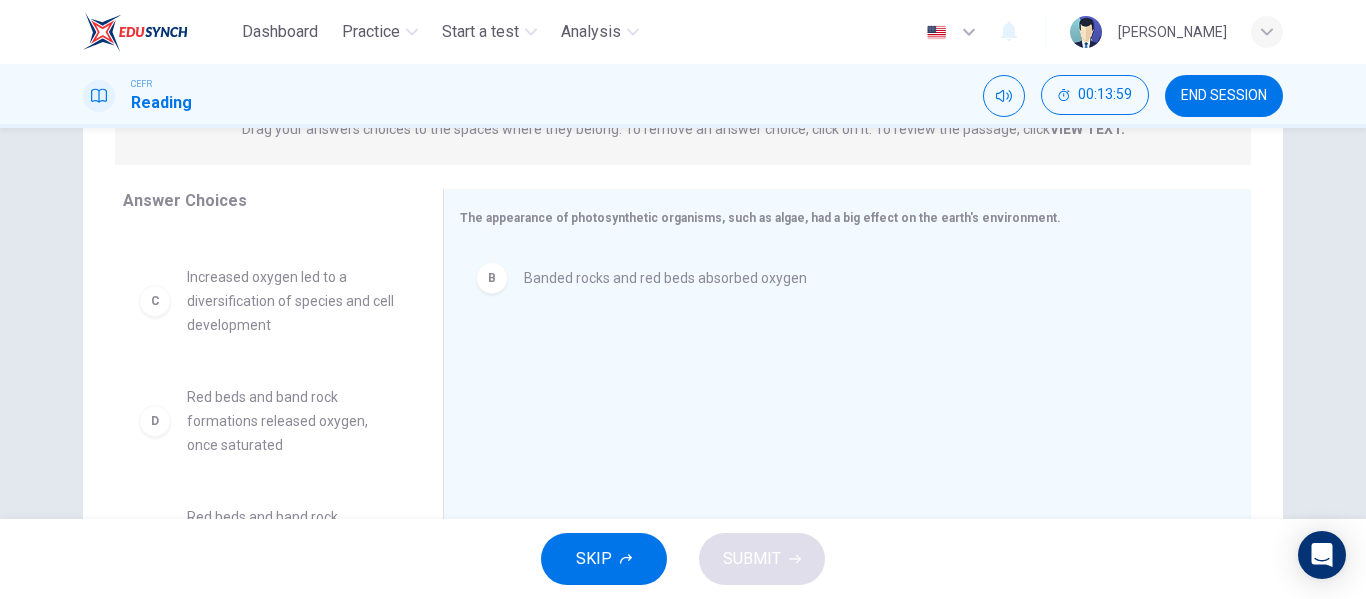 scroll, scrollTop: 200, scrollLeft: 0, axis: vertical 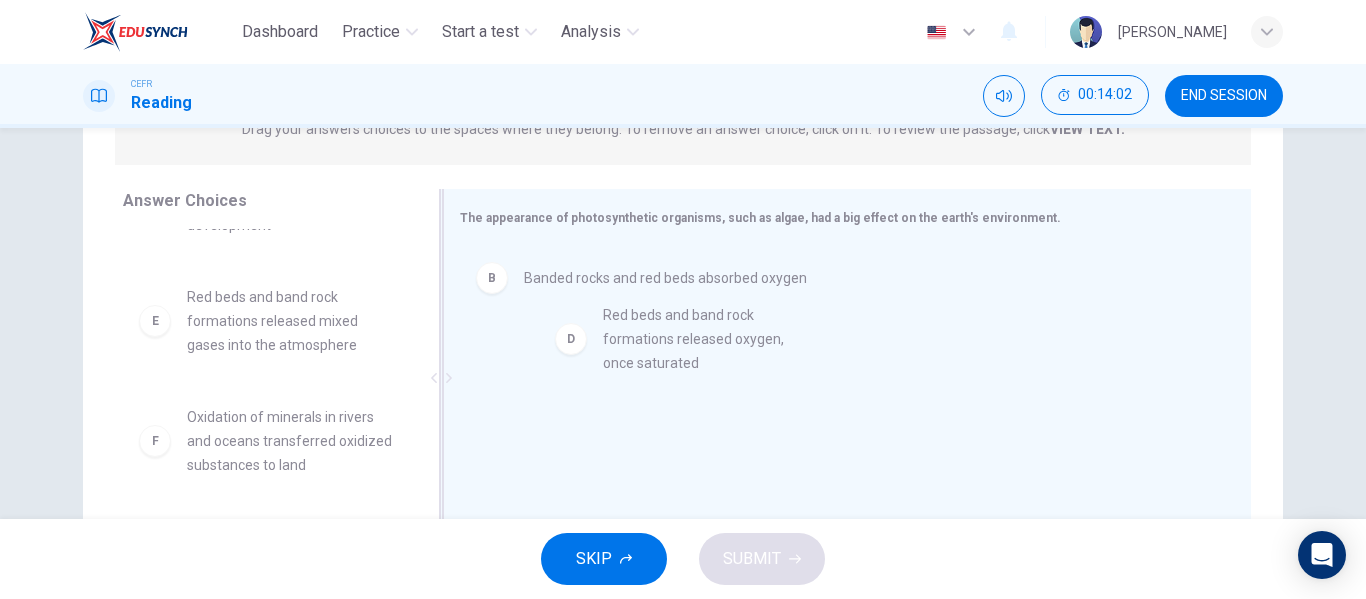 drag, startPoint x: 264, startPoint y: 336, endPoint x: 697, endPoint y: 354, distance: 433.37396 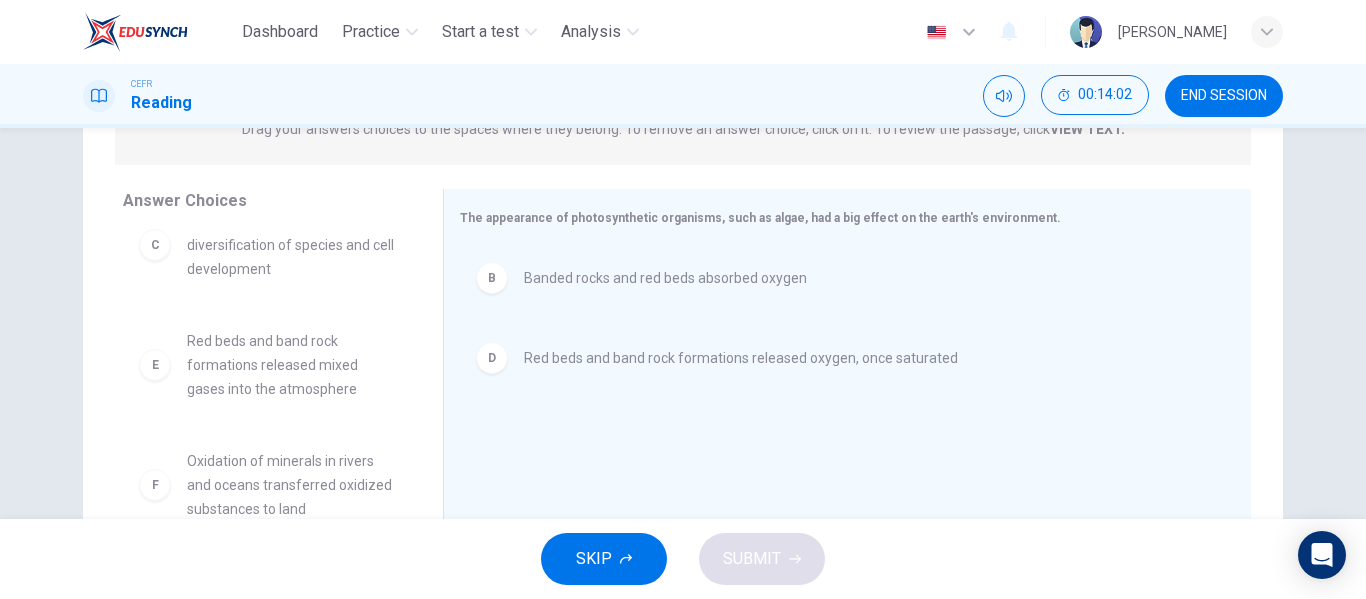 scroll, scrollTop: 156, scrollLeft: 0, axis: vertical 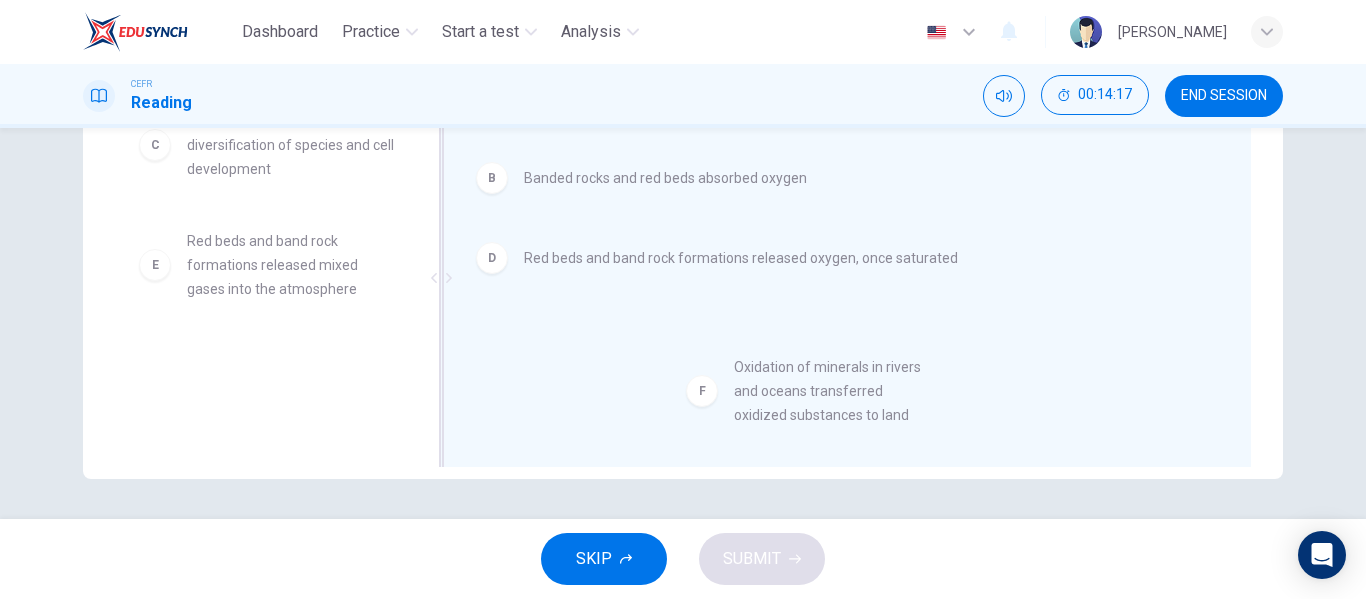 drag, startPoint x: 291, startPoint y: 367, endPoint x: 865, endPoint y: 368, distance: 574.00085 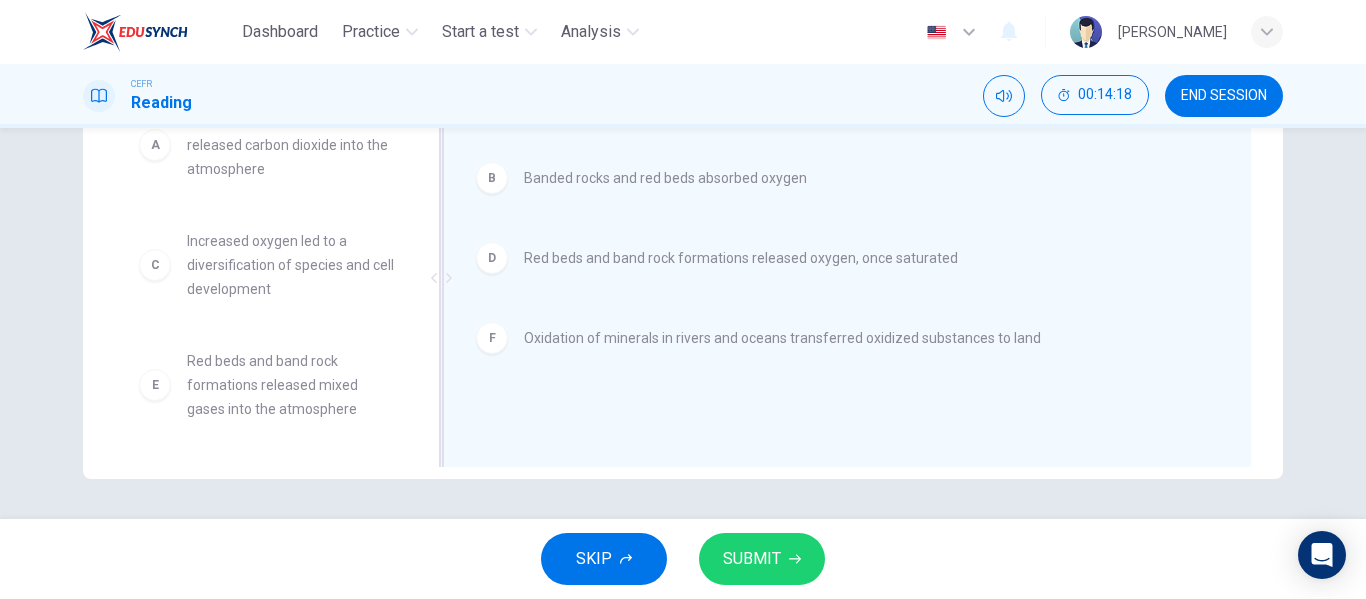 scroll 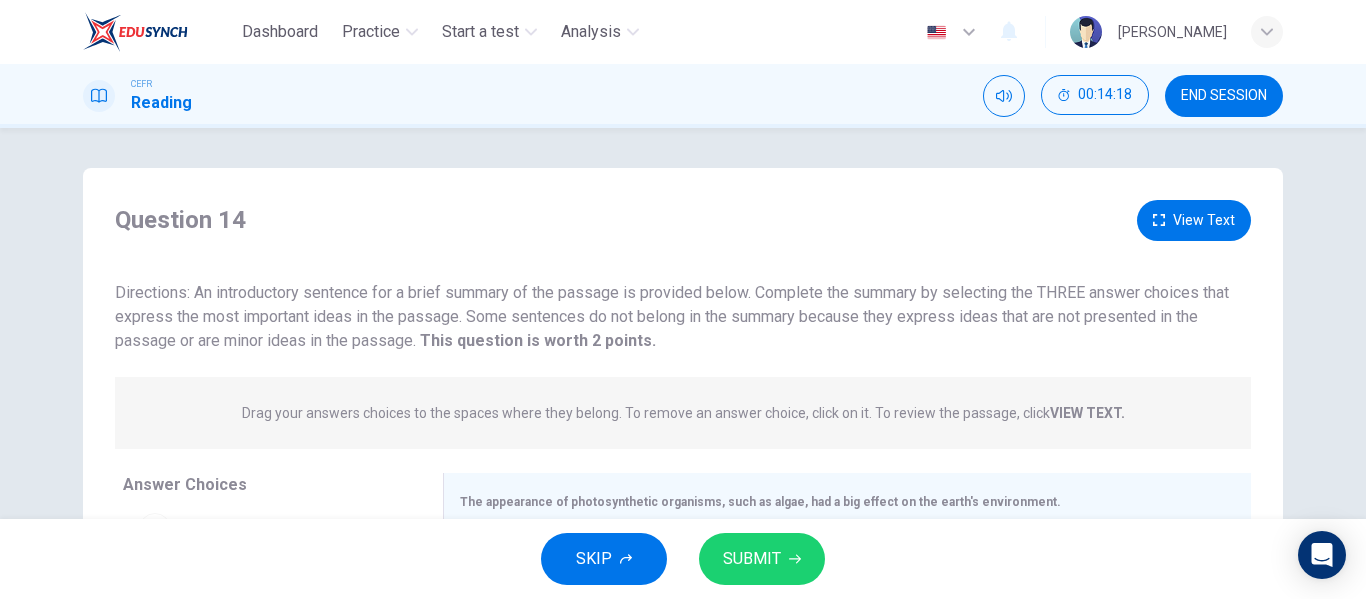 click on "View Text" at bounding box center (1194, 220) 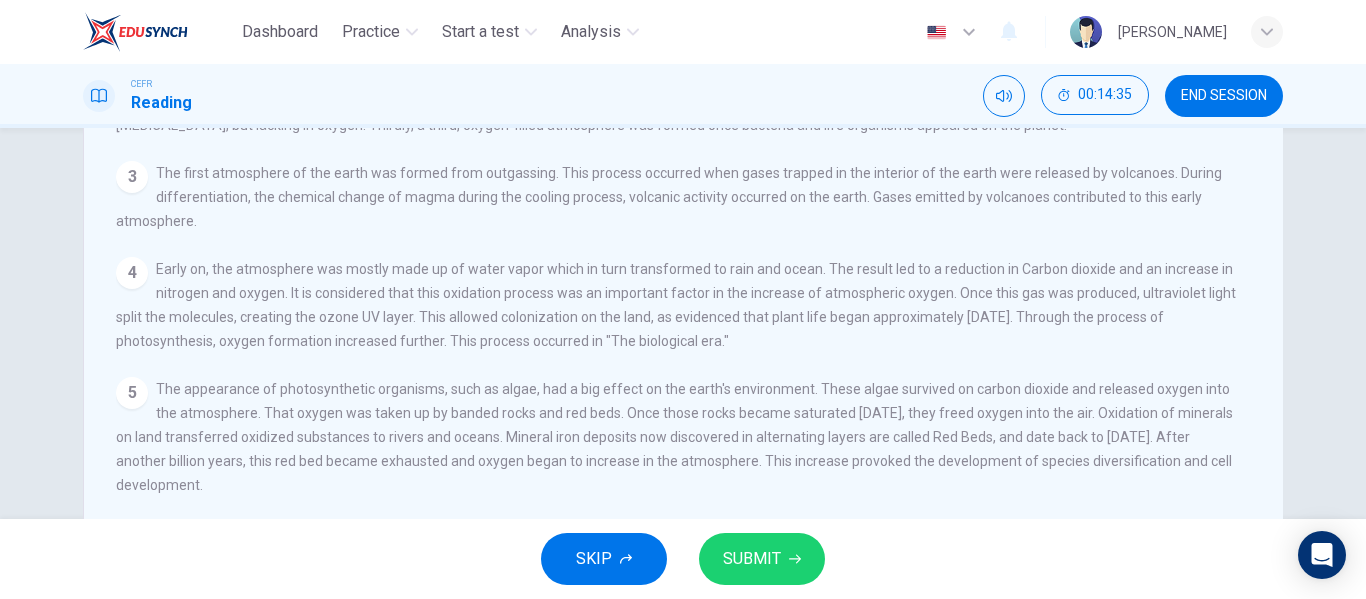 scroll, scrollTop: 0, scrollLeft: 0, axis: both 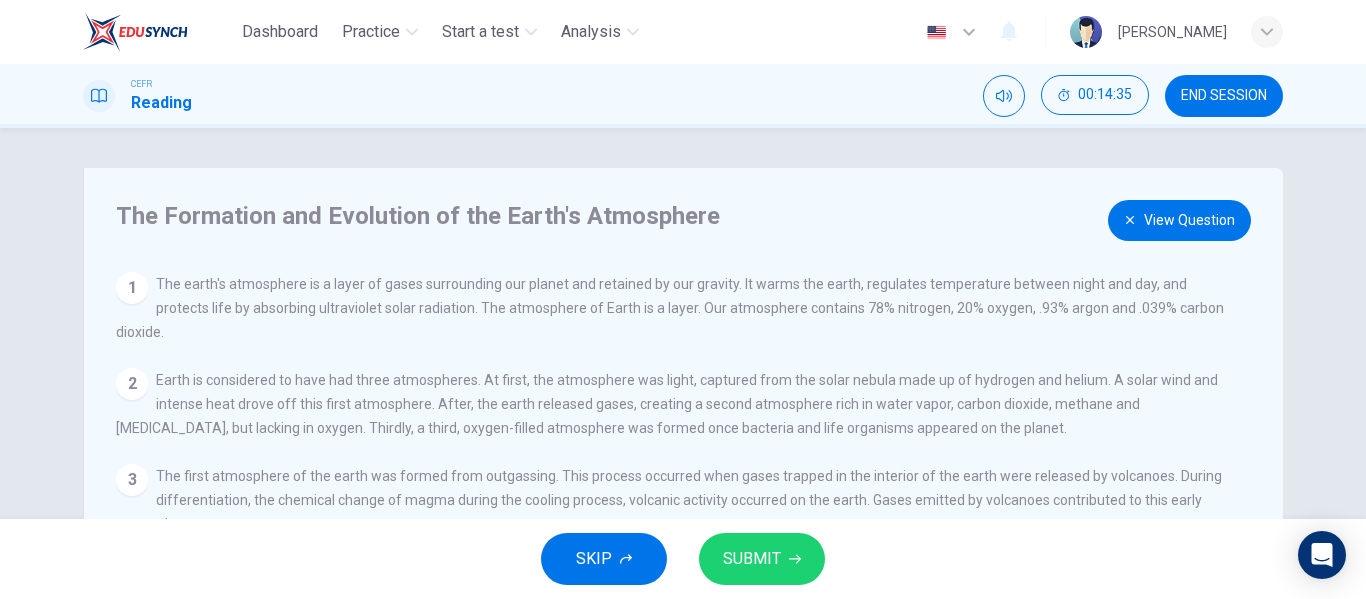 click on "View Question" at bounding box center [1179, 220] 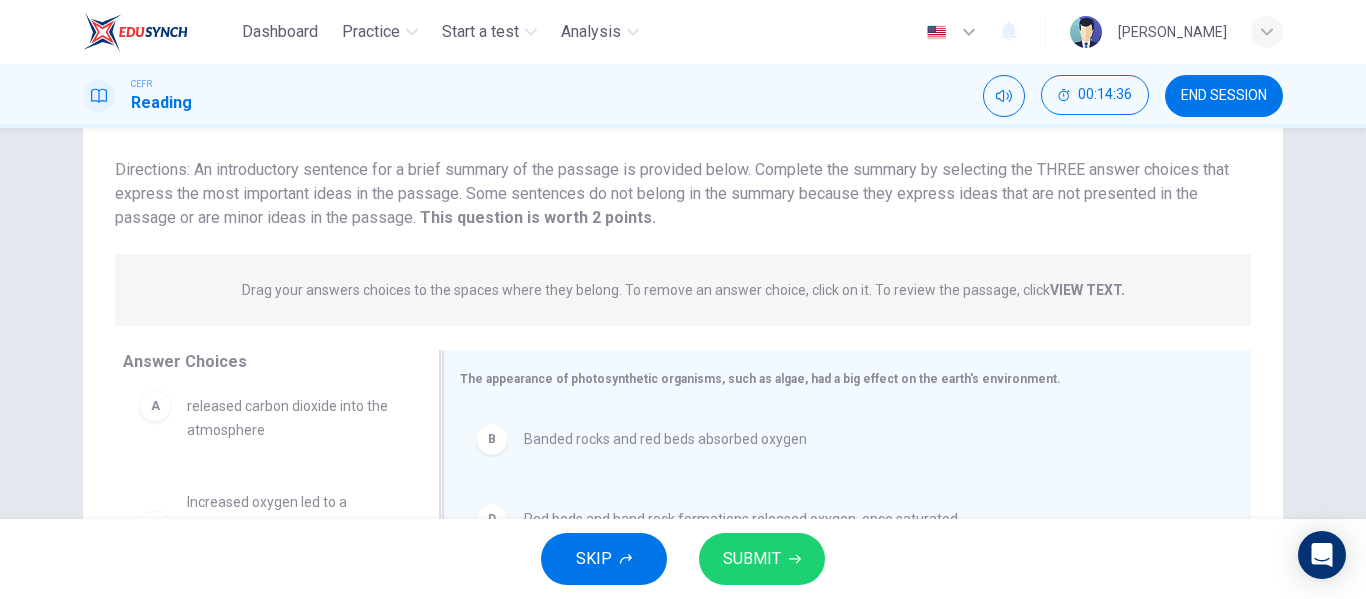 scroll, scrollTop: 300, scrollLeft: 0, axis: vertical 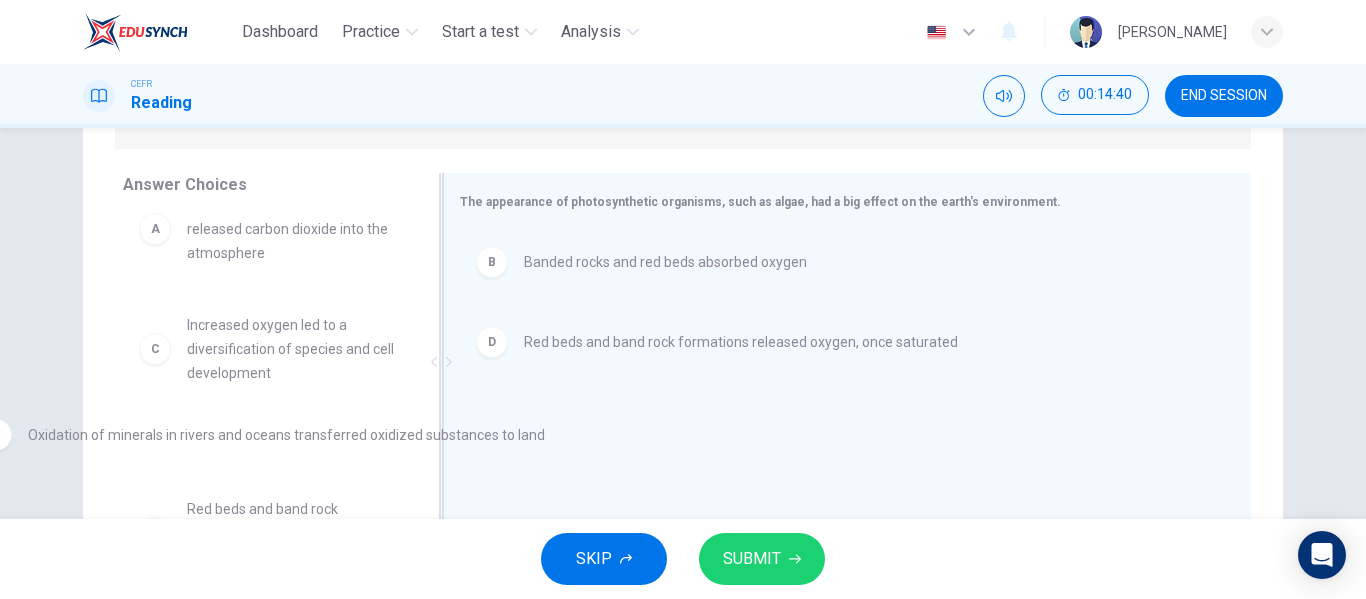 drag, startPoint x: 851, startPoint y: 435, endPoint x: 352, endPoint y: 448, distance: 499.1693 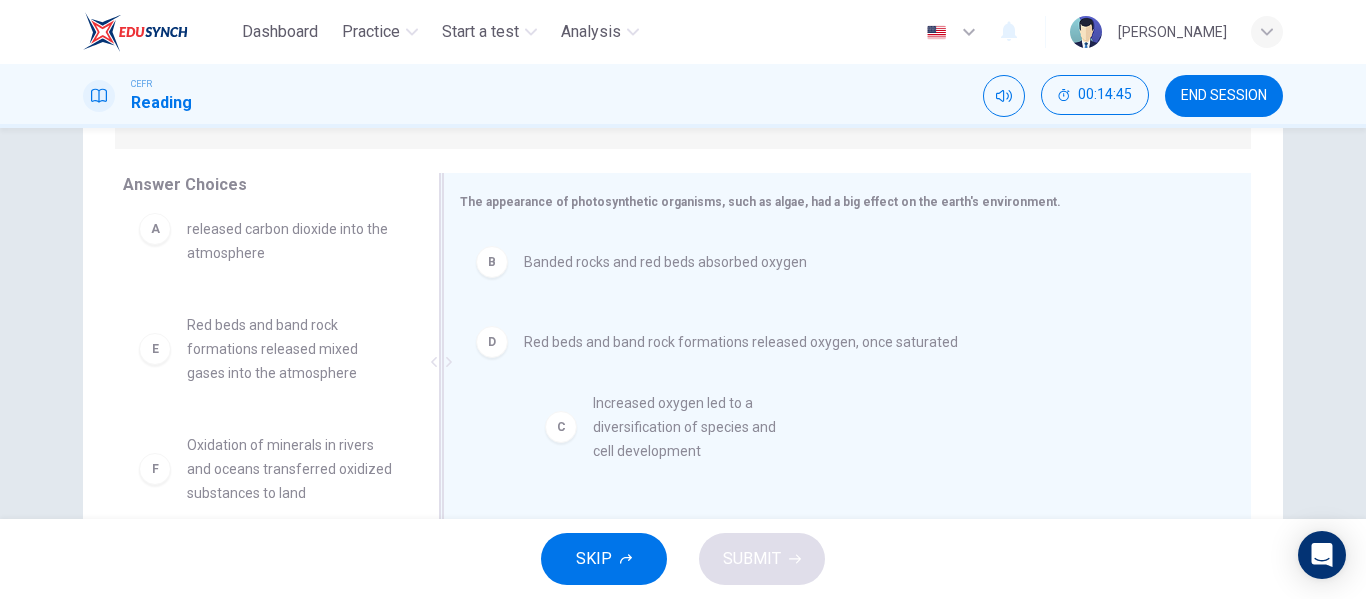 drag, startPoint x: 260, startPoint y: 361, endPoint x: 674, endPoint y: 434, distance: 420.38672 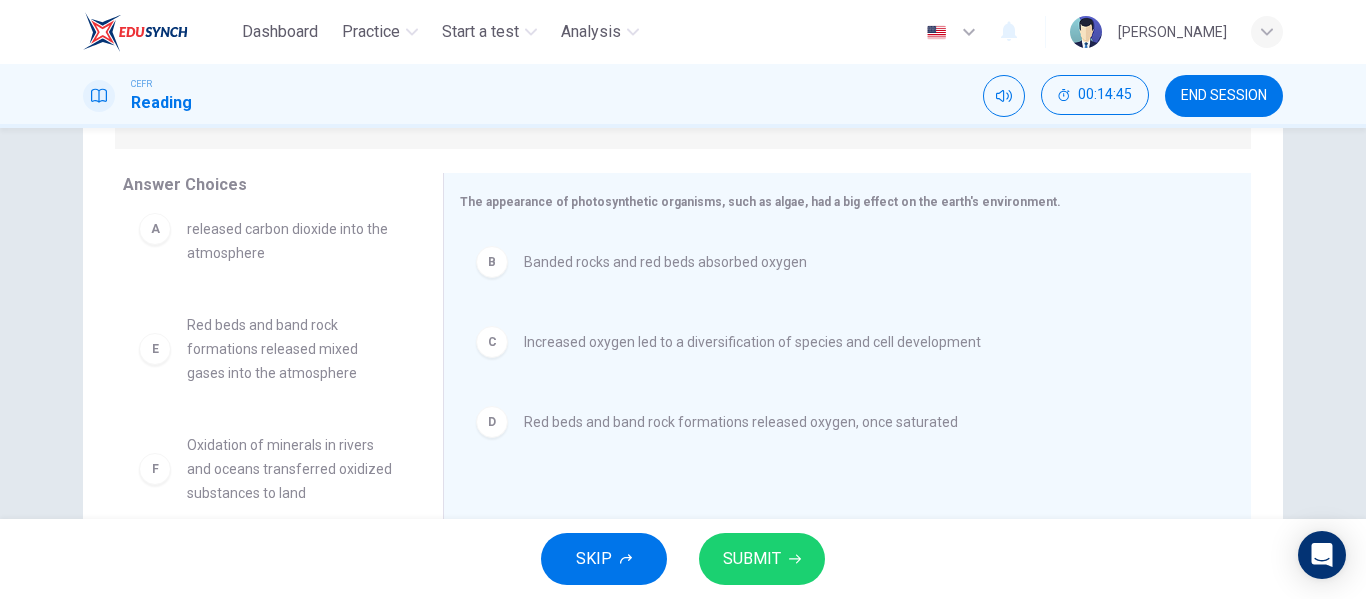 click on "SUBMIT" at bounding box center (752, 559) 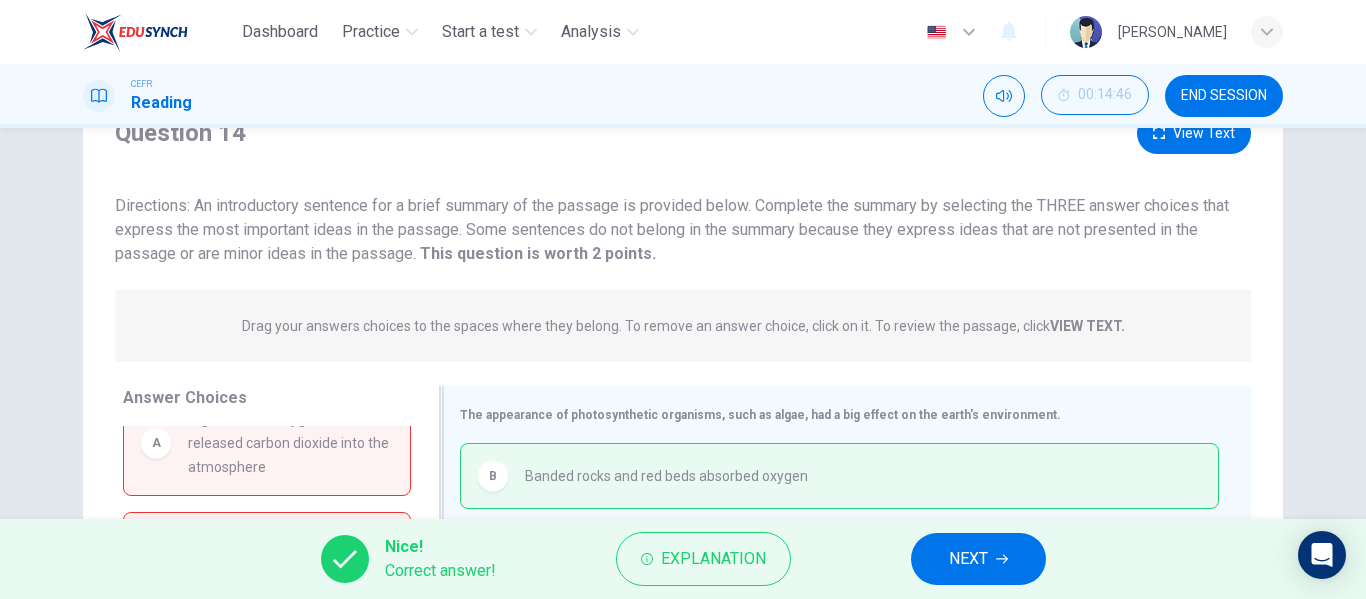 scroll, scrollTop: 0, scrollLeft: 0, axis: both 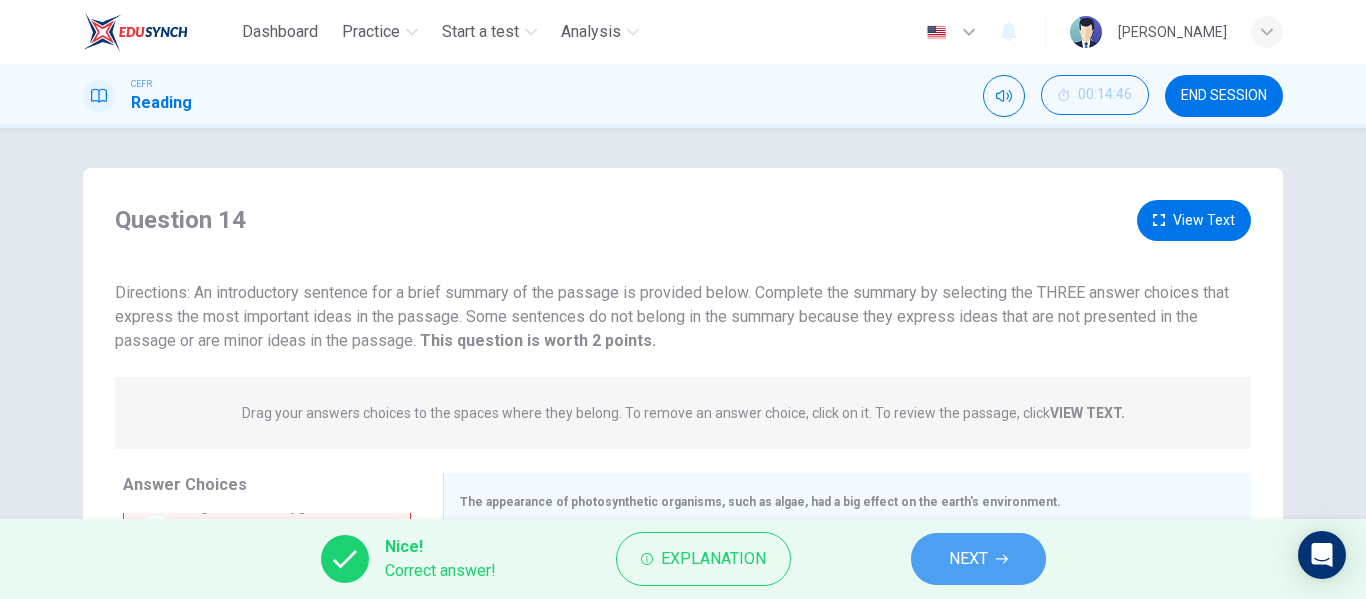 click on "NEXT" at bounding box center [968, 559] 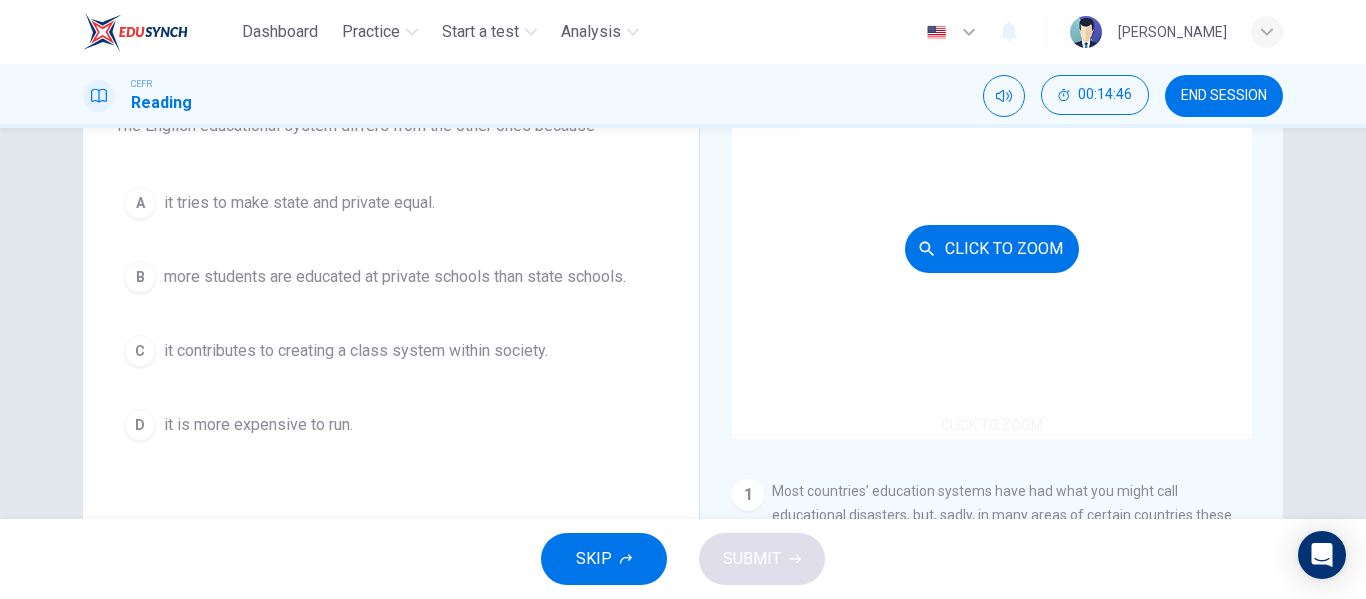 scroll, scrollTop: 200, scrollLeft: 0, axis: vertical 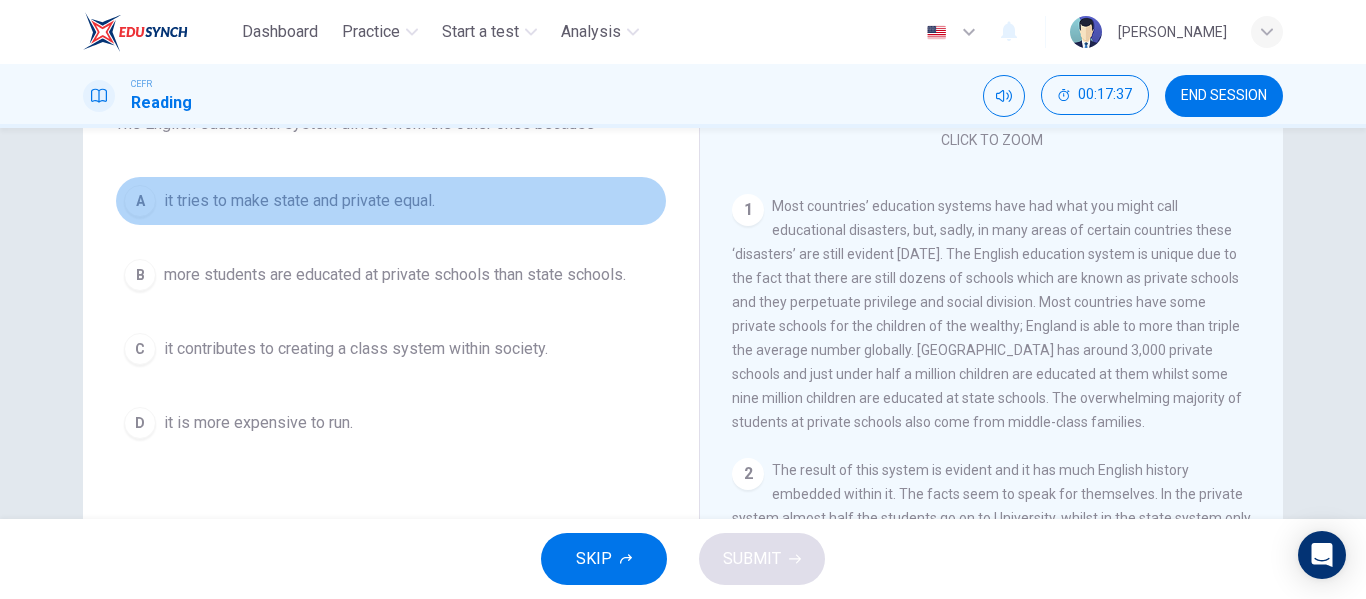 click on "A it tries to make state and private equal." at bounding box center (391, 201) 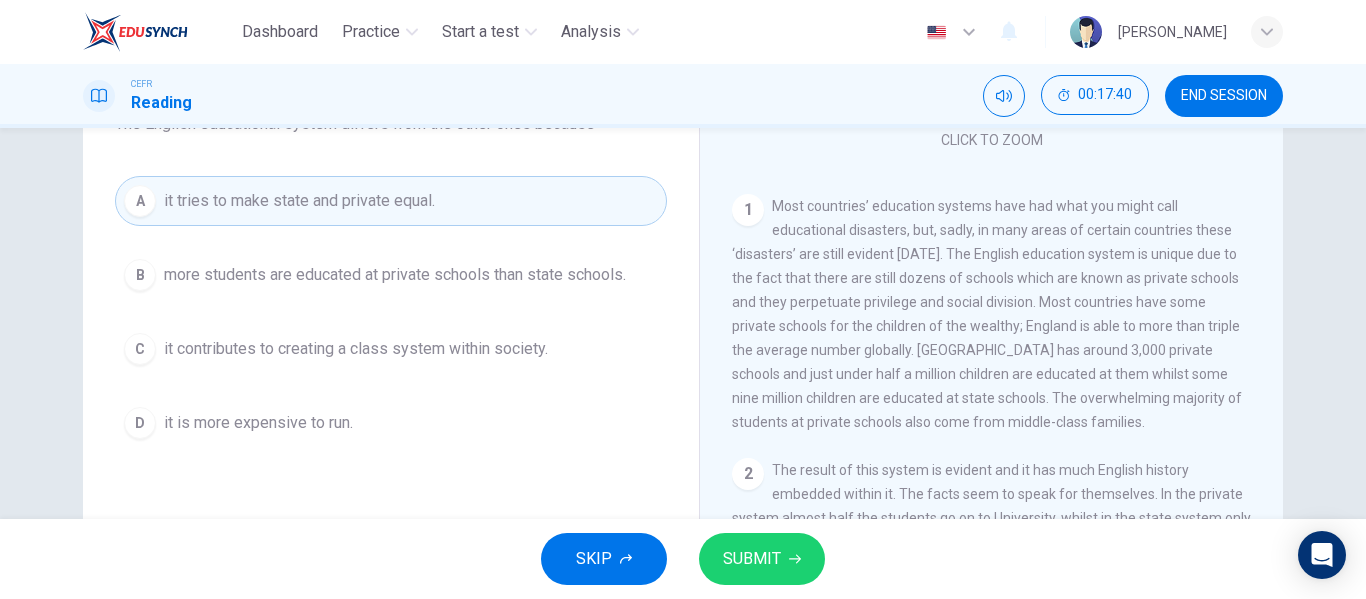 click on "SUBMIT" at bounding box center (762, 559) 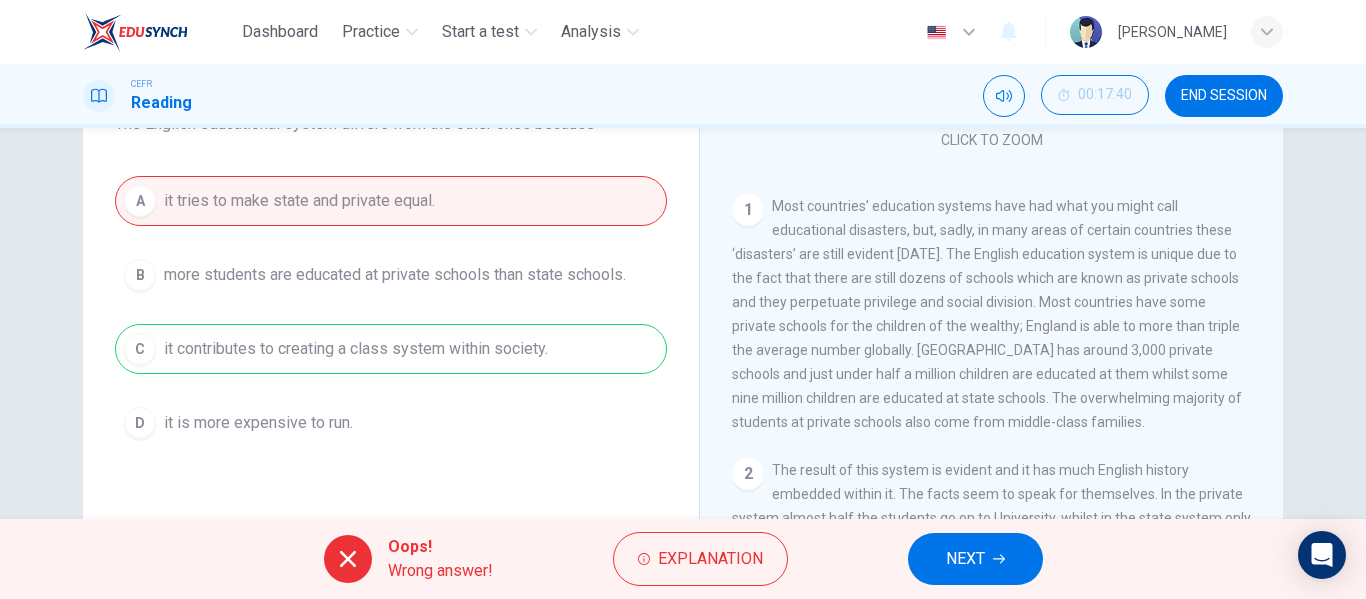 click on "A it tries to make state and private equal. B more students are educated at private schools than state schools. C it contributes to creating a class system within society. D it is more expensive to run." at bounding box center (391, 312) 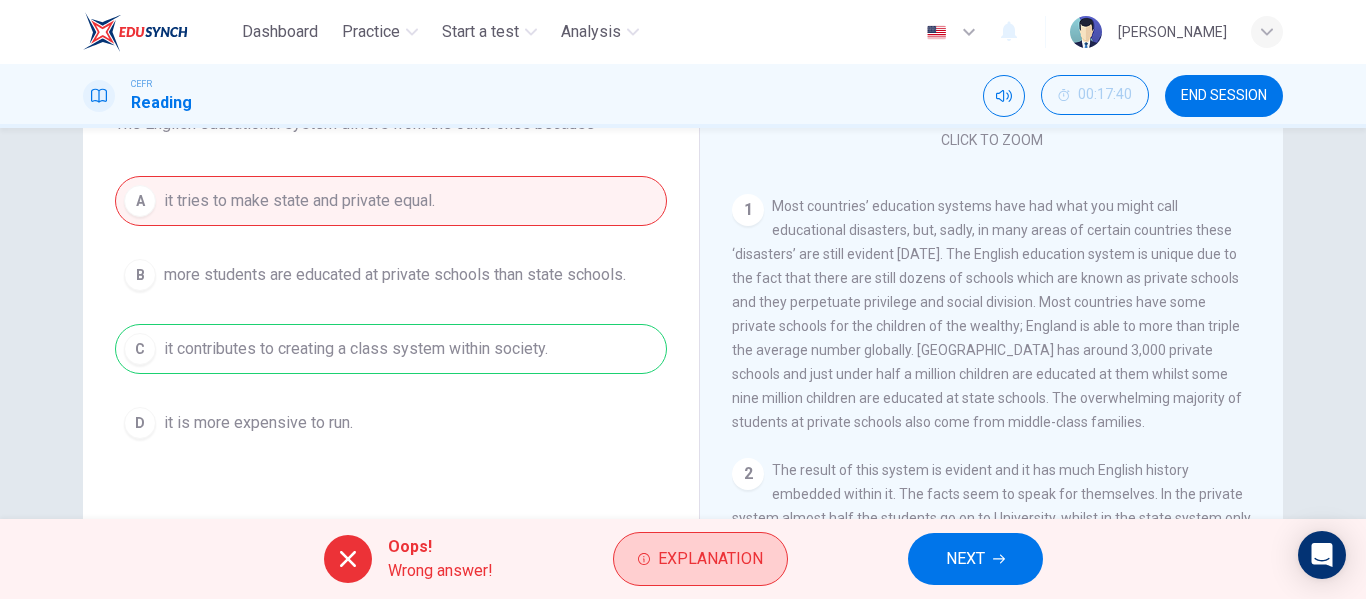 click on "Explanation" at bounding box center (710, 559) 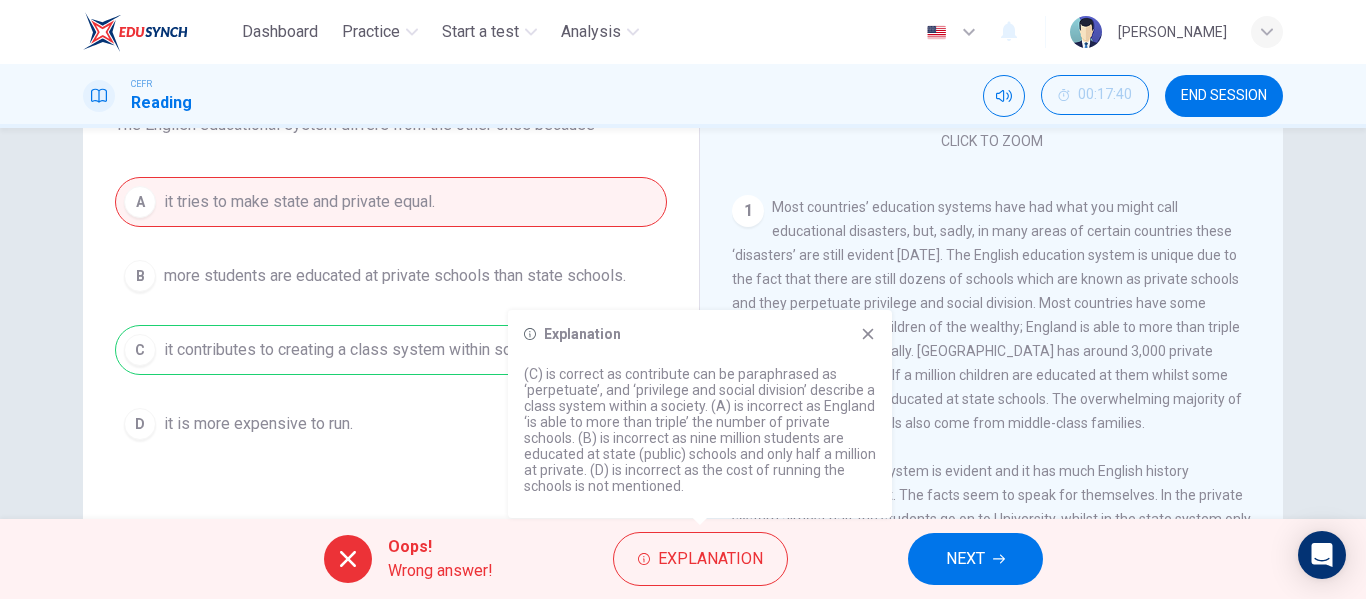 scroll, scrollTop: 200, scrollLeft: 0, axis: vertical 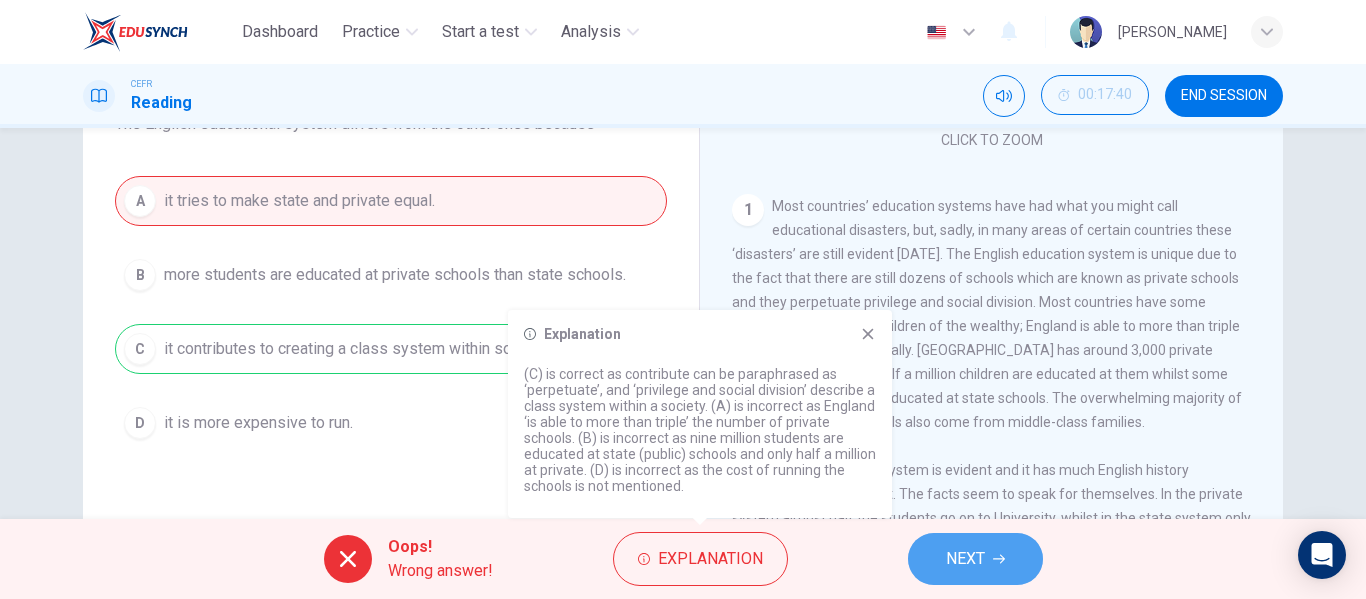 click on "NEXT" at bounding box center (965, 559) 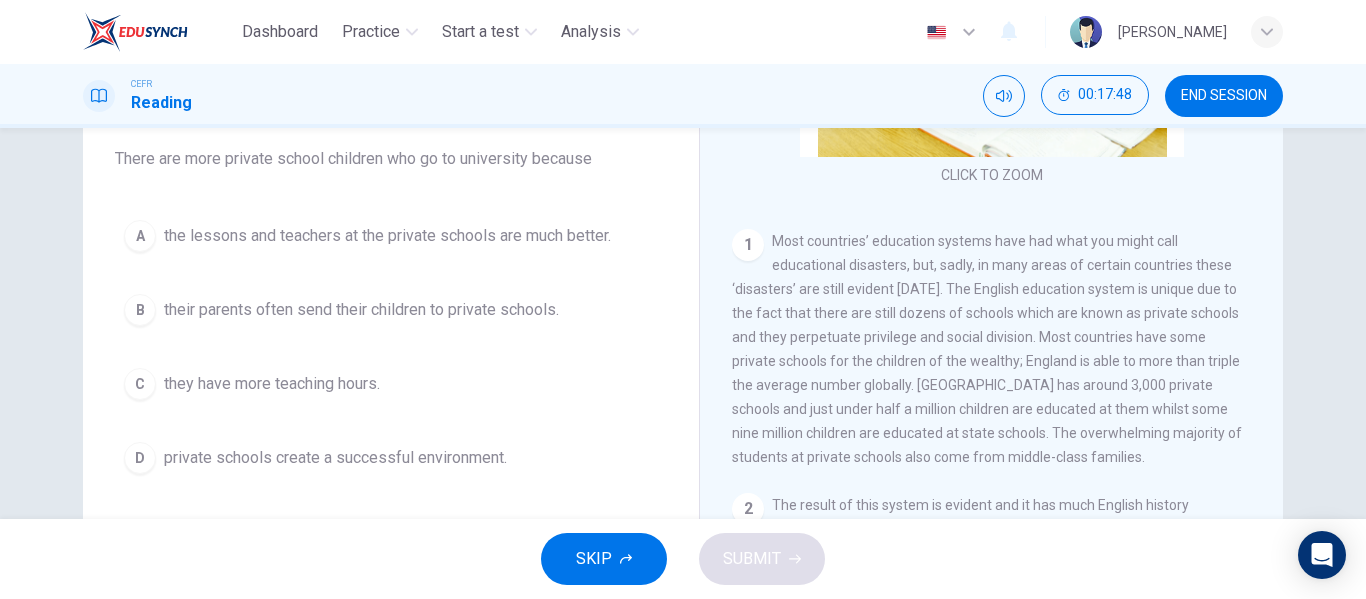 scroll, scrollTop: 200, scrollLeft: 0, axis: vertical 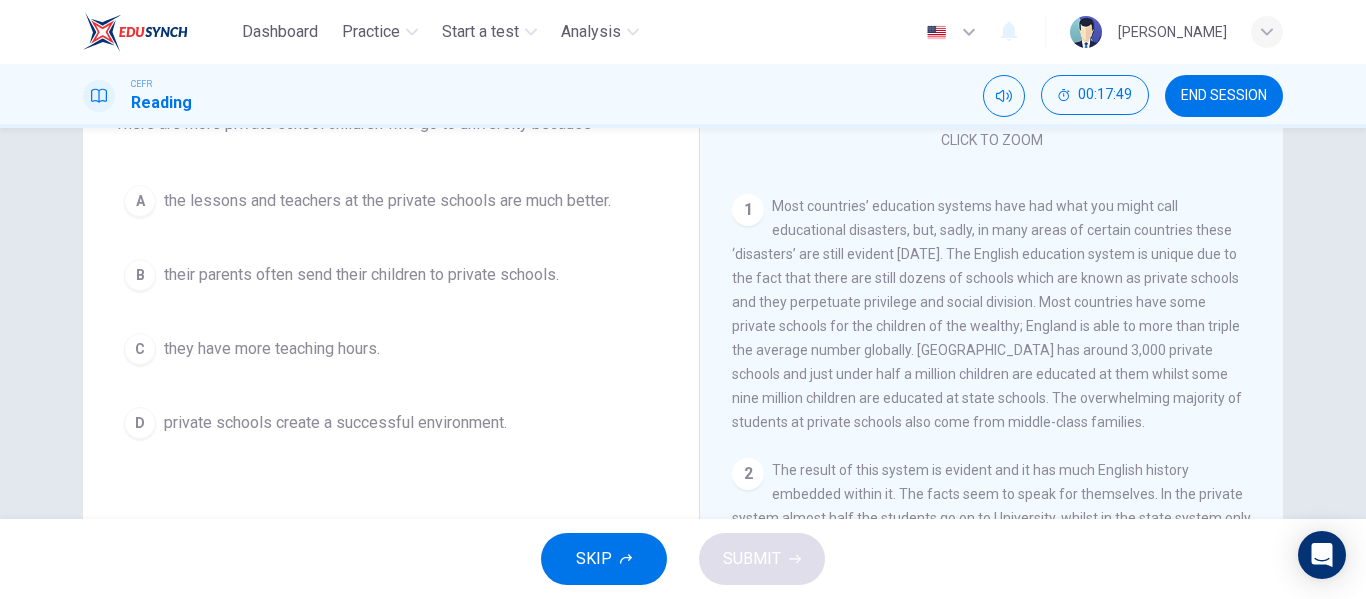 click on "private schools create a successful environment." at bounding box center (335, 423) 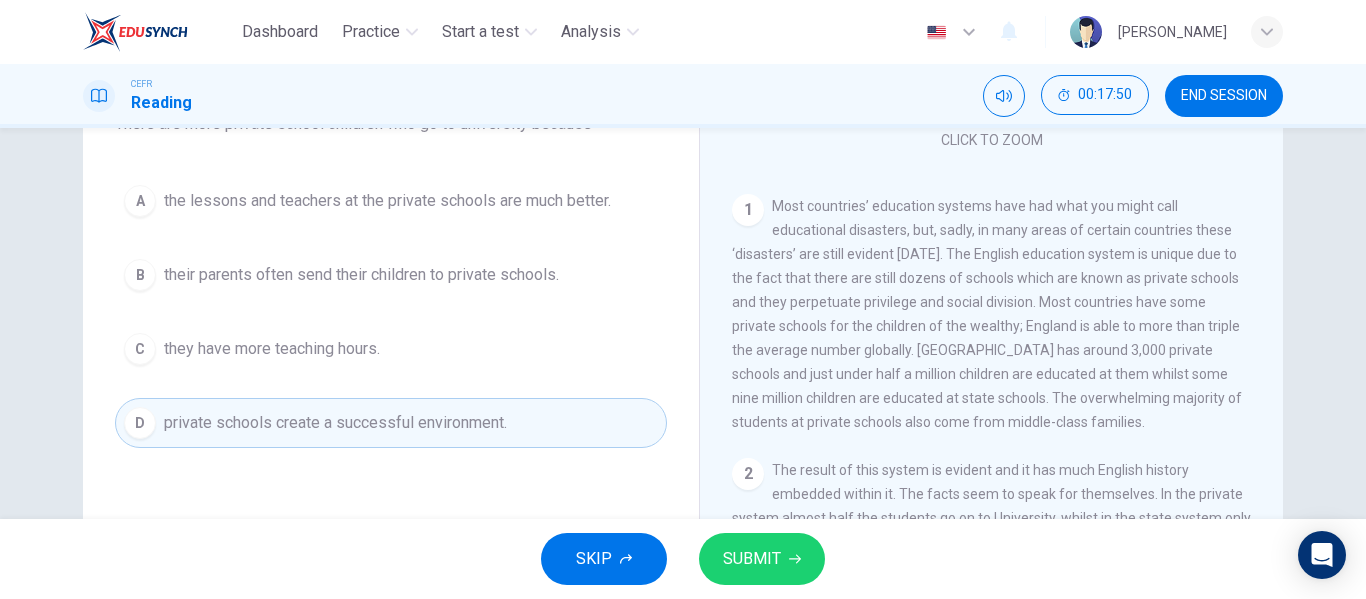 click on "SUBMIT" at bounding box center [752, 559] 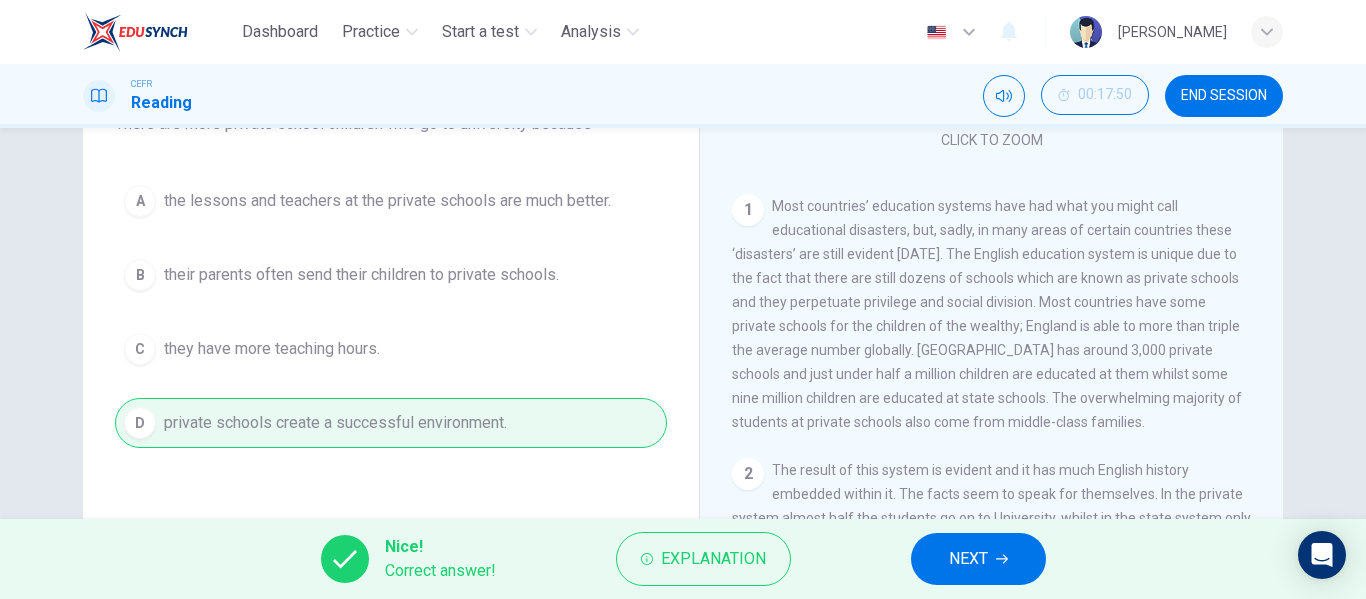 click on "NEXT" at bounding box center (978, 559) 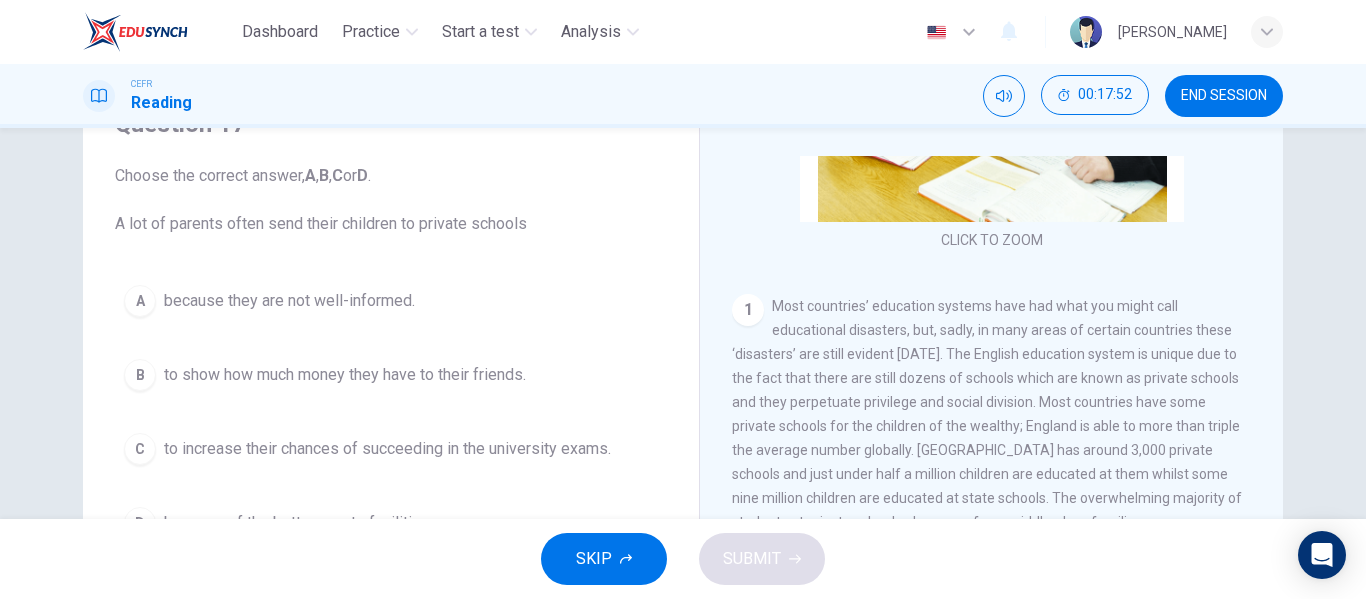 scroll, scrollTop: 200, scrollLeft: 0, axis: vertical 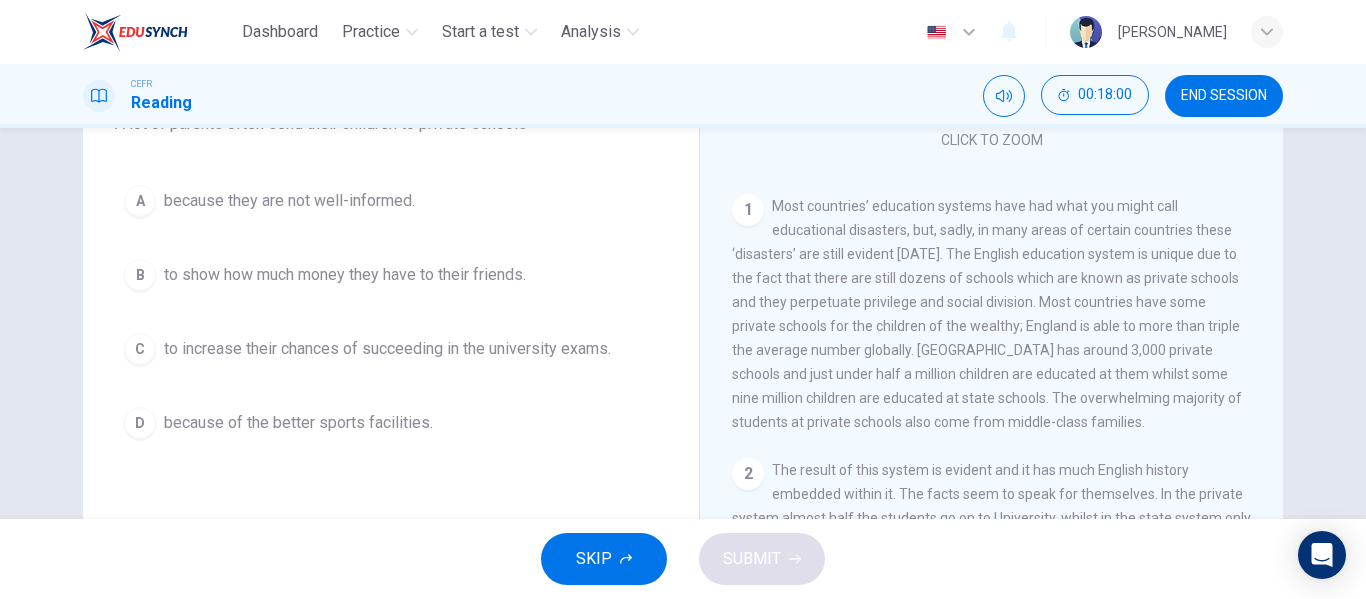 click on "to increase their chances of succeeding in the university exams." at bounding box center (387, 349) 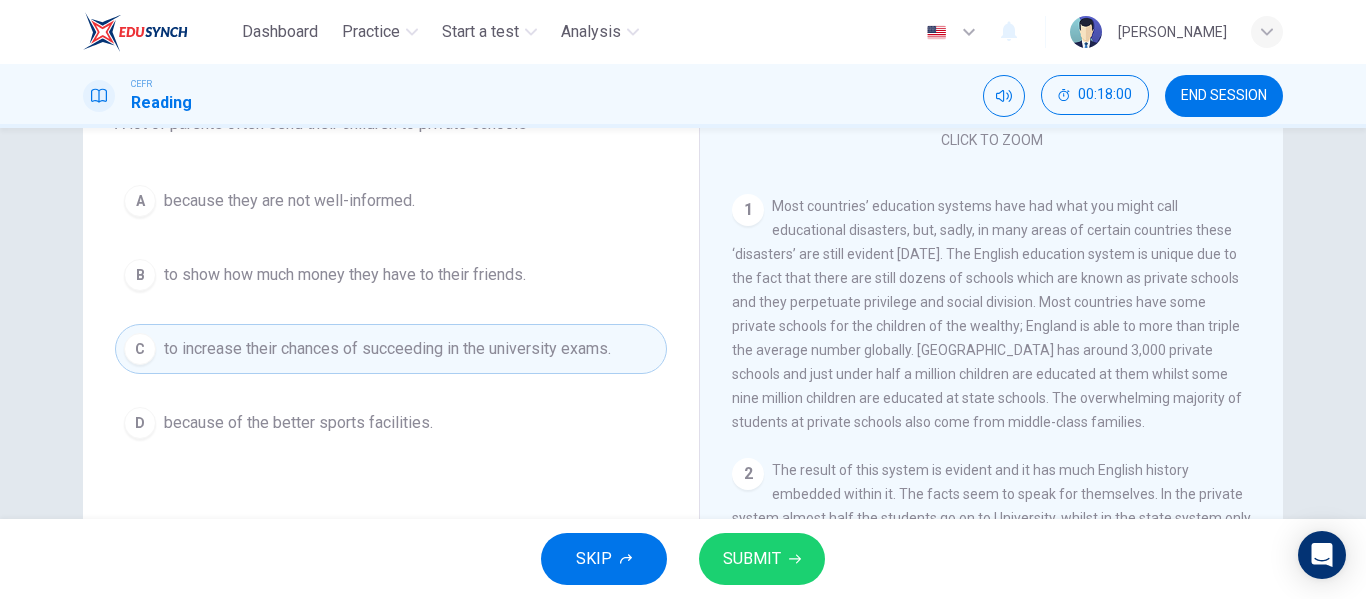 click on "SUBMIT" at bounding box center (752, 559) 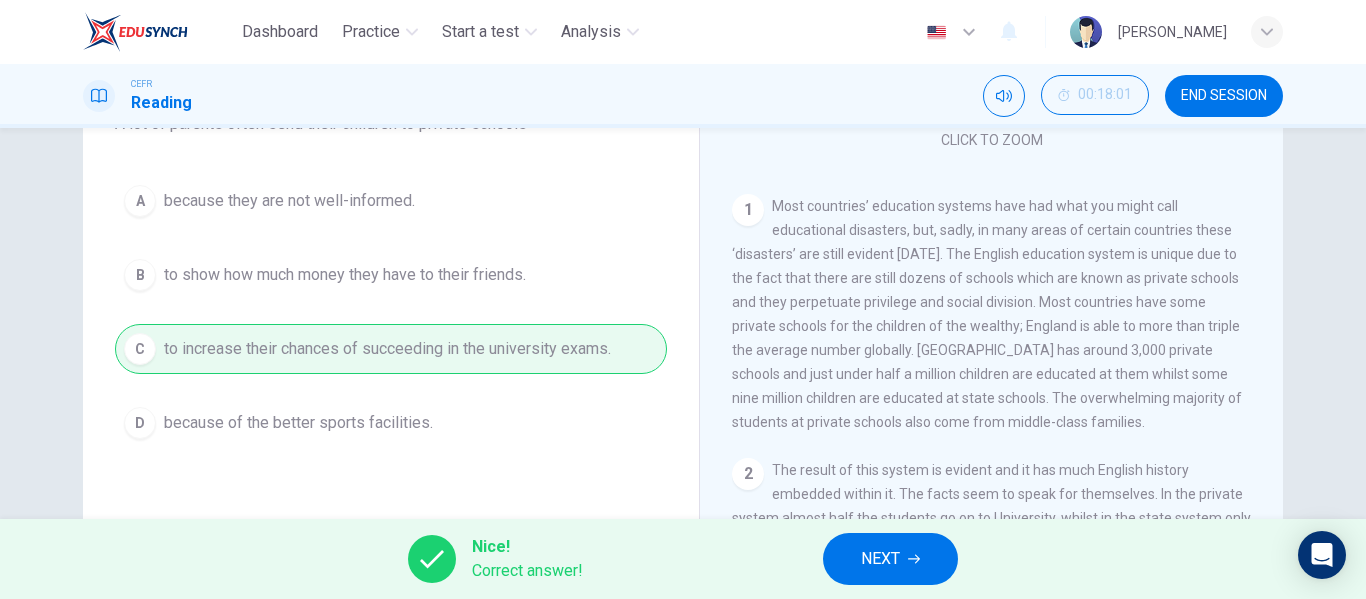 click on "NEXT" at bounding box center (880, 559) 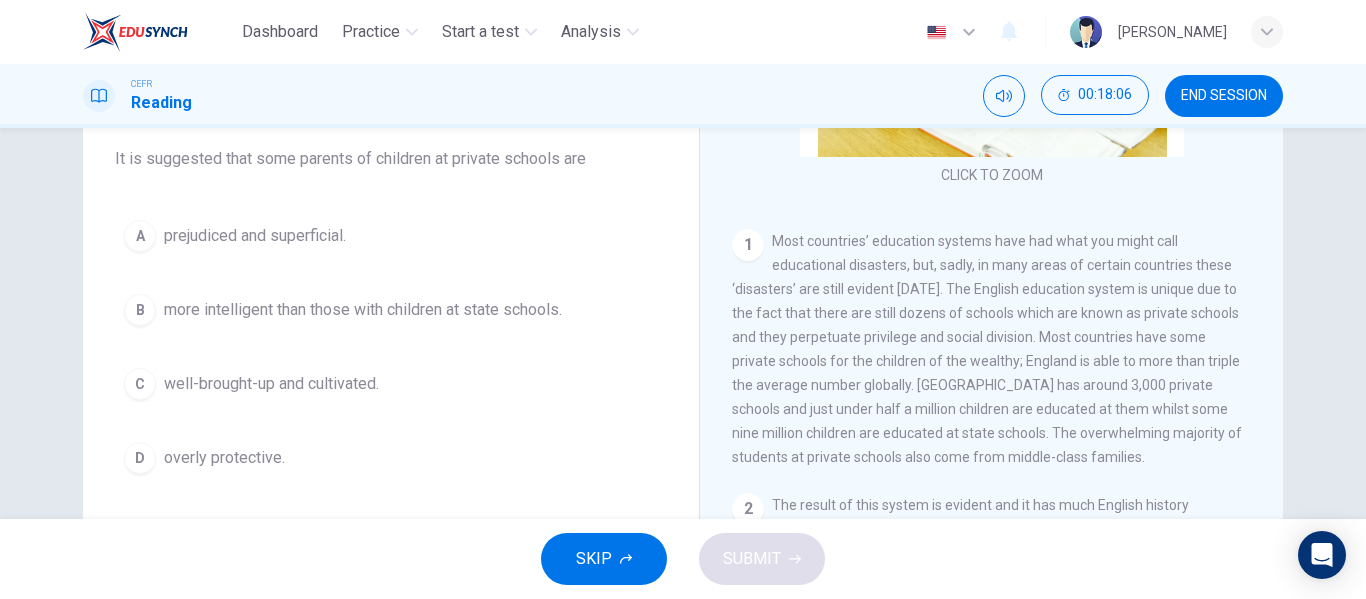 scroll, scrollTop: 200, scrollLeft: 0, axis: vertical 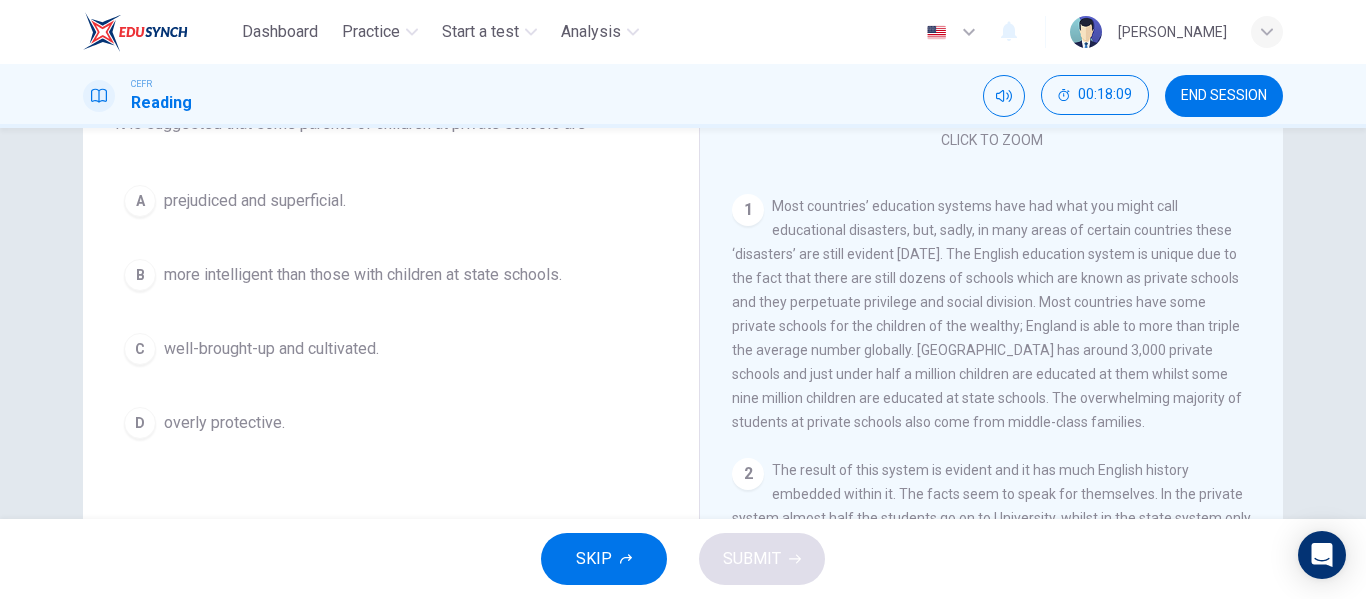 click on "well-brought-up and cultivated." at bounding box center (271, 349) 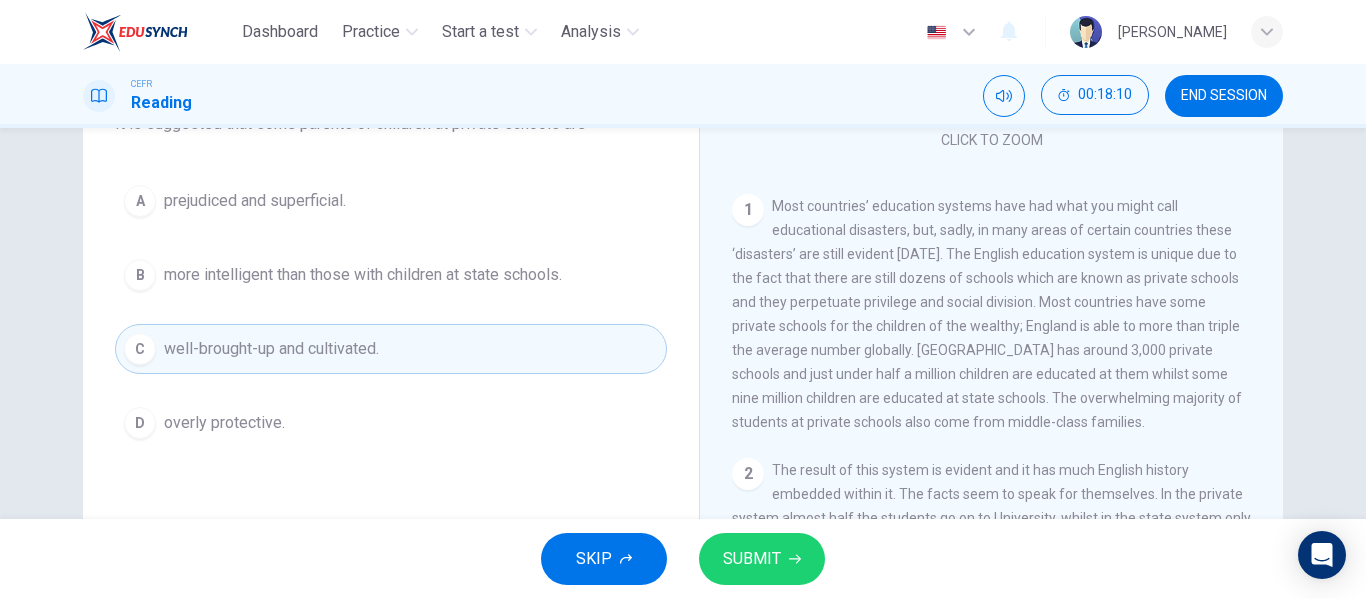 click on "SUBMIT" at bounding box center (762, 559) 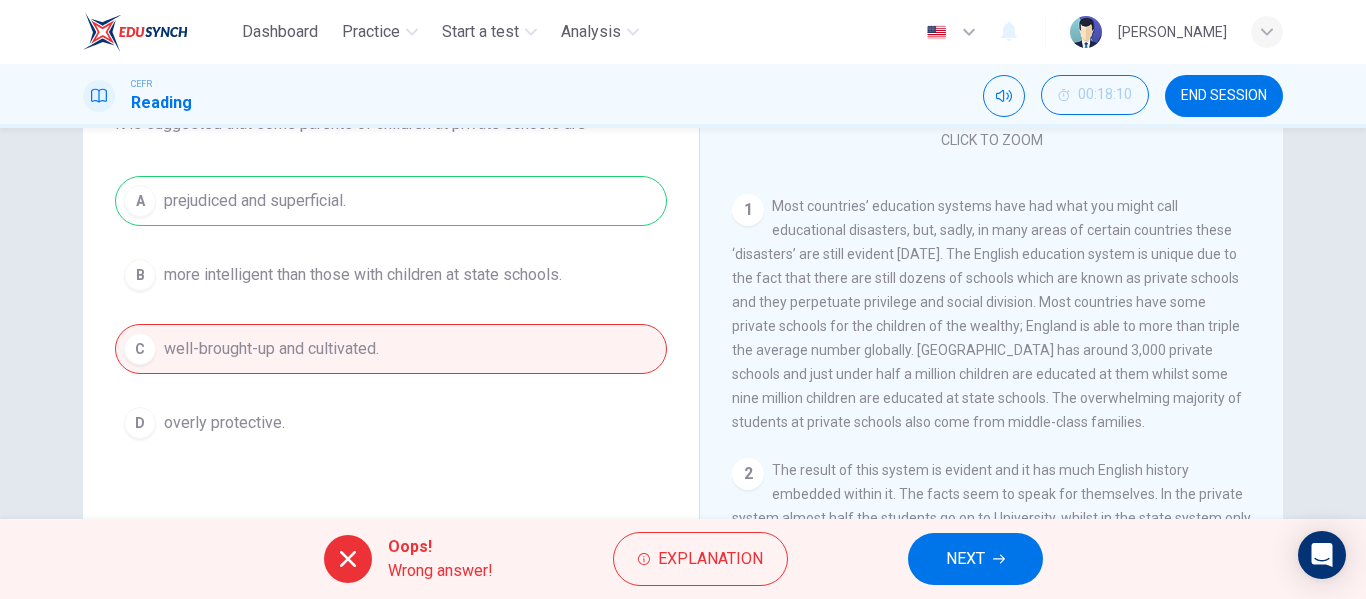 click on "A prejudiced and superficial. B more intelligent than those with children at state schools. C well-brought-up and cultivated. D overly protective." at bounding box center (391, 312) 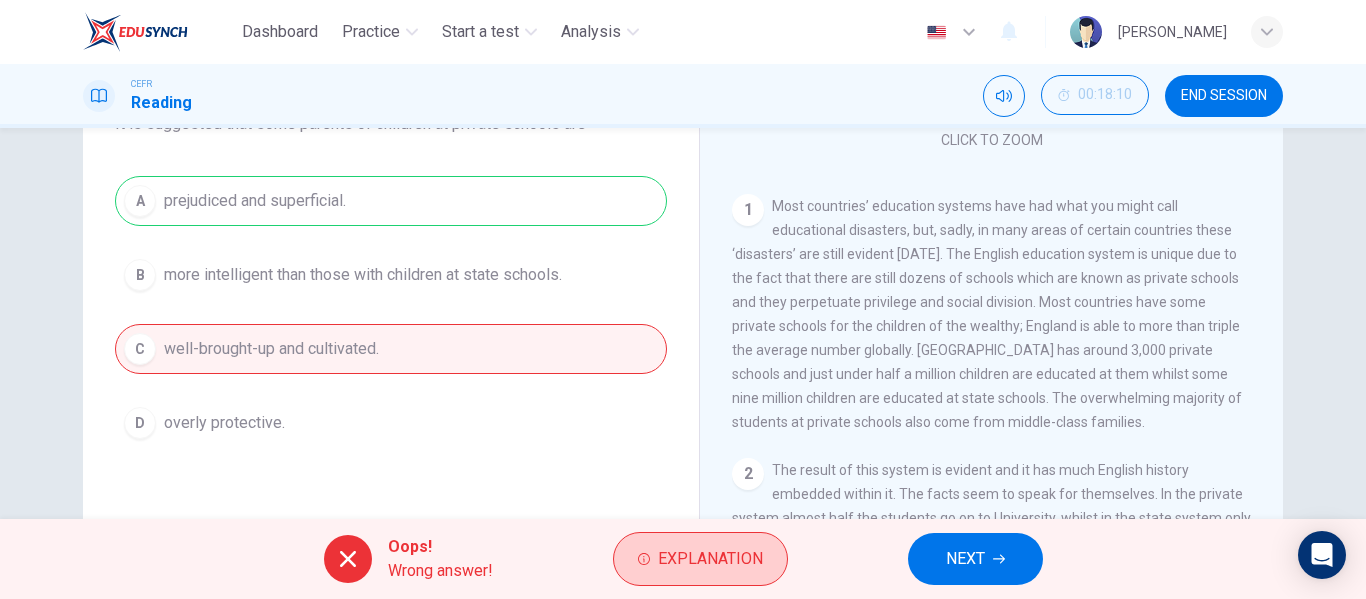 click on "Explanation" at bounding box center (700, 559) 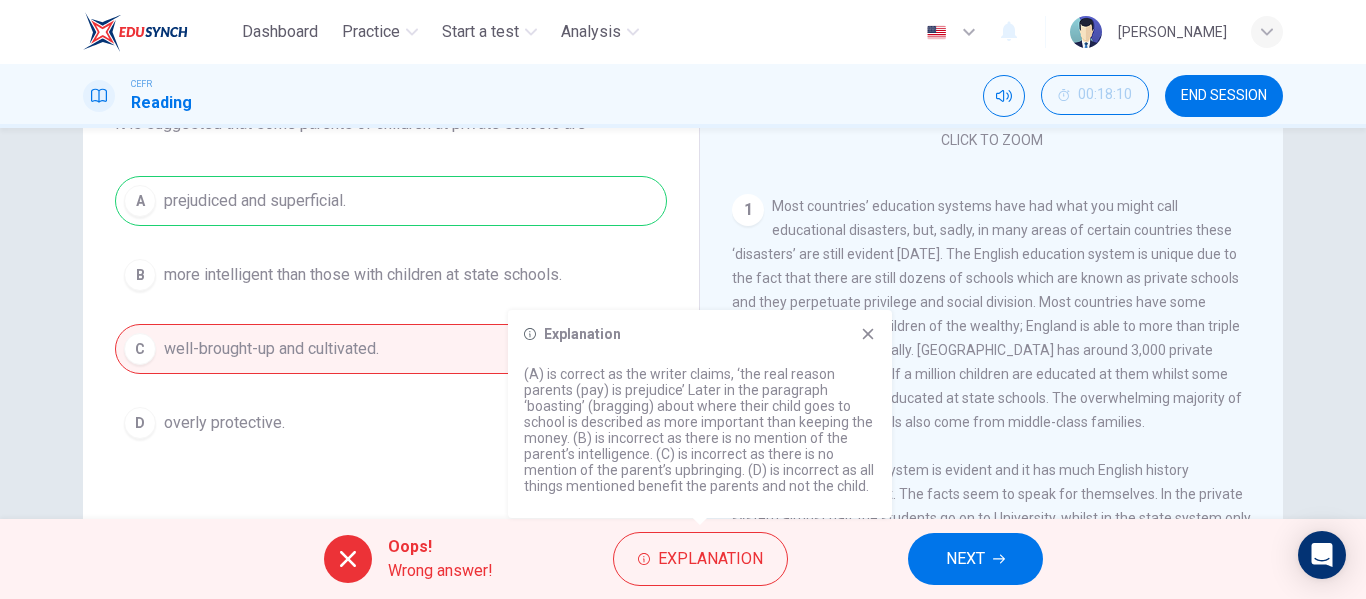 click on "Explanation (A) is correct as the writer claims, ‘the real reason parents (pay) is prejudice’ Later in the paragraph ‘boasting’ (bragging) about where their child goes to school is described as more important than keeping the money. (B) is incorrect as there is no mention of the parent’s intelligence. (C) is incorrect as there is no mention of the parent’s upbringing. (D) is incorrect as all things mentioned benefit the parents and not the child." at bounding box center (700, 414) 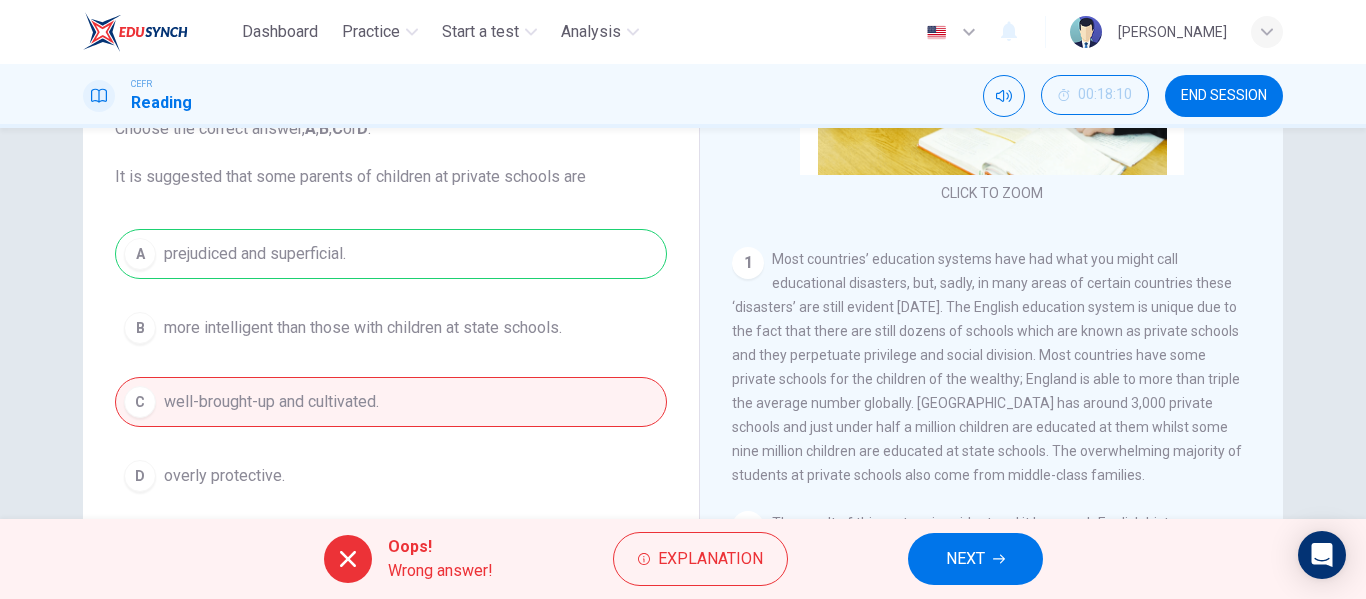 scroll, scrollTop: 100, scrollLeft: 0, axis: vertical 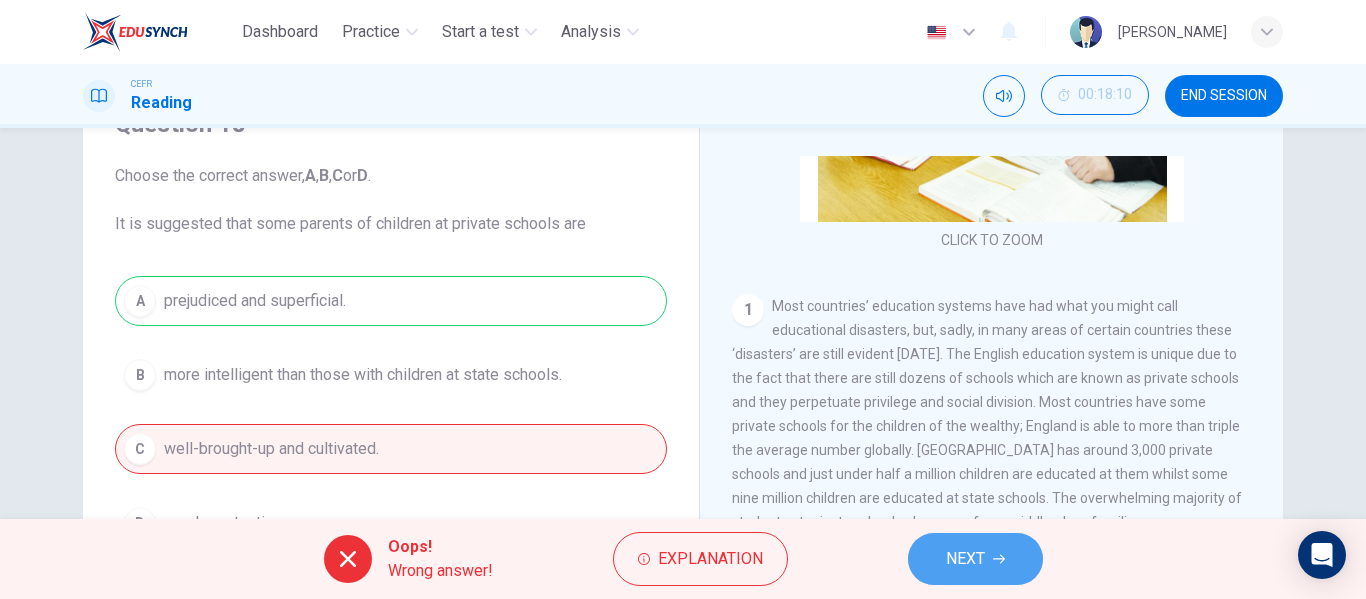 click on "NEXT" at bounding box center (975, 559) 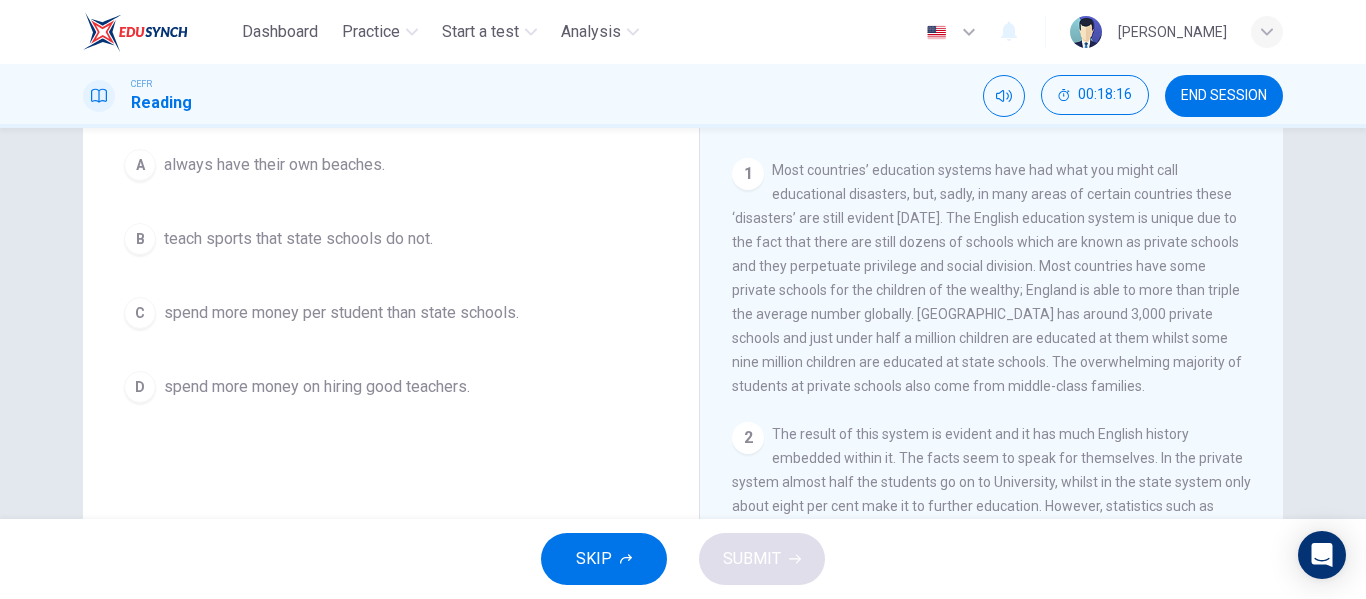 scroll, scrollTop: 200, scrollLeft: 0, axis: vertical 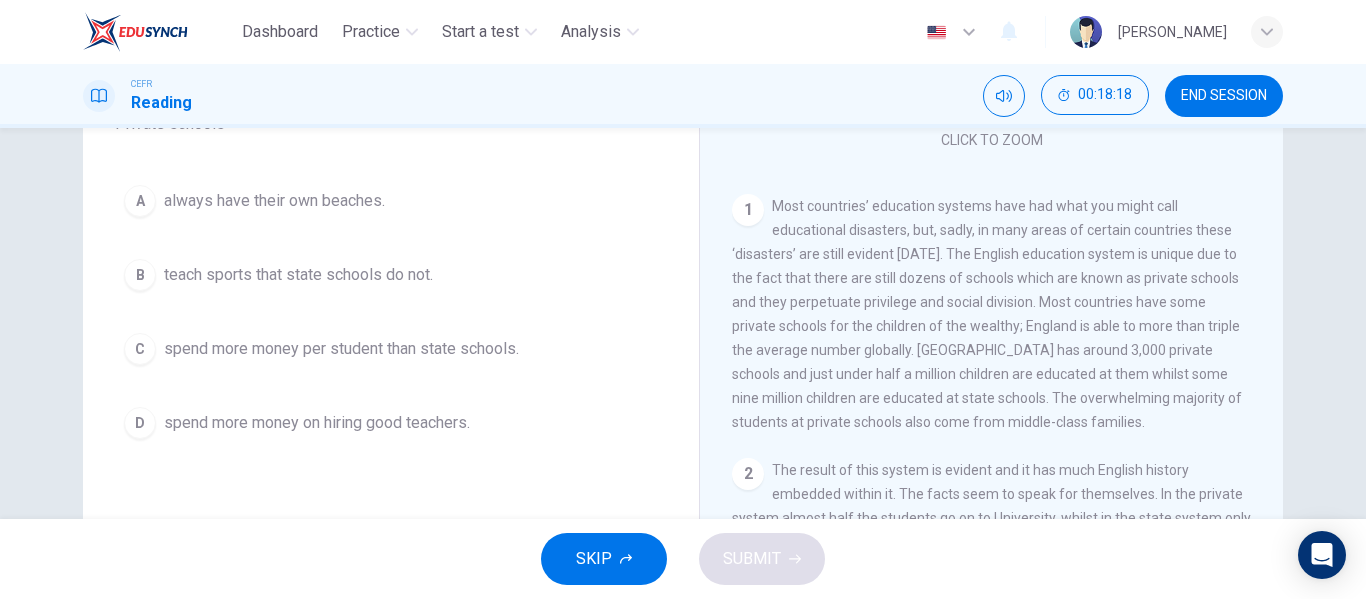 click on "spend more money per student than state schools." at bounding box center [341, 349] 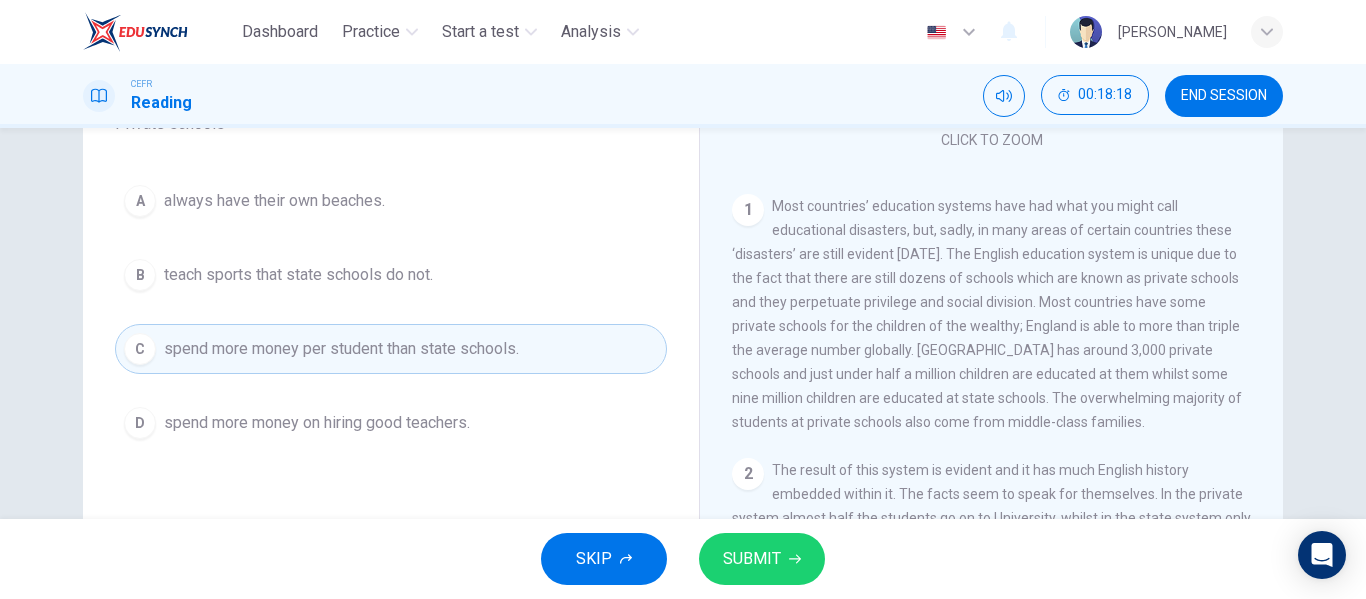 click on "SUBMIT" at bounding box center (762, 559) 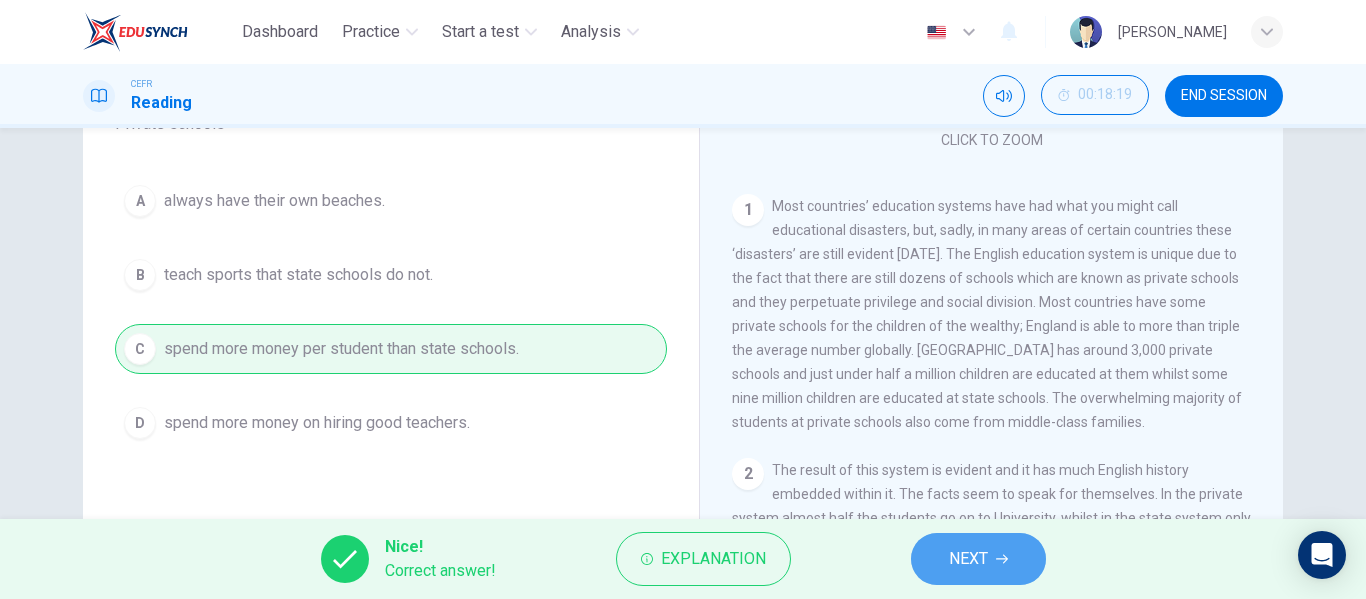click on "NEXT" at bounding box center (968, 559) 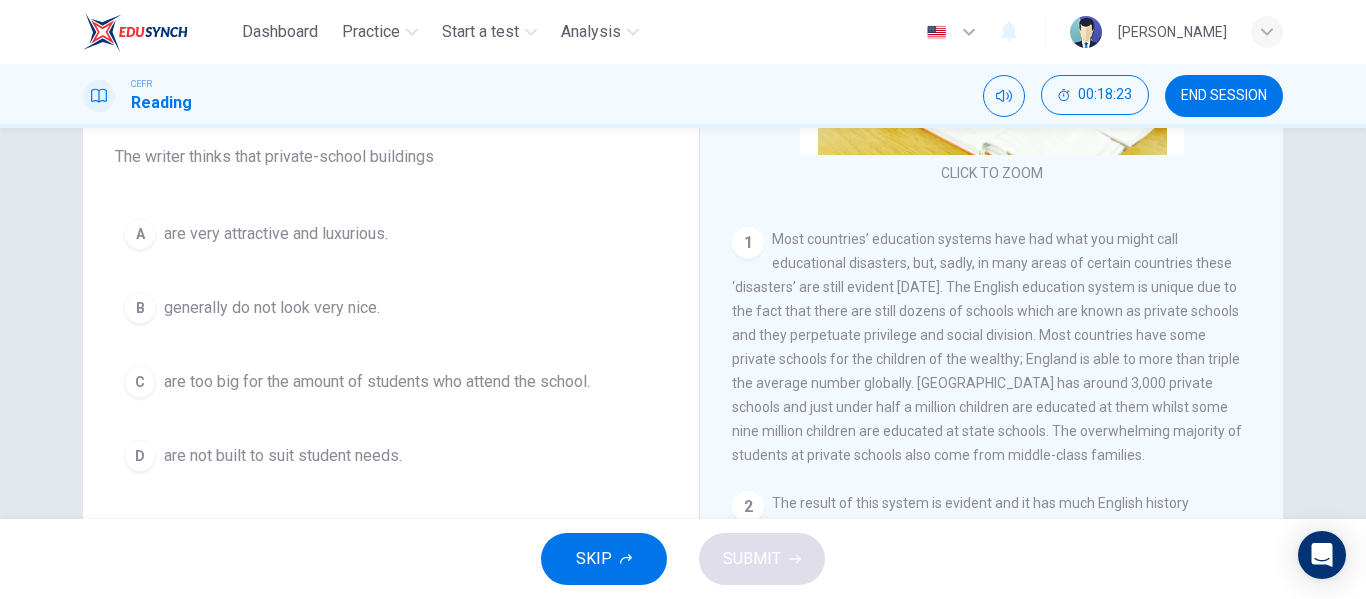 scroll, scrollTop: 200, scrollLeft: 0, axis: vertical 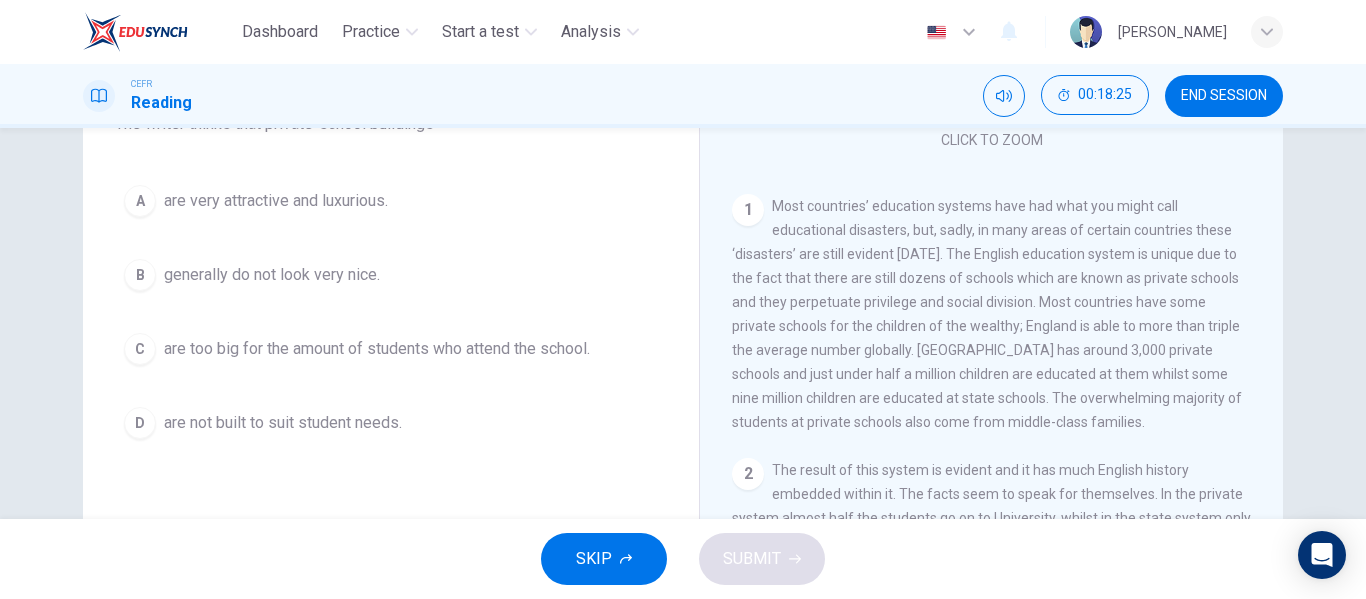 click on "A are very attractive and luxurious." at bounding box center (391, 201) 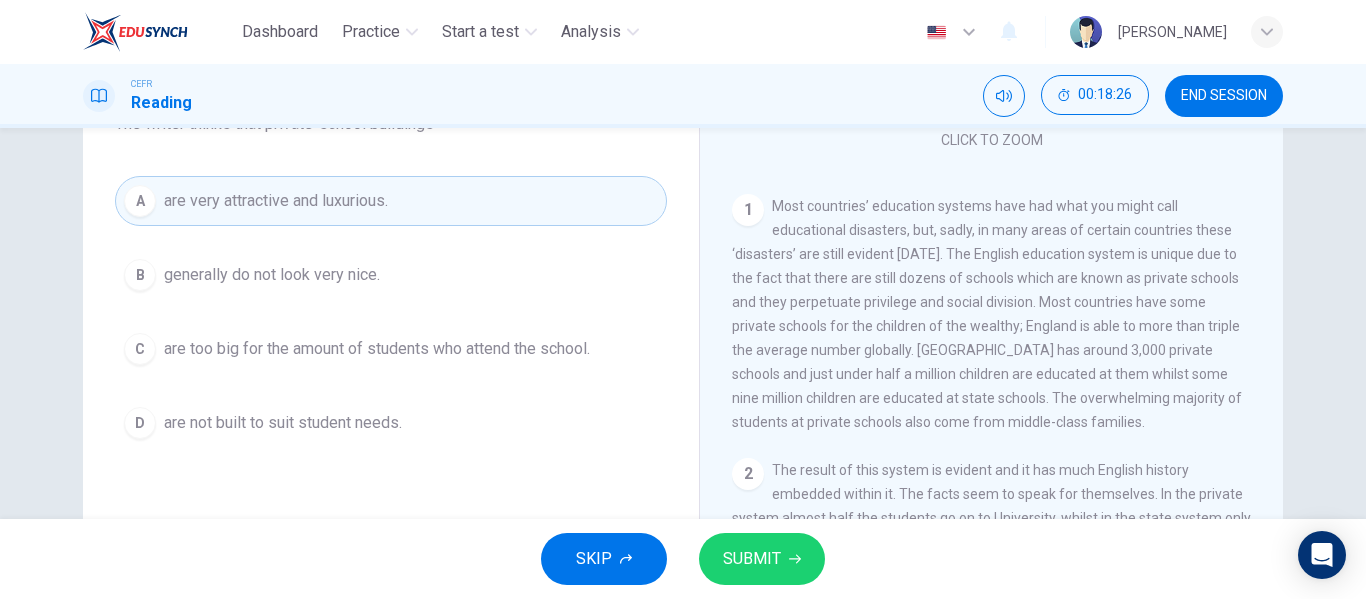 click on "SUBMIT" at bounding box center [752, 559] 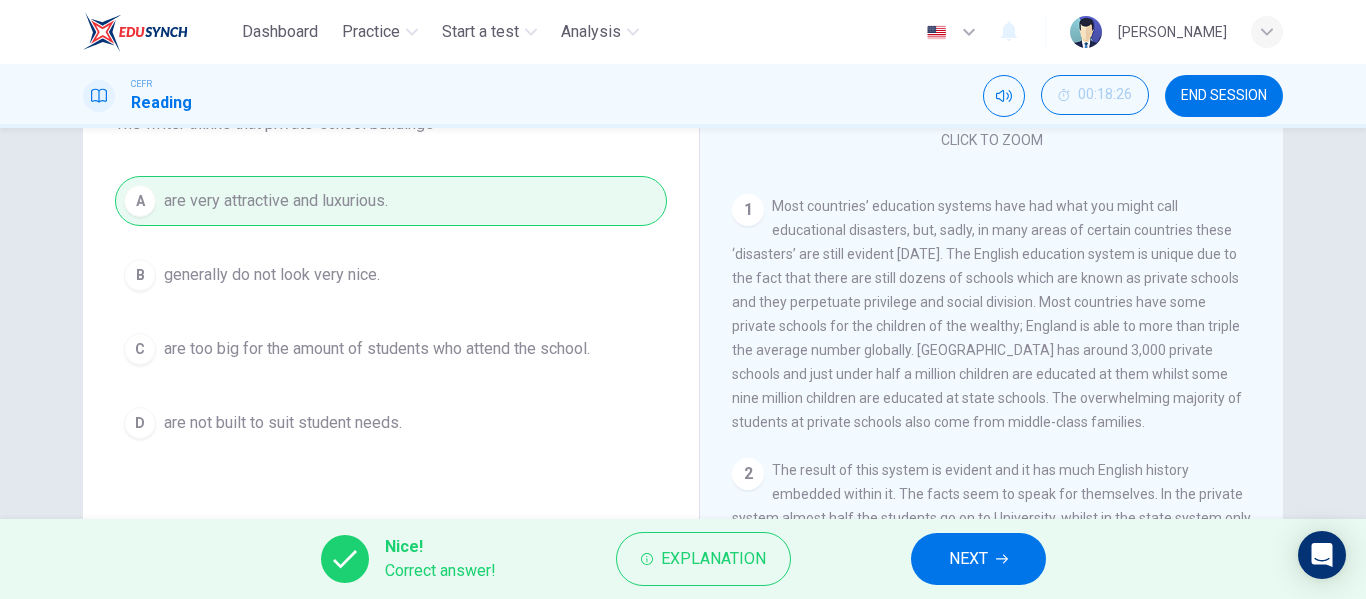 click on "NEXT" at bounding box center (978, 559) 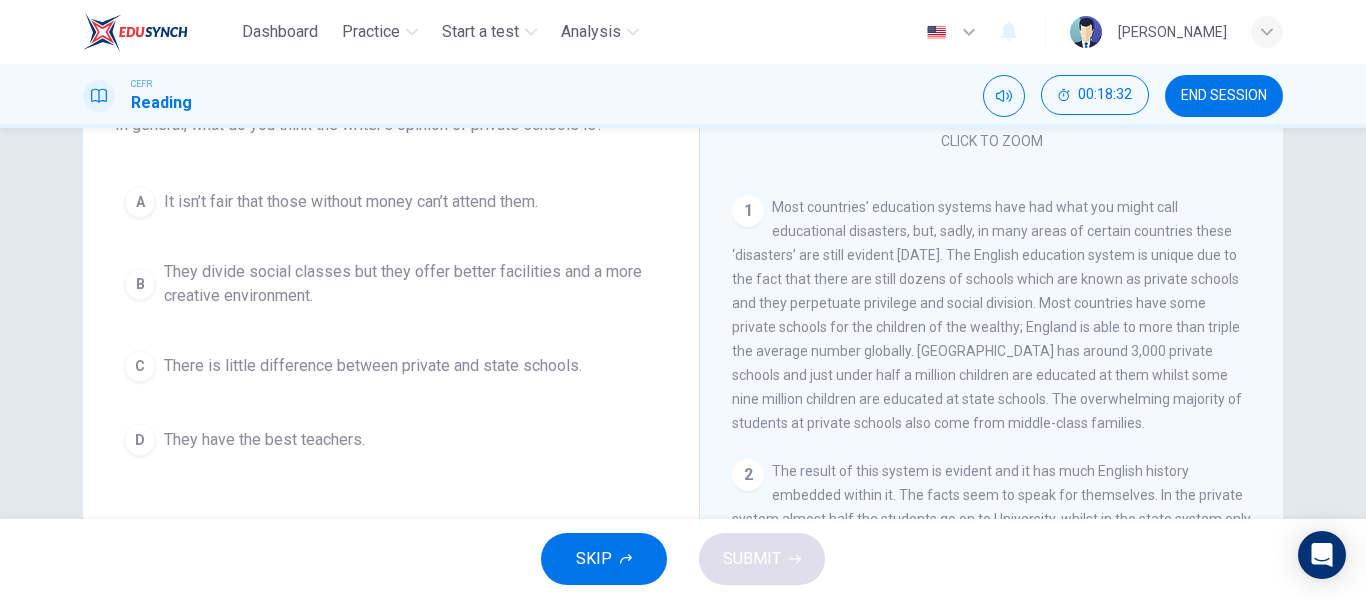 scroll, scrollTop: 200, scrollLeft: 0, axis: vertical 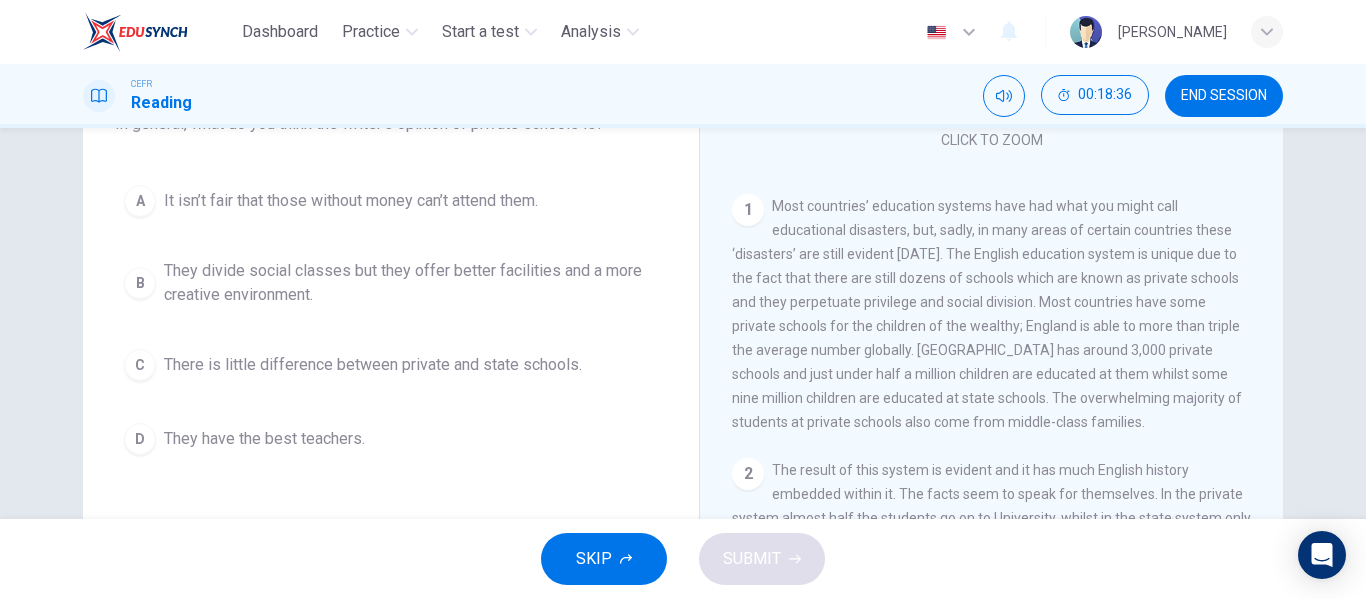 click on "They divide social classes but they offer better facilities and a more
creative environment." at bounding box center [411, 283] 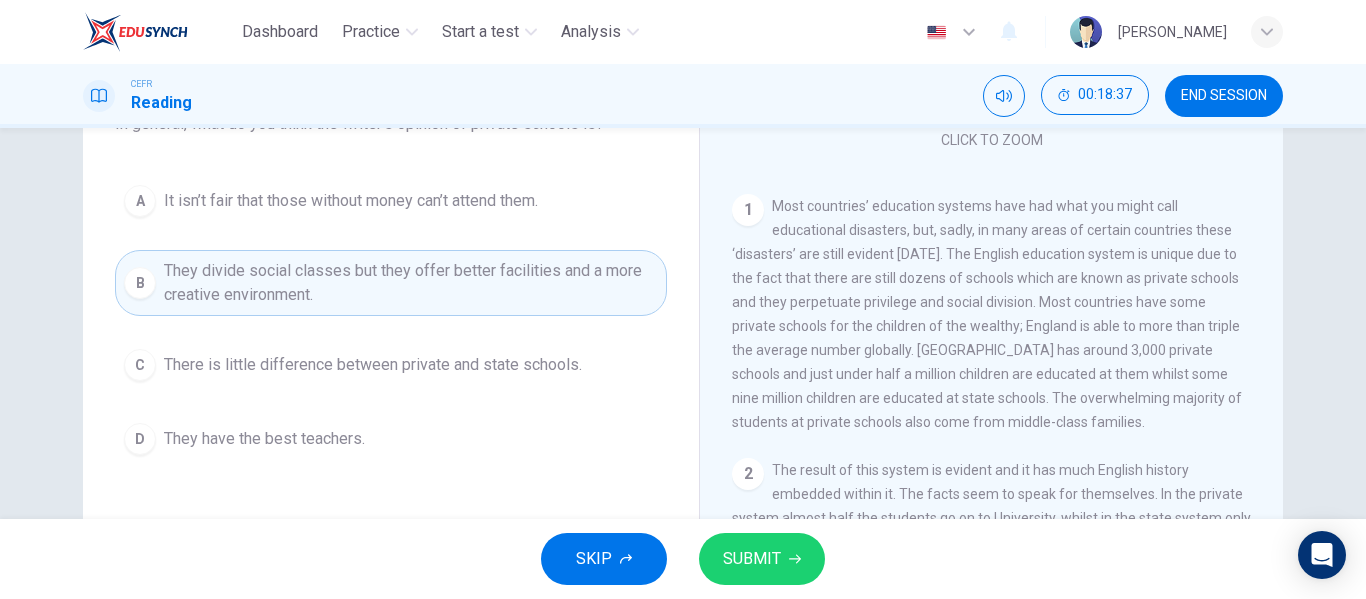 click on "SUBMIT" at bounding box center [762, 559] 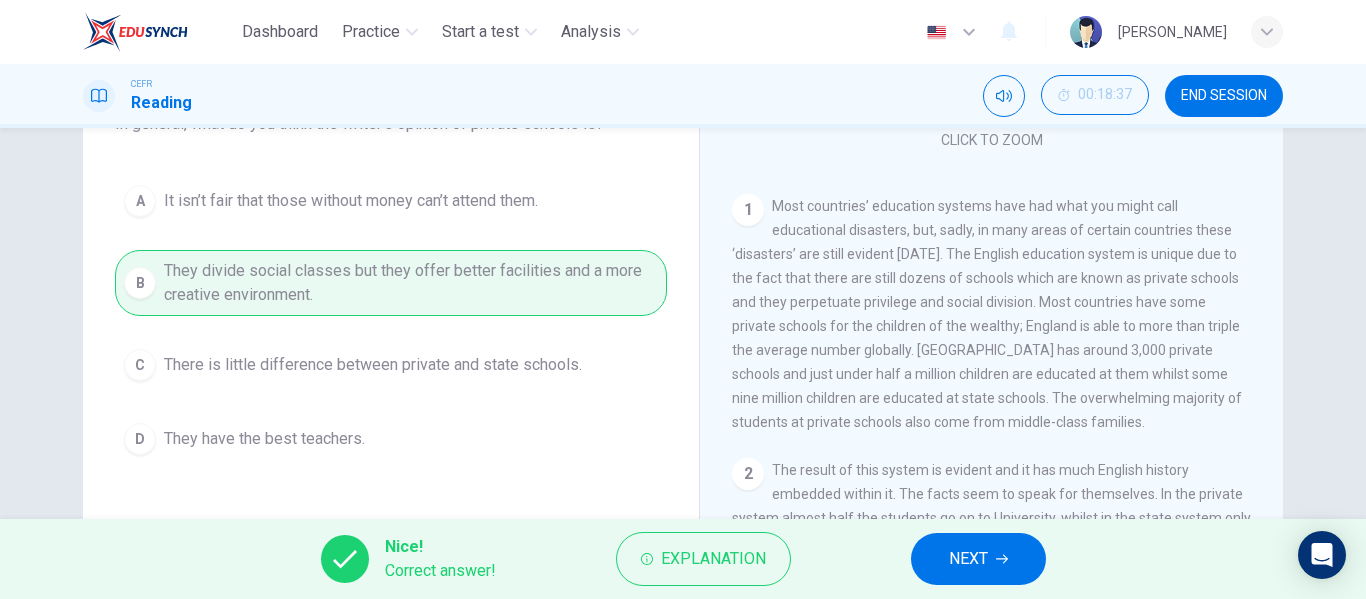 click on "NEXT" at bounding box center (978, 559) 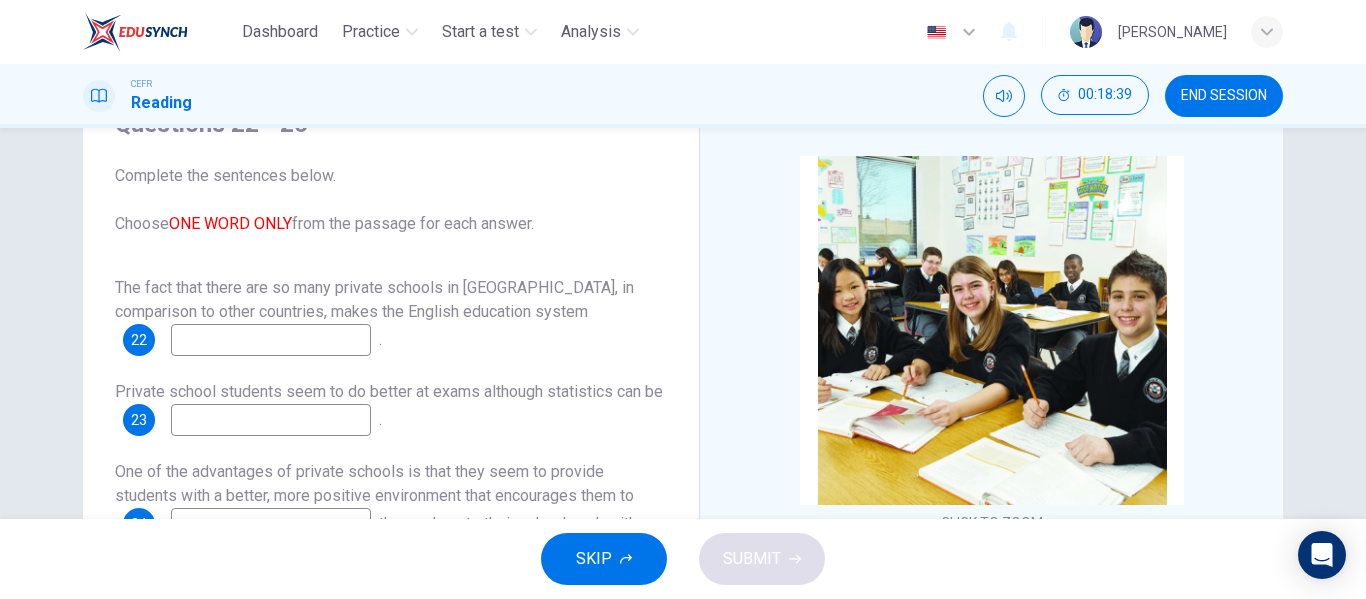 scroll, scrollTop: 0, scrollLeft: 0, axis: both 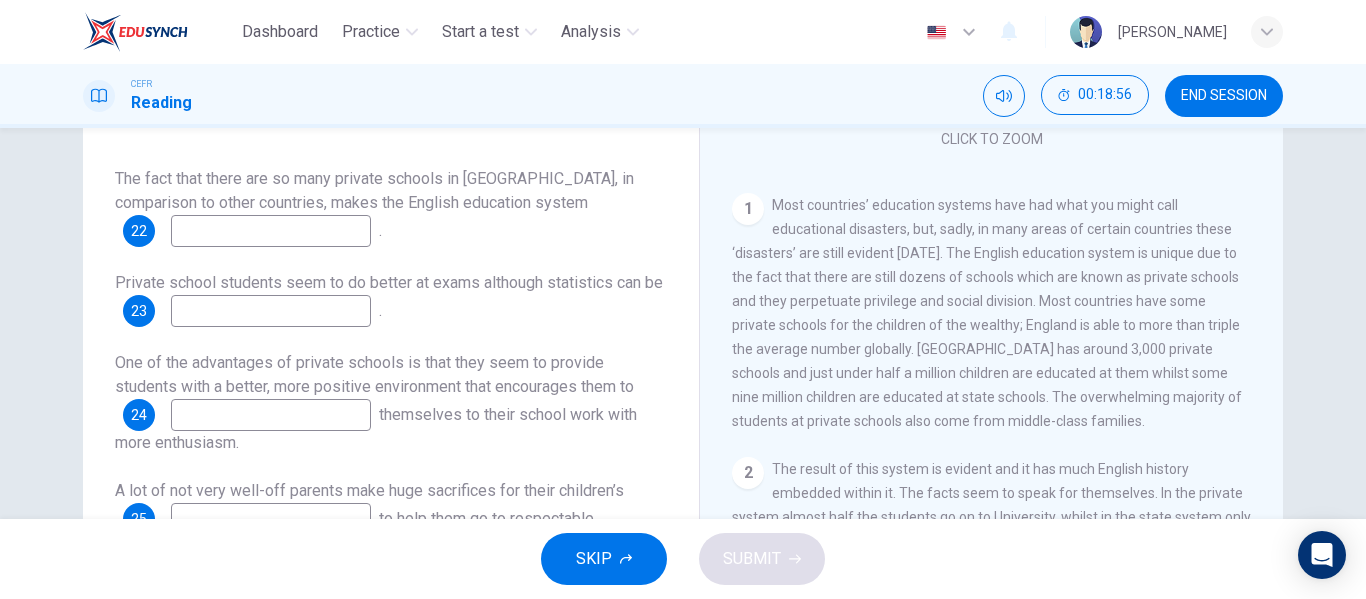 click at bounding box center [271, 231] 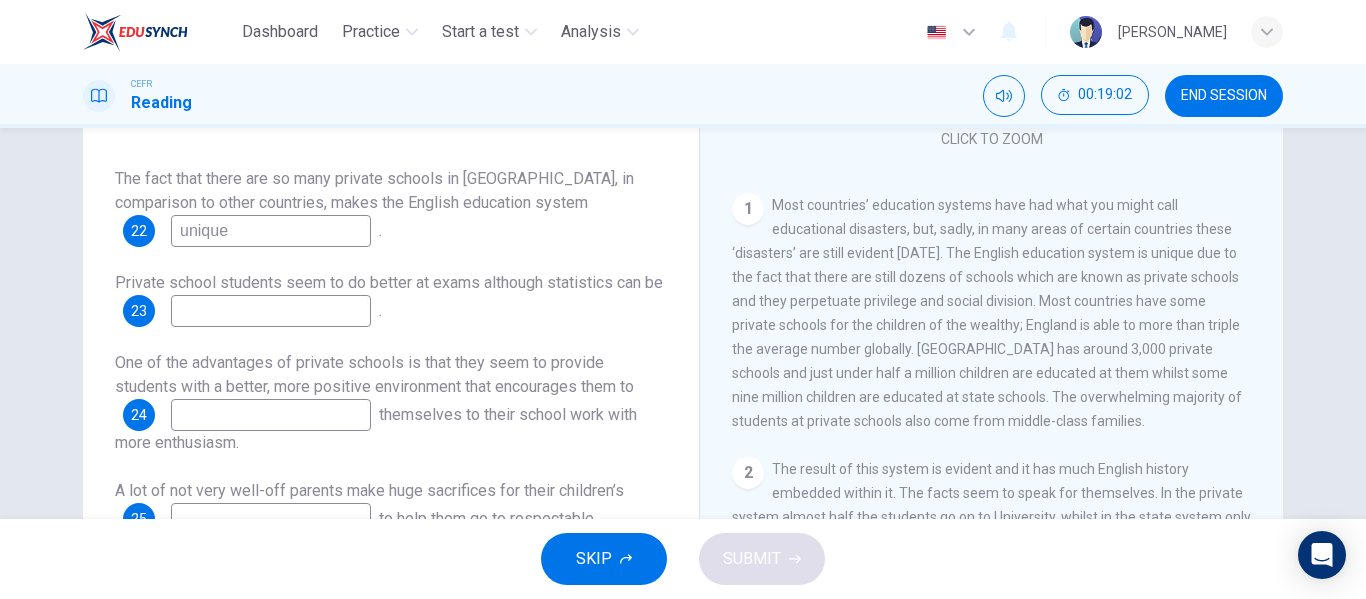 type on "unique" 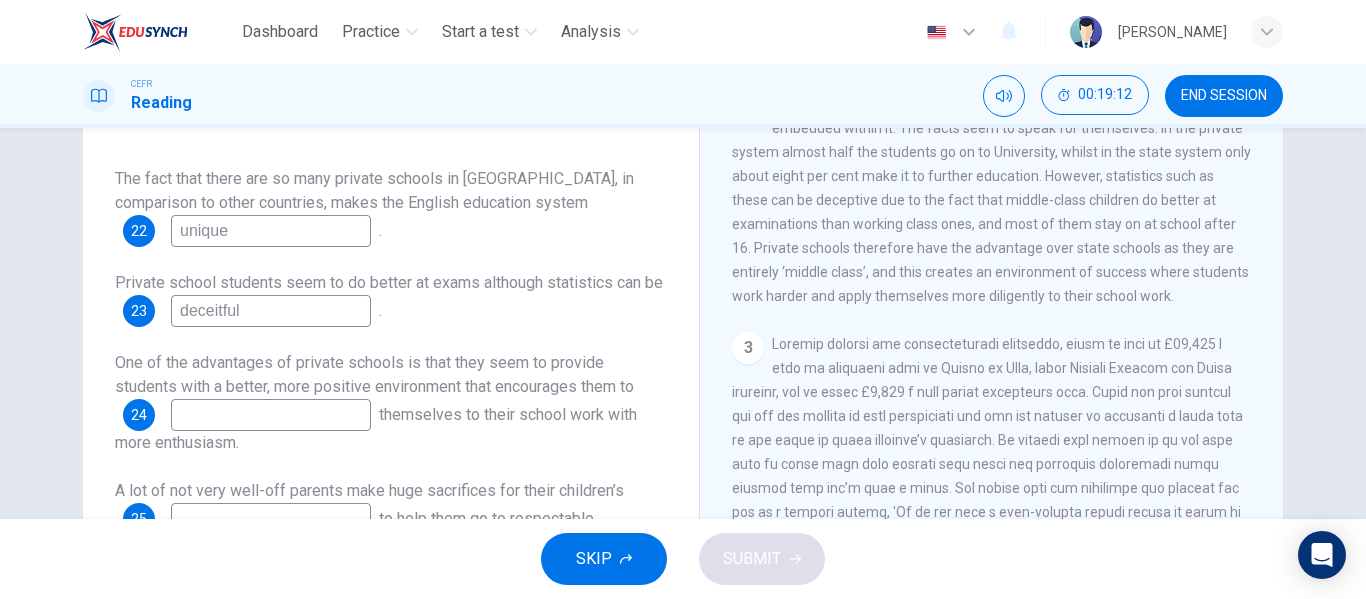 scroll, scrollTop: 700, scrollLeft: 0, axis: vertical 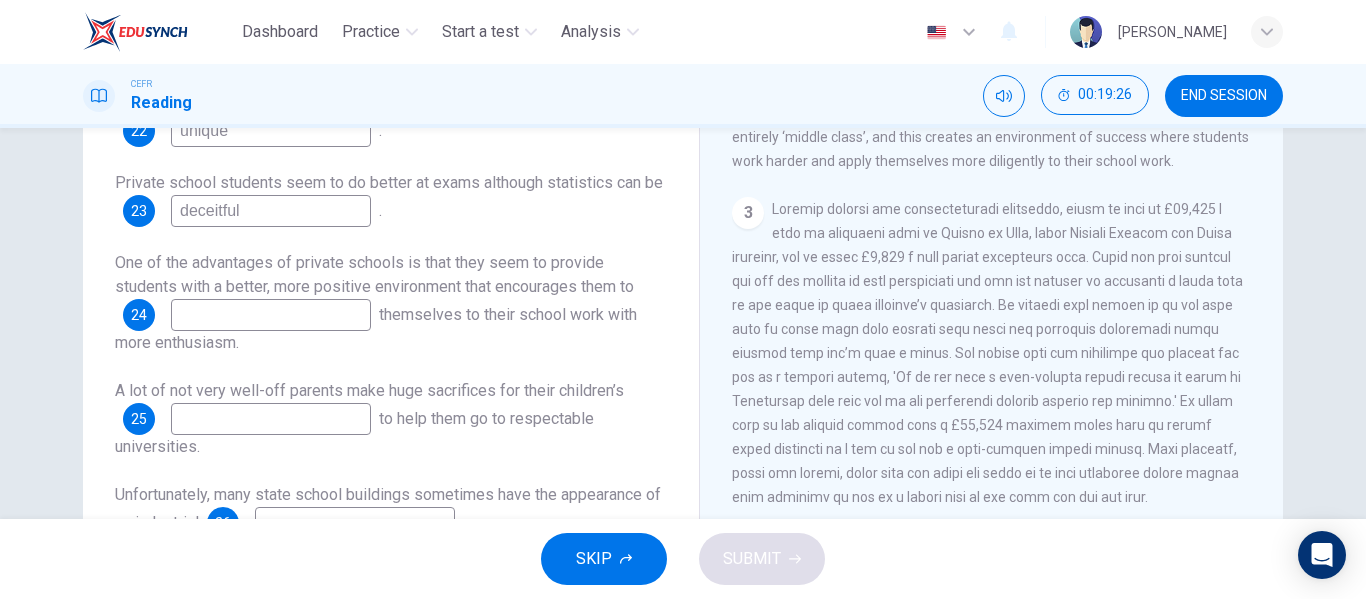 type on "deceitful" 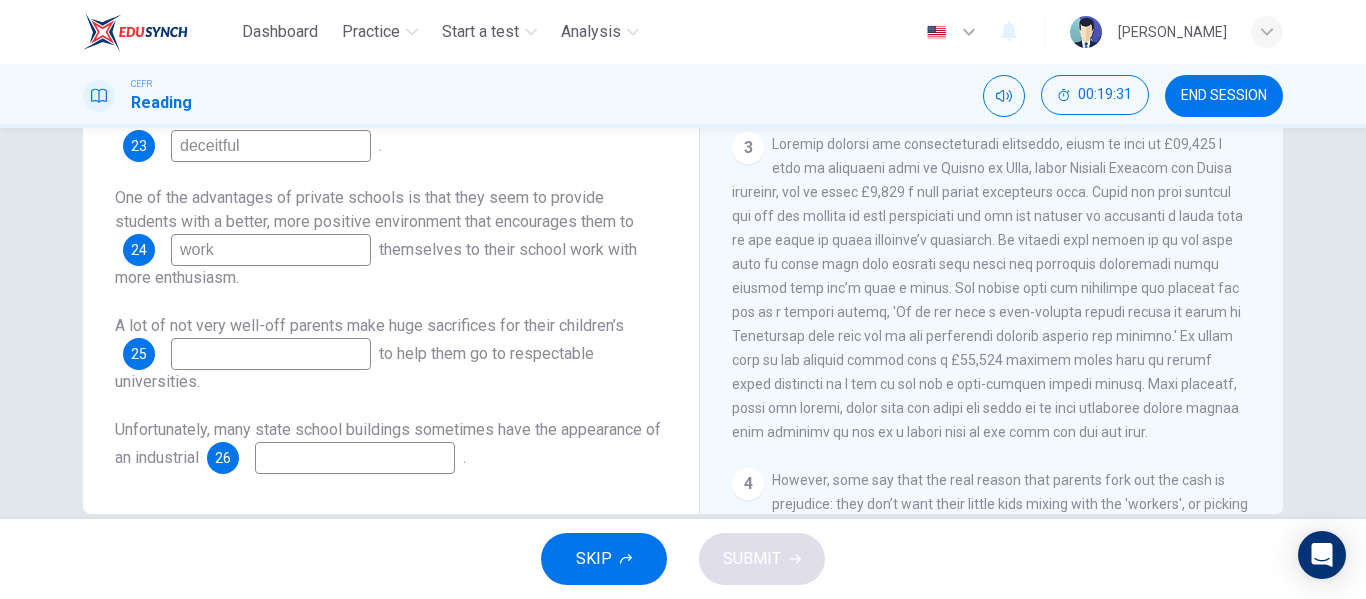 scroll, scrollTop: 384, scrollLeft: 0, axis: vertical 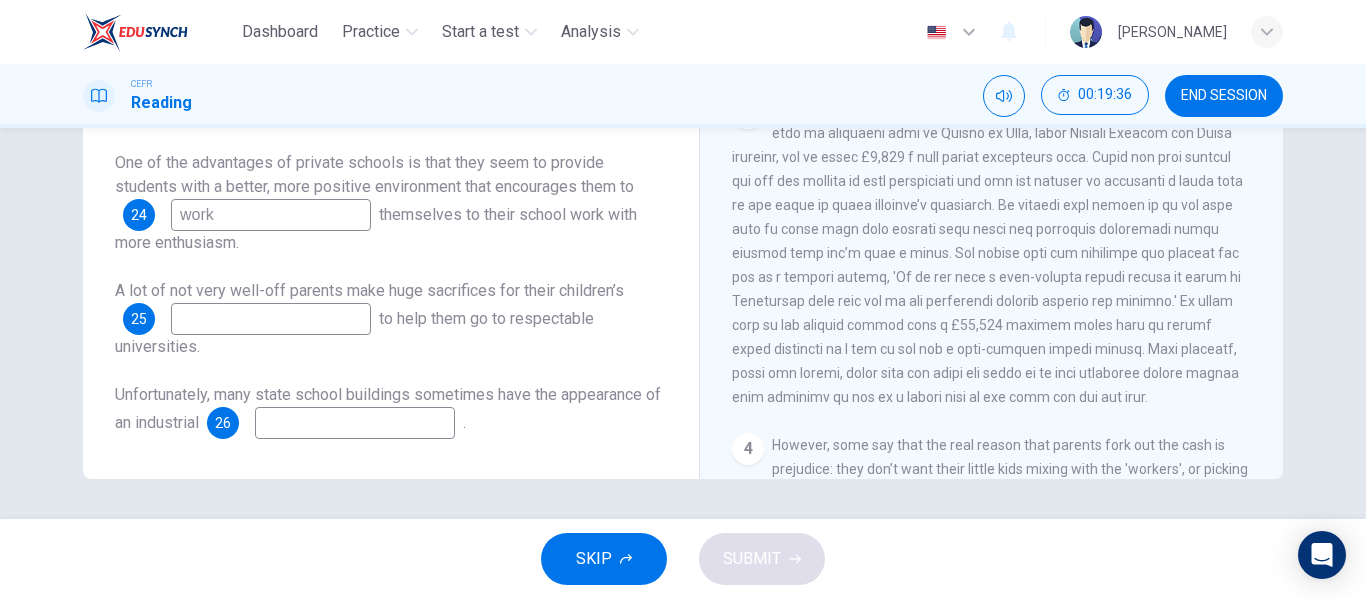 type on "work" 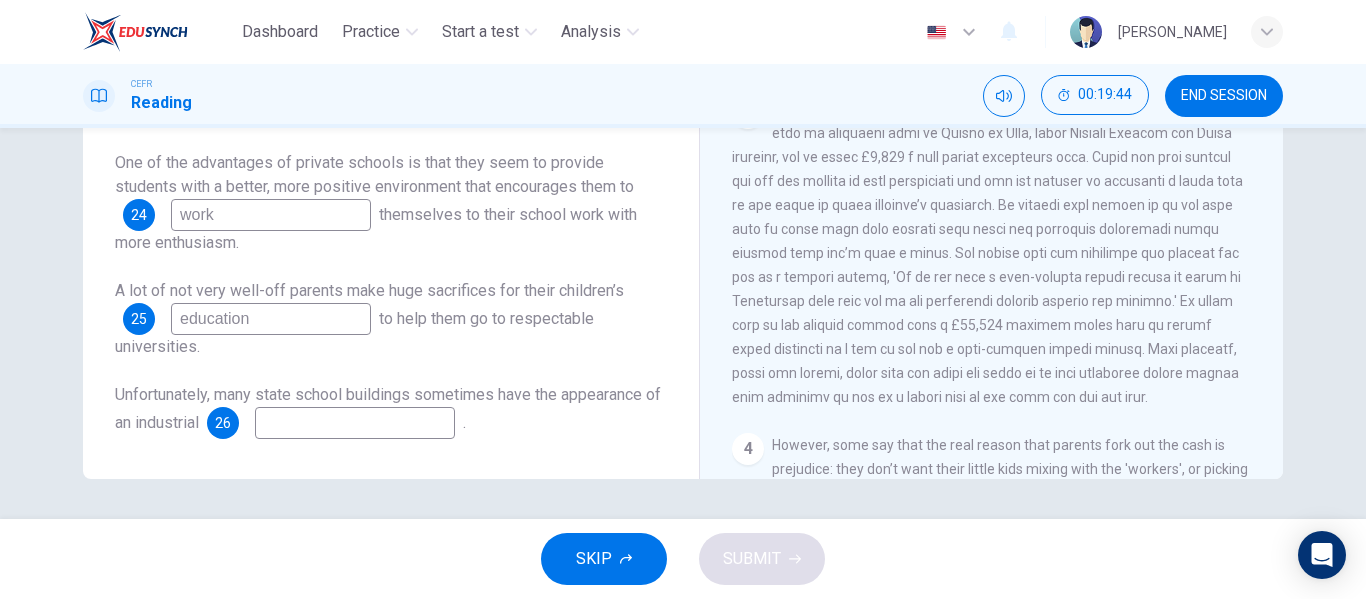 scroll, scrollTop: 1283, scrollLeft: 0, axis: vertical 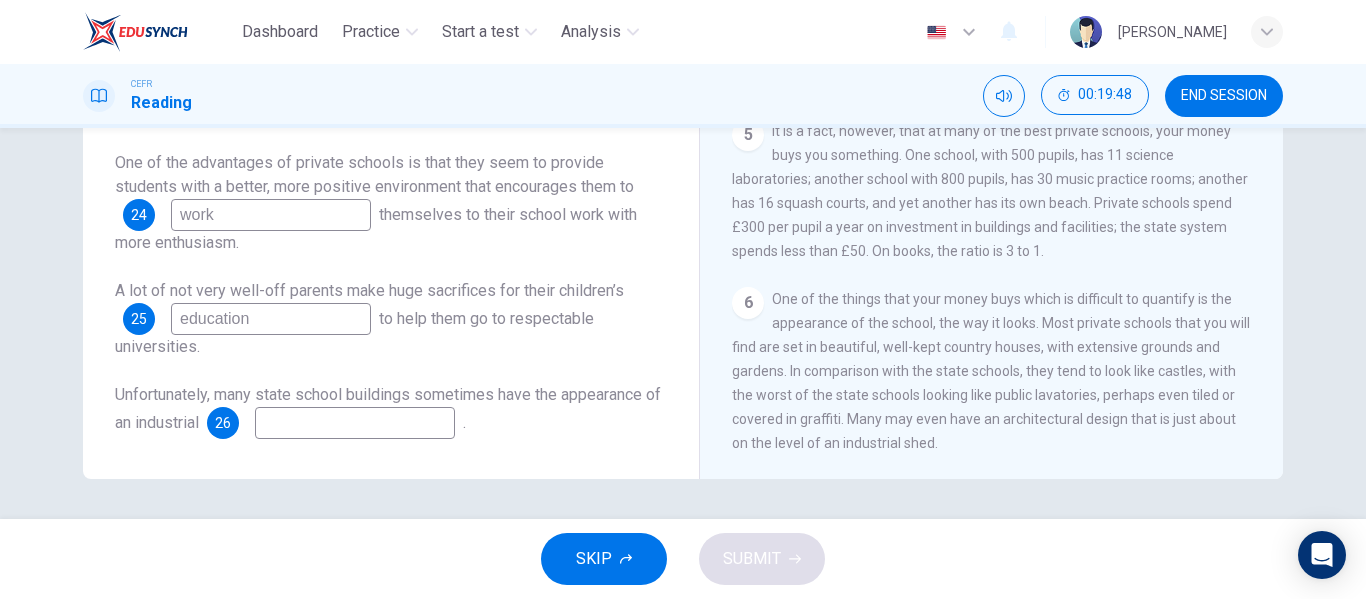type on "education" 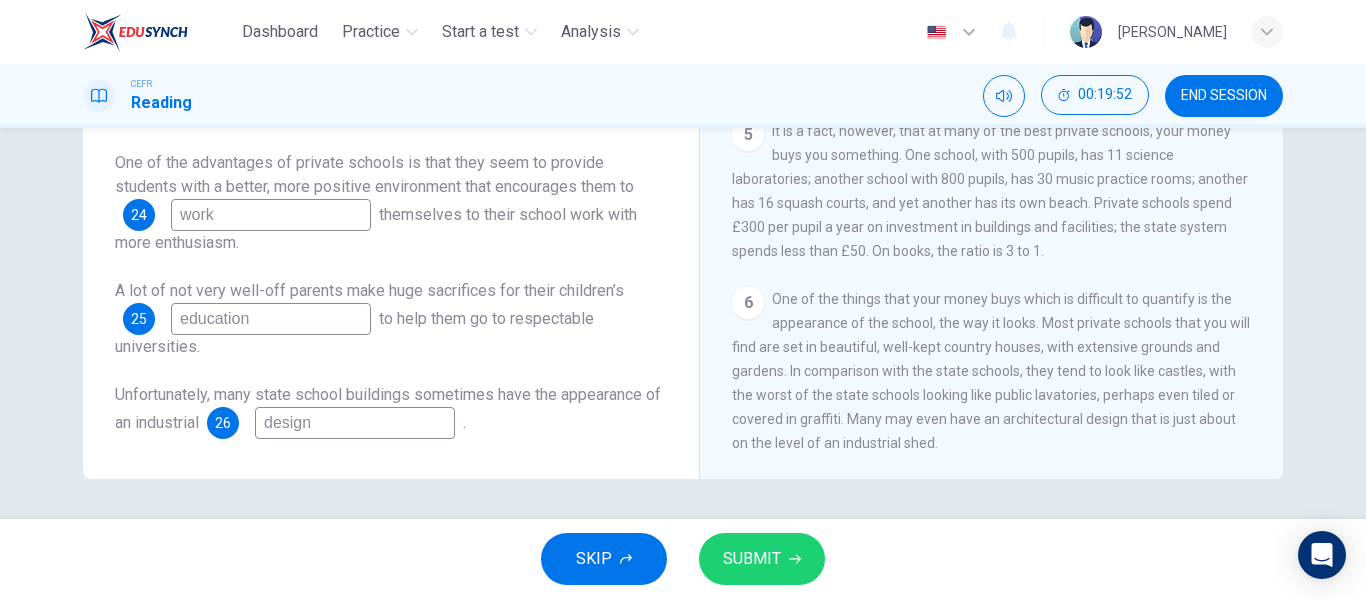 type on "design" 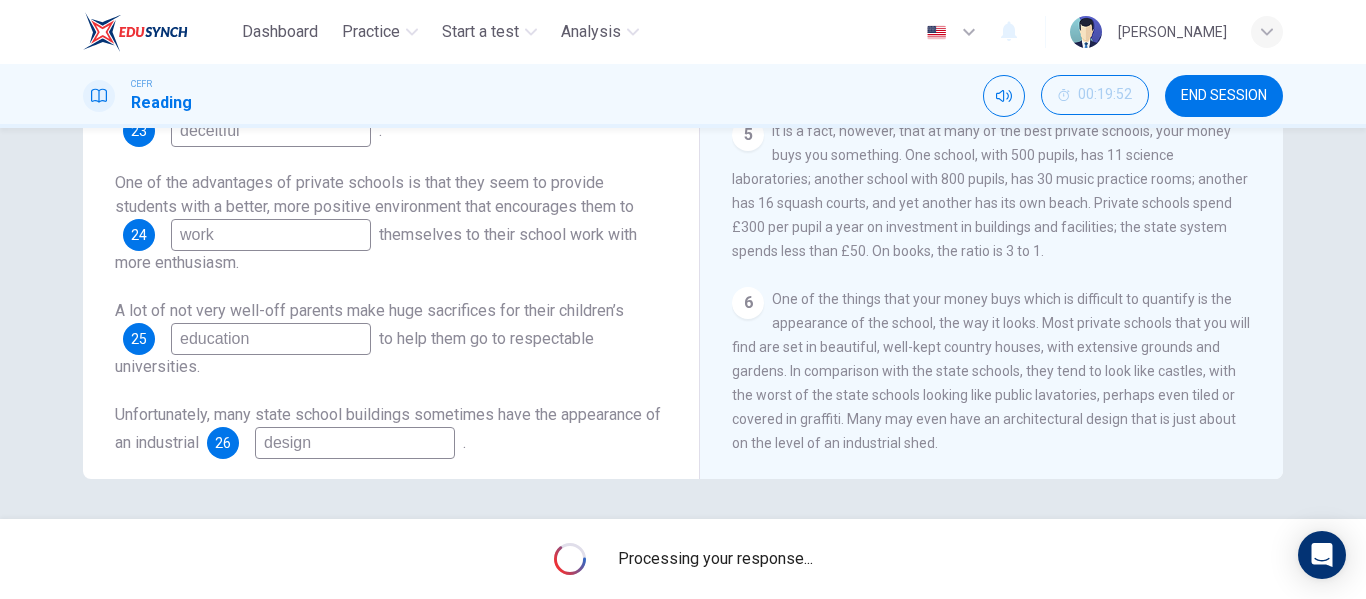 scroll, scrollTop: 0, scrollLeft: 0, axis: both 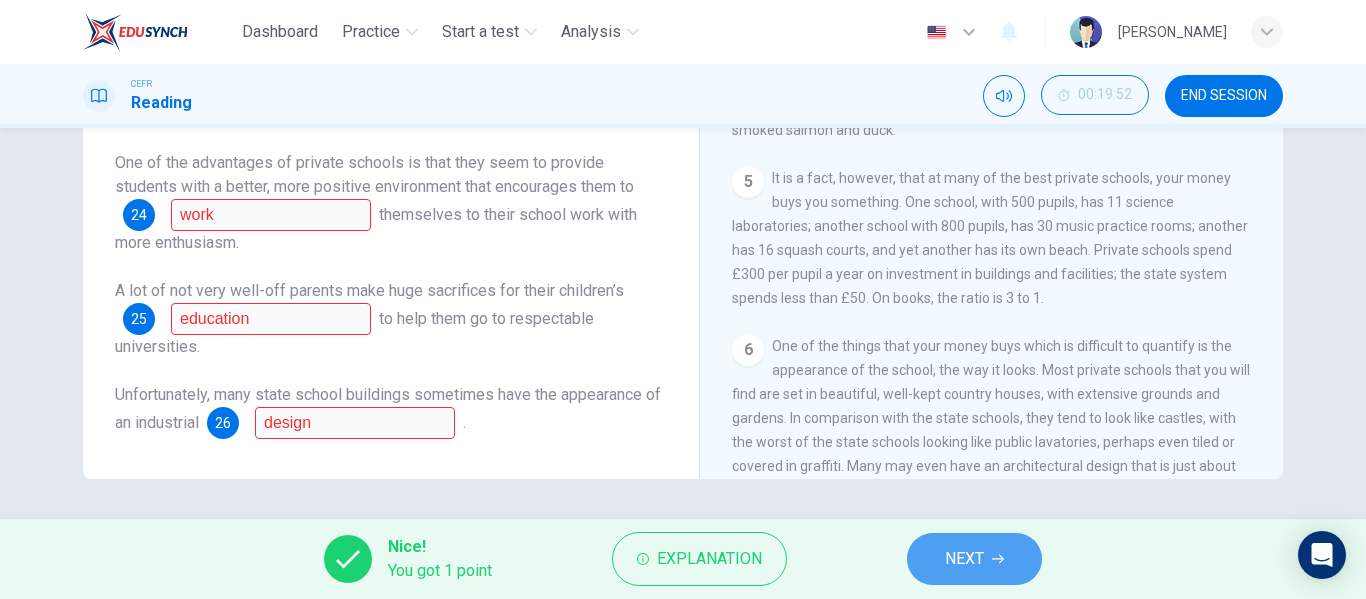 click on "NEXT" at bounding box center (964, 559) 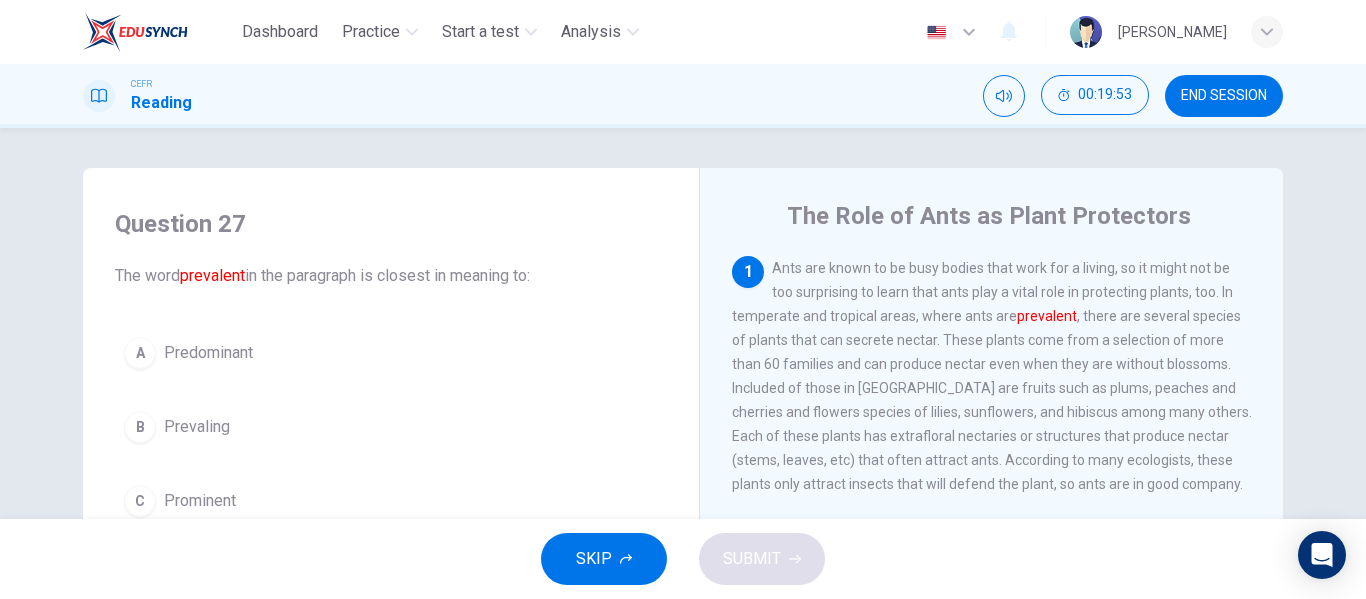 click on "END SESSION" at bounding box center [1224, 96] 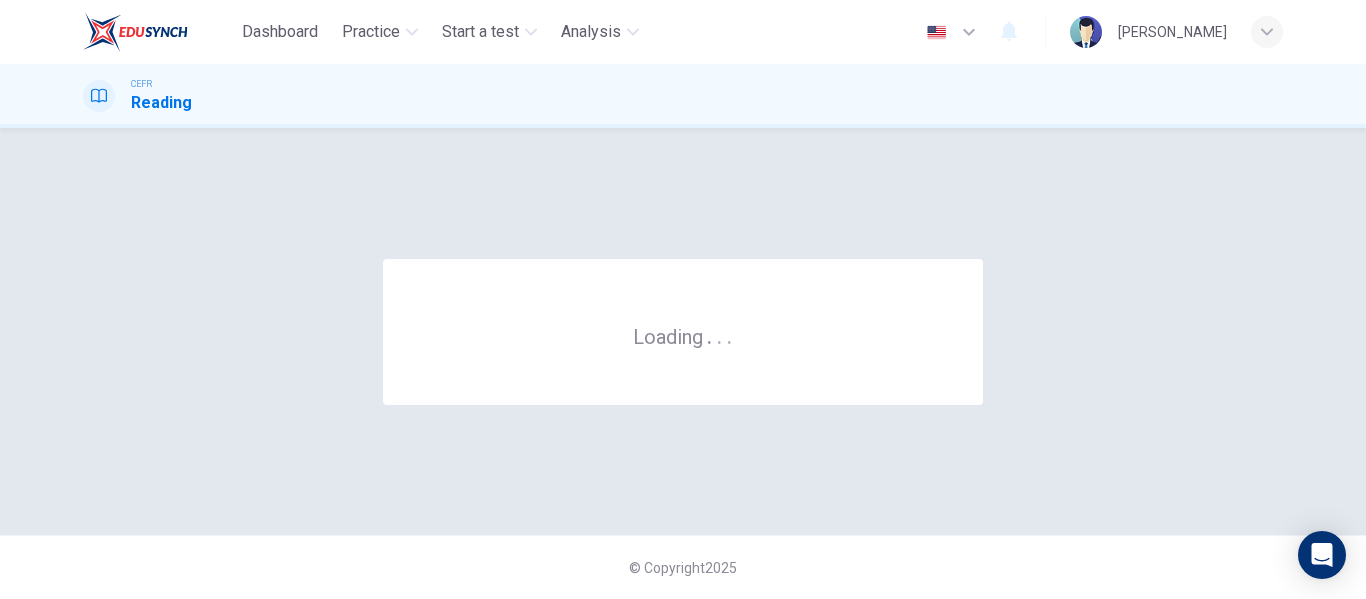 scroll, scrollTop: 0, scrollLeft: 0, axis: both 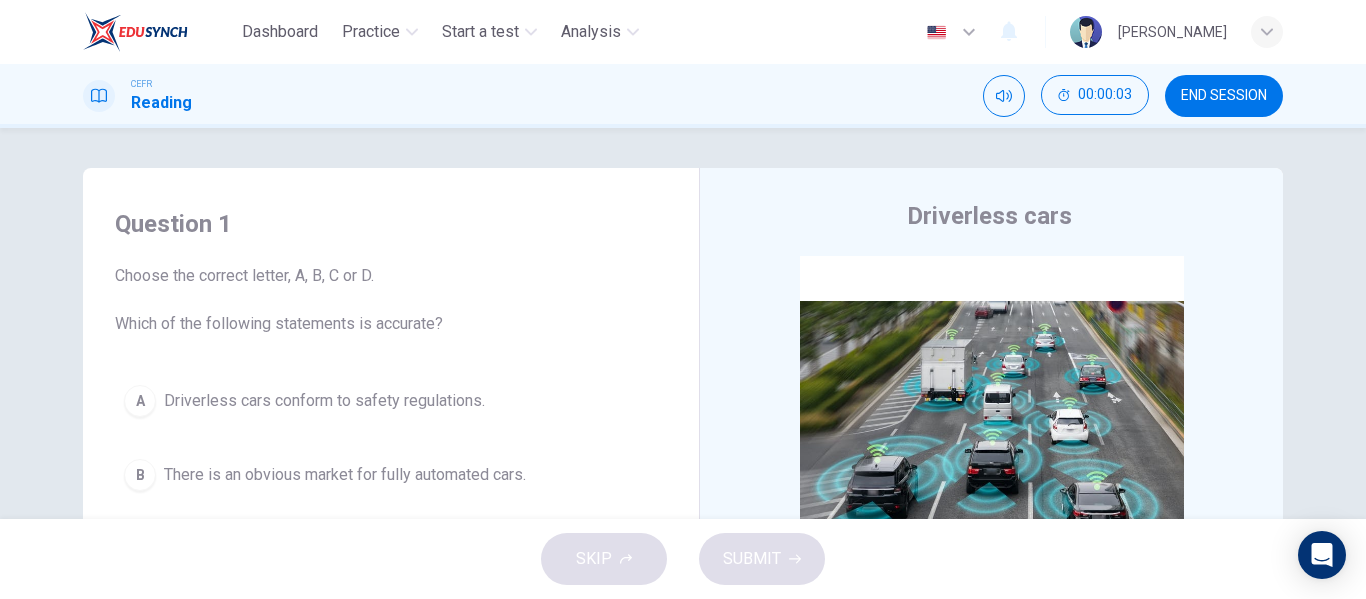 click on "END SESSION" at bounding box center (1224, 96) 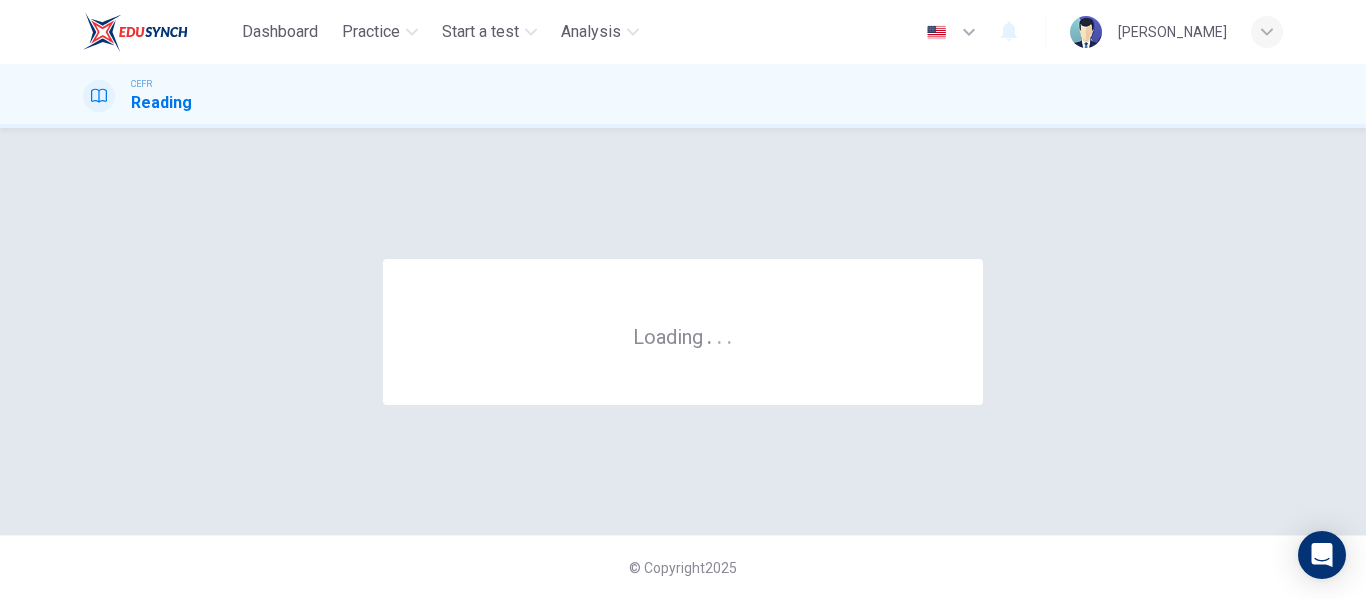 scroll, scrollTop: 0, scrollLeft: 0, axis: both 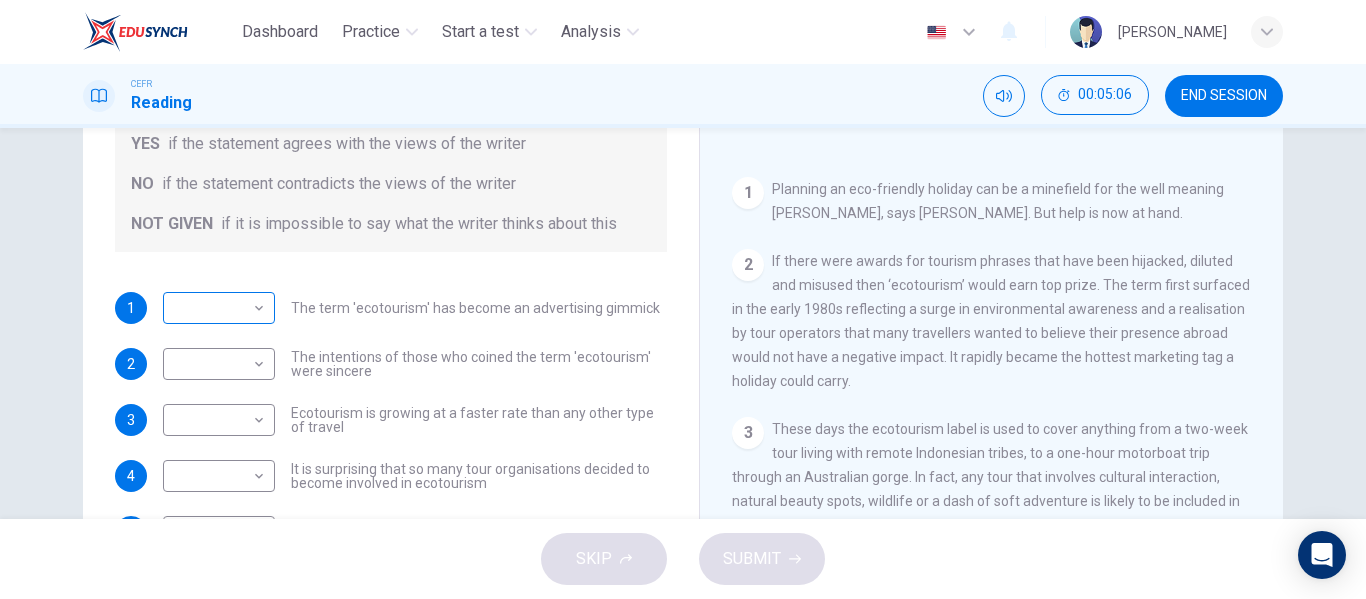 click on "Dashboard Practice Start a test Analysis English en ​ MUHAMMAD SYUKRI BIN SYAMSURI CEFR Reading 00:05:06 END SESSION Questions 1 - 6 Do the following statements agree with the information given in the Reading Passage ?
In the boxes below write YES if the statement agrees with the views of the writer NO if the statement contradicts the views of the writer NOT GIVEN if it is impossible to say what the writer thinks about this 1 ​ ​ The term 'ecotourism' has become an advertising gimmick 2 ​ ​ The intentions of those who coined the term 'ecotourism' were sincere 3 ​ ​ Ecotourism is growing at a faster rate than any other type of travel 4 ​ ​ It is surprising that so many tour organisations decided to become involved in ecotourism 5 ​ ​ Tourists have learnt to make investigations about tour operators before using them 6 ​ ​ Tourists have had bad experiences on ecotour holidays It's Eco-logical CLICK TO ZOOM Click to Zoom 1 2 3 4 5 6 7 8 SKIP SUBMIT
Dashboard Practice Analysis" at bounding box center [683, 299] 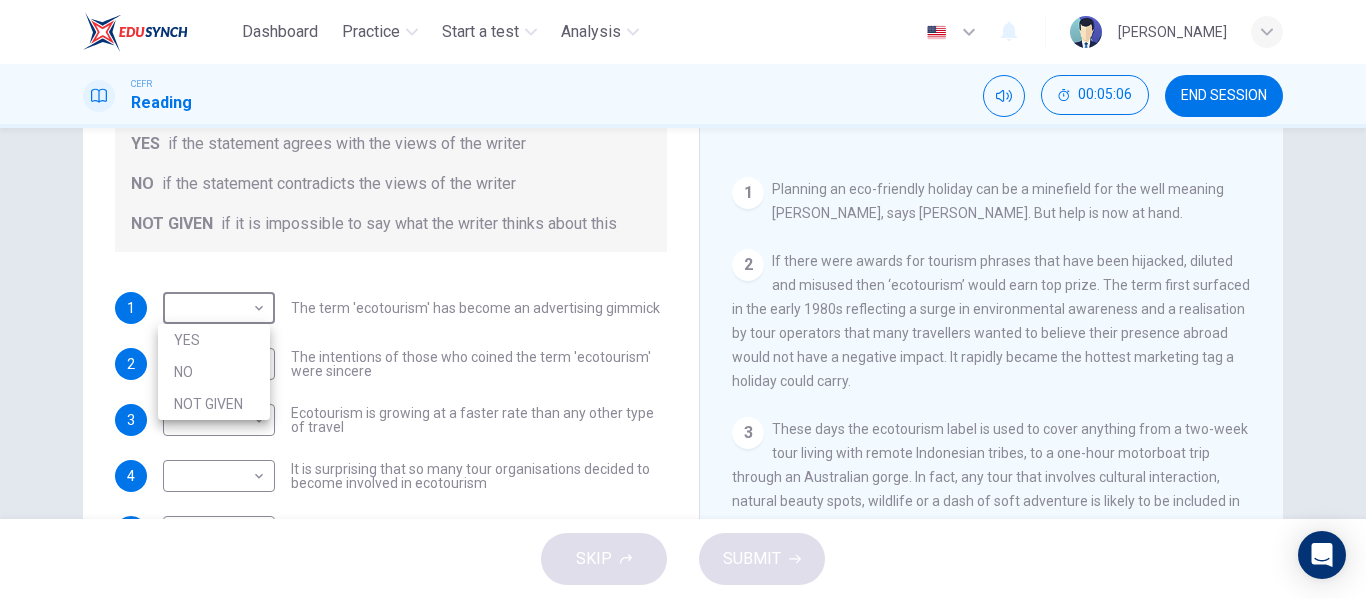 click on "YES" at bounding box center [214, 340] 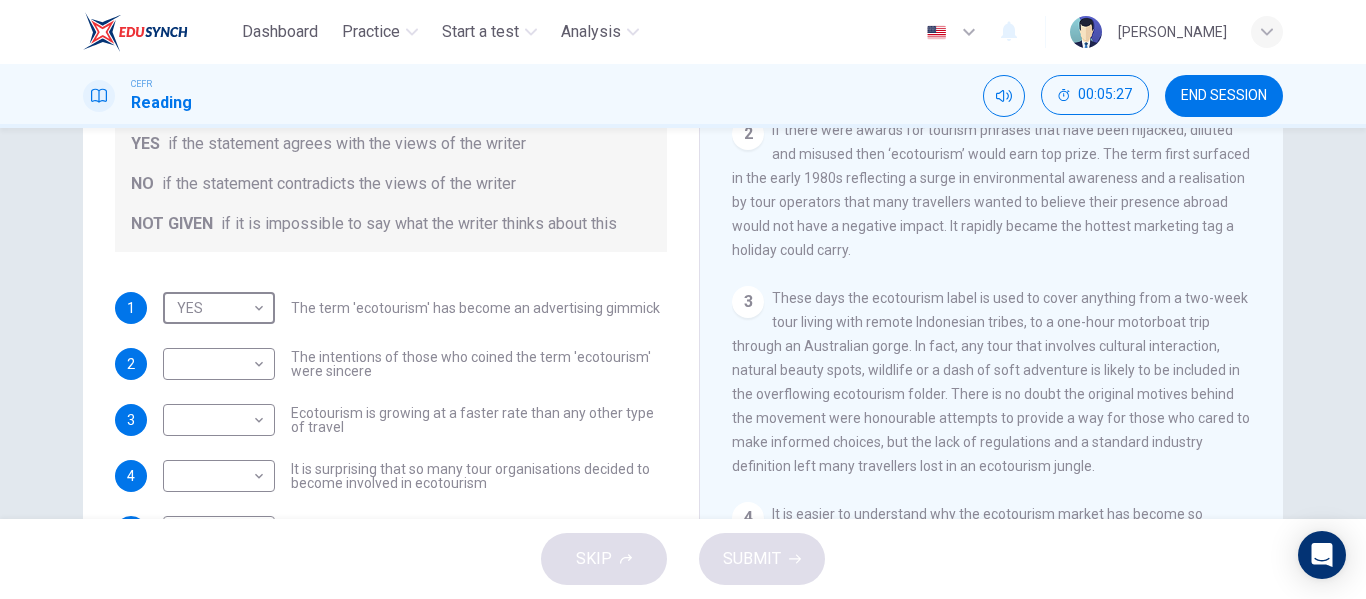 scroll, scrollTop: 300, scrollLeft: 0, axis: vertical 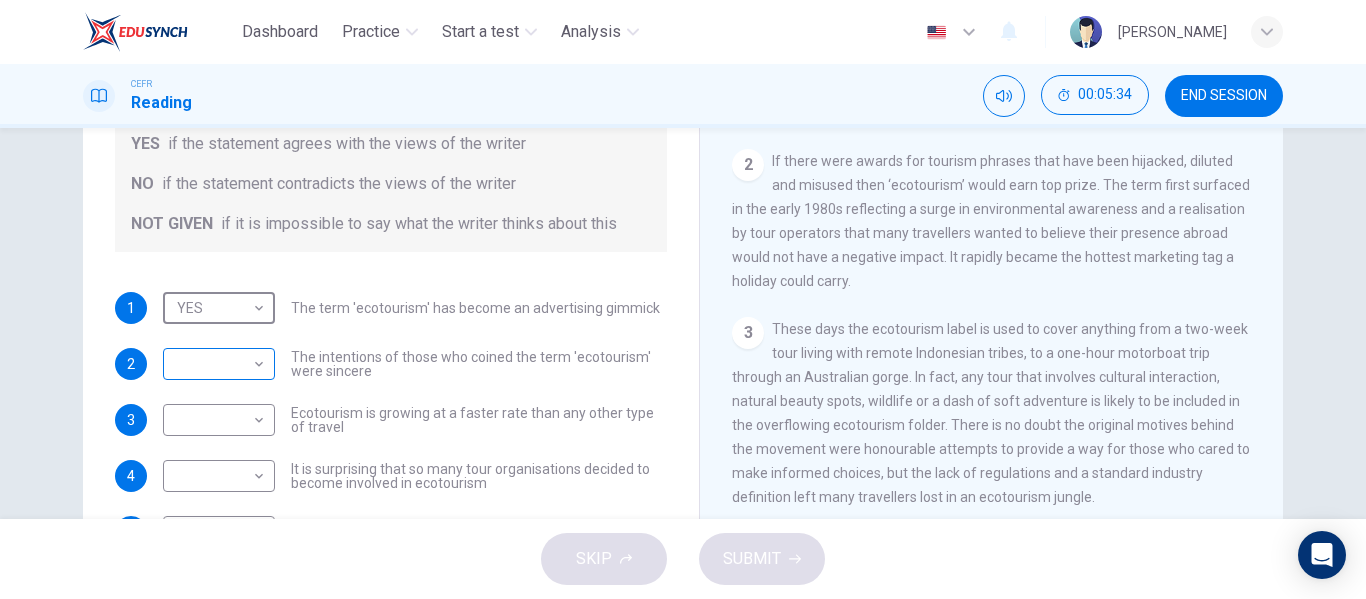 click on "Dashboard Practice Start a test Analysis English en ​ MUHAMMAD SYUKRI BIN SYAMSURI CEFR Reading 00:05:34 END SESSION Questions 1 - 6 Do the following statements agree with the information given in the Reading Passage ?
In the boxes below write YES if the statement agrees with the views of the writer NO if the statement contradicts the views of the writer NOT GIVEN if it is impossible to say what the writer thinks about this 1 YES YES ​ The term 'ecotourism' has become an advertising gimmick 2 ​ ​ The intentions of those who coined the term 'ecotourism' were sincere 3 ​ ​ Ecotourism is growing at a faster rate than any other type of travel 4 ​ ​ It is surprising that so many tour organisations decided to become involved in ecotourism 5 ​ ​ Tourists have learnt to make investigations about tour operators before using them 6 ​ ​ Tourists have had bad experiences on ecotour holidays It's Eco-logical CLICK TO ZOOM Click to Zoom 1 2 3 4 5 6 7 8 SKIP SUBMIT
Dashboard Practice 2025" at bounding box center [683, 299] 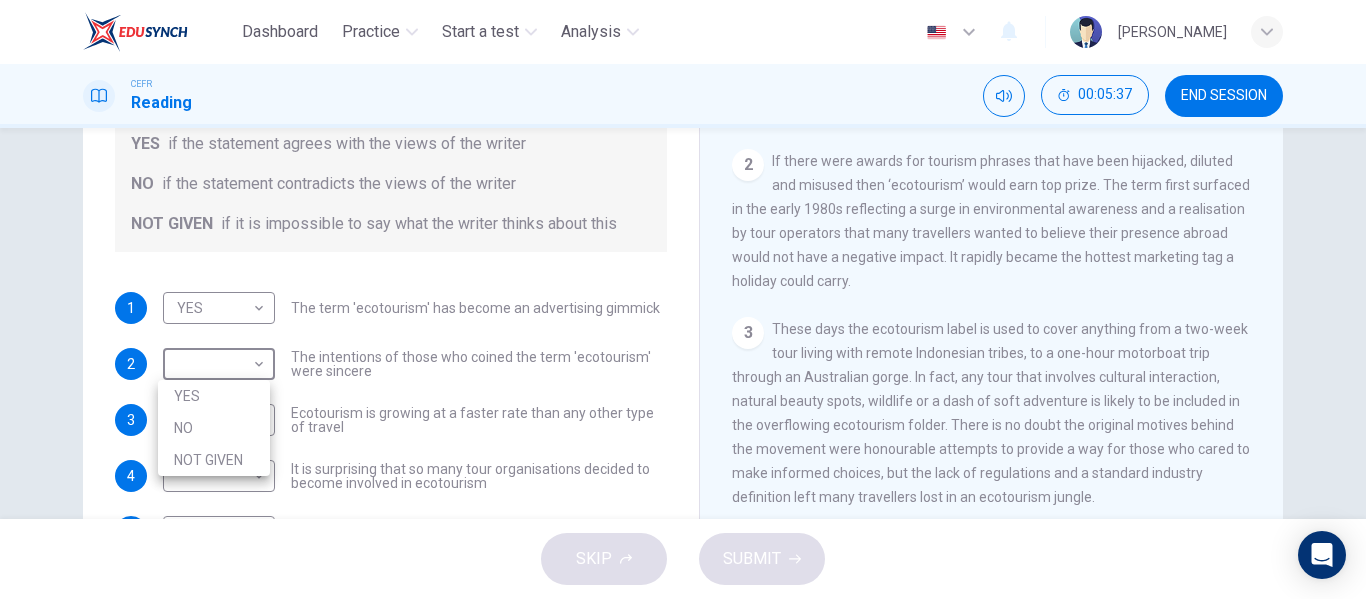 click on "NOT GIVEN" at bounding box center [214, 460] 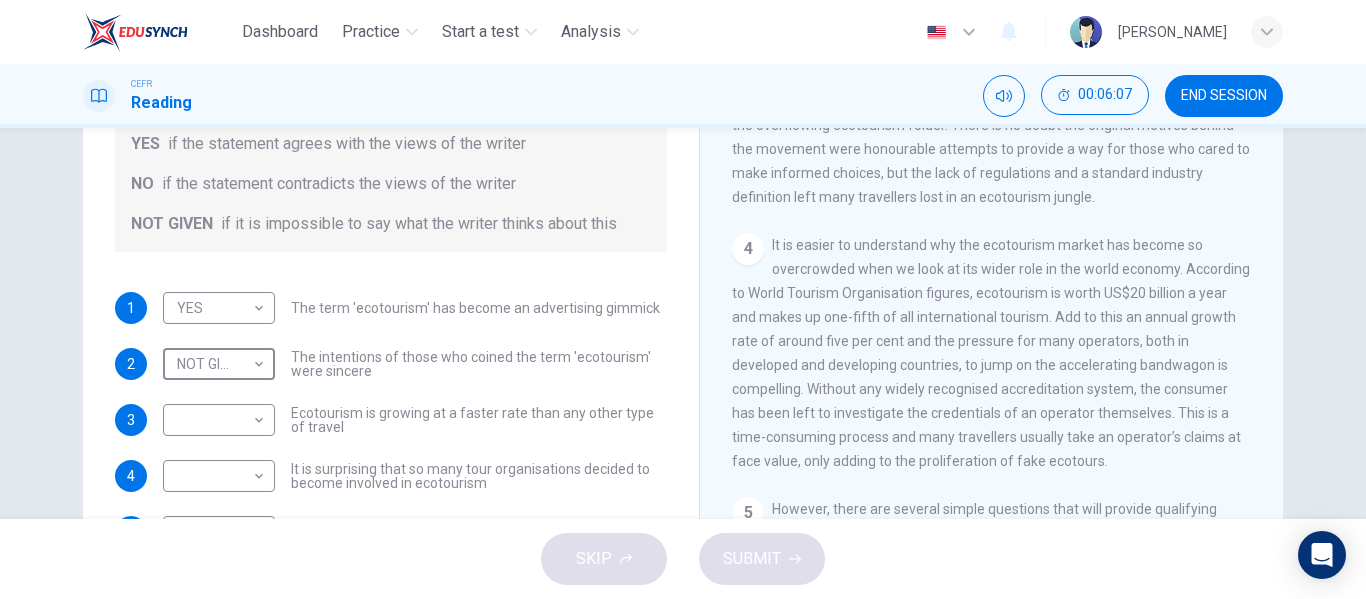 scroll, scrollTop: 700, scrollLeft: 0, axis: vertical 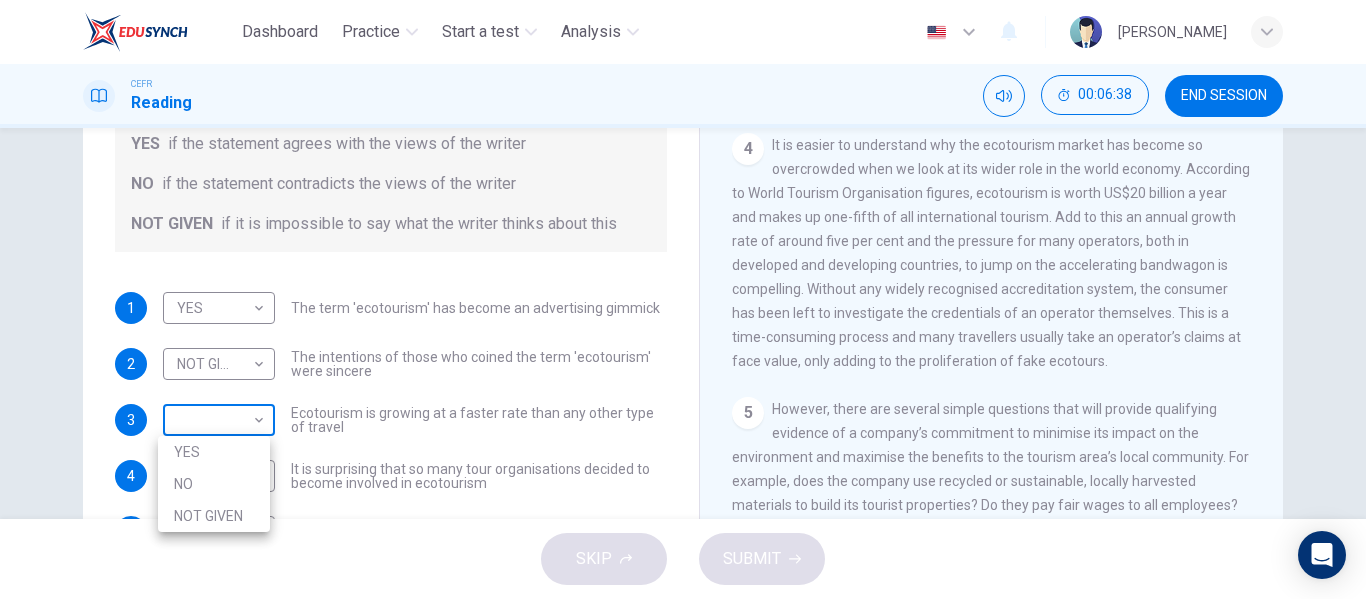 click on "Dashboard Practice Start a test Analysis English en ​ MUHAMMAD SYUKRI BIN SYAMSURI CEFR Reading 00:06:38 END SESSION Questions 1 - 6 Do the following statements agree with the information given in the Reading Passage ?
In the boxes below write YES if the statement agrees with the views of the writer NO if the statement contradicts the views of the writer NOT GIVEN if it is impossible to say what the writer thinks about this 1 YES YES ​ The term 'ecotourism' has become an advertising gimmick 2 NOT GIVEN NOT GIVEN ​ The intentions of those who coined the term 'ecotourism' were sincere 3 ​ ​ Ecotourism is growing at a faster rate than any other type of travel 4 ​ ​ It is surprising that so many tour organisations decided to become involved in ecotourism 5 ​ ​ Tourists have learnt to make investigations about tour operators before using them 6 ​ ​ Tourists have had bad experiences on ecotour holidays It's Eco-logical CLICK TO ZOOM Click to Zoom 1 2 3 4 5 6 7 8 SKIP SUBMIT
Dashboard" at bounding box center [683, 299] 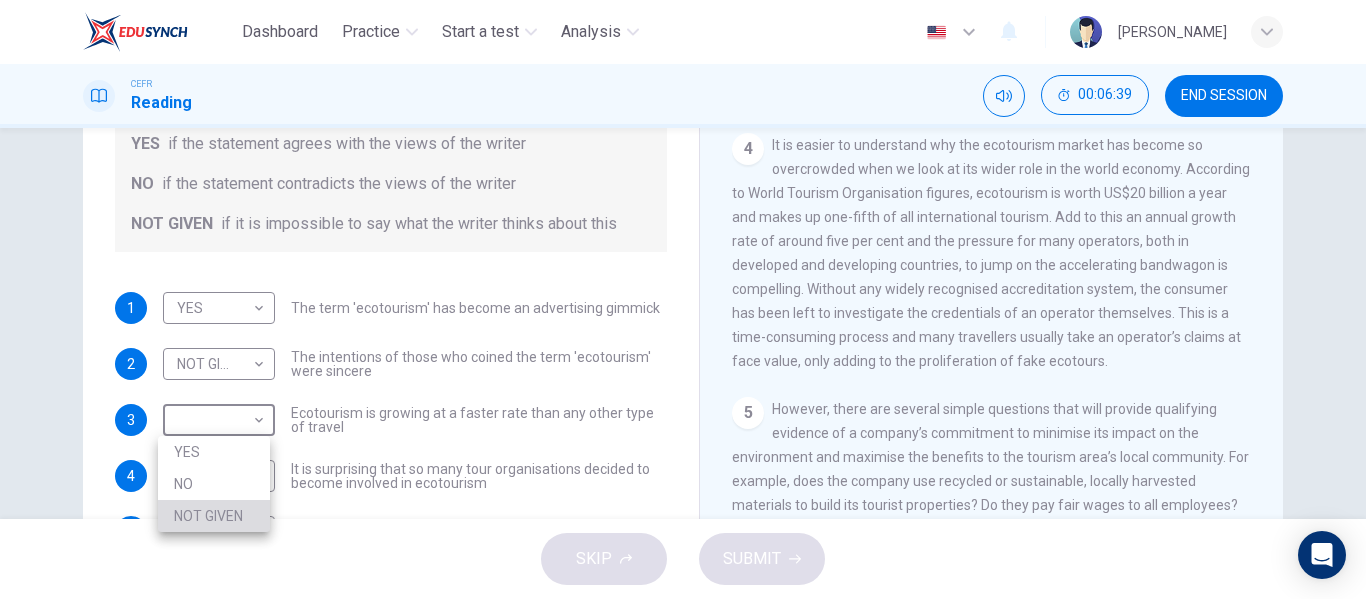 click on "NOT GIVEN" at bounding box center (214, 516) 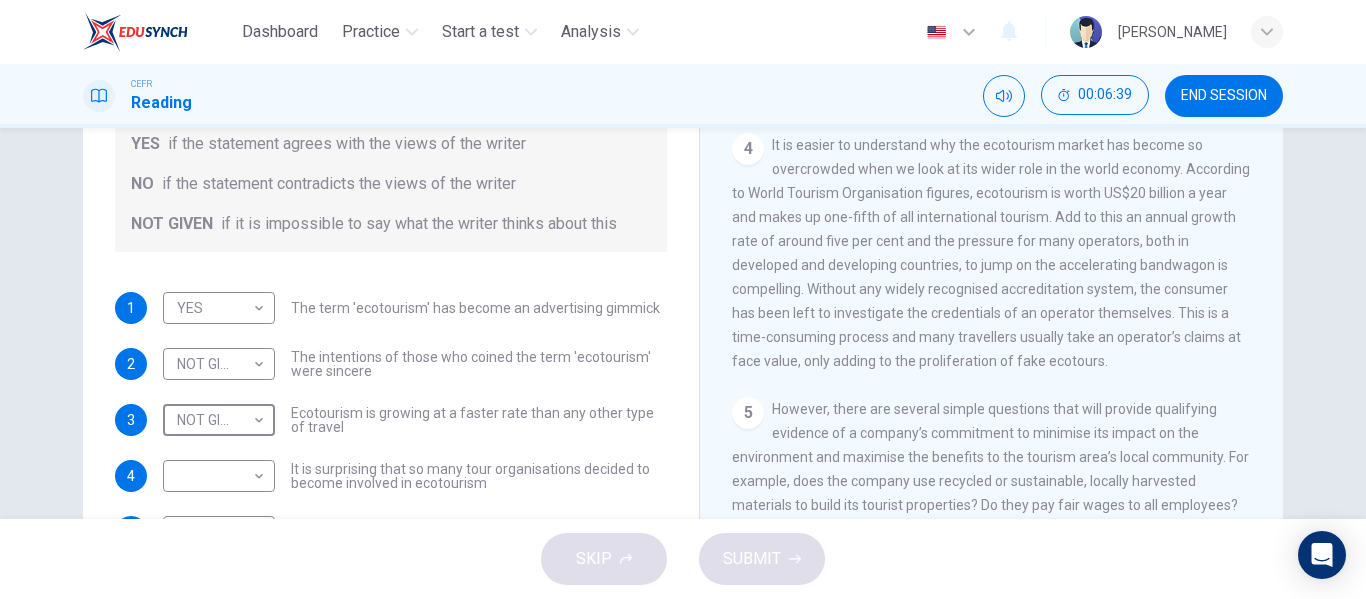 scroll, scrollTop: 81, scrollLeft: 0, axis: vertical 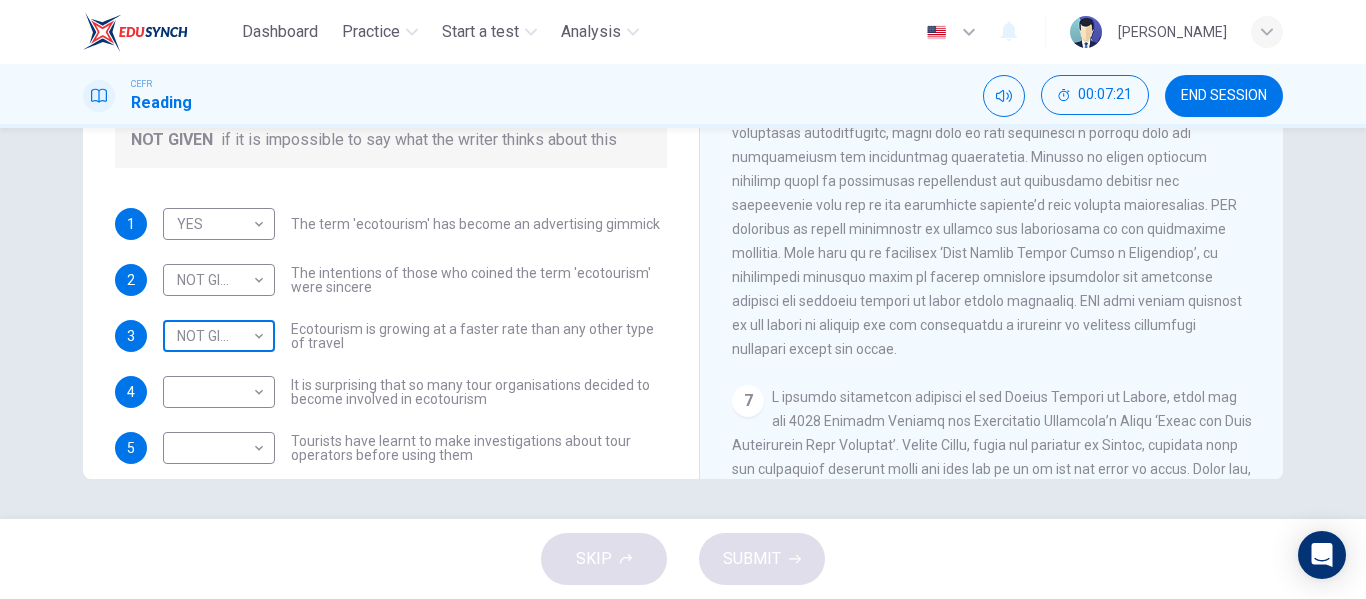 click on "Dashboard Practice Start a test Analysis English en ​ MUHAMMAD SYUKRI BIN SYAMSURI CEFR Reading 00:07:21 END SESSION Questions 1 - 6 Do the following statements agree with the information given in the Reading Passage ?
In the boxes below write YES if the statement agrees with the views of the writer NO if the statement contradicts the views of the writer NOT GIVEN if it is impossible to say what the writer thinks about this 1 YES YES ​ The term 'ecotourism' has become an advertising gimmick 2 NOT GIVEN NOT GIVEN ​ The intentions of those who coined the term 'ecotourism' were sincere 3 NOT GIVEN NOT GIVEN ​ Ecotourism is growing at a faster rate than any other type of travel 4 ​ ​ It is surprising that so many tour organisations decided to become involved in ecotourism 5 ​ ​ Tourists have learnt to make investigations about tour operators before using them 6 ​ ​ Tourists have had bad experiences on ecotour holidays It's Eco-logical CLICK TO ZOOM Click to Zoom 1 2 3 4 5 6 7 8 SKIP SUBMIT" at bounding box center (683, 299) 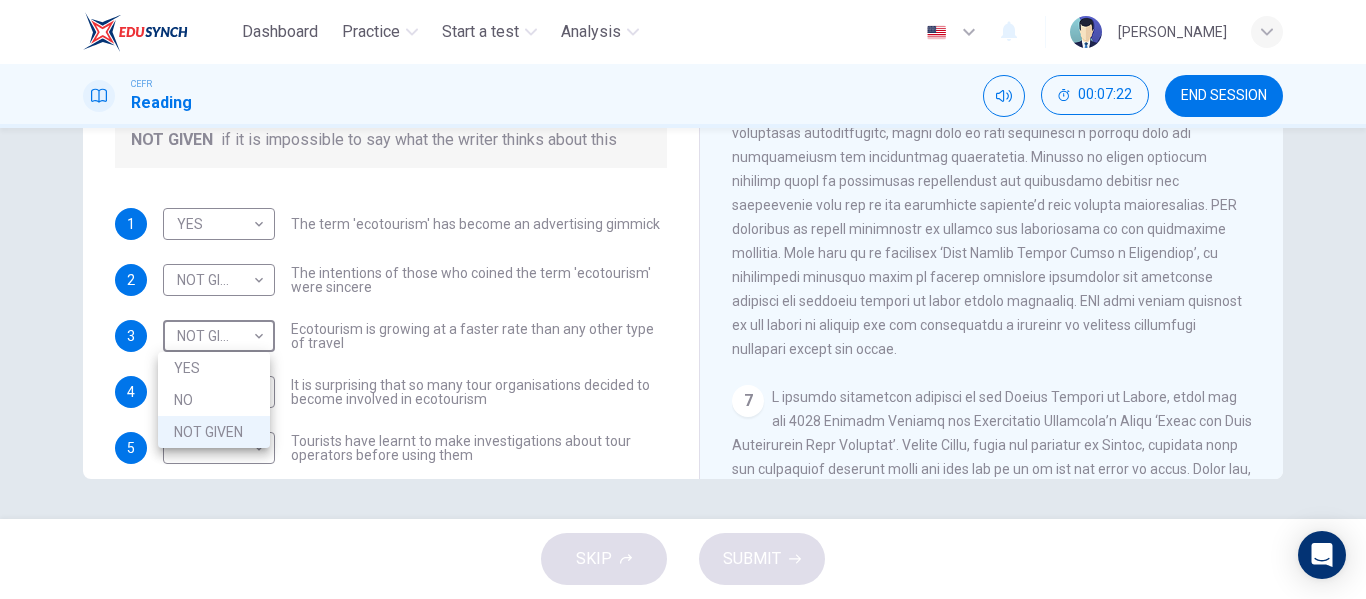 click on "NO" at bounding box center [214, 400] 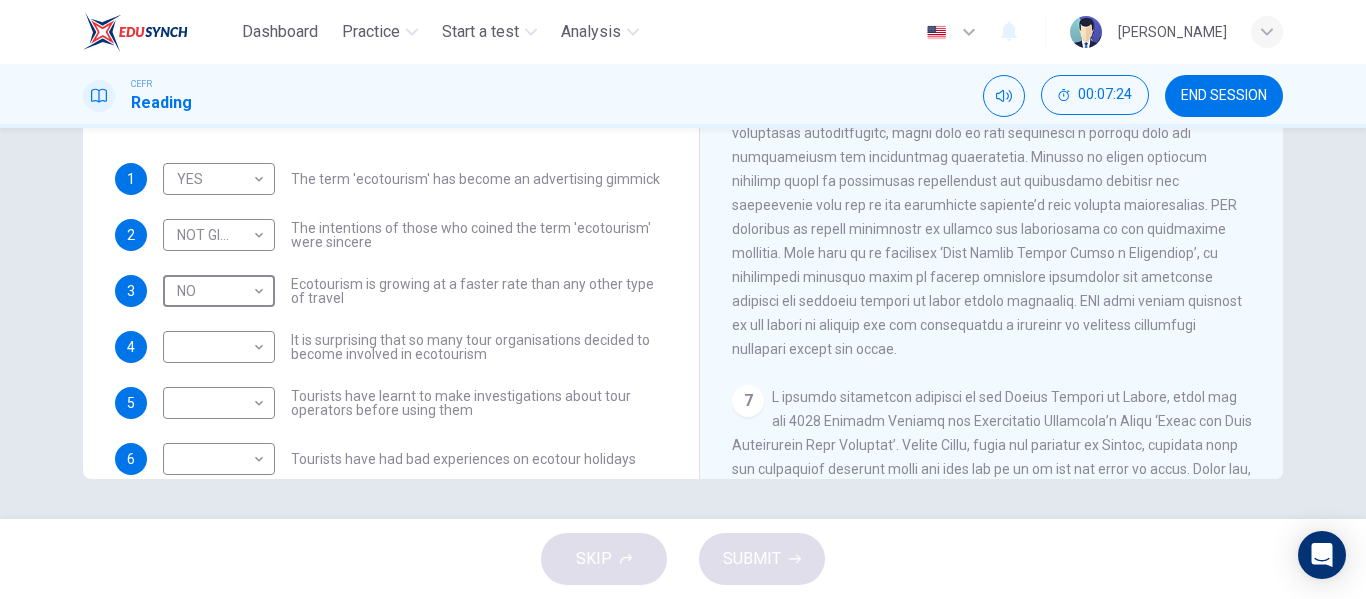 scroll, scrollTop: 81, scrollLeft: 0, axis: vertical 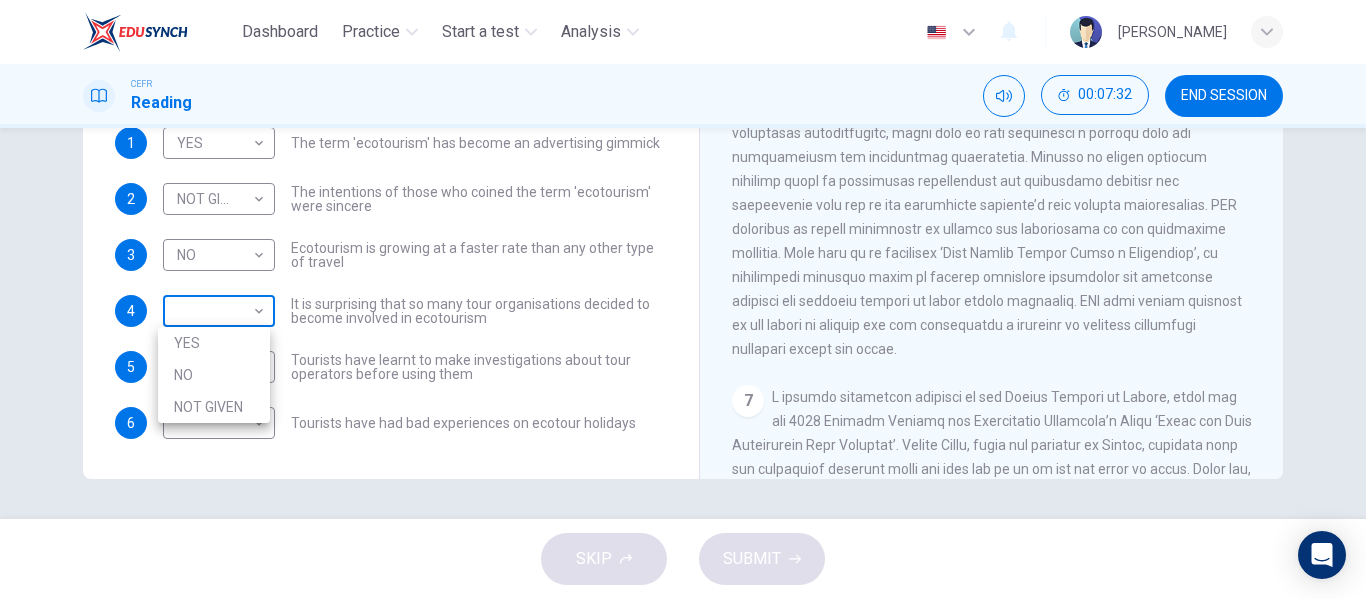 click on "Dashboard Practice Start a test Analysis English en ​ MUHAMMAD SYUKRI BIN SYAMSURI CEFR Reading 00:07:32 END SESSION Questions 1 - 6 Do the following statements agree with the information given in the Reading Passage ?
In the boxes below write YES if the statement agrees with the views of the writer NO if the statement contradicts the views of the writer NOT GIVEN if it is impossible to say what the writer thinks about this 1 YES YES ​ The term 'ecotourism' has become an advertising gimmick 2 NOT GIVEN NOT GIVEN ​ The intentions of those who coined the term 'ecotourism' were sincere 3 NO NO ​ Ecotourism is growing at a faster rate than any other type of travel 4 ​ ​ It is surprising that so many tour organisations decided to become involved in ecotourism 5 ​ ​ Tourists have learnt to make investigations about tour operators before using them 6 ​ ​ Tourists have had bad experiences on ecotour holidays It's Eco-logical CLICK TO ZOOM Click to Zoom 1 2 3 4 5 6 7 8 SKIP SUBMIT
2025 NO" at bounding box center (683, 299) 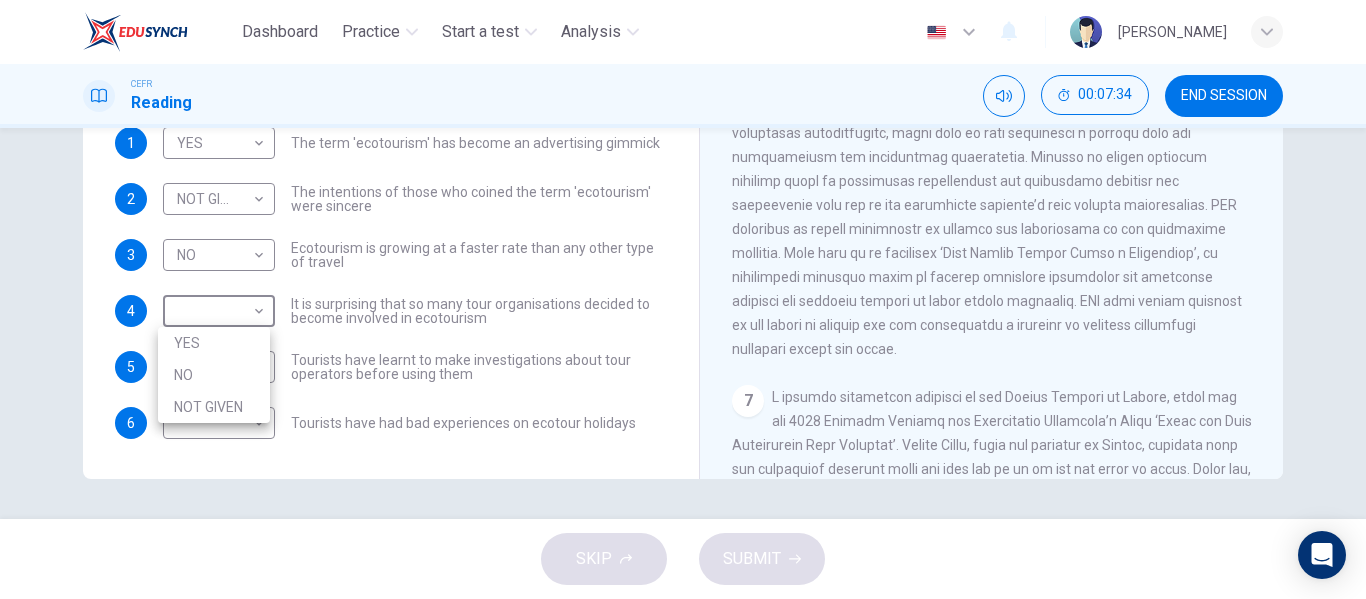 click at bounding box center (683, 299) 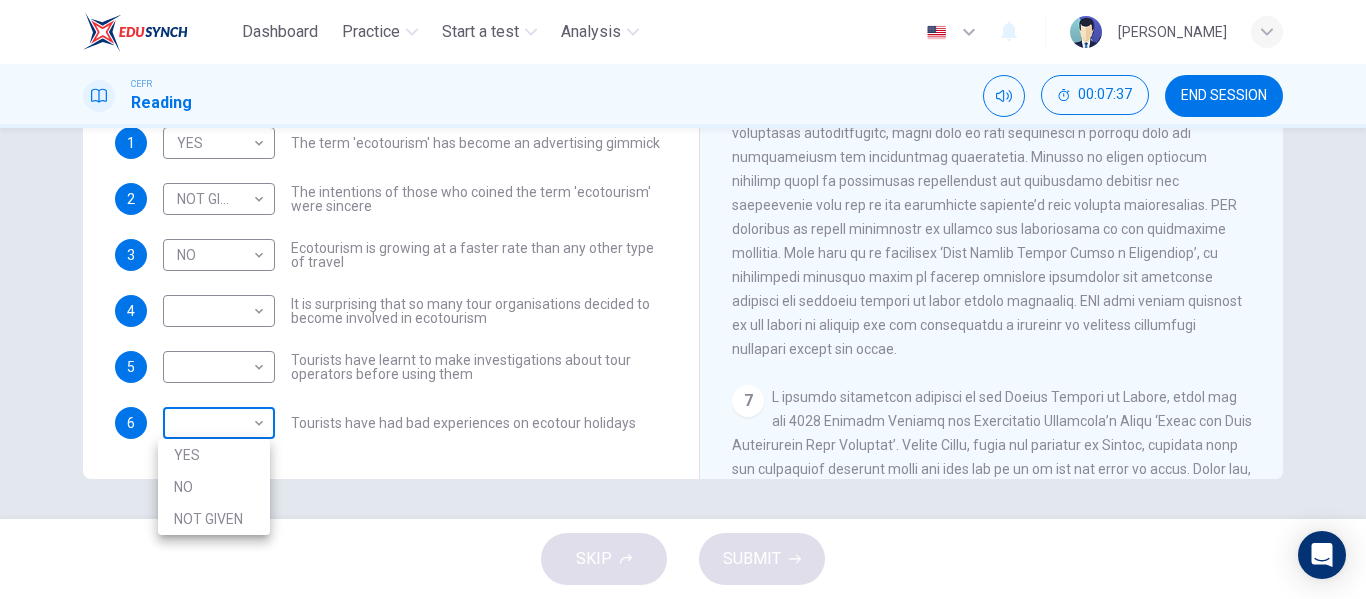 click on "Dashboard Practice Start a test Analysis English en ​ MUHAMMAD SYUKRI BIN SYAMSURI CEFR Reading 00:07:37 END SESSION Questions 1 - 6 Do the following statements agree with the information given in the Reading Passage ?
In the boxes below write YES if the statement agrees with the views of the writer NO if the statement contradicts the views of the writer NOT GIVEN if it is impossible to say what the writer thinks about this 1 YES YES ​ The term 'ecotourism' has become an advertising gimmick 2 NOT GIVEN NOT GIVEN ​ The intentions of those who coined the term 'ecotourism' were sincere 3 NO NO ​ Ecotourism is growing at a faster rate than any other type of travel 4 ​ ​ It is surprising that so many tour organisations decided to become involved in ecotourism 5 ​ ​ Tourists have learnt to make investigations about tour operators before using them 6 ​ ​ Tourists have had bad experiences on ecotour holidays It's Eco-logical CLICK TO ZOOM Click to Zoom 1 2 3 4 5 6 7 8 SKIP SUBMIT
2025 NO" at bounding box center [683, 299] 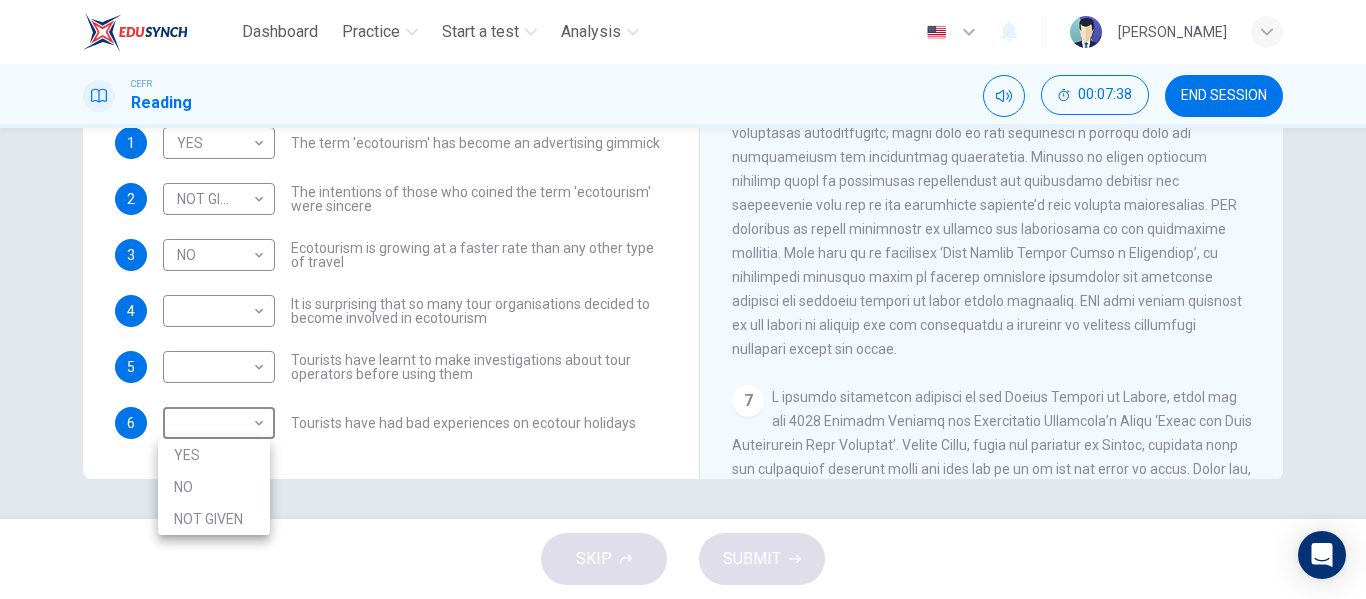 click on "NO" at bounding box center (214, 487) 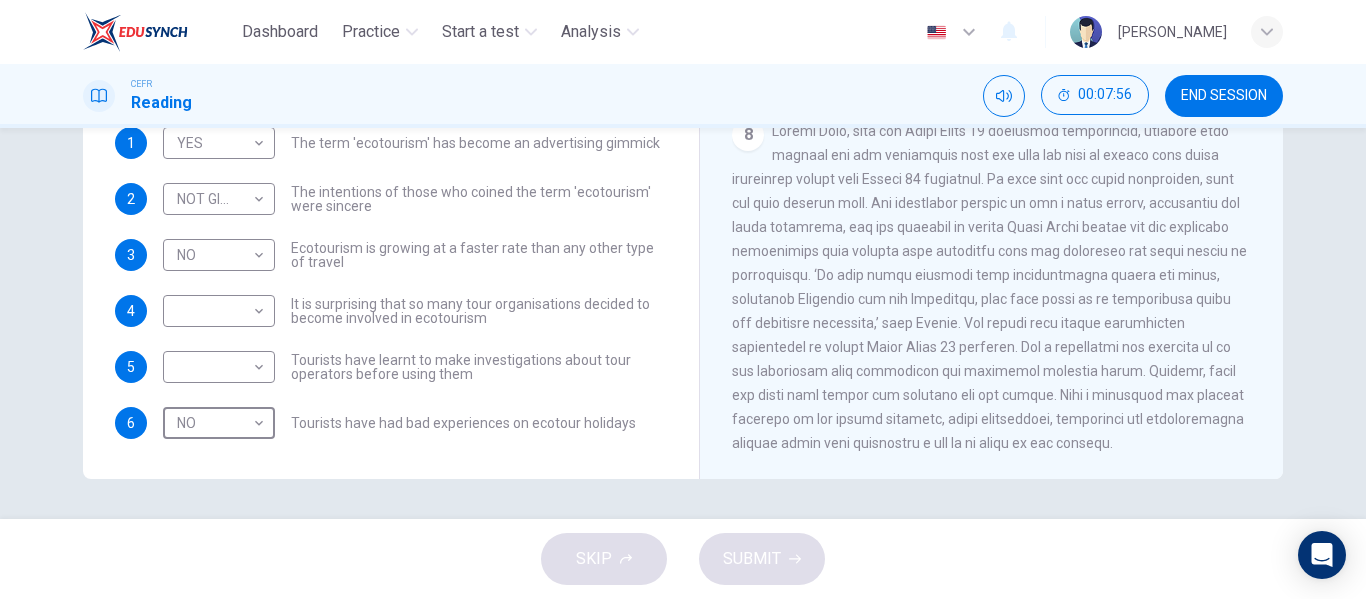 scroll, scrollTop: 2056, scrollLeft: 0, axis: vertical 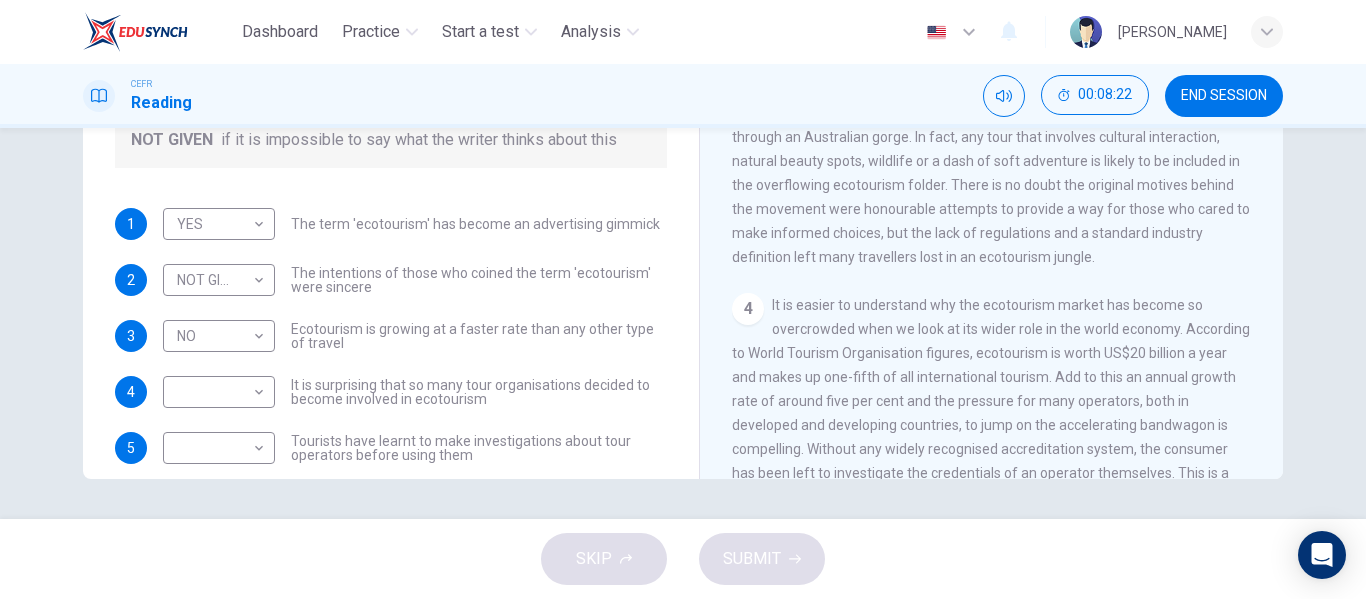 drag, startPoint x: 836, startPoint y: 225, endPoint x: 937, endPoint y: 215, distance: 101.49384 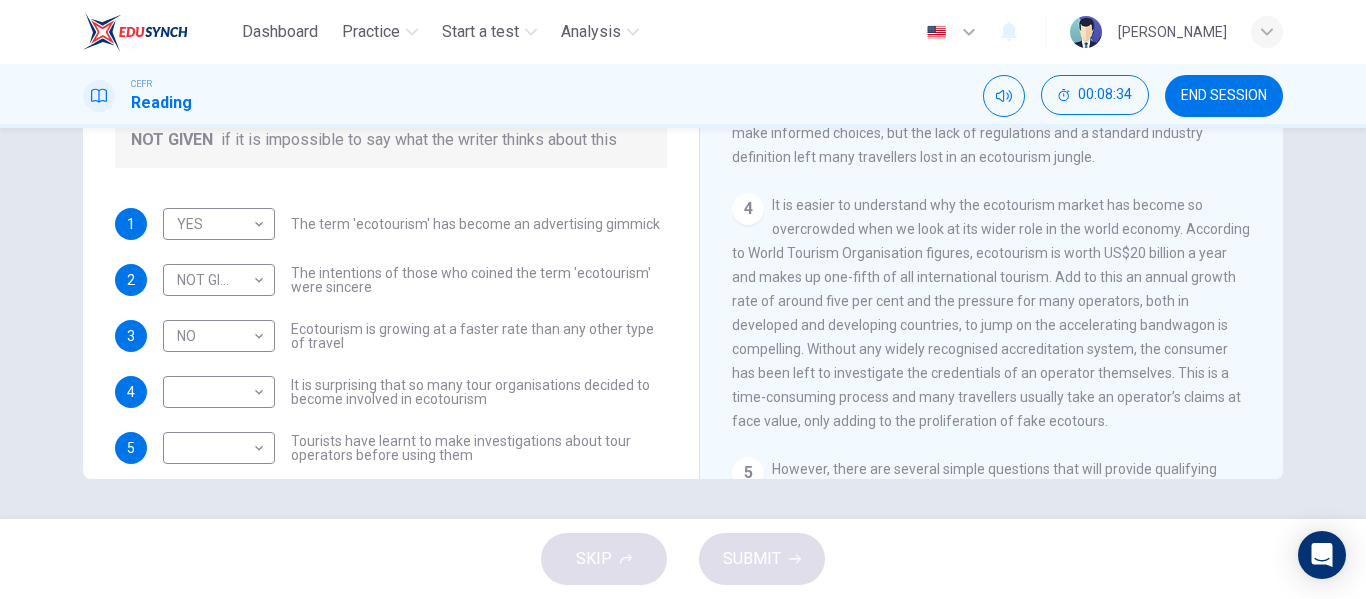 scroll, scrollTop: 656, scrollLeft: 0, axis: vertical 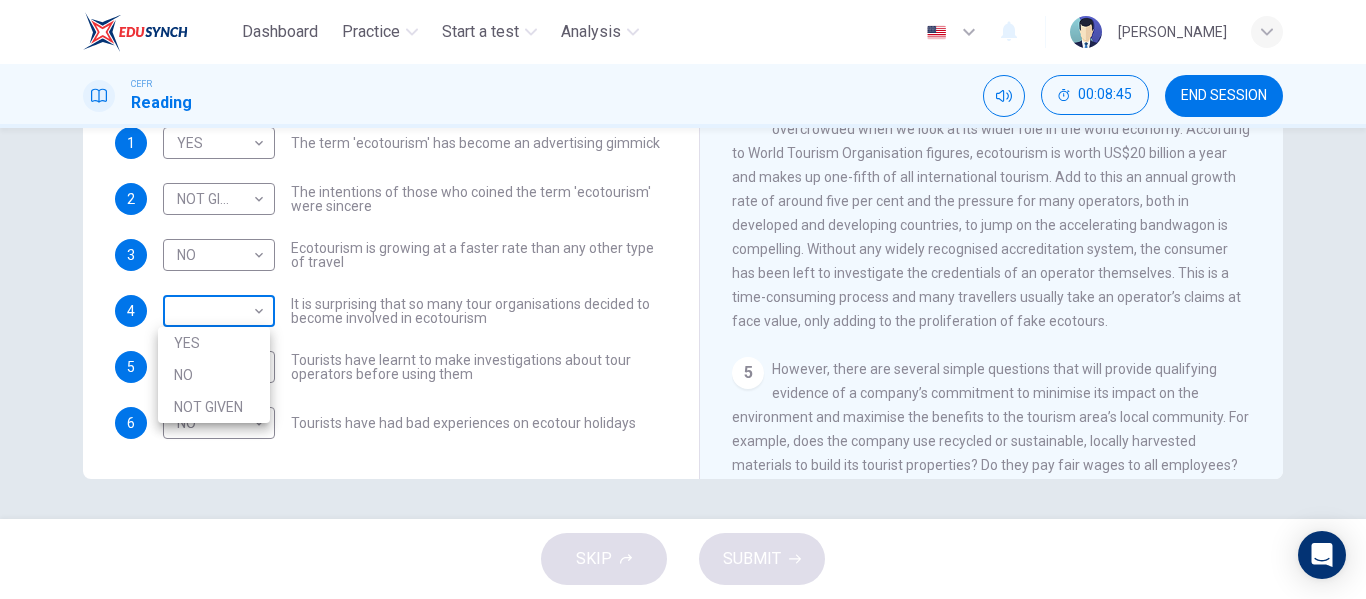 click on "Dashboard Practice Start a test Analysis English en ​ MUHAMMAD SYUKRI BIN SYAMSURI CEFR Reading 00:08:45 END SESSION Questions 1 - 6 Do the following statements agree with the information given in the Reading Passage ?
In the boxes below write YES if the statement agrees with the views of the writer NO if the statement contradicts the views of the writer NOT GIVEN if it is impossible to say what the writer thinks about this 1 YES YES ​ The term 'ecotourism' has become an advertising gimmick 2 NOT GIVEN NOT GIVEN ​ The intentions of those who coined the term 'ecotourism' were sincere 3 NO NO ​ Ecotourism is growing at a faster rate than any other type of travel 4 ​ ​ It is surprising that so many tour organisations decided to become involved in ecotourism 5 ​ ​ Tourists have learnt to make investigations about tour operators before using them 6 NO NO ​ Tourists have had bad experiences on ecotour holidays It's Eco-logical CLICK TO ZOOM Click to Zoom 1 2 3 4 5 6 7 8 SKIP SUBMIT
2025" at bounding box center (683, 299) 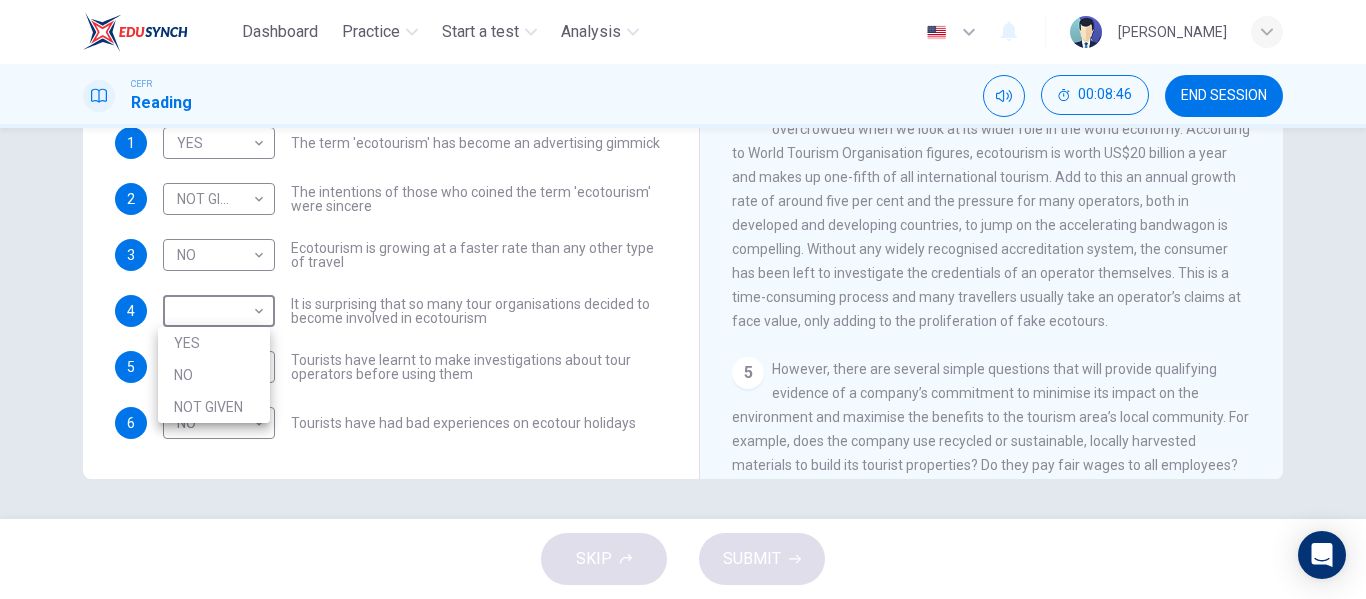 click on "YES" at bounding box center (214, 343) 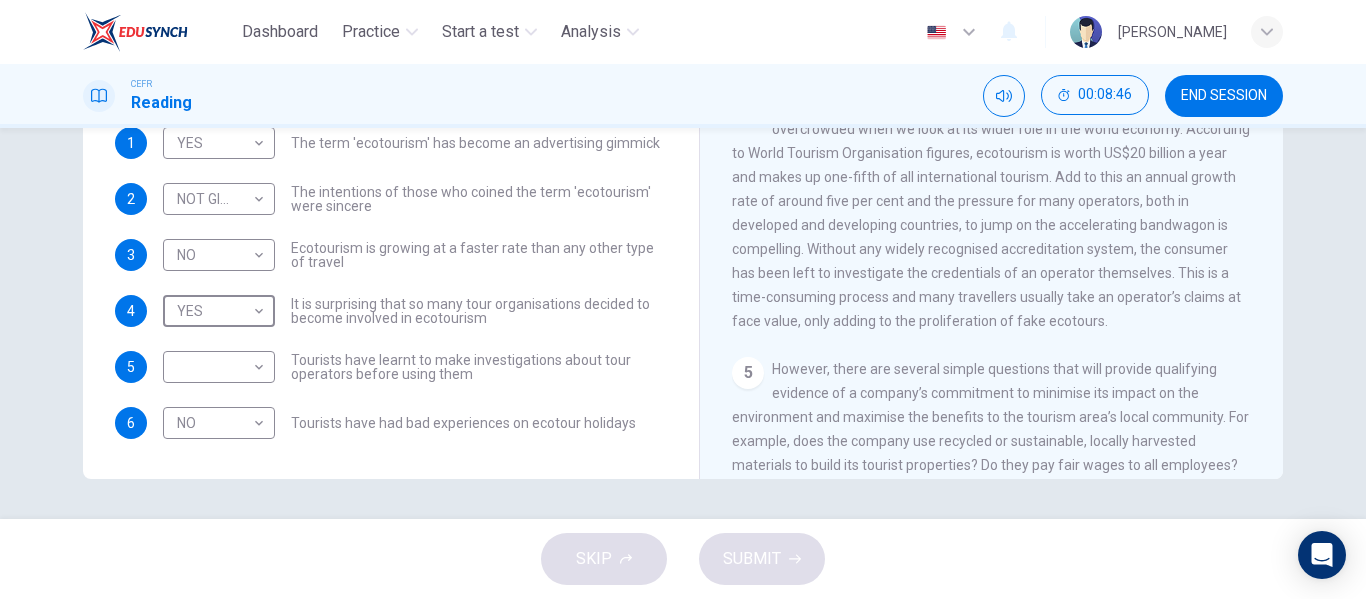click on "Dashboard Practice Start a test Analysis English en ​ MUHAMMAD SYUKRI BIN SYAMSURI CEFR Reading 00:08:46 END SESSION Questions 1 - 6 Do the following statements agree with the information given in the Reading Passage ?
In the boxes below write YES if the statement agrees with the views of the writer NO if the statement contradicts the views of the writer NOT GIVEN if it is impossible to say what the writer thinks about this 1 YES YES ​ The term 'ecotourism' has become an advertising gimmick 2 NOT GIVEN NOT GIVEN ​ The intentions of those who coined the term 'ecotourism' were sincere 3 NO NO ​ Ecotourism is growing at a faster rate than any other type of travel 4 YES YES ​ It is surprising that so many tour organisations decided to become involved in ecotourism 5 ​ ​ Tourists have learnt to make investigations about tour operators before using them 6 NO NO ​ Tourists have had bad experiences on ecotour holidays It's Eco-logical CLICK TO ZOOM Click to Zoom 1 2 3 4 5 6 7 8 SKIP SUBMIT" at bounding box center [683, 299] 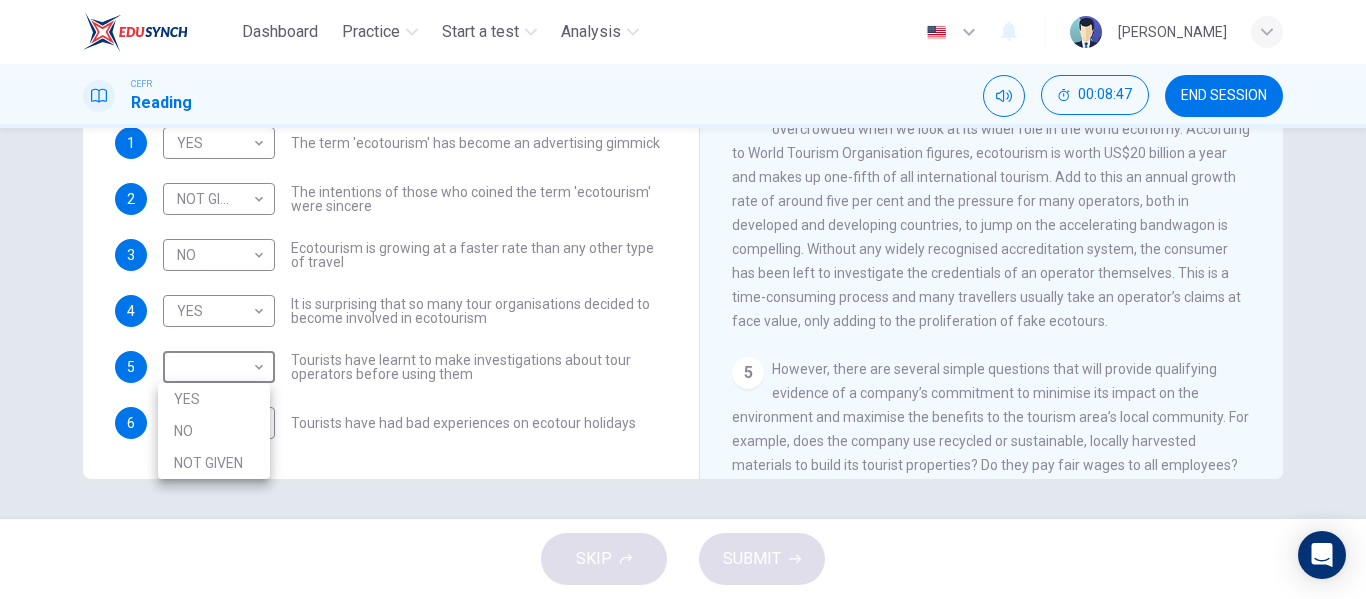 click on "NOT GIVEN" at bounding box center [214, 463] 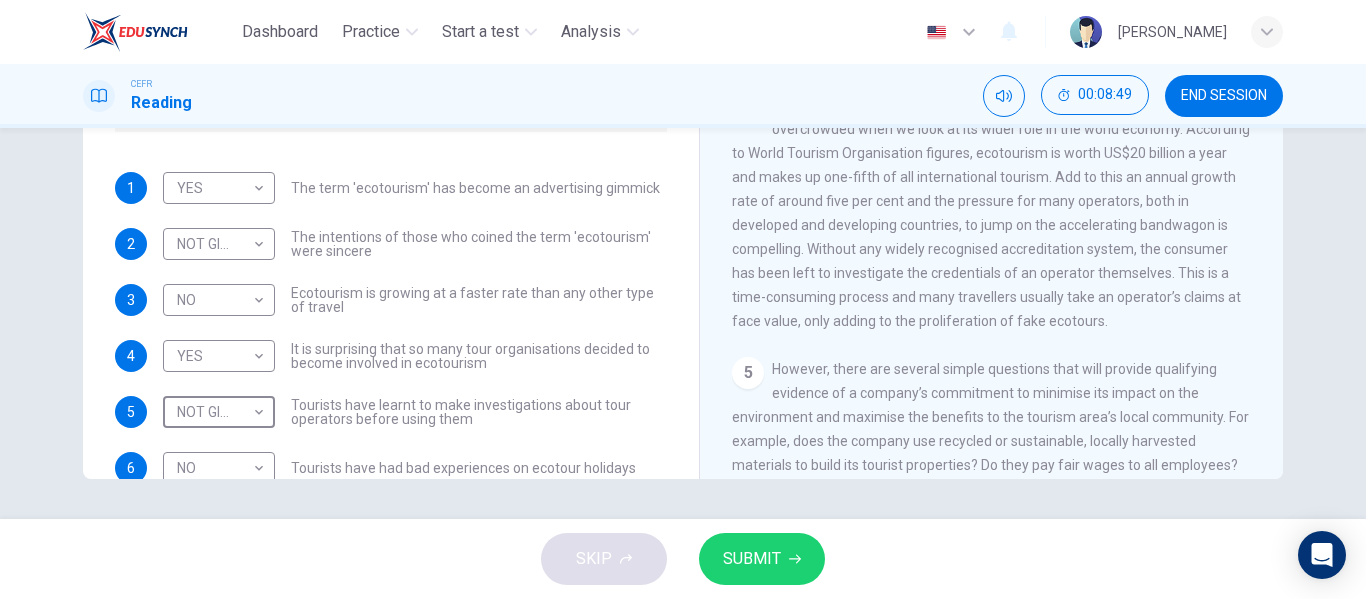 scroll, scrollTop: 0, scrollLeft: 0, axis: both 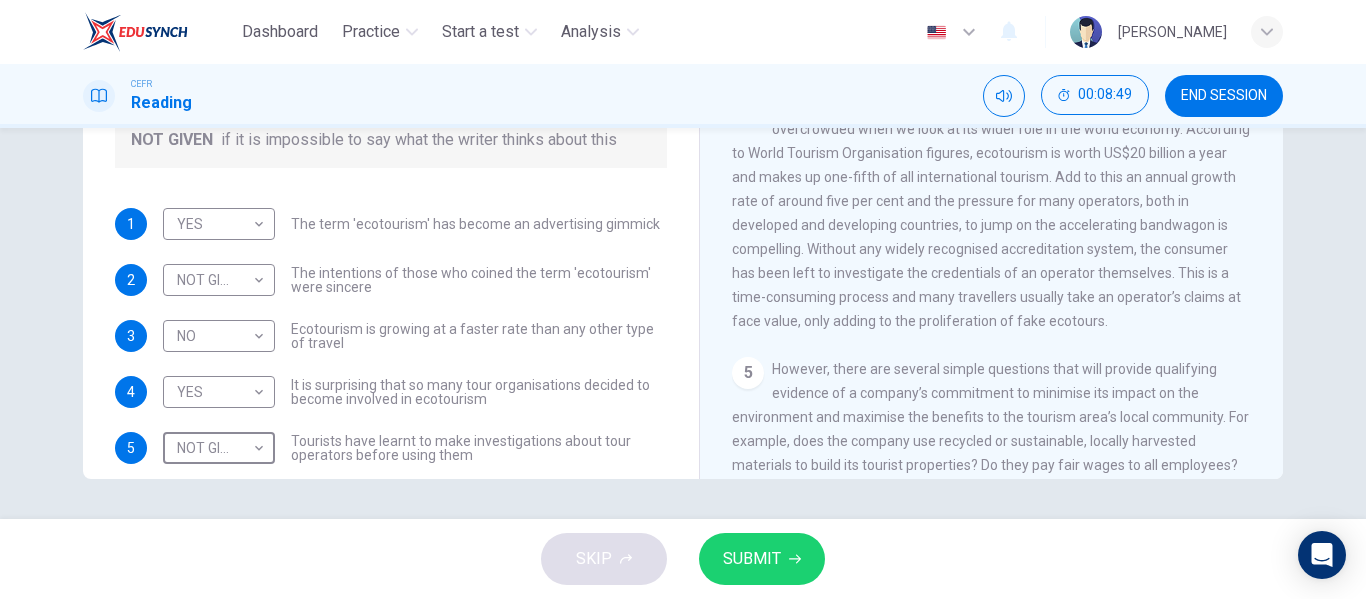 click on "SUBMIT" at bounding box center [762, 559] 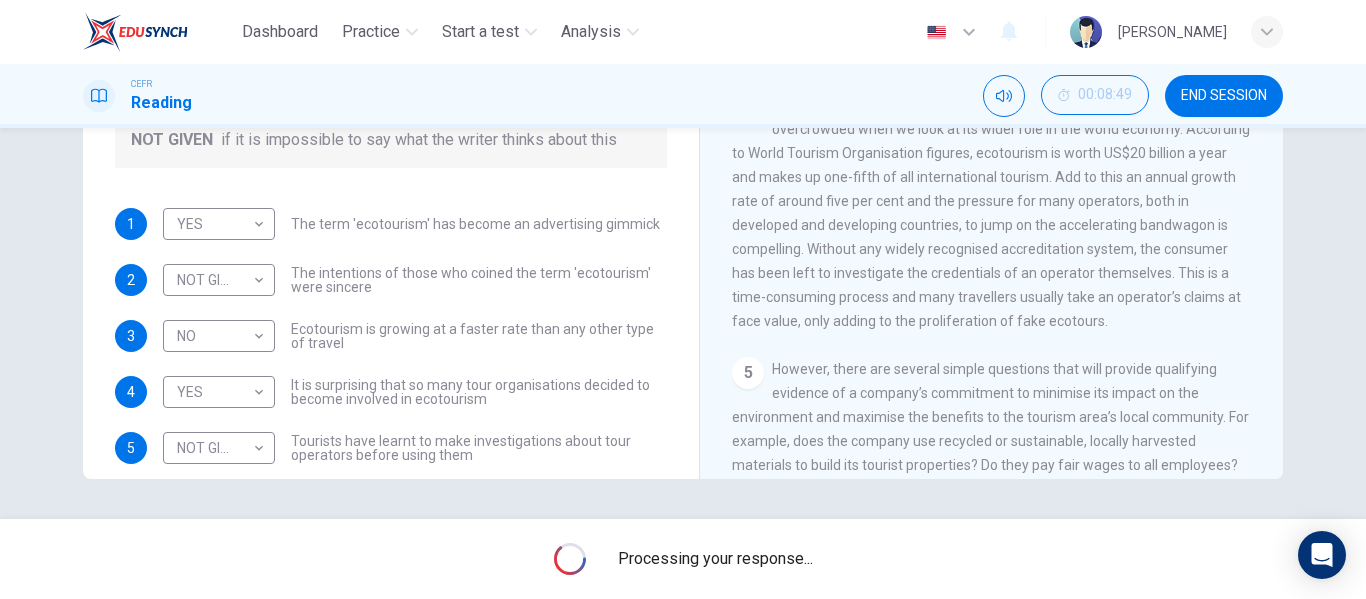 scroll, scrollTop: 81, scrollLeft: 0, axis: vertical 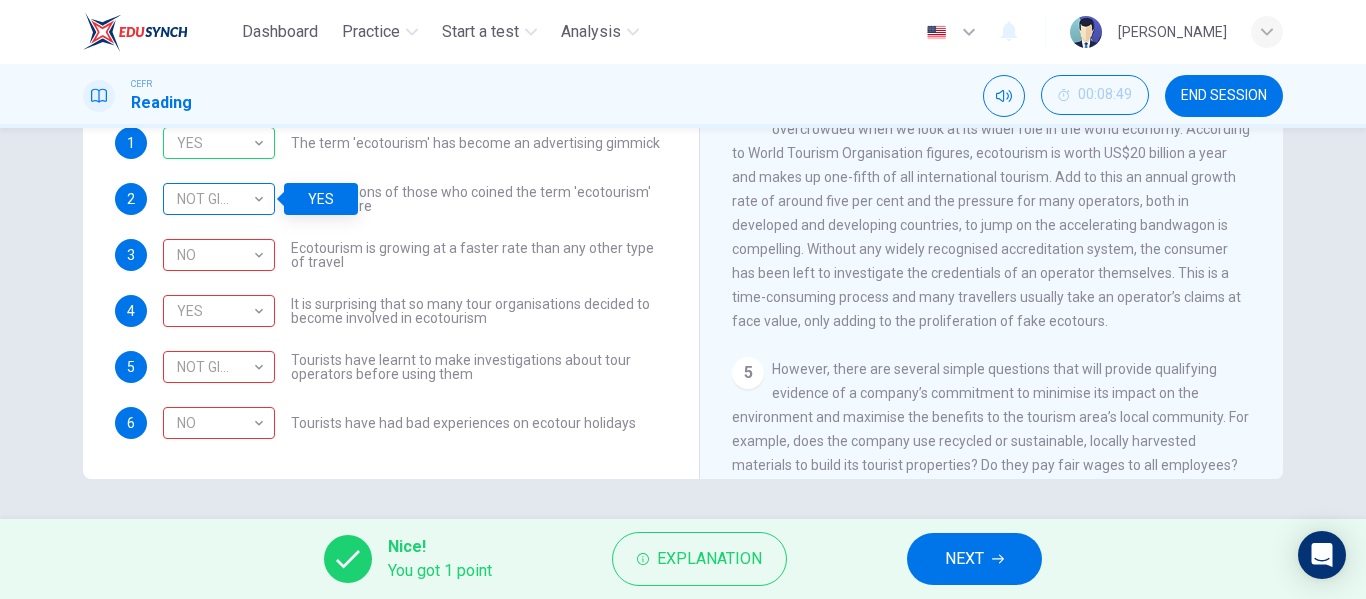 click on "NOT GIVEN" at bounding box center [215, 199] 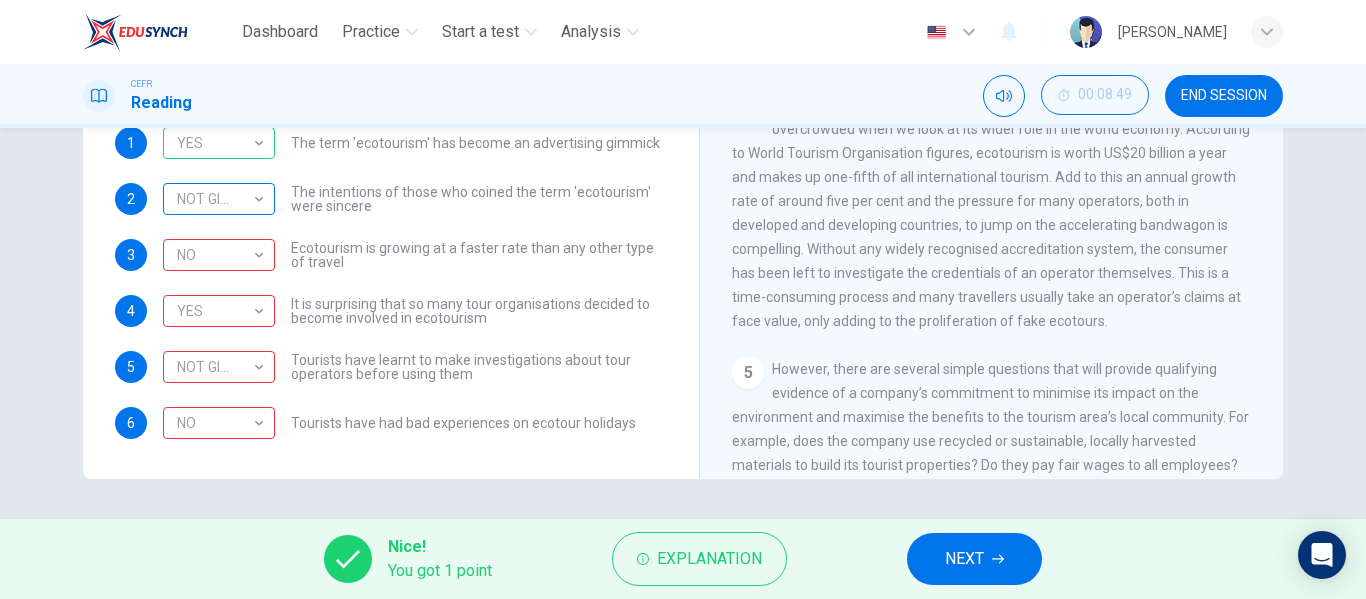 click on "NOT GIVEN" at bounding box center [215, 199] 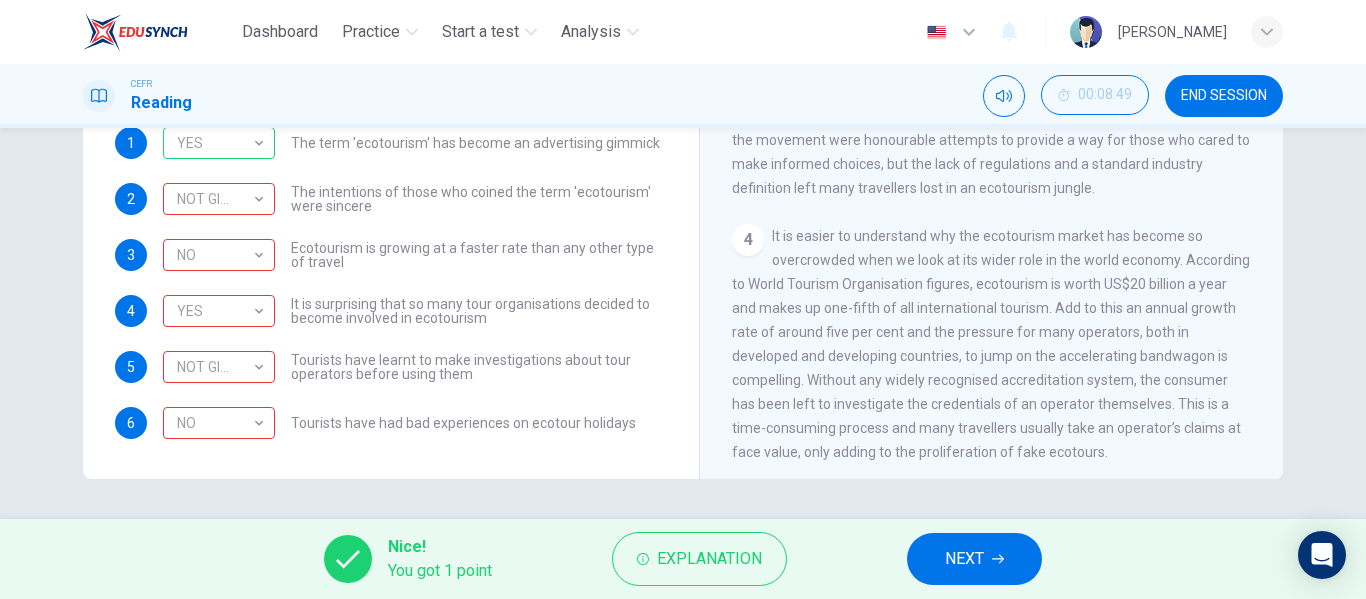 scroll, scrollTop: 356, scrollLeft: 0, axis: vertical 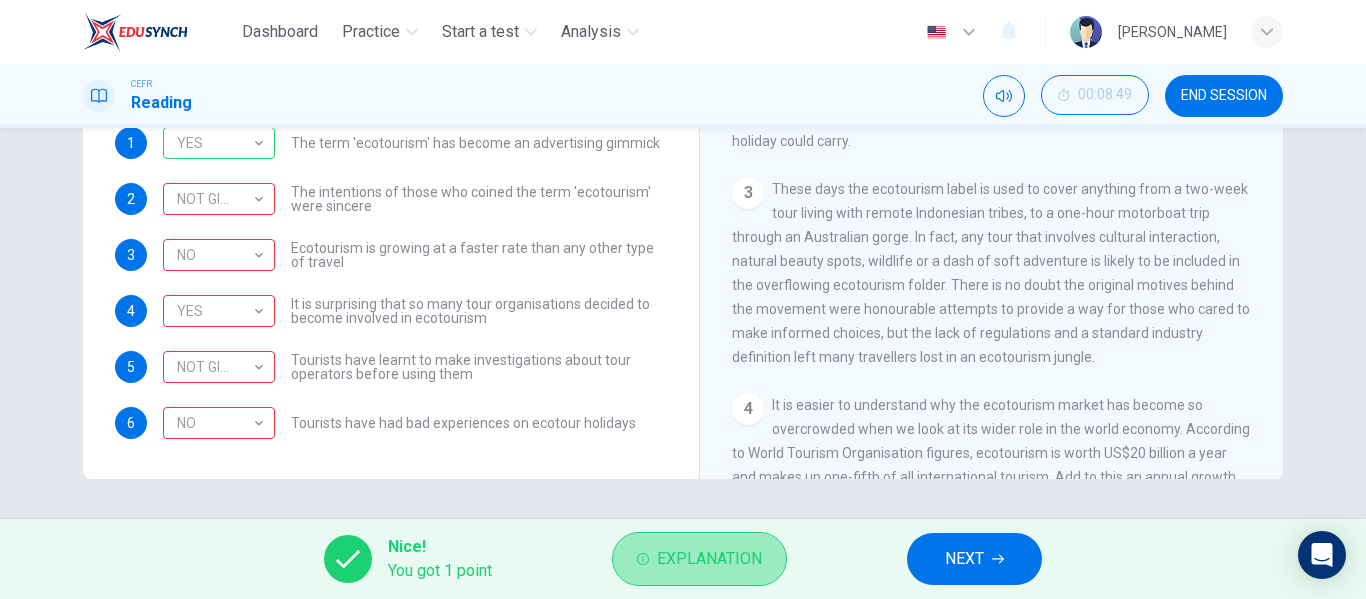 click on "Explanation" at bounding box center (709, 559) 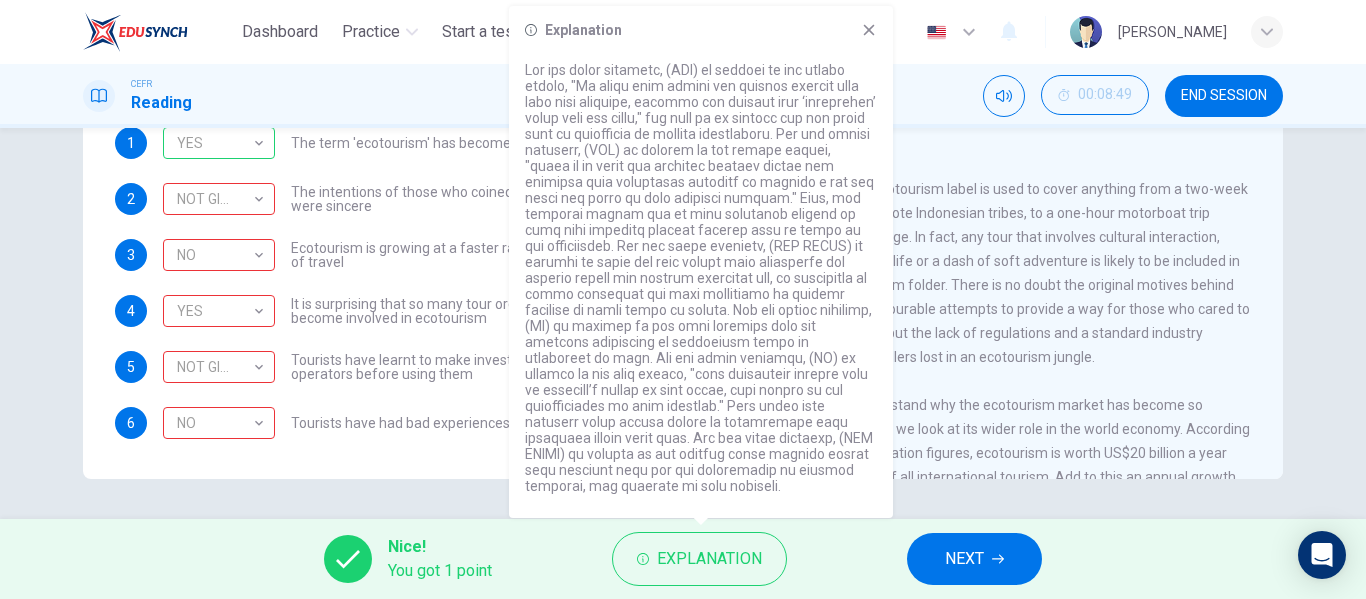 click on "Ecotourism is growing at a faster rate than any other type of travel" at bounding box center [479, 255] 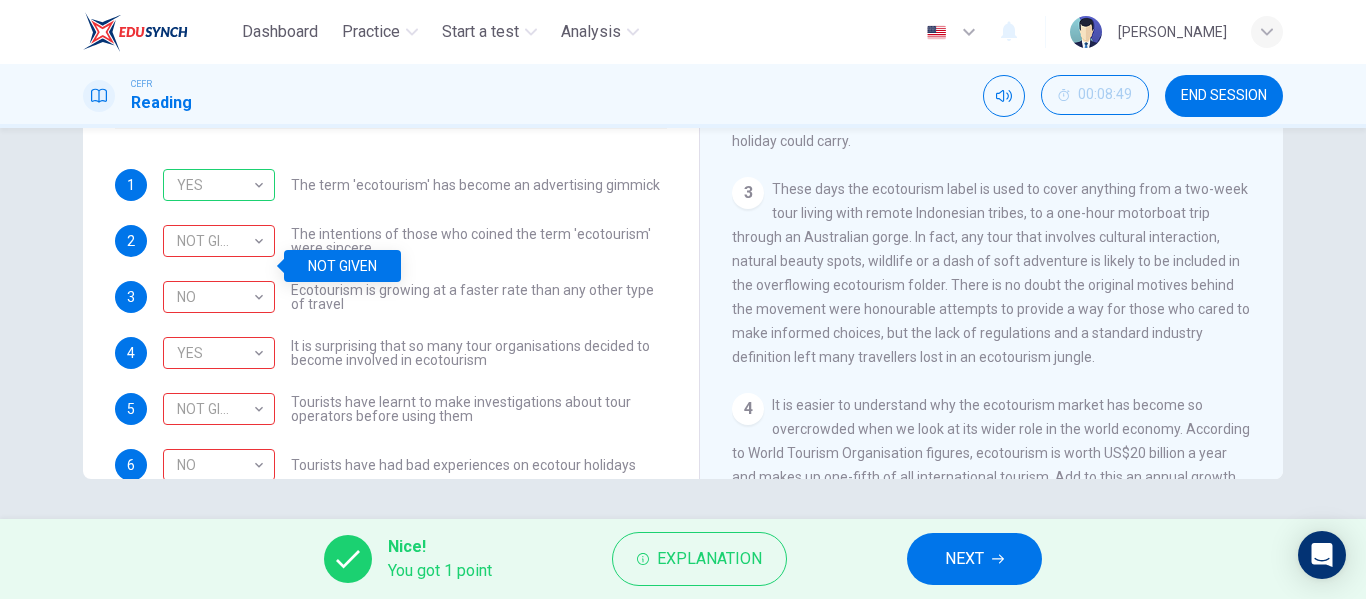 scroll, scrollTop: 0, scrollLeft: 0, axis: both 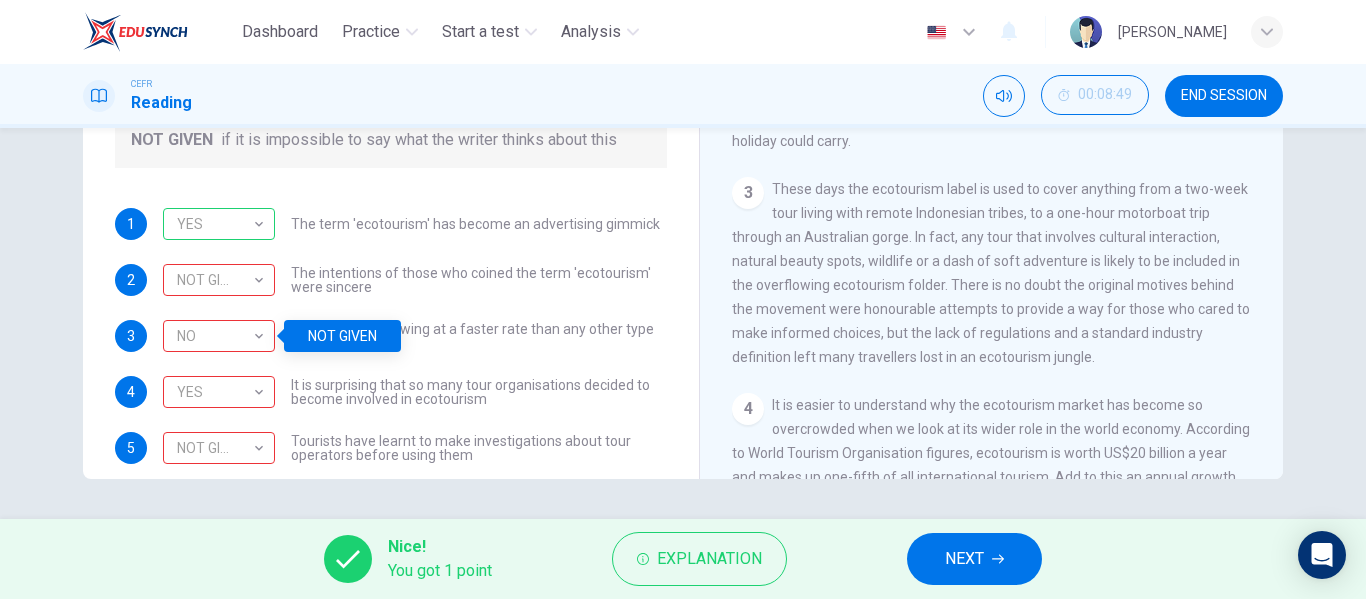 click on "Questions 1 - 6 Do the following statements agree with the information given in the Reading Passage ?
In the boxes below write YES if the statement agrees with the views of the writer NO if the statement contradicts the views of the writer NOT GIVEN if it is impossible to say what the writer thinks about this 1 YES YES ​ The term 'ecotourism' has become an advertising gimmick 2 NOT GIVEN NOT GIVEN ​ The intentions of those who coined the term 'ecotourism' were sincere 3 NO NO ​ Ecotourism is growing at a faster rate than any other type of travel 4 YES YES ​ It is surprising that so many tour organisations decided to become involved in ecotourism 5 NOT GIVEN NOT GIVEN ​ Tourists have learnt to make investigations about tour operators before using them 6 NO NO ​ Tourists have had bad experiences on ecotour holidays" at bounding box center [391, 172] 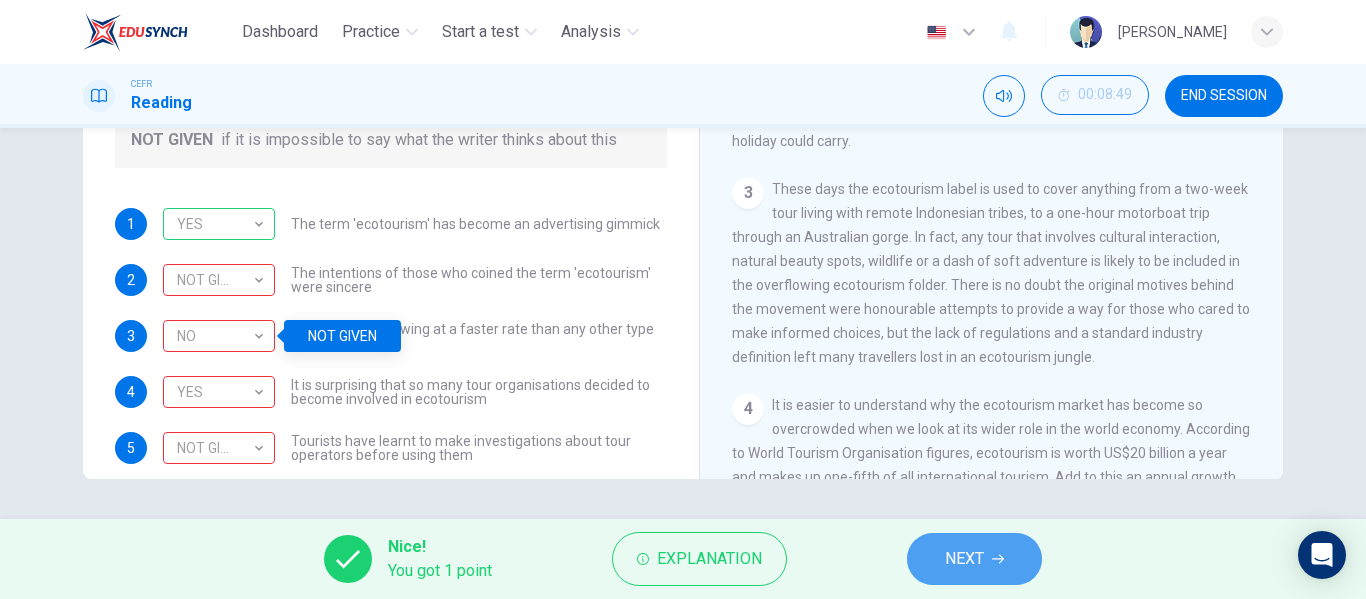 click on "NEXT" at bounding box center [974, 559] 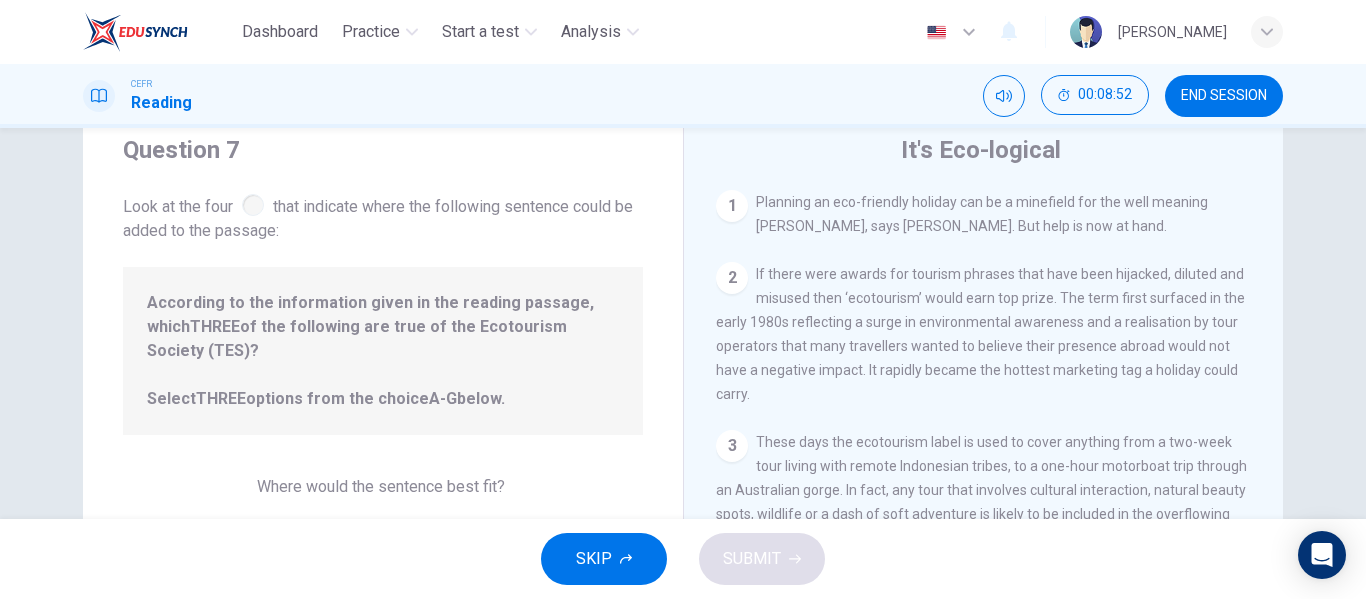 scroll, scrollTop: 100, scrollLeft: 0, axis: vertical 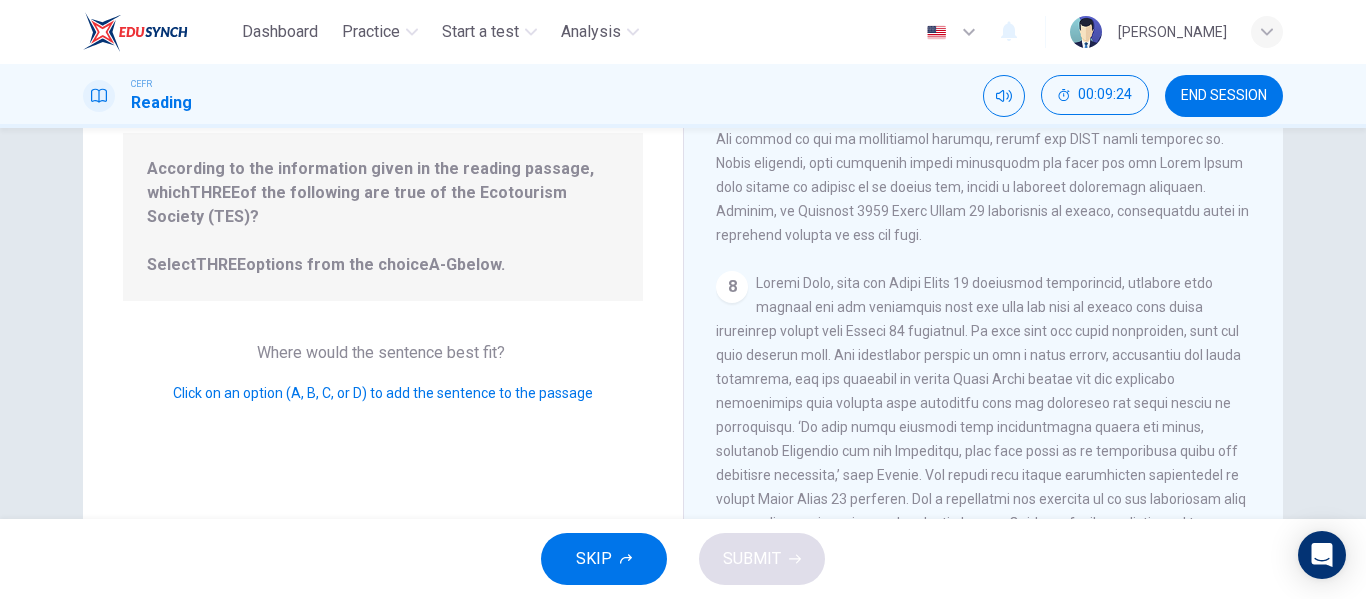 click on "Click on an option (A, B, C, or D) to add the sentence to the passage" at bounding box center [383, 393] 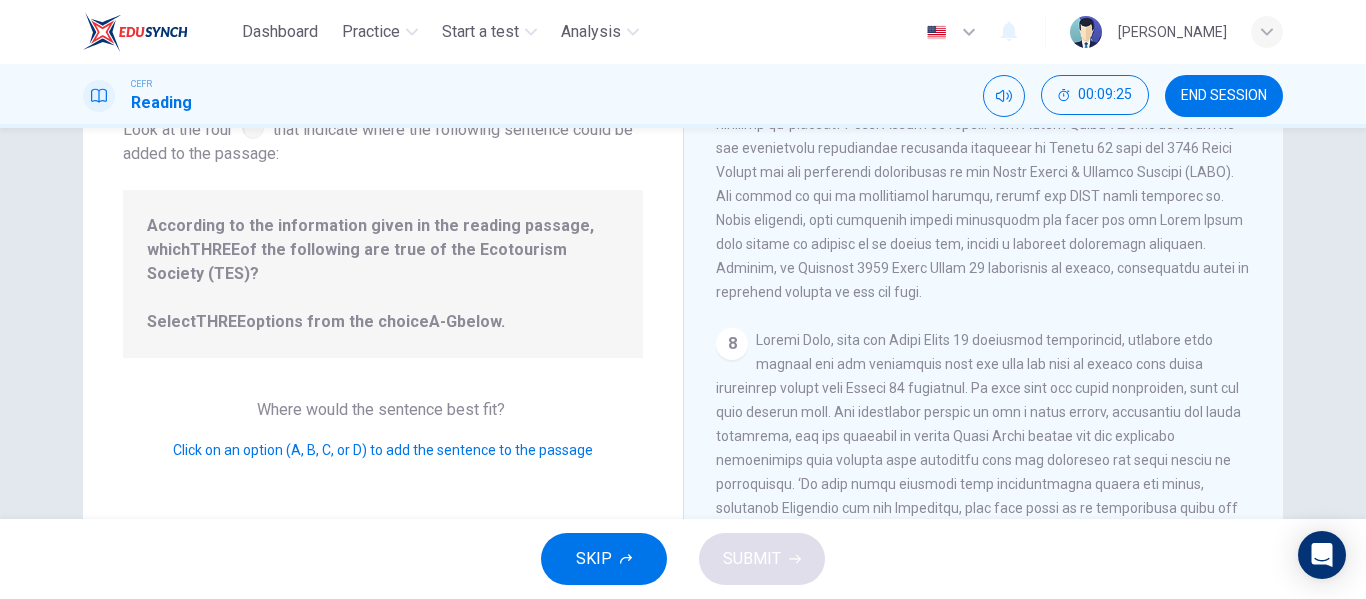 scroll, scrollTop: 0, scrollLeft: 0, axis: both 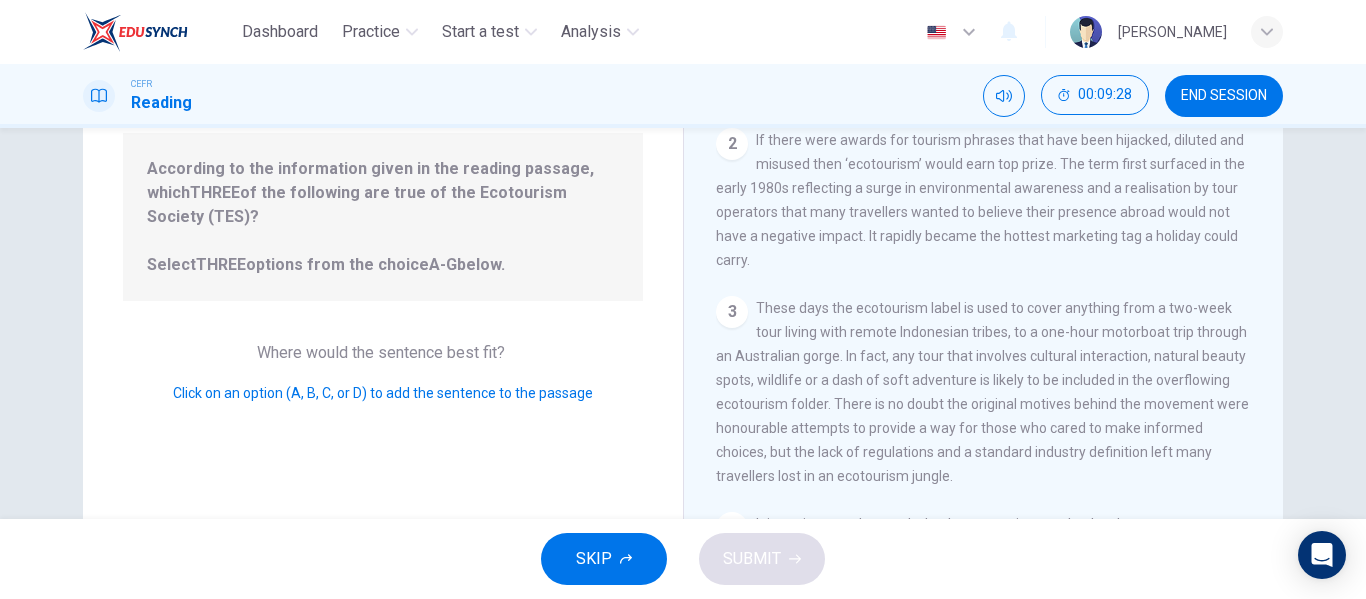 click on "If there were awards for tourism phrases that have been hijacked, diluted and misused then ‘ecotourism’ would earn top prize. The term first surfaced in the early 1980s reflecting a surge in environmental awareness and a realisation by tour operators that many travellers wanted to believe their presence abroad would not have a negative impact. It rapidly became the hottest marketing tag a holiday could carry." at bounding box center (980, 200) 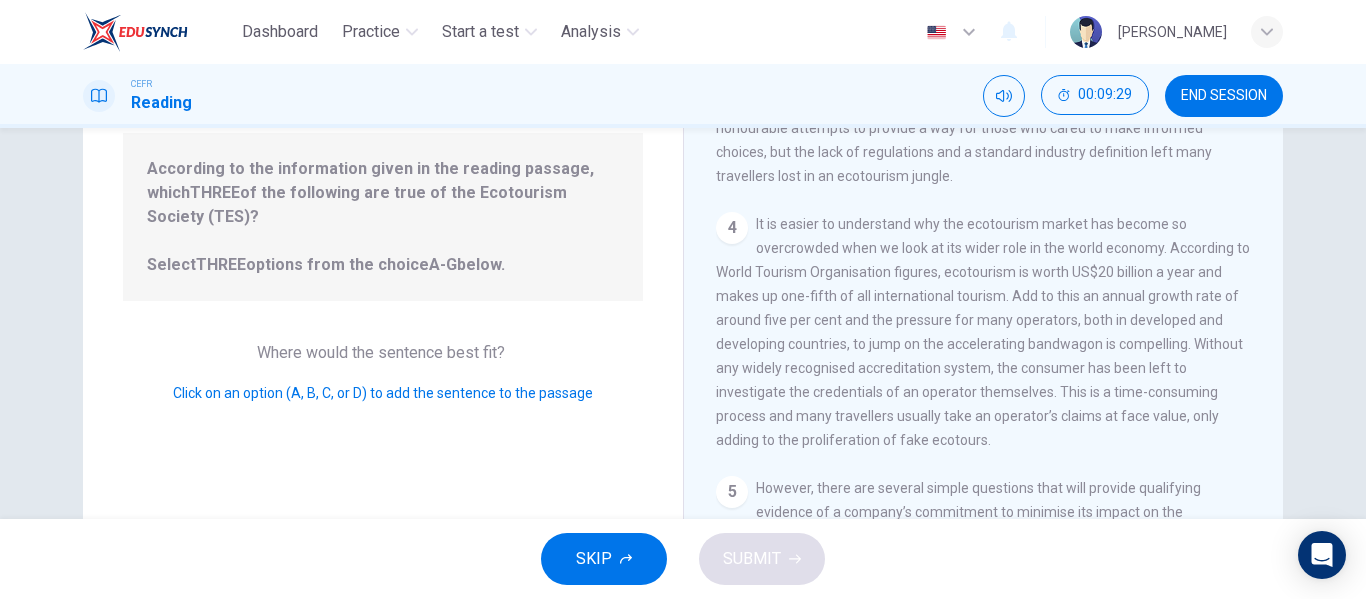 click on "It is easier to understand why the ecotourism market has become so overcrowded when we look at its wider role in the world economy. According to World Tourism Organisation figures, ecotourism is worth US$20 billion a year and makes up one-fifth of all international tourism. Add to this an annual growth rate of around five per cent and the pressure for many operators, both in developed and developing countries, to jump on the accelerating bandwagon is compelling. Without any widely recognised accreditation system, the consumer has been left to investigate the credentials of an operator themselves. This is a time-consuming process and many travellers usually take an operator’s claims at face value, only adding to the proliferation of fake ecotours." at bounding box center [983, 332] 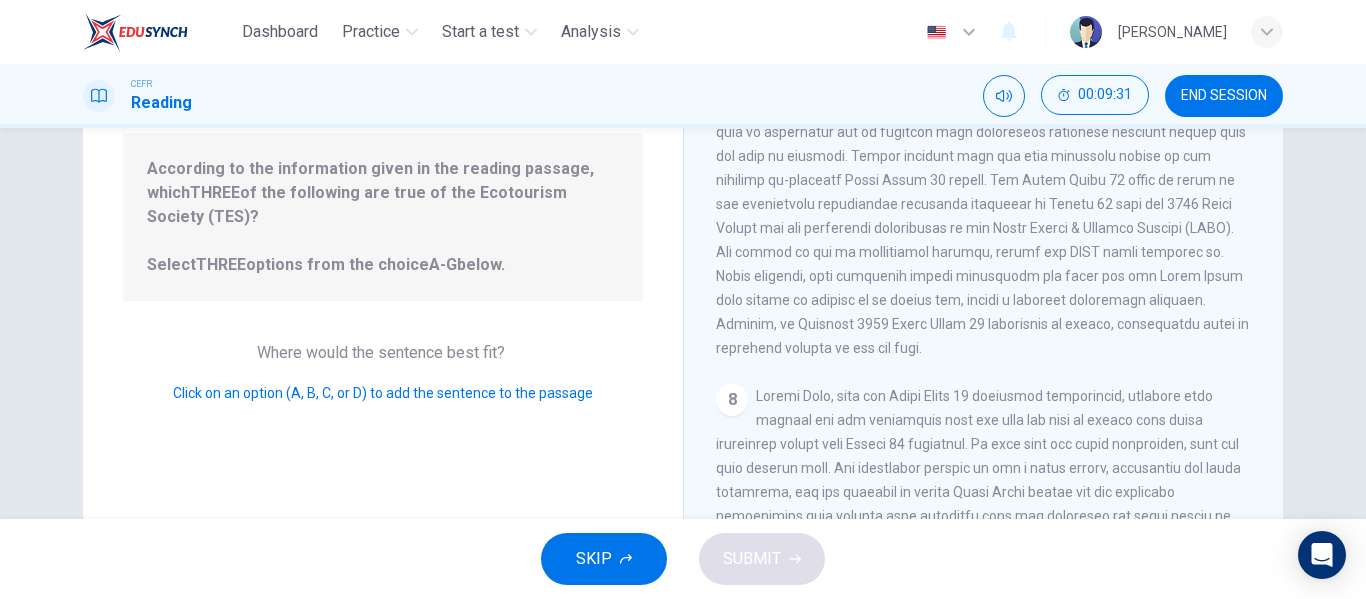 scroll, scrollTop: 1592, scrollLeft: 0, axis: vertical 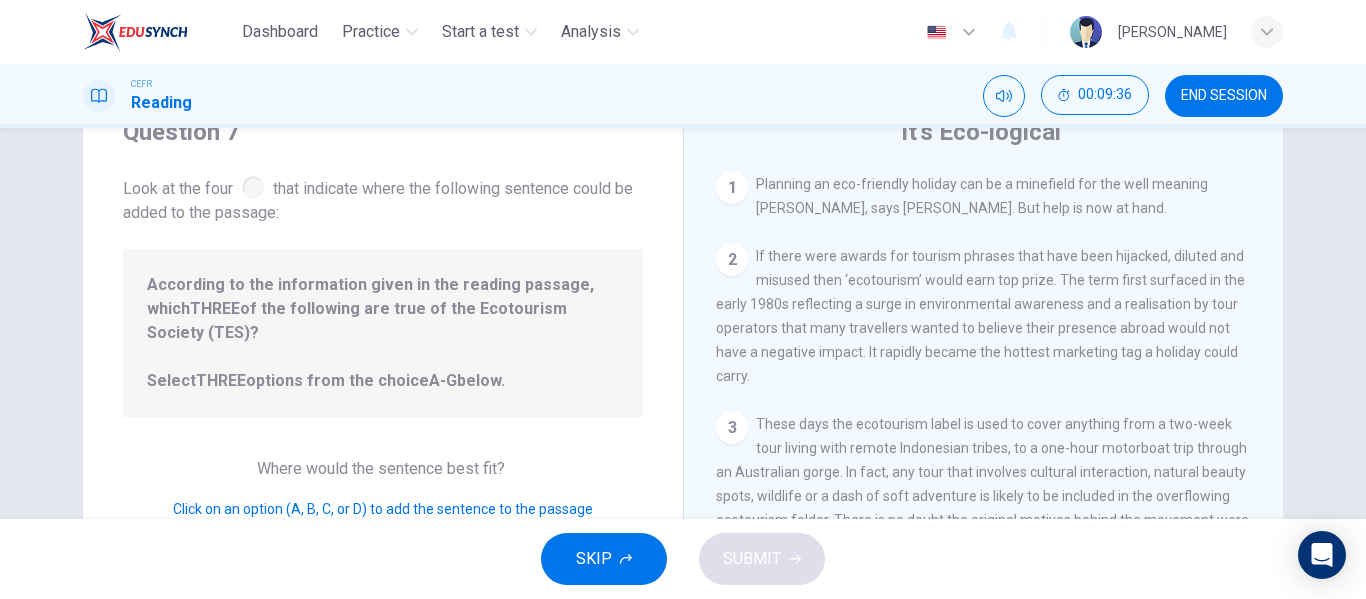 click at bounding box center [253, 187] 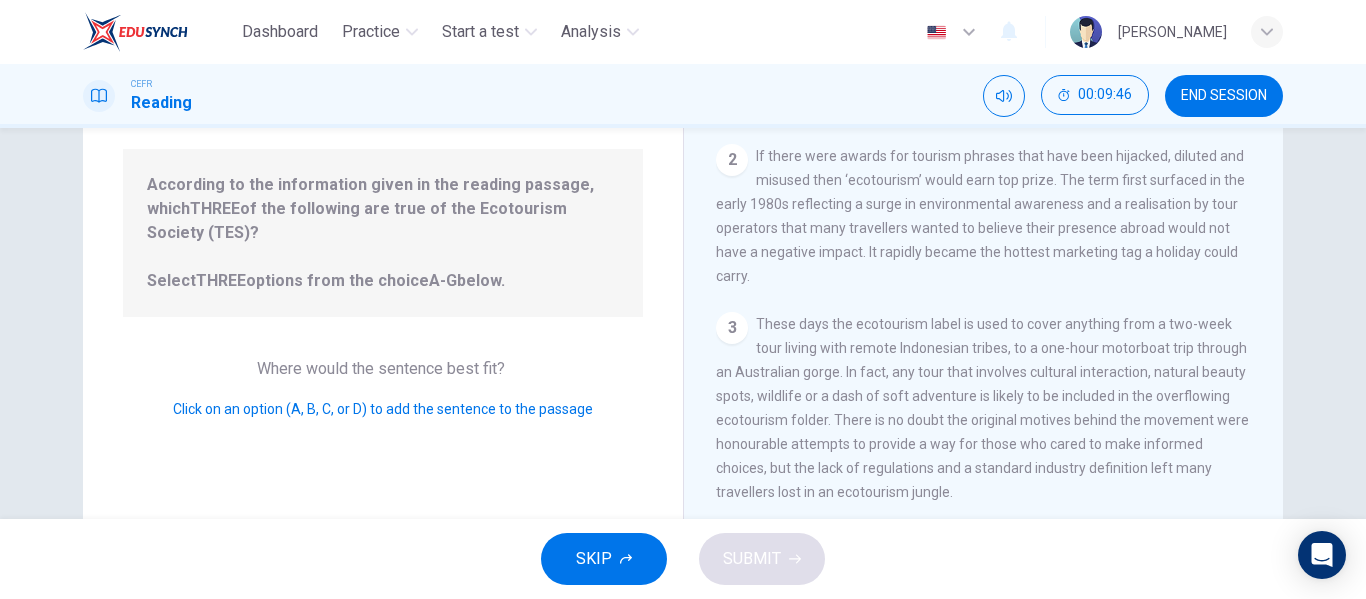 click on "Click on an option (A, B, C, or D) to add the sentence to the passage" at bounding box center [383, 409] 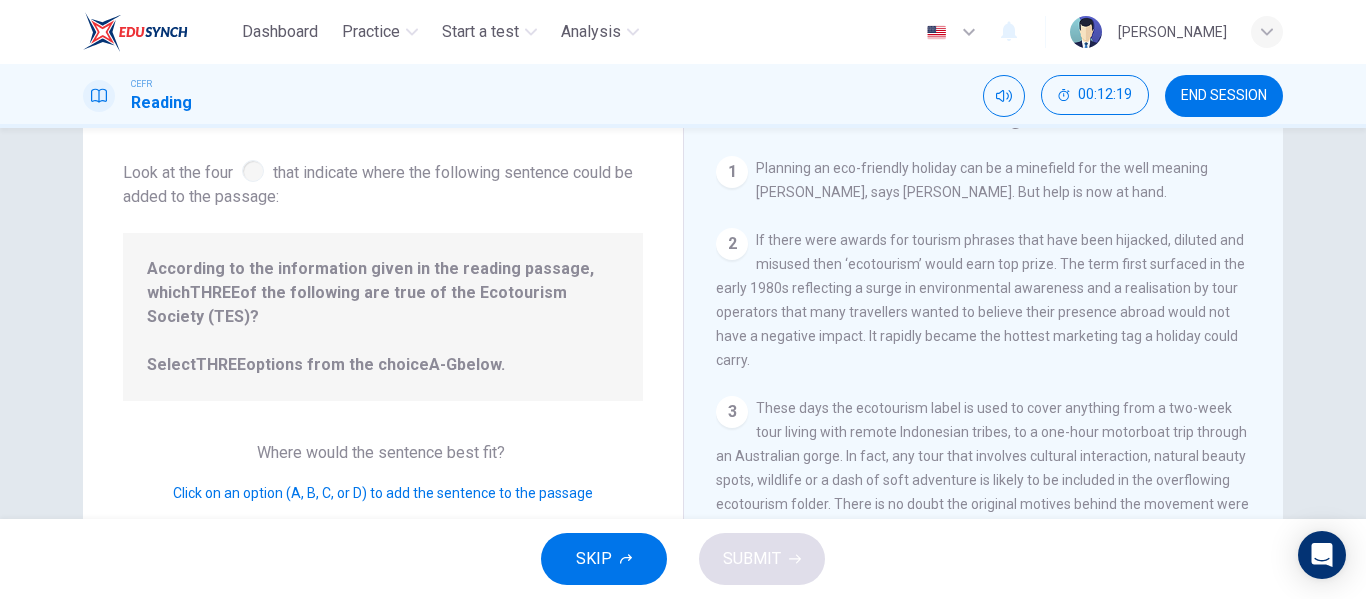 click on "SKIP" at bounding box center (594, 559) 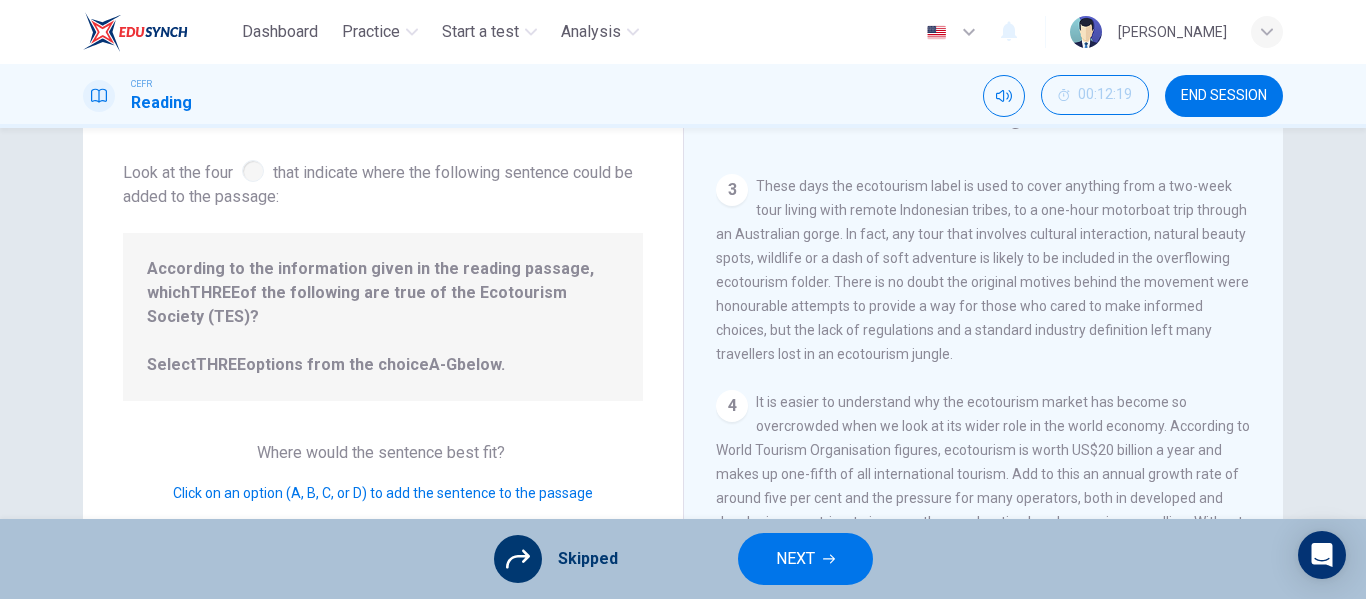 scroll, scrollTop: 0, scrollLeft: 0, axis: both 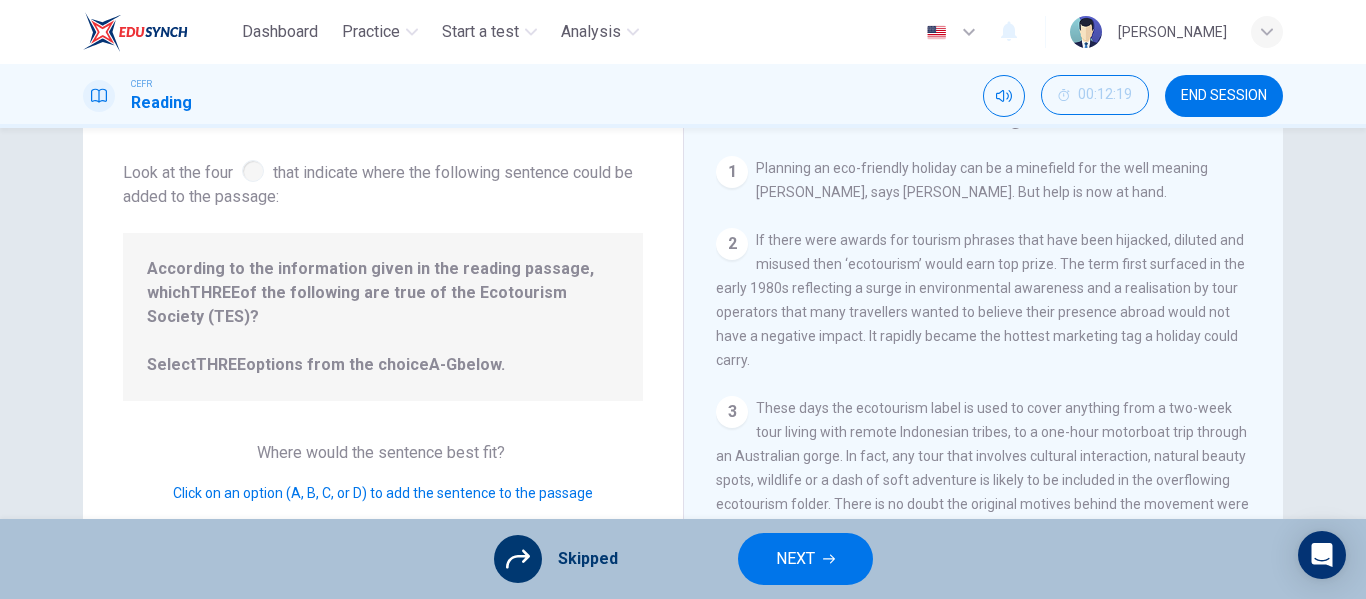 click on "NEXT" at bounding box center [805, 559] 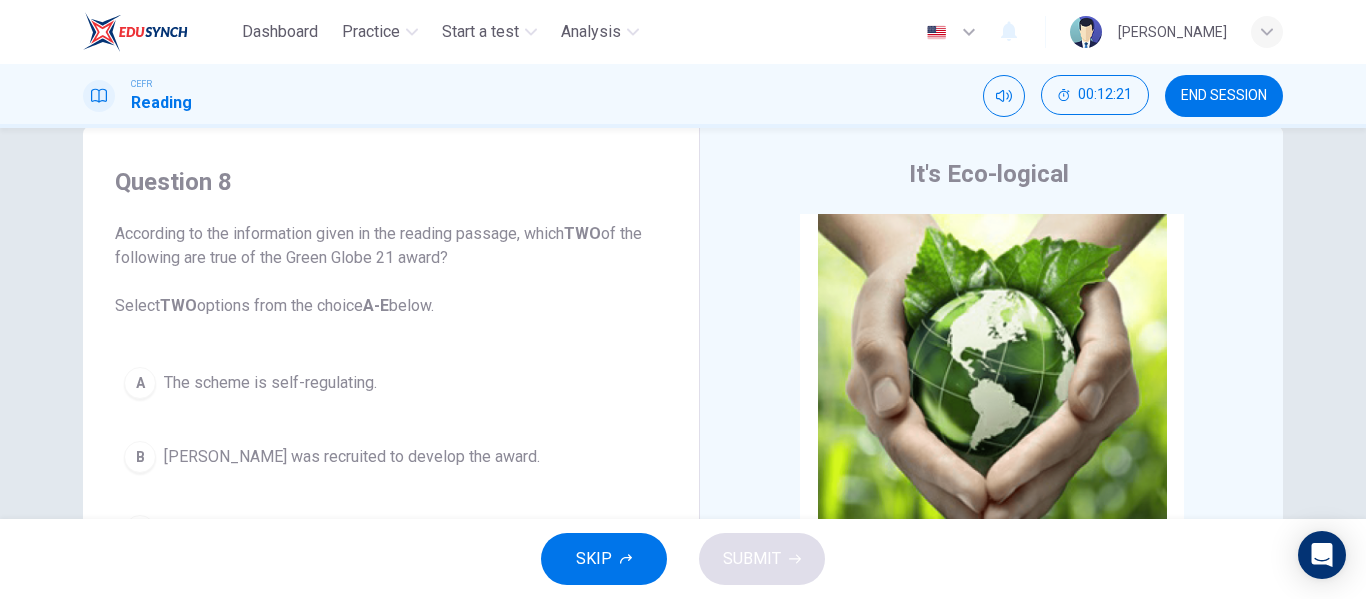 scroll, scrollTop: 0, scrollLeft: 0, axis: both 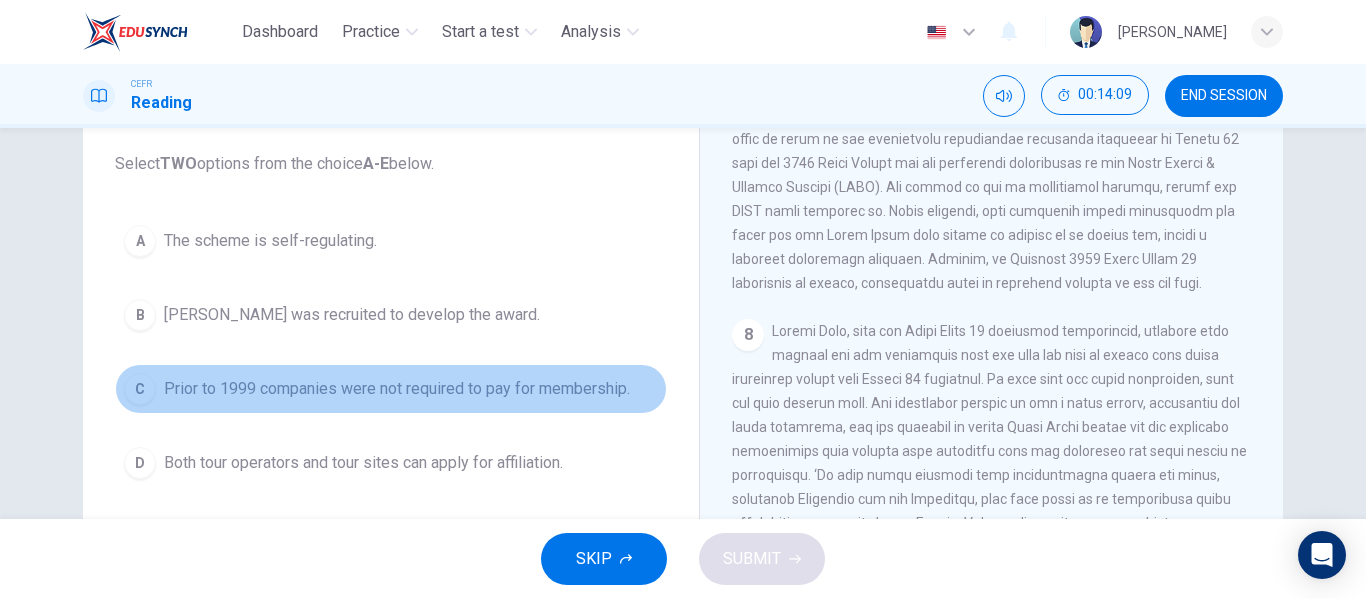 click on "Prior to 1999 companies were not required to pay for membership." at bounding box center [397, 389] 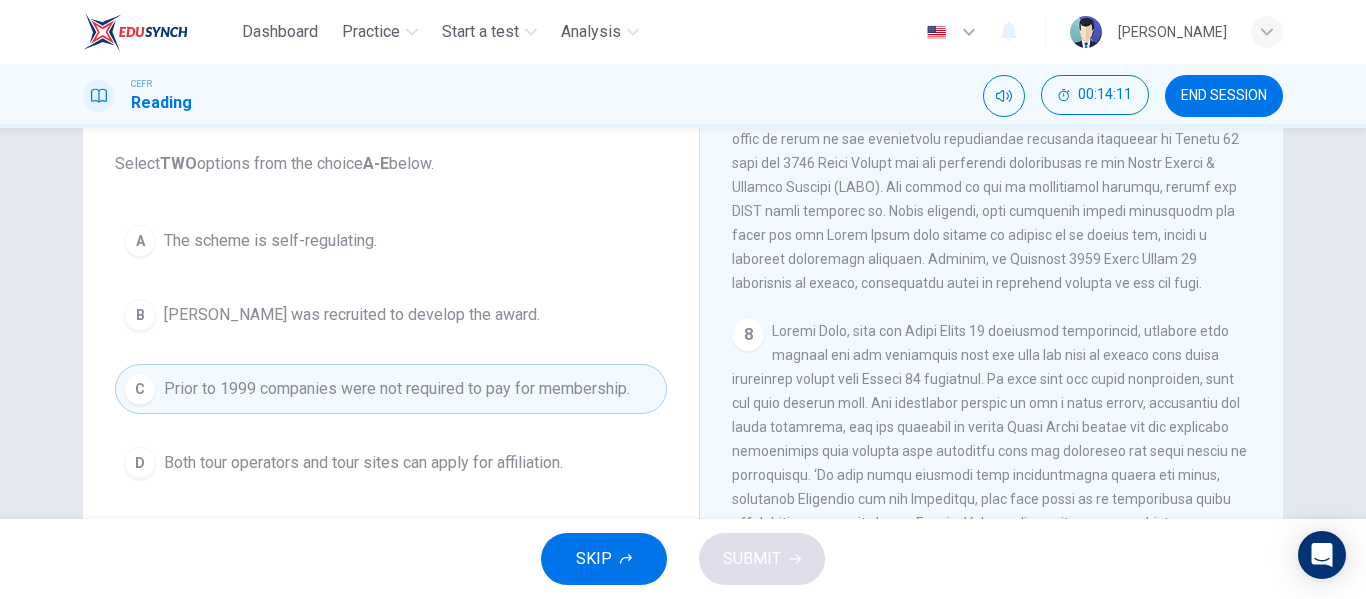 scroll, scrollTop: 284, scrollLeft: 0, axis: vertical 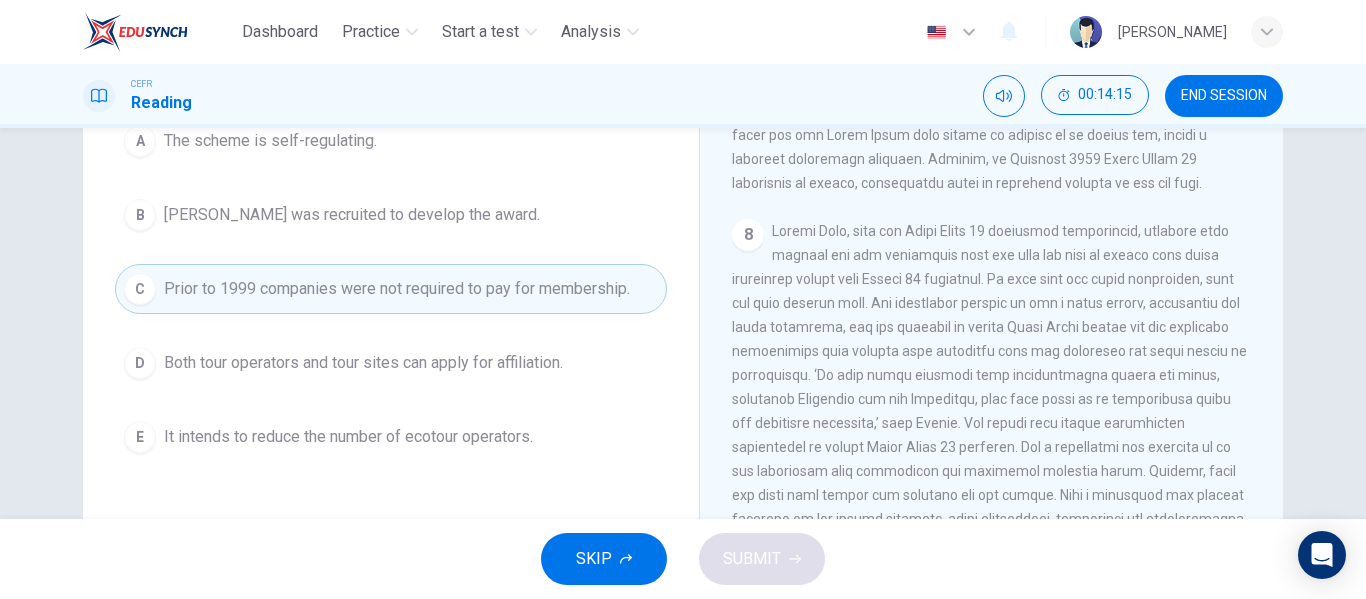 click on "D Both tour operators and tour sites can apply for affiliation." at bounding box center (391, 363) 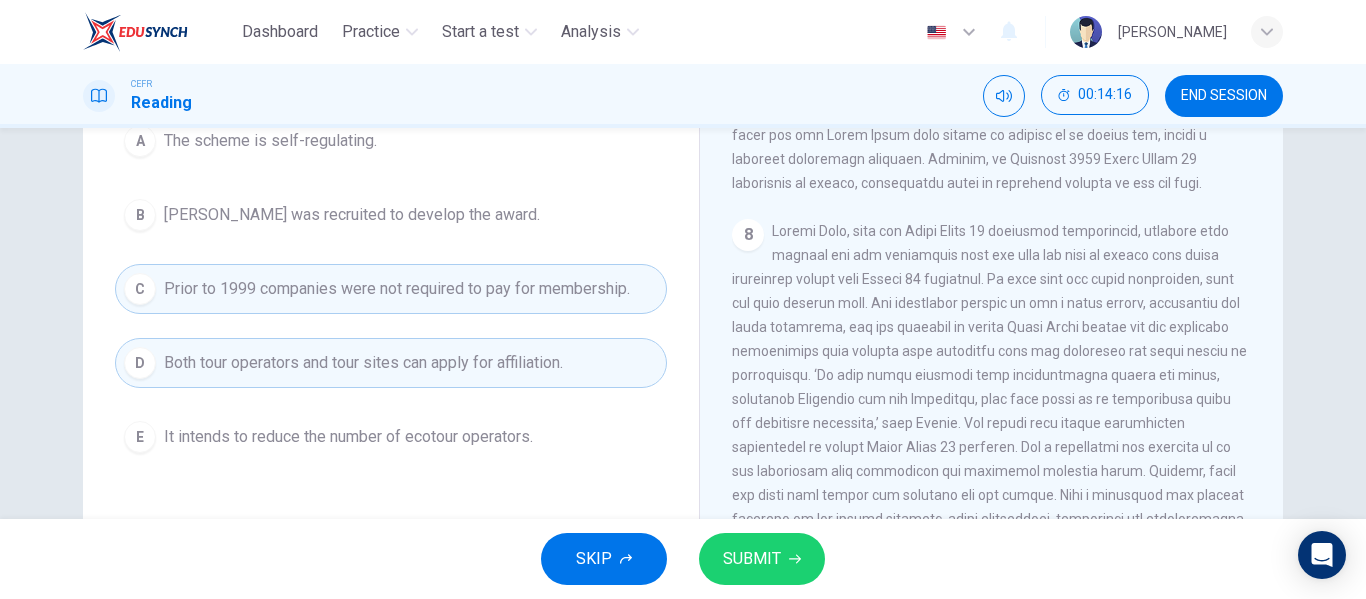 click on "SUBMIT" at bounding box center [762, 559] 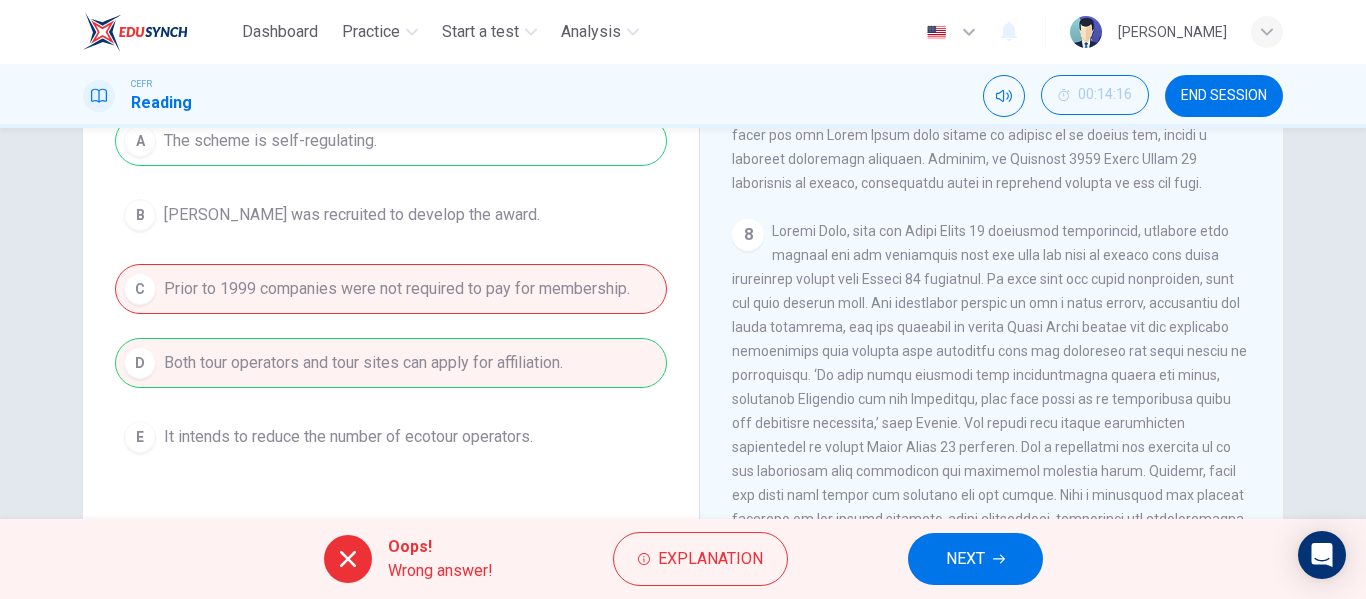 click on "A The scheme is self-regulating. B Amanda Marks was recruited to develop the award. C Prior to 1999 companies were not required to pay for membership. D Both tour operators and tour sites can apply for affiliation. E It intends to reduce the number of ecotour operators." at bounding box center [391, 289] 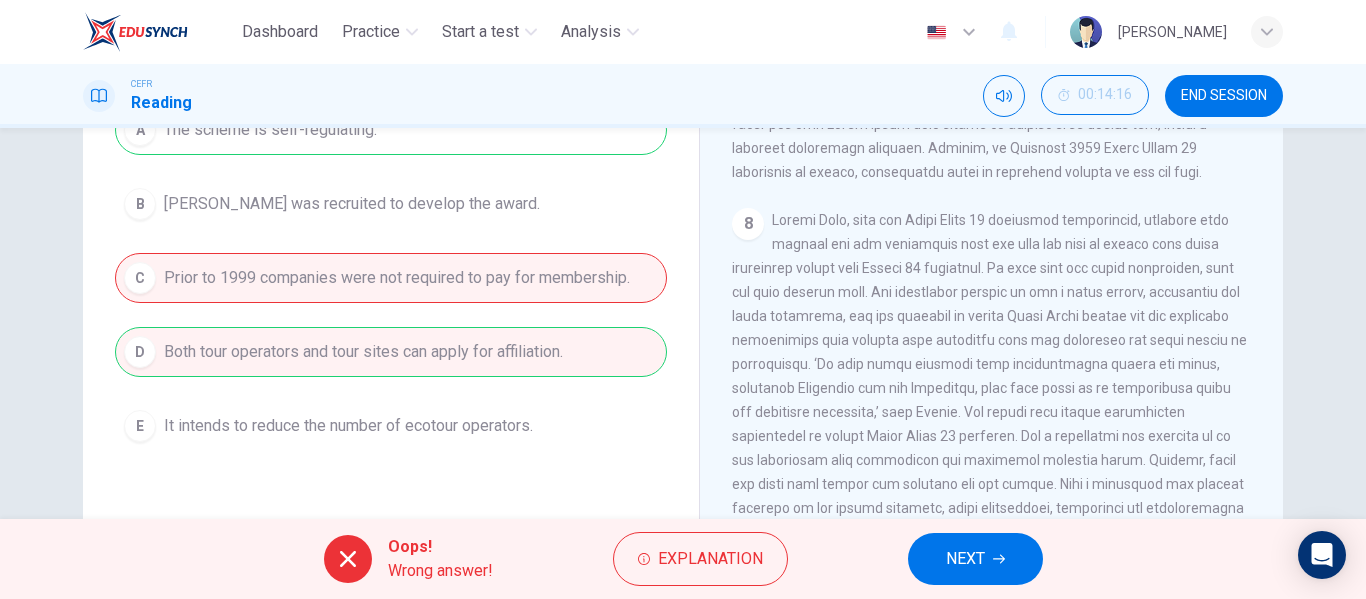scroll, scrollTop: 384, scrollLeft: 0, axis: vertical 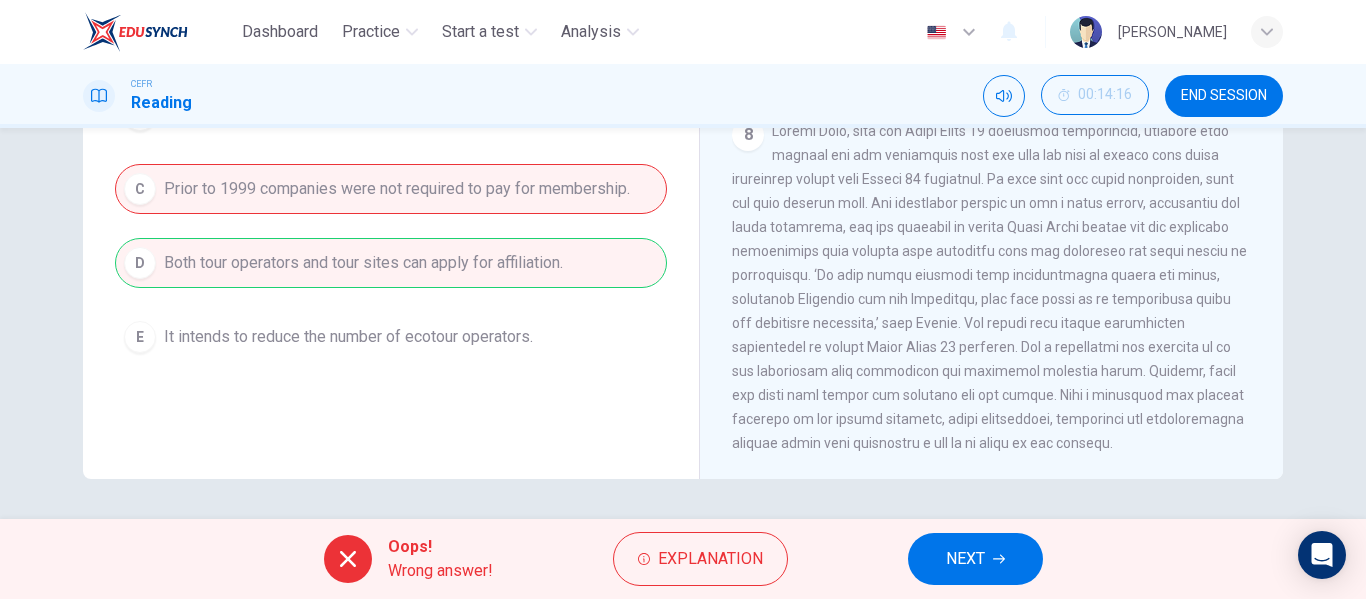 click on "NEXT" at bounding box center [965, 559] 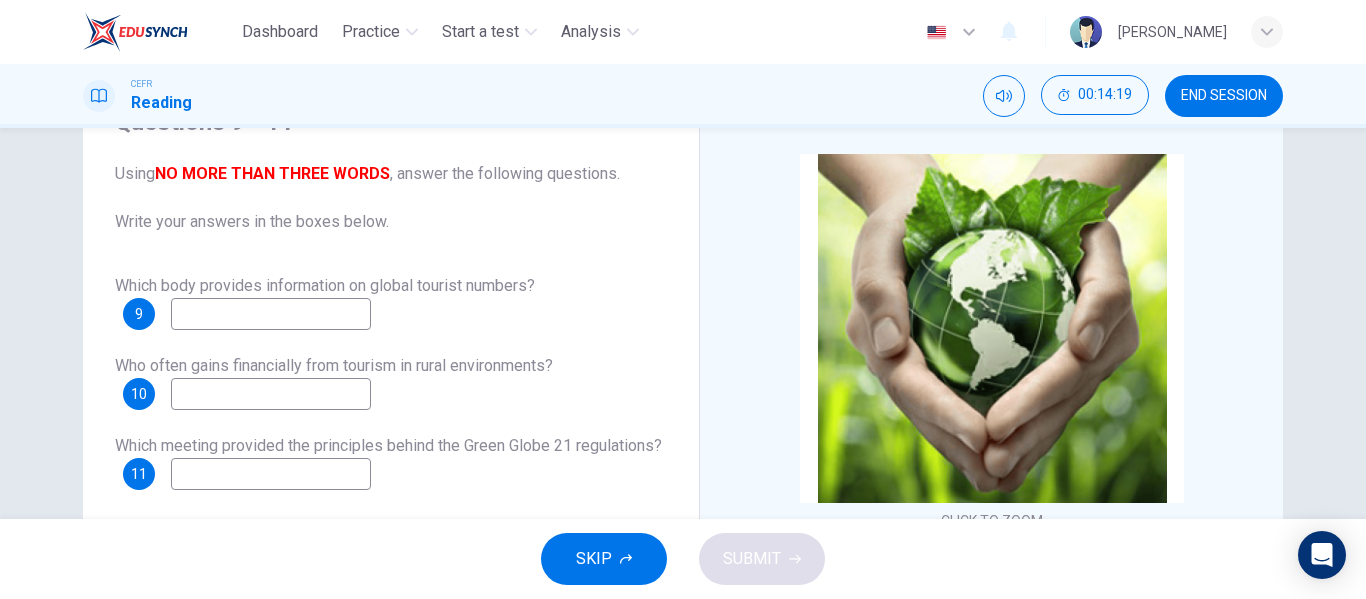 scroll, scrollTop: 84, scrollLeft: 0, axis: vertical 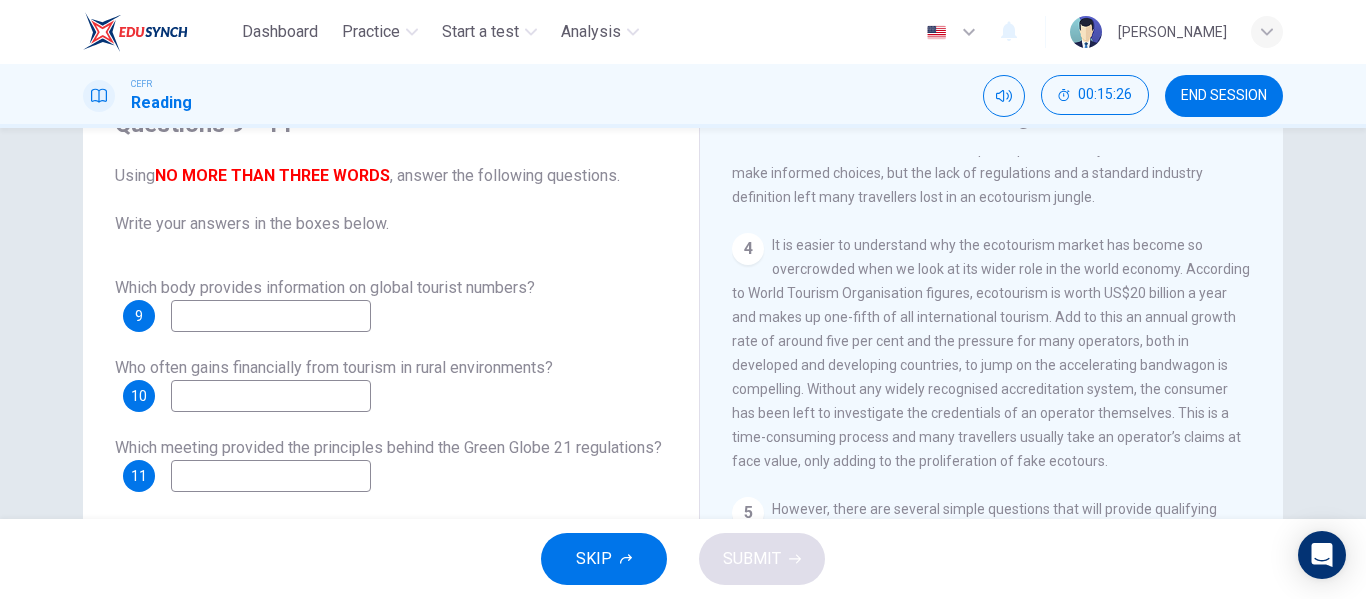 click at bounding box center [271, 316] 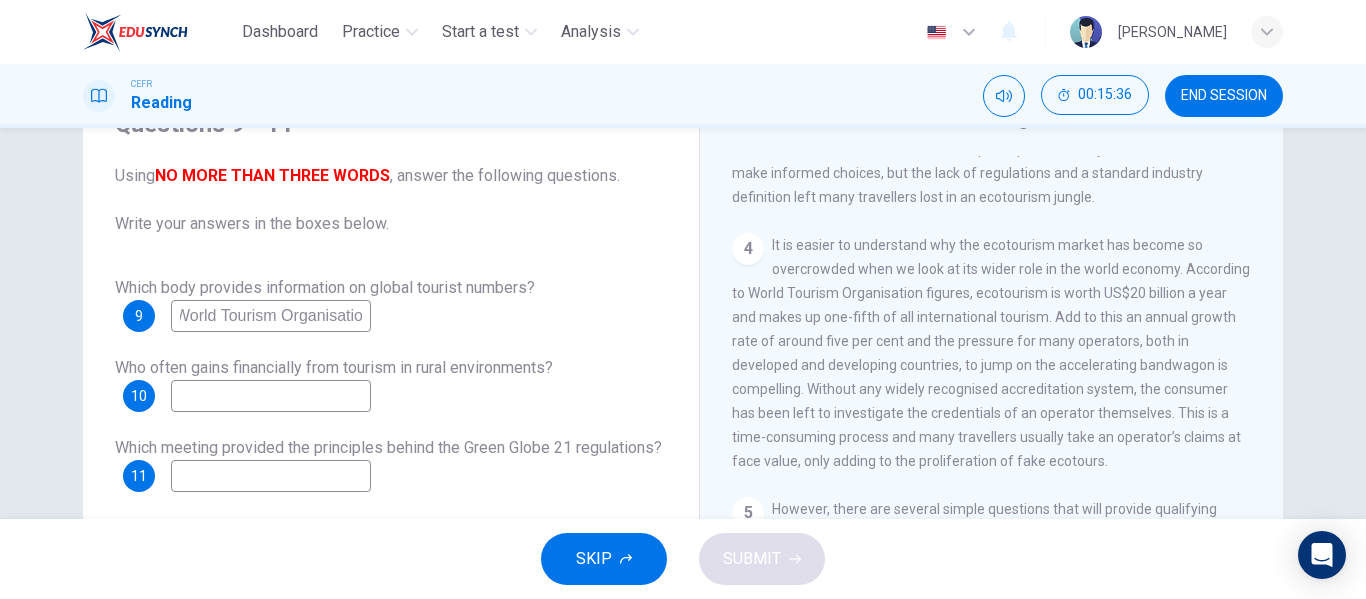 scroll, scrollTop: 0, scrollLeft: 14, axis: horizontal 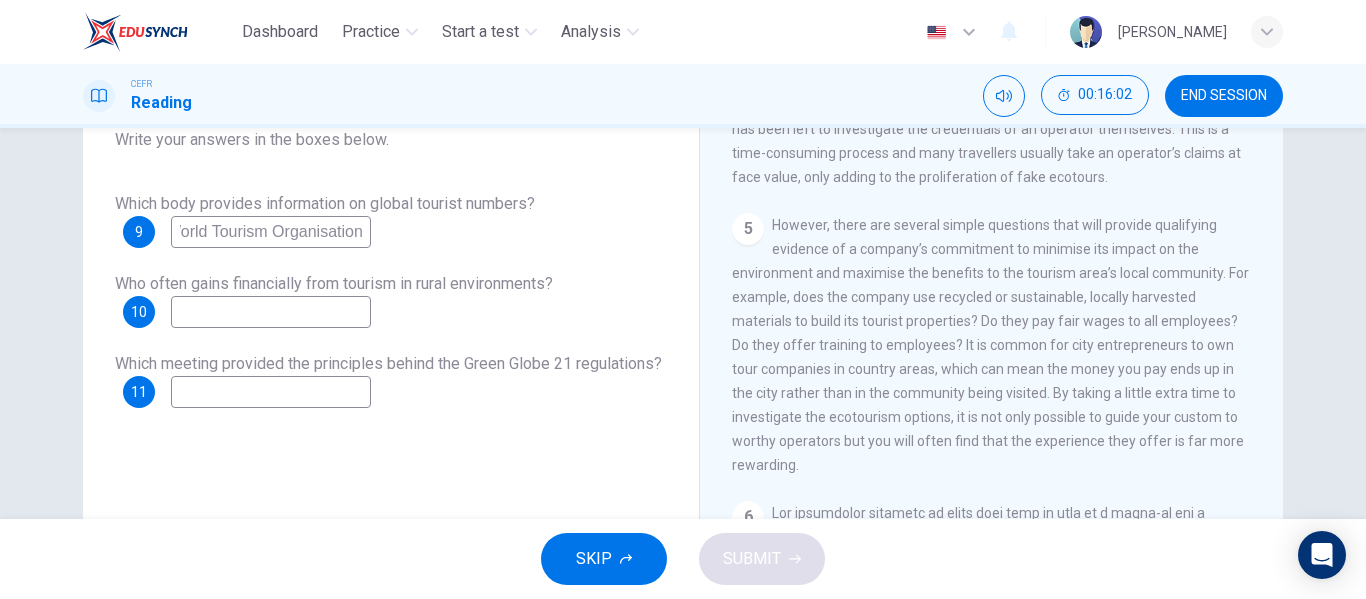 type on "World Tourism Organisation" 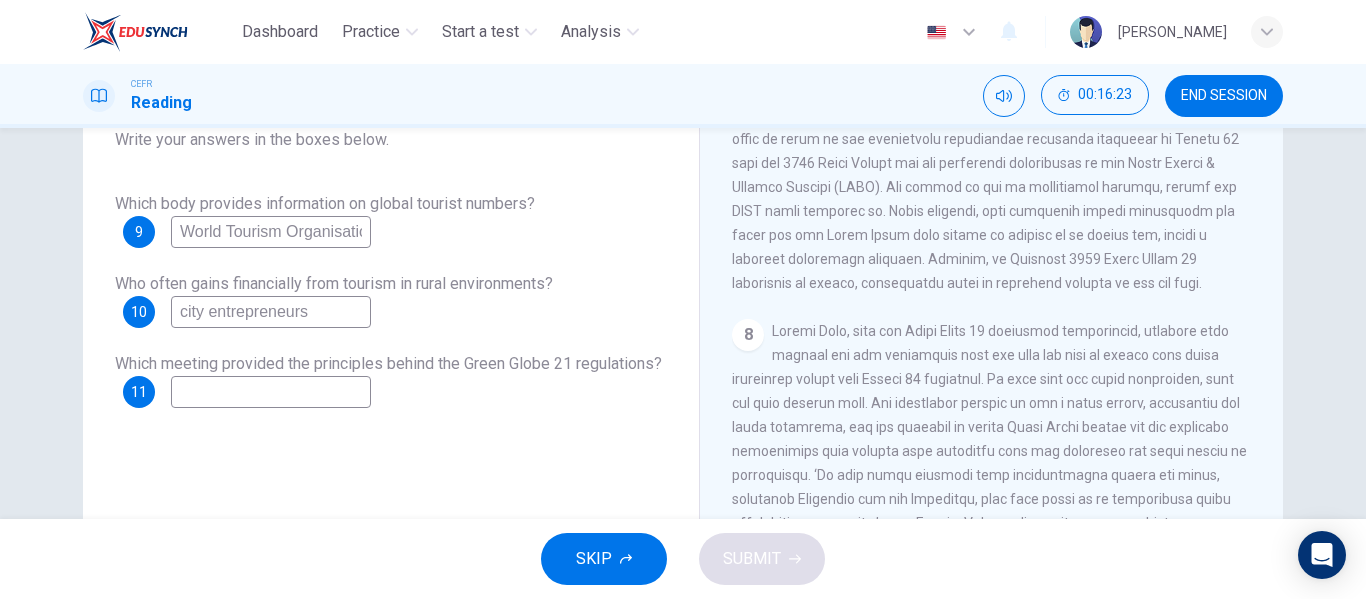 scroll, scrollTop: 2056, scrollLeft: 0, axis: vertical 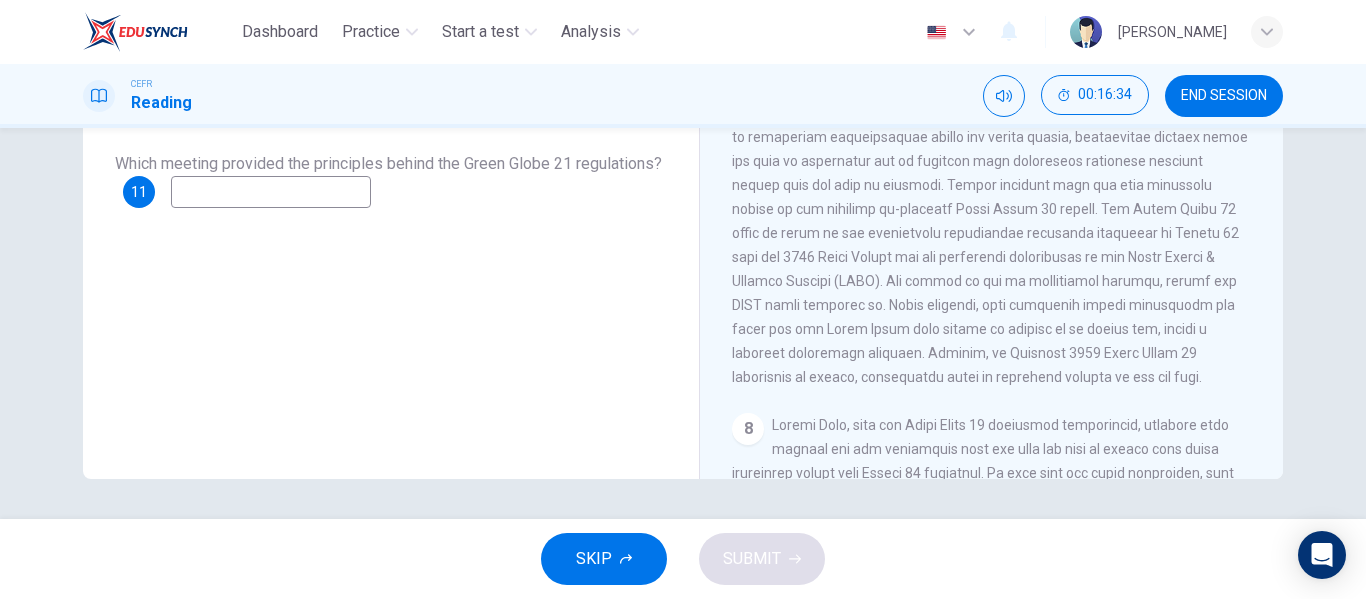 type on "city entrepreneurs" 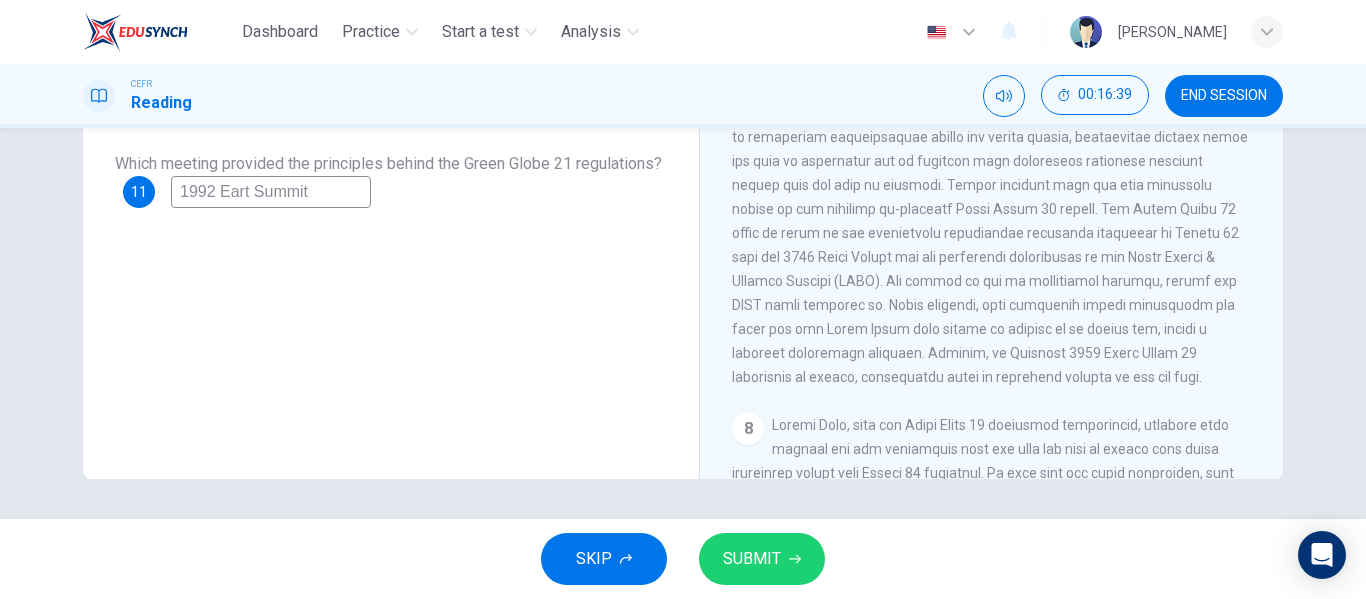 click on "1992 Eart Summit" at bounding box center [271, 192] 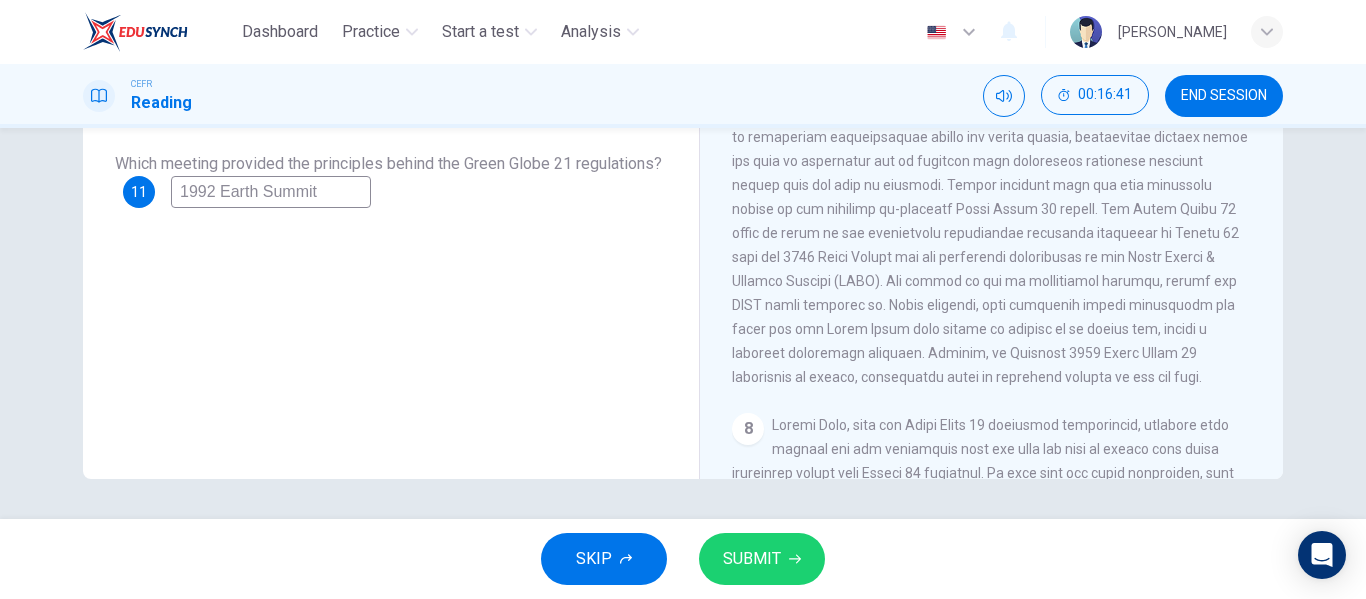 type on "1992 Earth Summit" 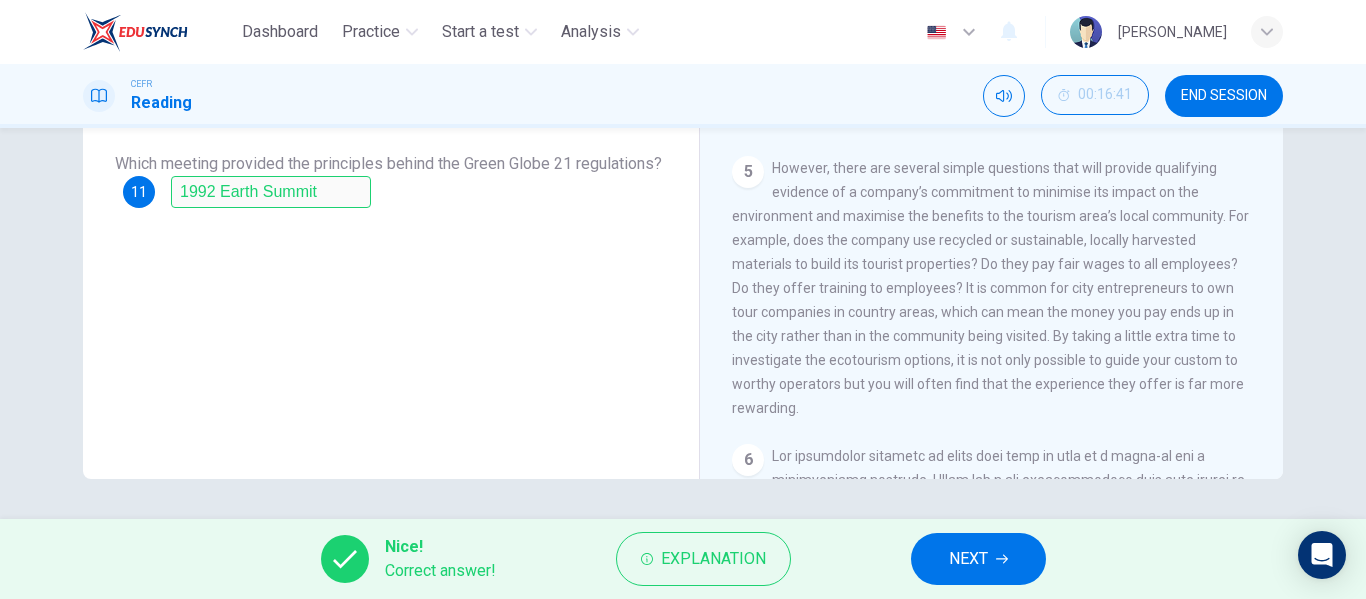 scroll, scrollTop: 856, scrollLeft: 0, axis: vertical 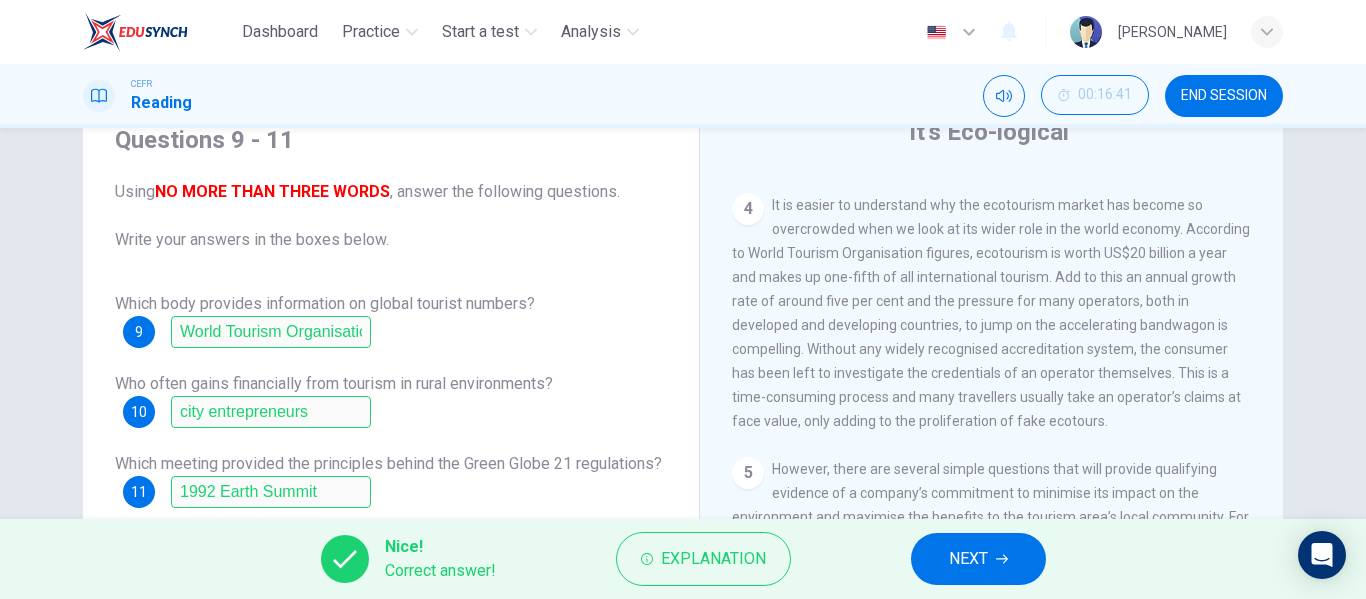 click on "NEXT" at bounding box center [978, 559] 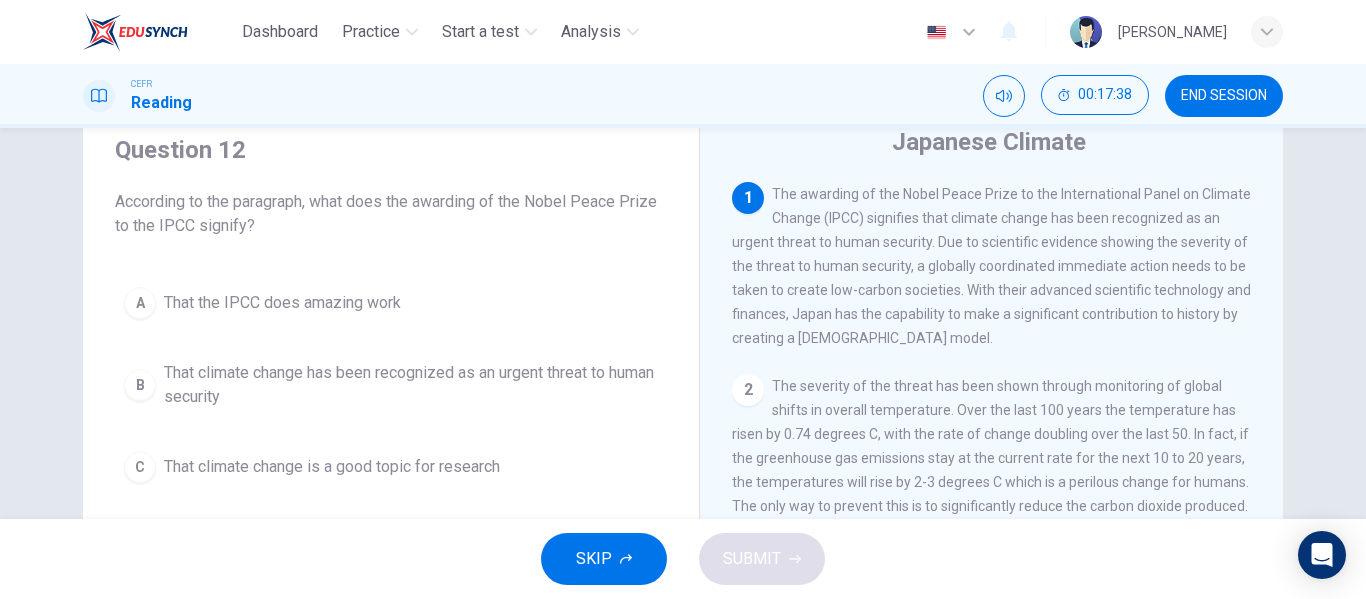 scroll, scrollTop: 0, scrollLeft: 0, axis: both 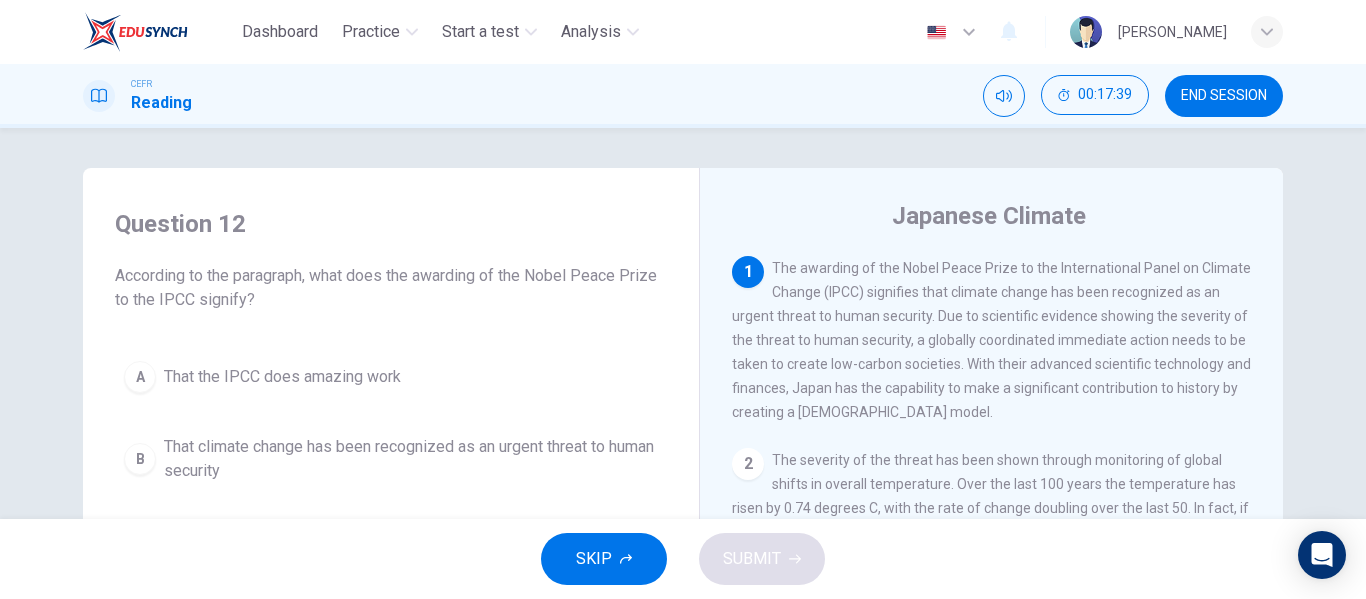 click on "END SESSION" at bounding box center [1224, 96] 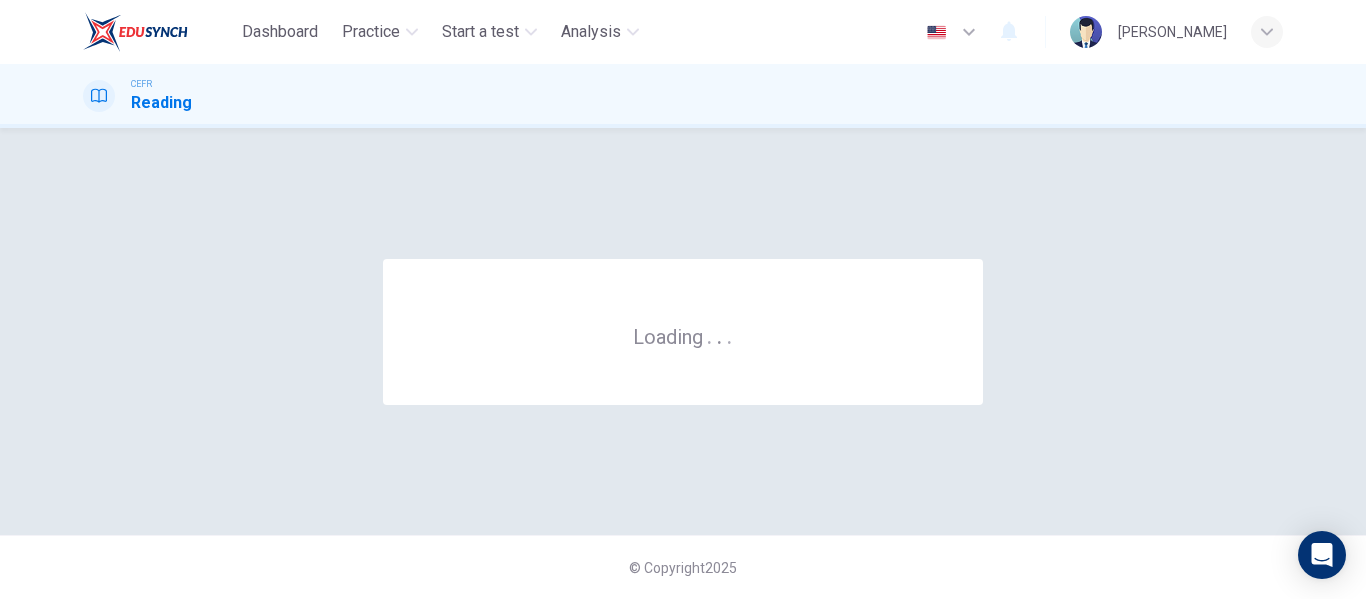 scroll, scrollTop: 0, scrollLeft: 0, axis: both 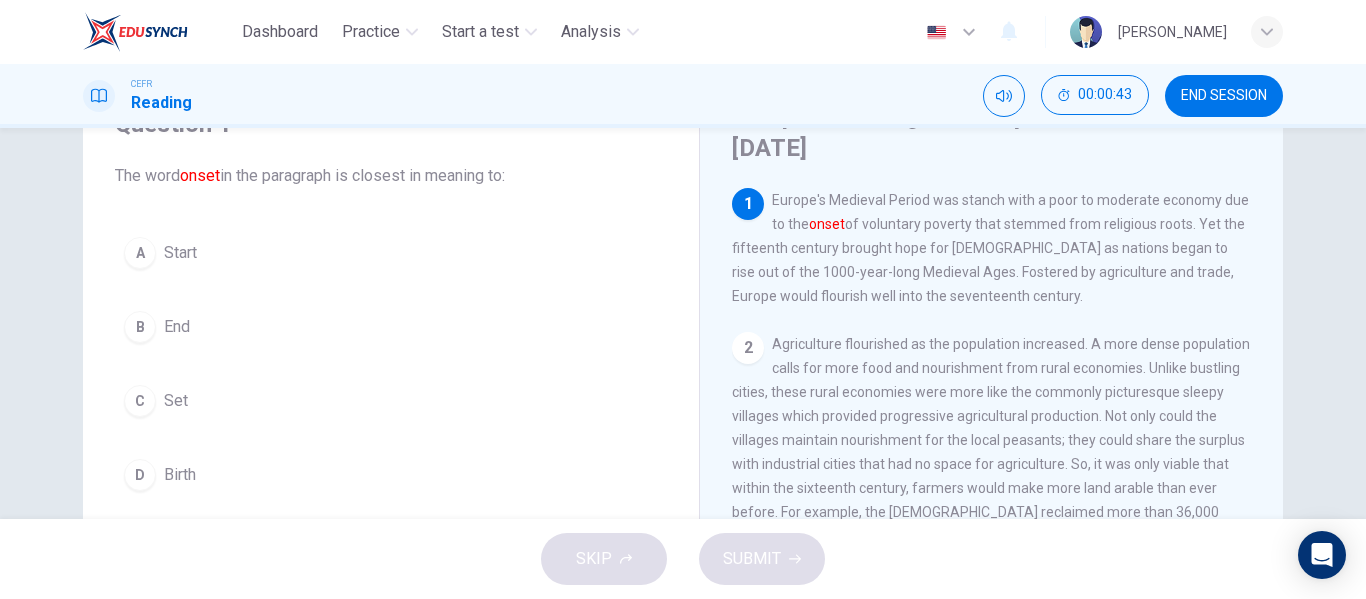 click on "Start" at bounding box center (180, 253) 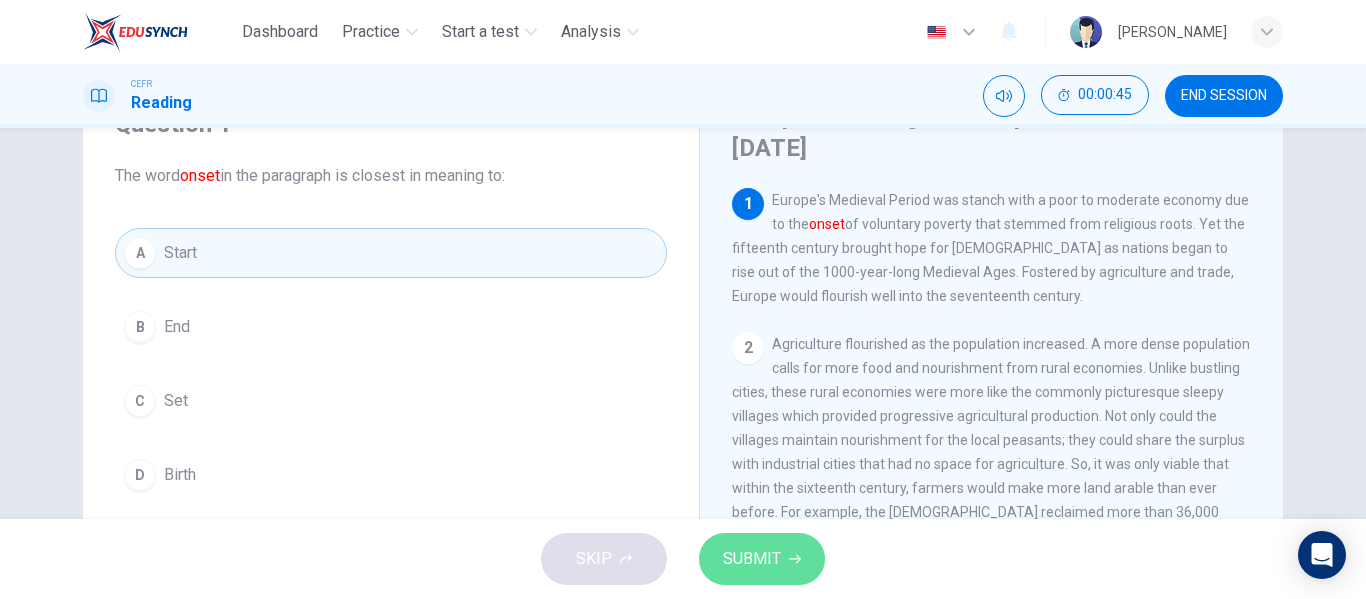 click on "SUBMIT" at bounding box center [752, 559] 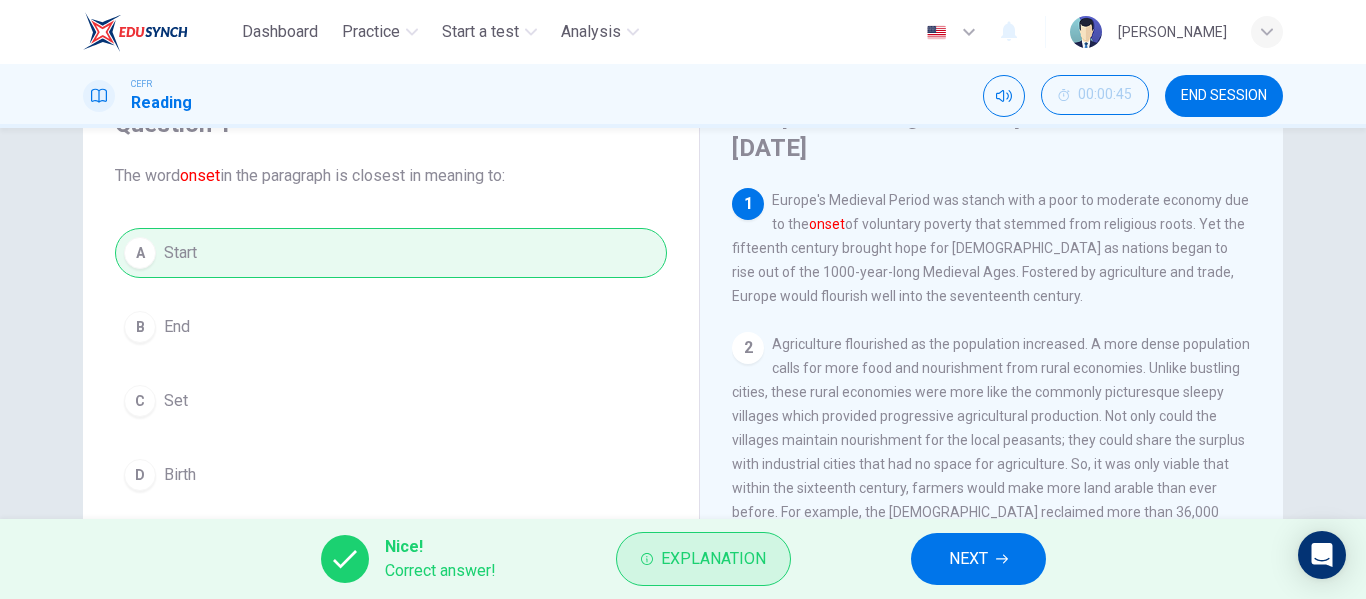 click on "Explanation" at bounding box center (713, 559) 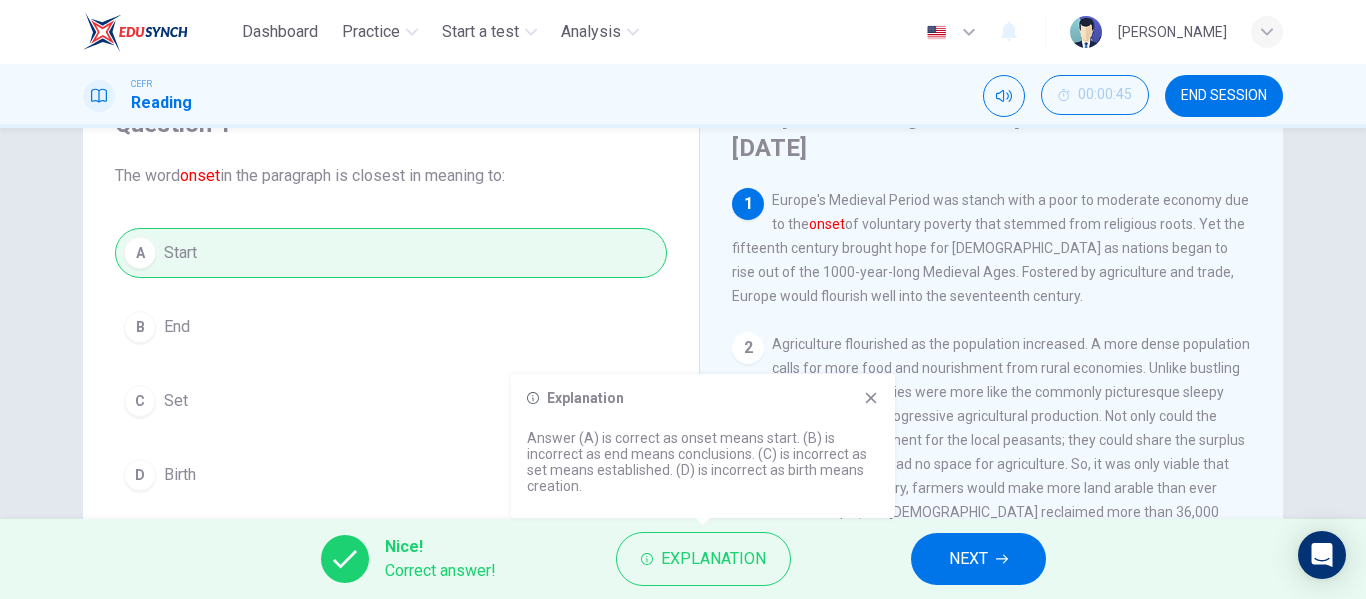 click on "2 Agriculture flourished as the population increased. A more dense population calls for more food and nourishment from rural economies. Unlike bustling cities, these rural economies were more like the commonly picturesque sleepy villages which provided progressive agricultural production. Not only could the villages maintain nourishment for the local peasants; they could share the surplus with industrial cities that had no space for agriculture. So, it was only viable that within the sixteenth century, farmers would make more land arable than ever before. For example, the [DEMOGRAPHIC_DATA] reclaimed more than 36,000 acres in the [GEOGRAPHIC_DATA] as farmland in a span of just 25 years from [DATE] to [DATE]." at bounding box center [992, 452] 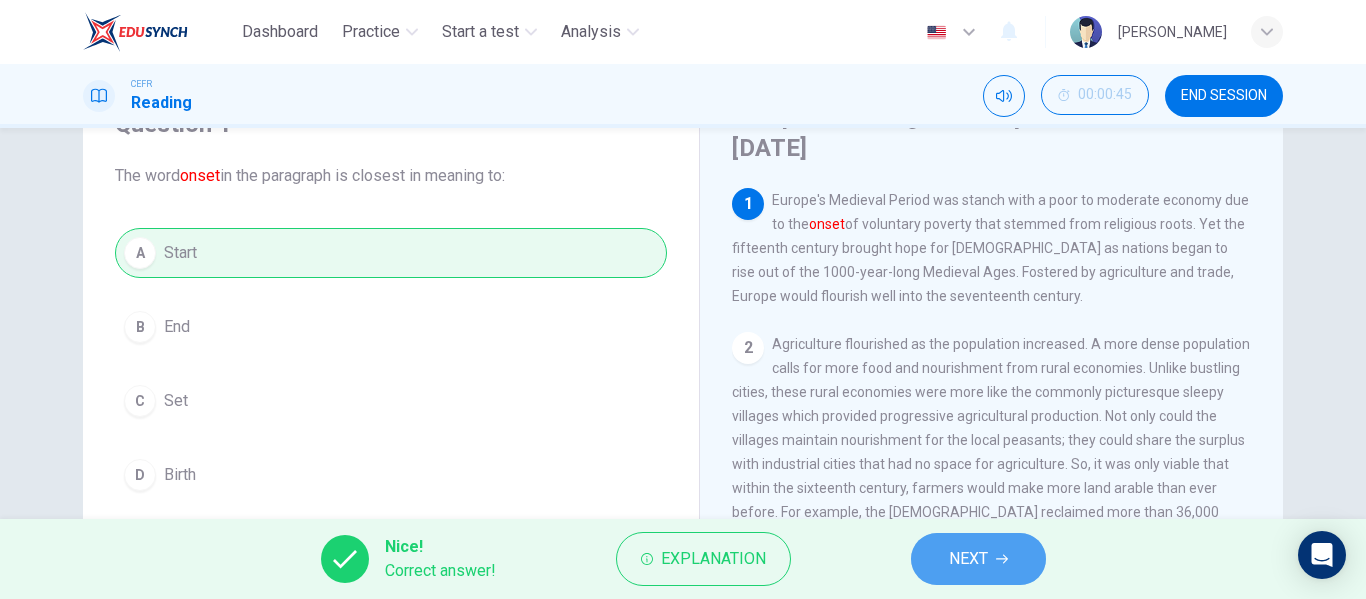 click on "NEXT" at bounding box center (968, 559) 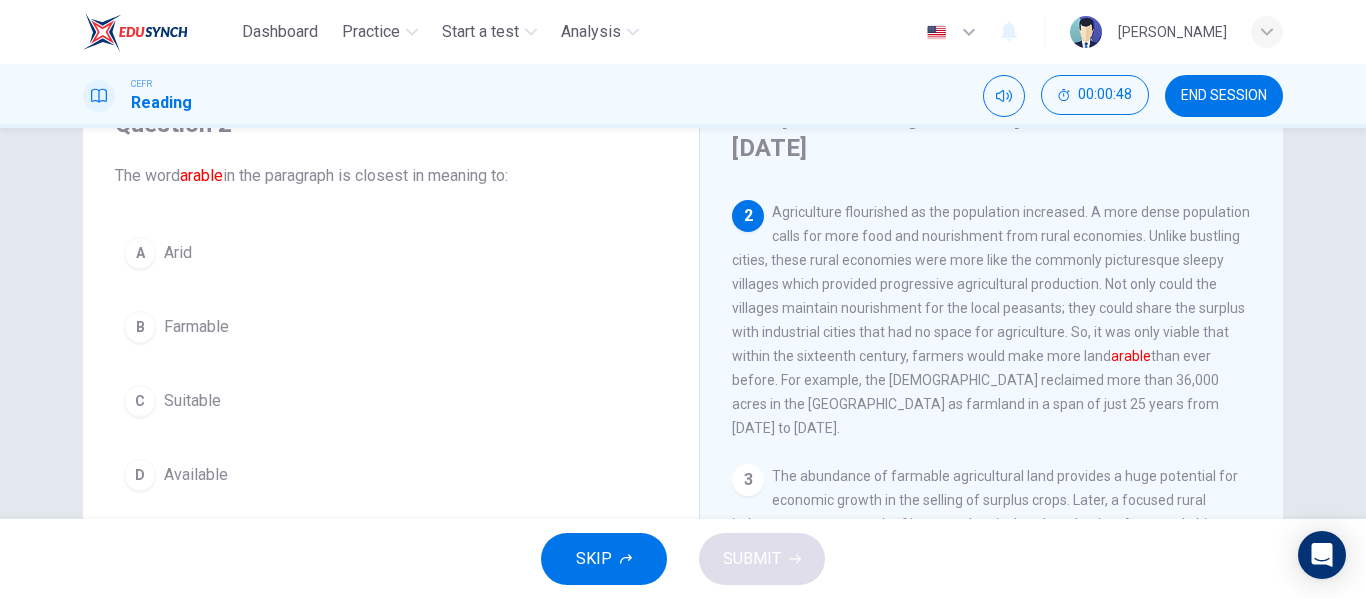 scroll, scrollTop: 100, scrollLeft: 0, axis: vertical 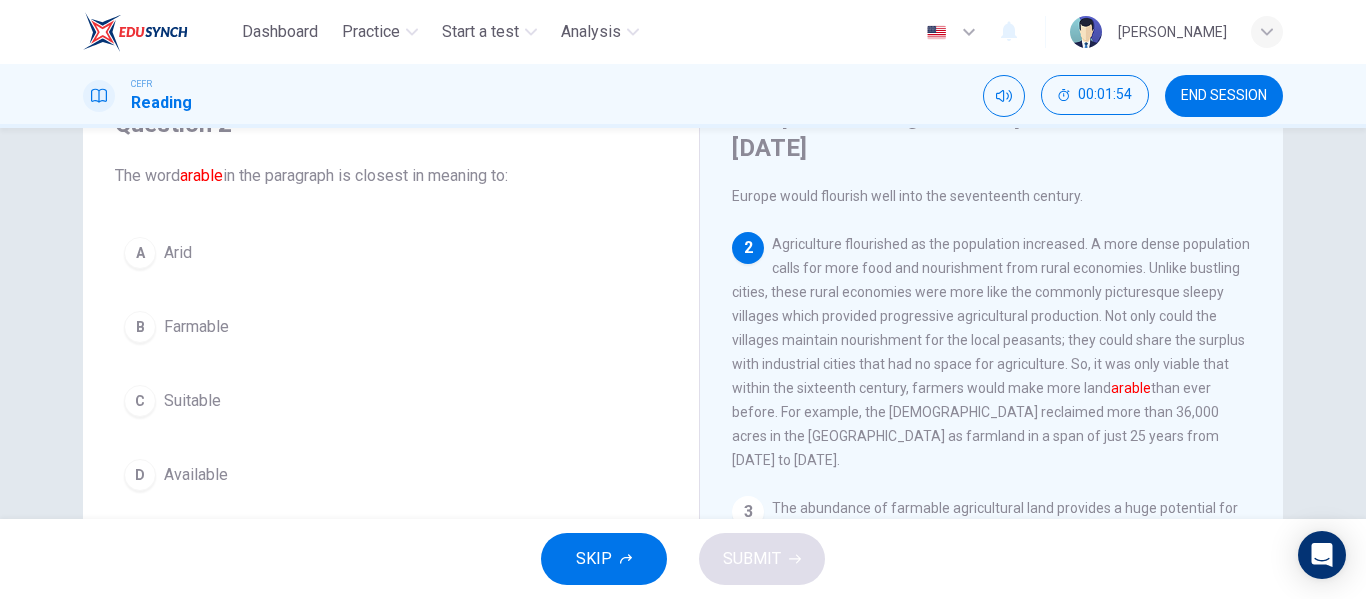 click on "Farmable" at bounding box center [196, 327] 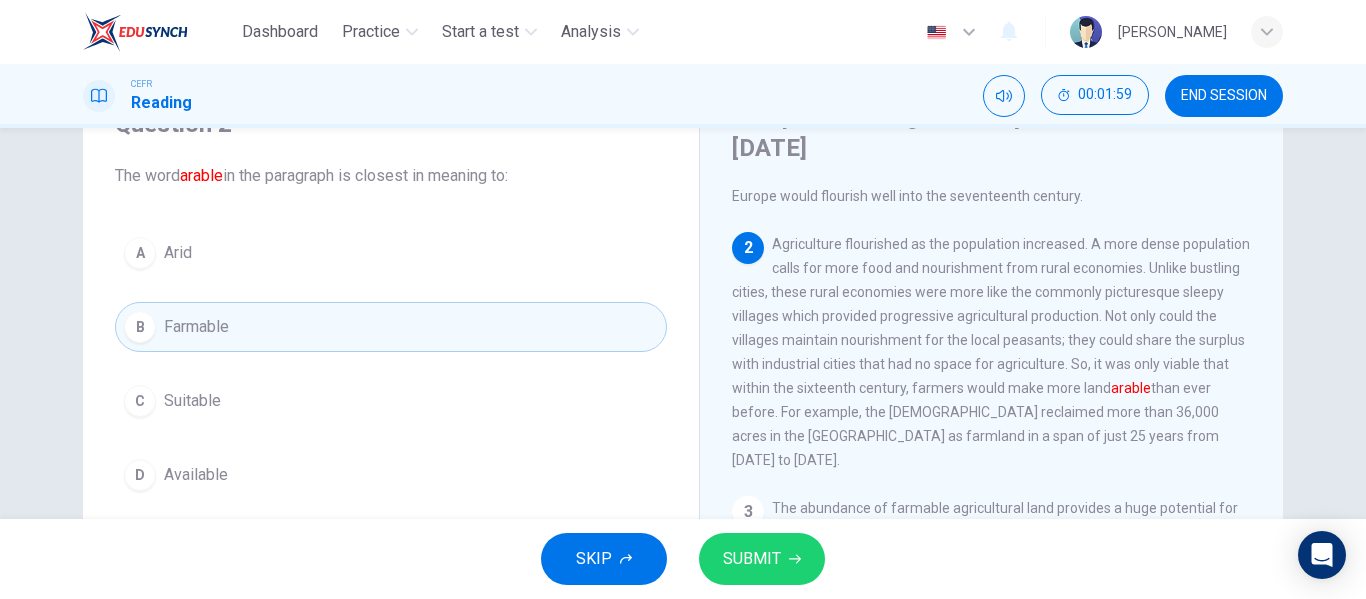 click on "SUBMIT" at bounding box center (762, 559) 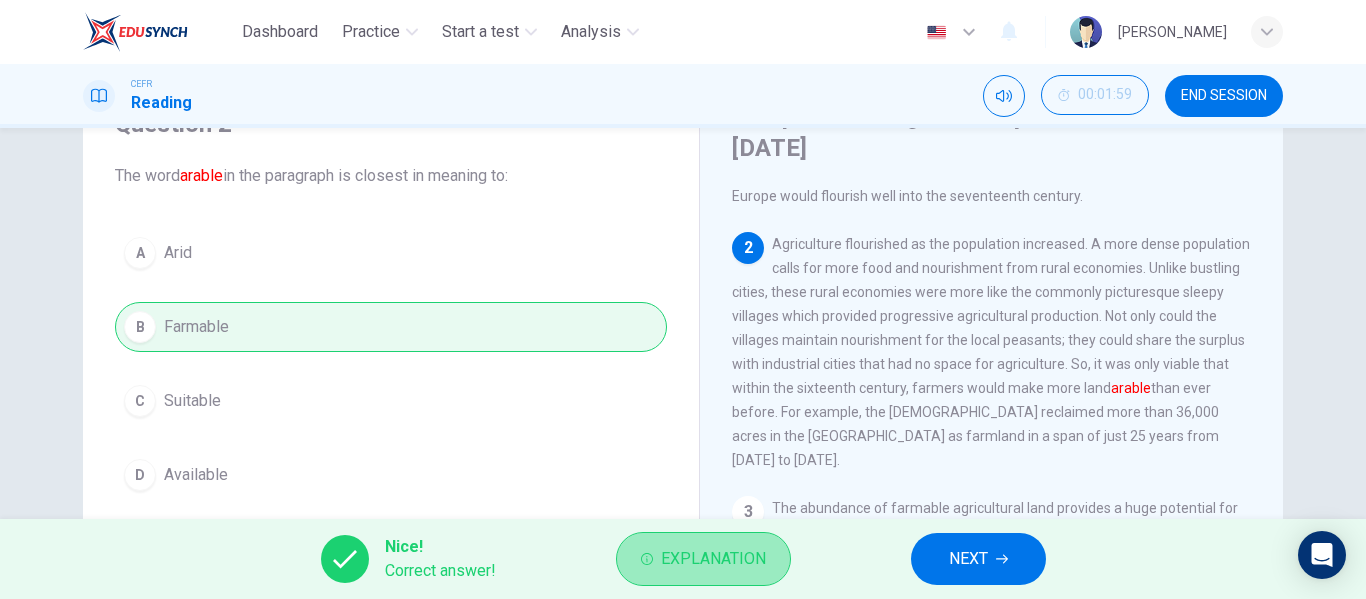 click on "Explanation" at bounding box center (713, 559) 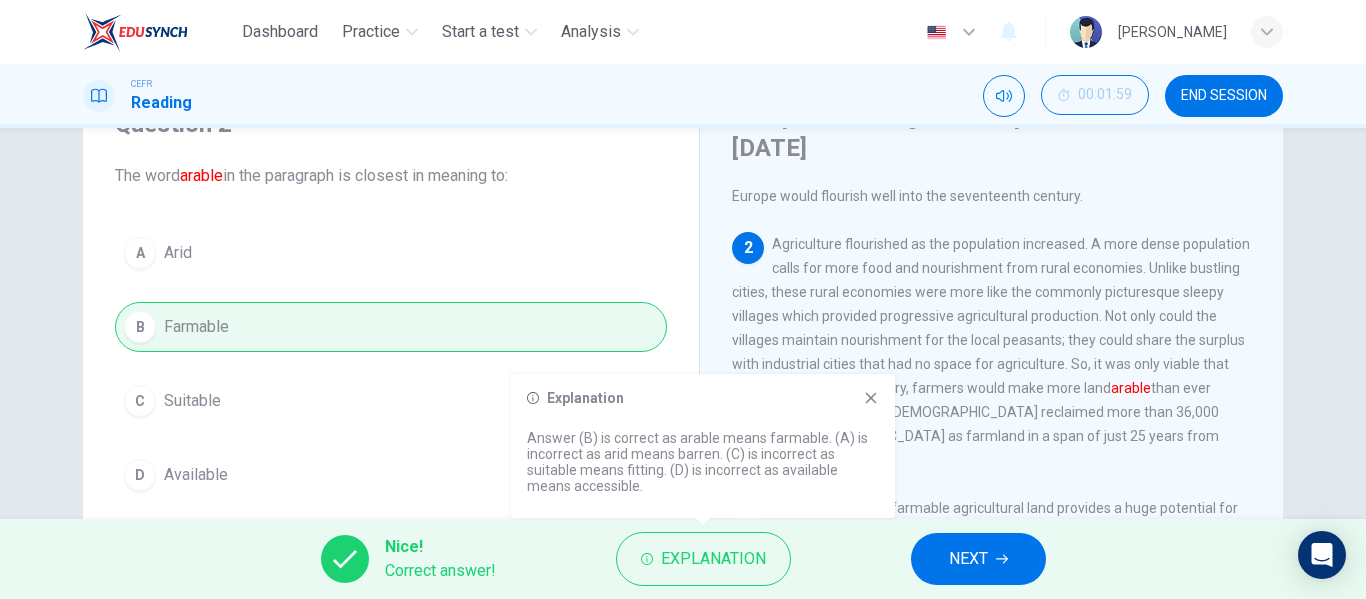 click on "Explanation Answer (B) is correct as arable means farmable. (A) is incorrect as arid means barren. (C) is incorrect as suitable means fitting. (D) is incorrect as available means accessible." at bounding box center (703, 446) 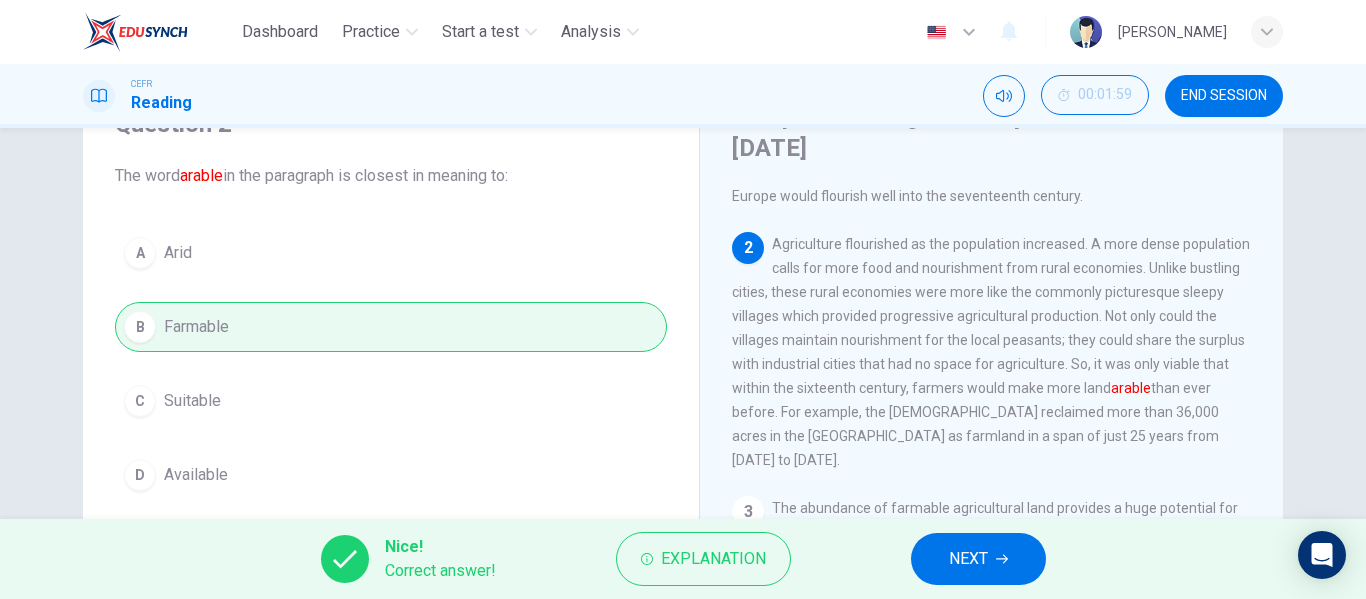click on "NEXT" at bounding box center [968, 559] 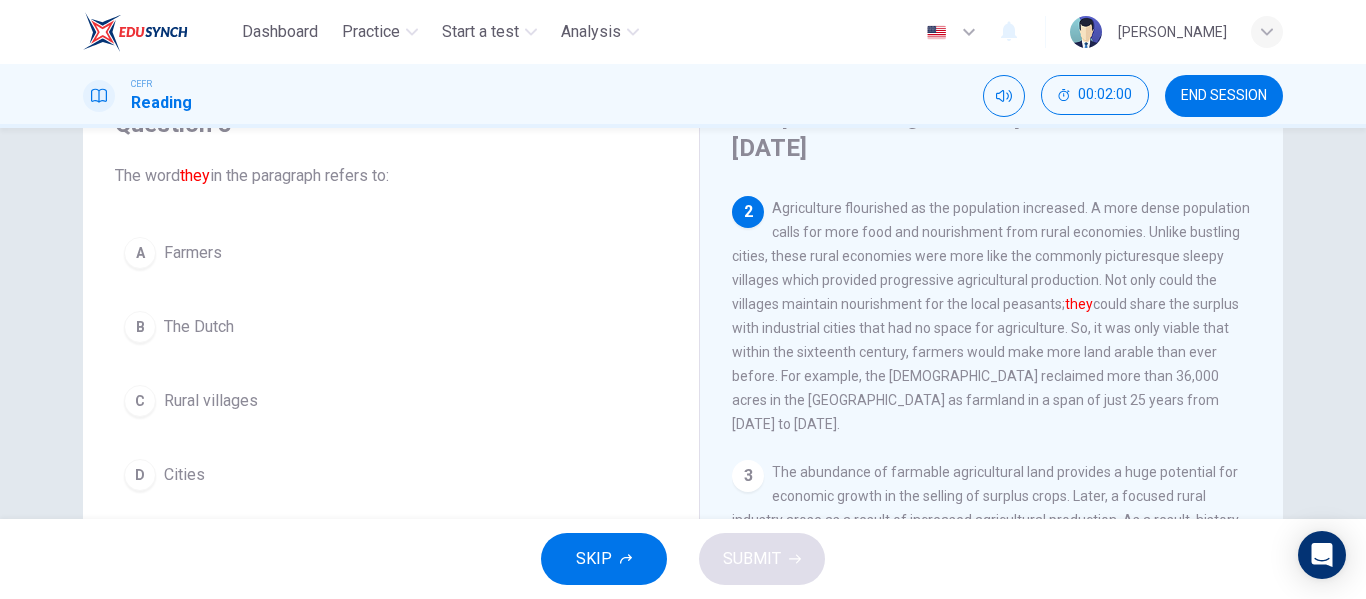 scroll, scrollTop: 100, scrollLeft: 0, axis: vertical 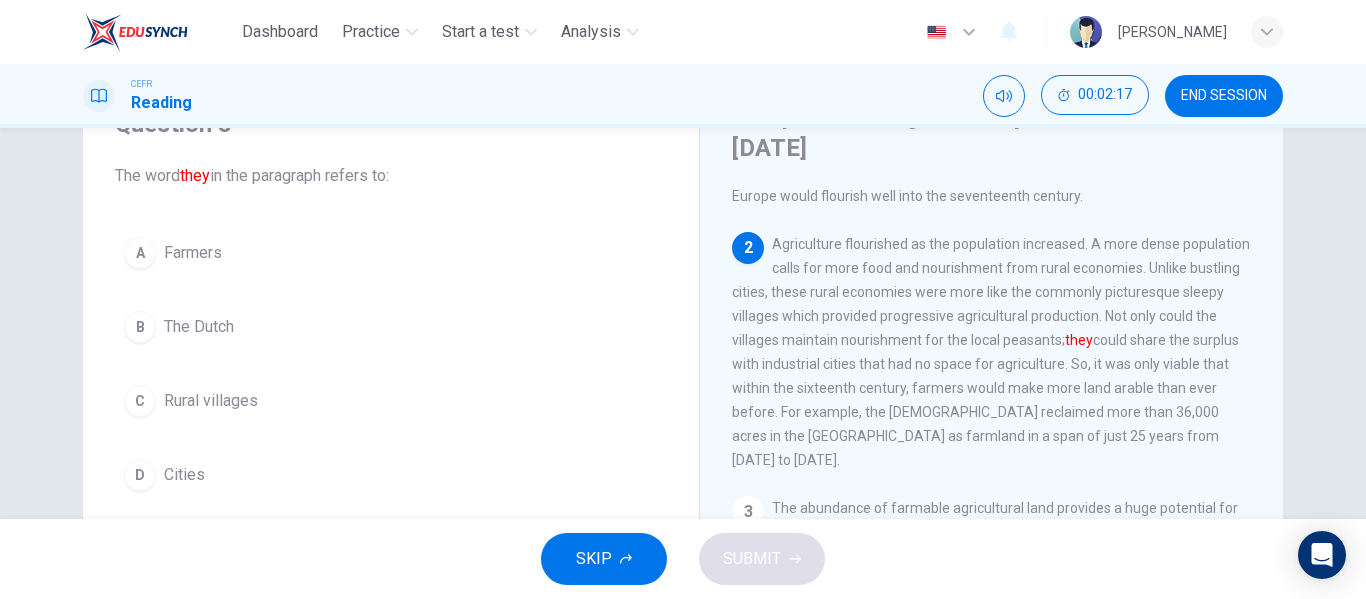 click on "A Farmers" at bounding box center (391, 253) 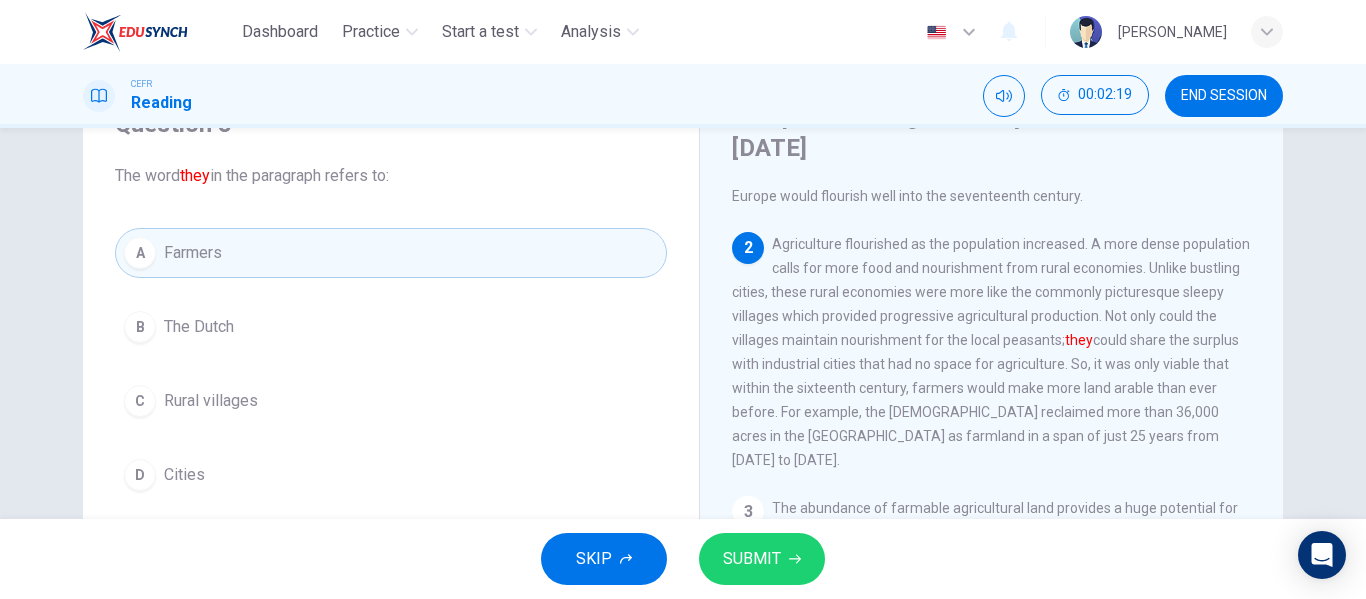 click on "SUBMIT" at bounding box center [752, 559] 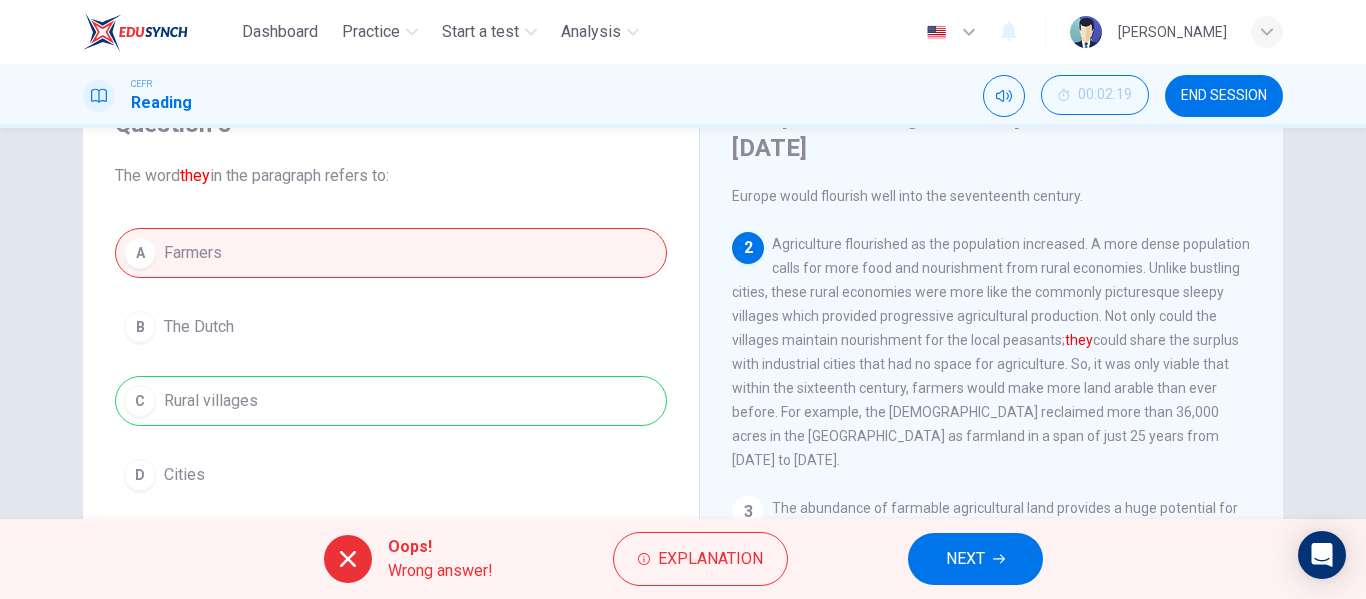 click on "A Farmers B The Dutch C Rural villages D Cities" at bounding box center [391, 364] 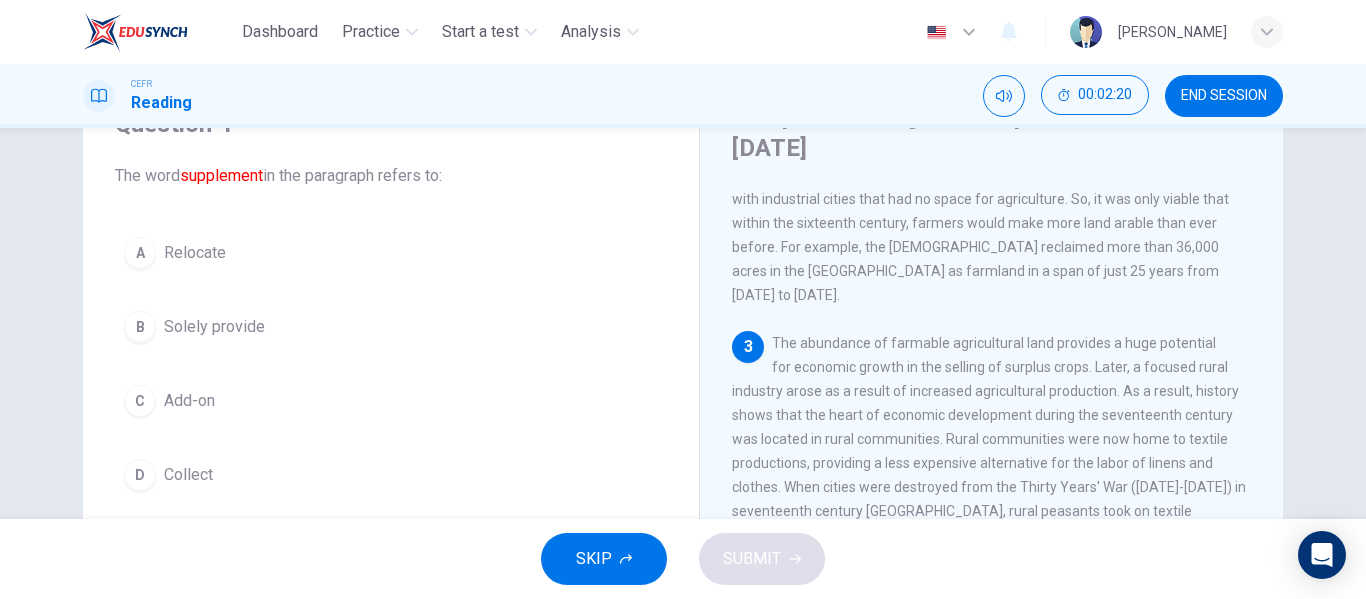 scroll, scrollTop: 300, scrollLeft: 0, axis: vertical 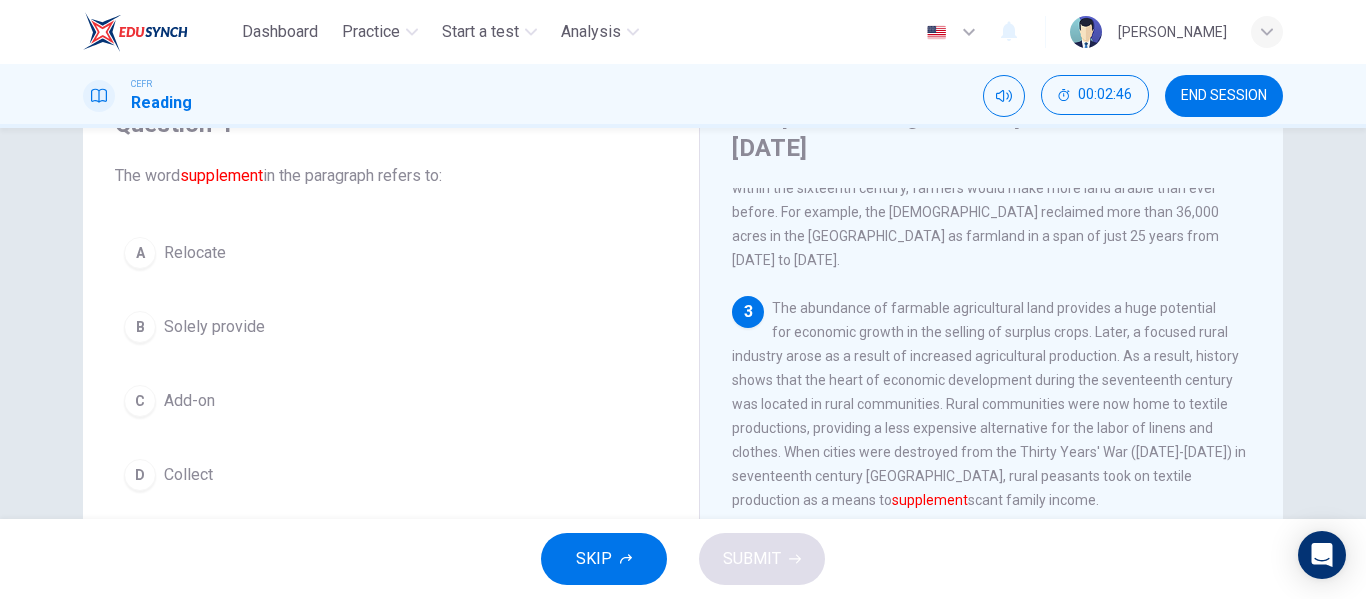 click on "Solely provide" at bounding box center (214, 327) 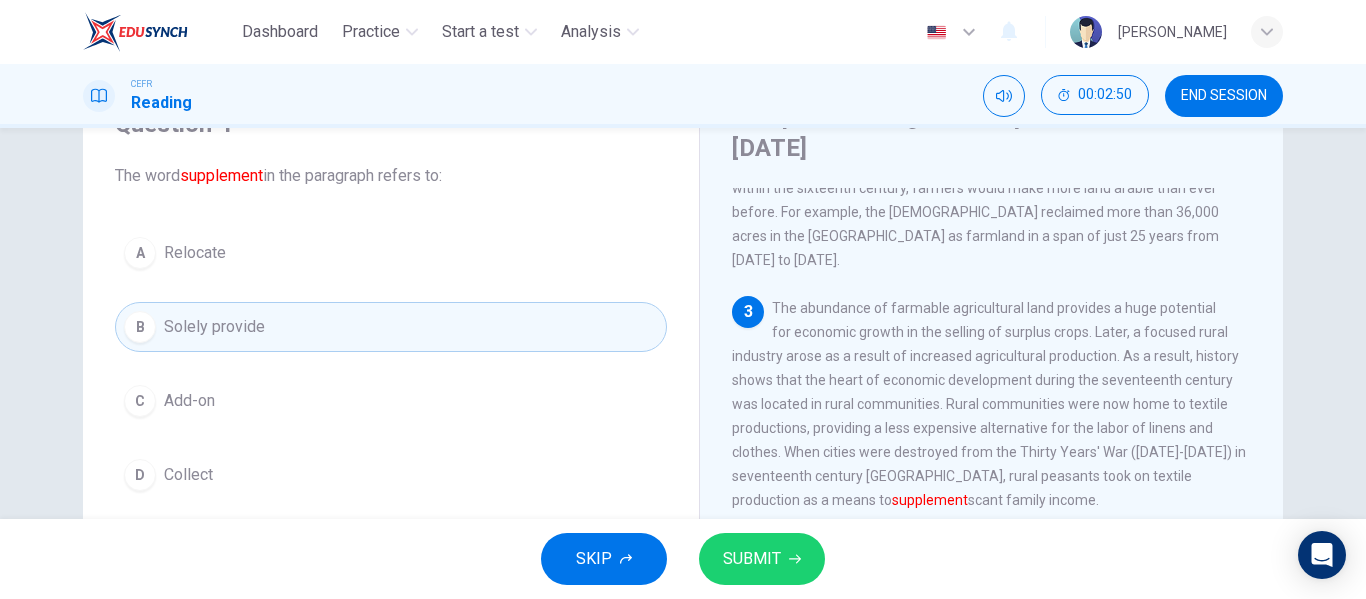click on "SUBMIT" at bounding box center (752, 559) 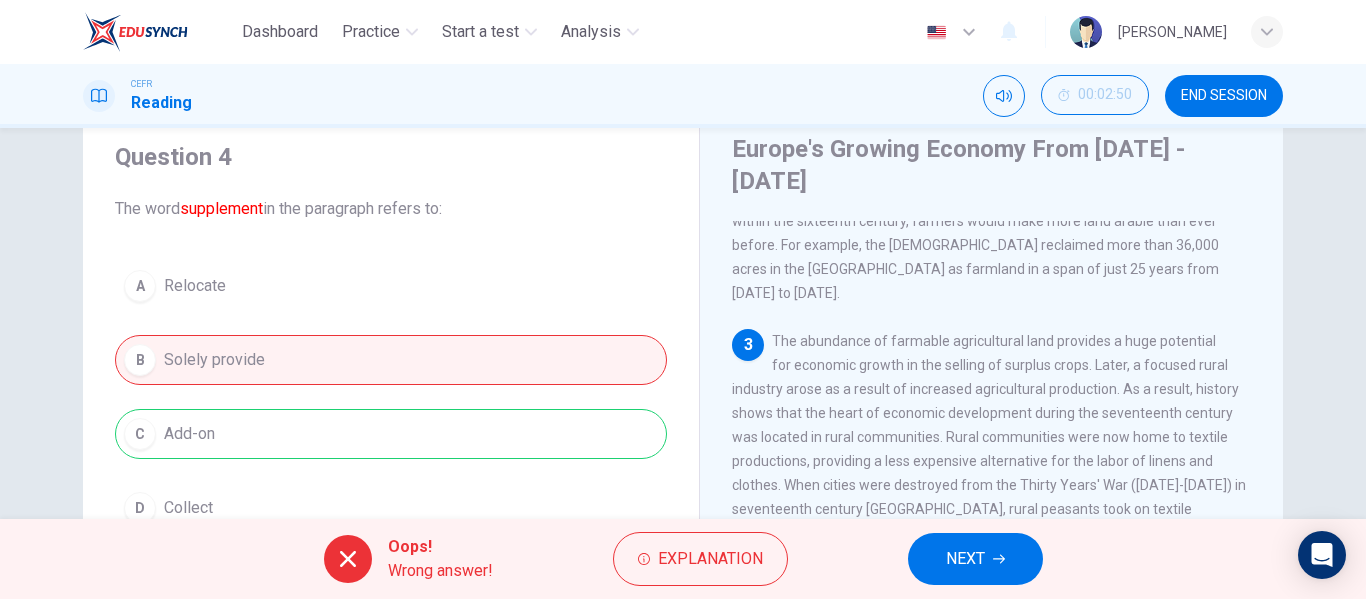scroll, scrollTop: 100, scrollLeft: 0, axis: vertical 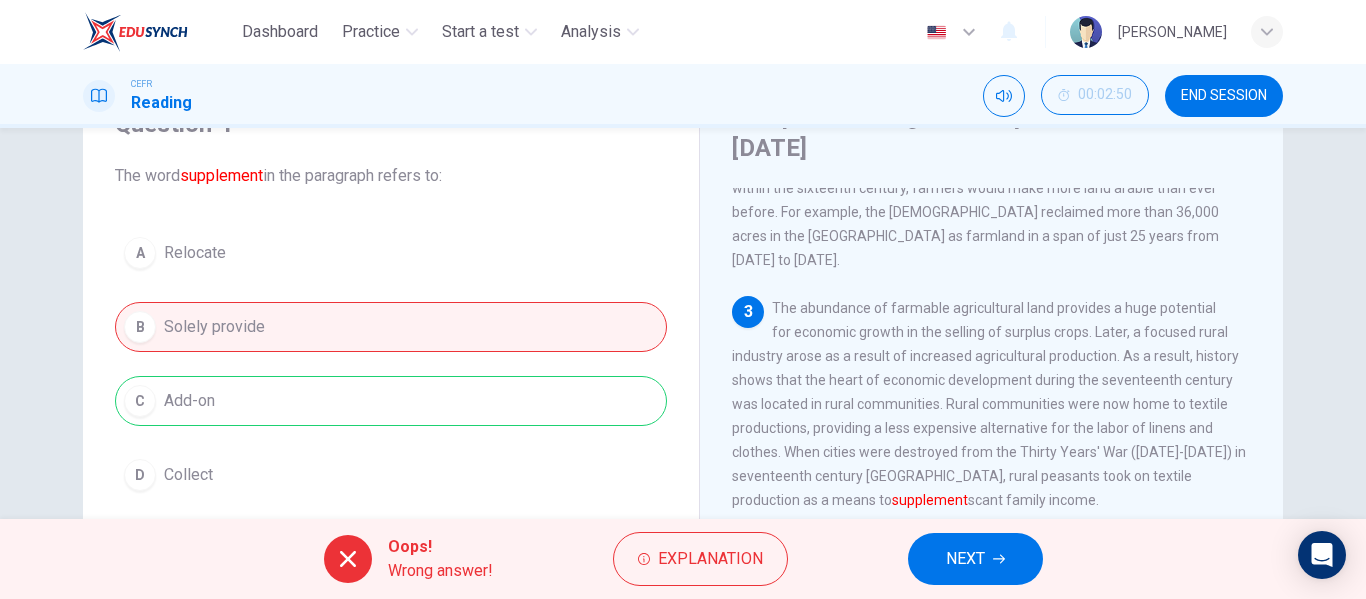 click on "A Relocate B Solely provide C Add-on D Collect" at bounding box center (391, 364) 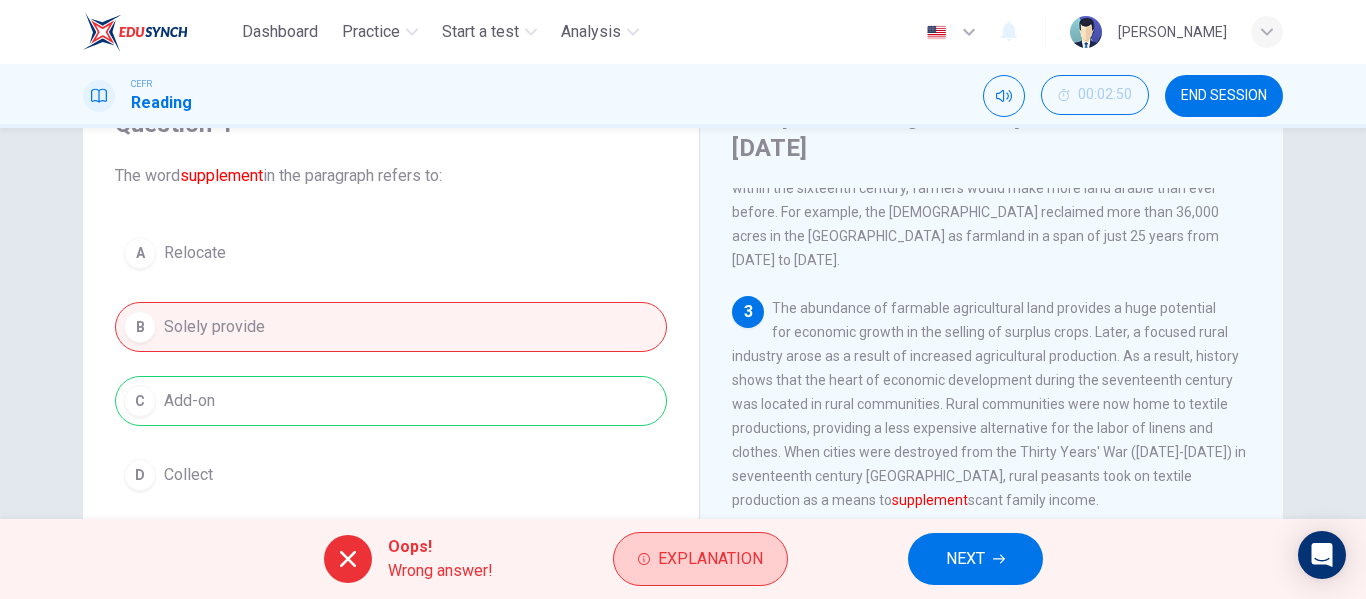 click on "Explanation" at bounding box center [700, 559] 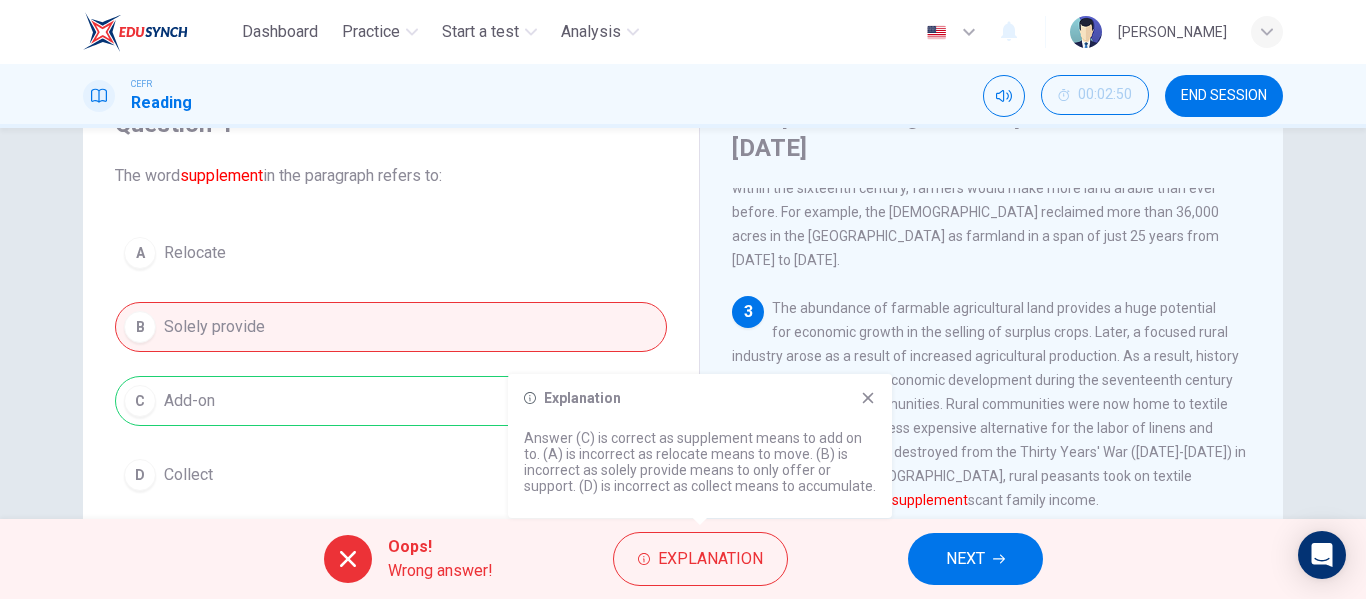 click 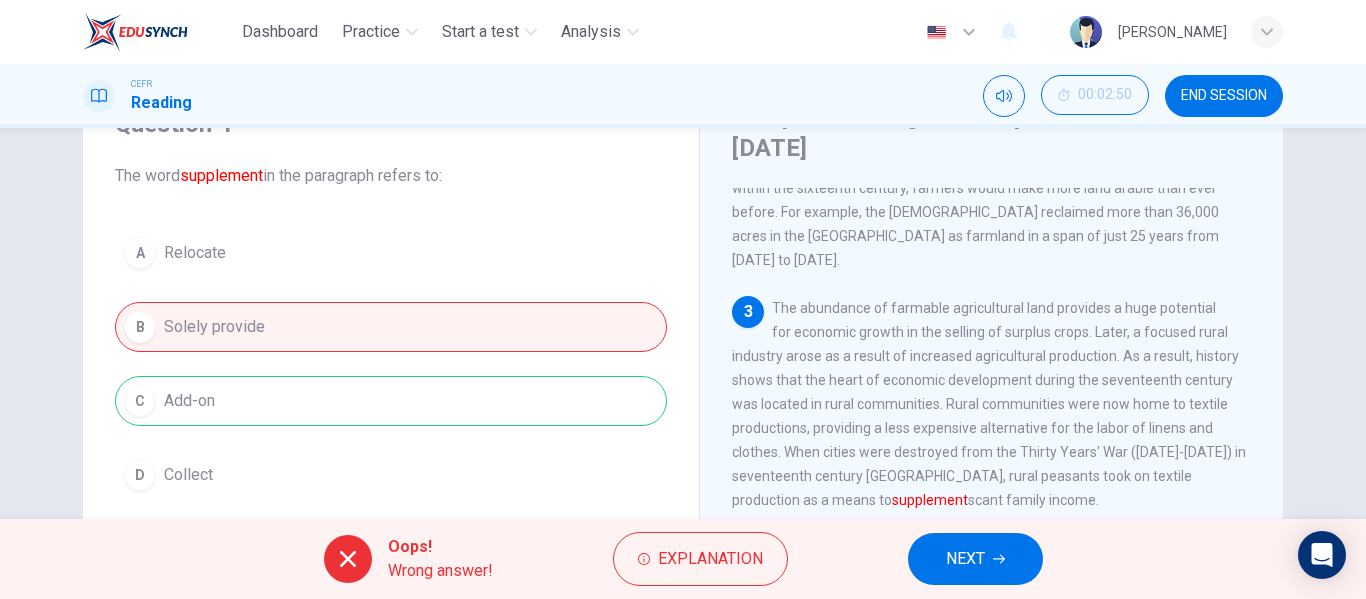 click on "NEXT" at bounding box center [975, 559] 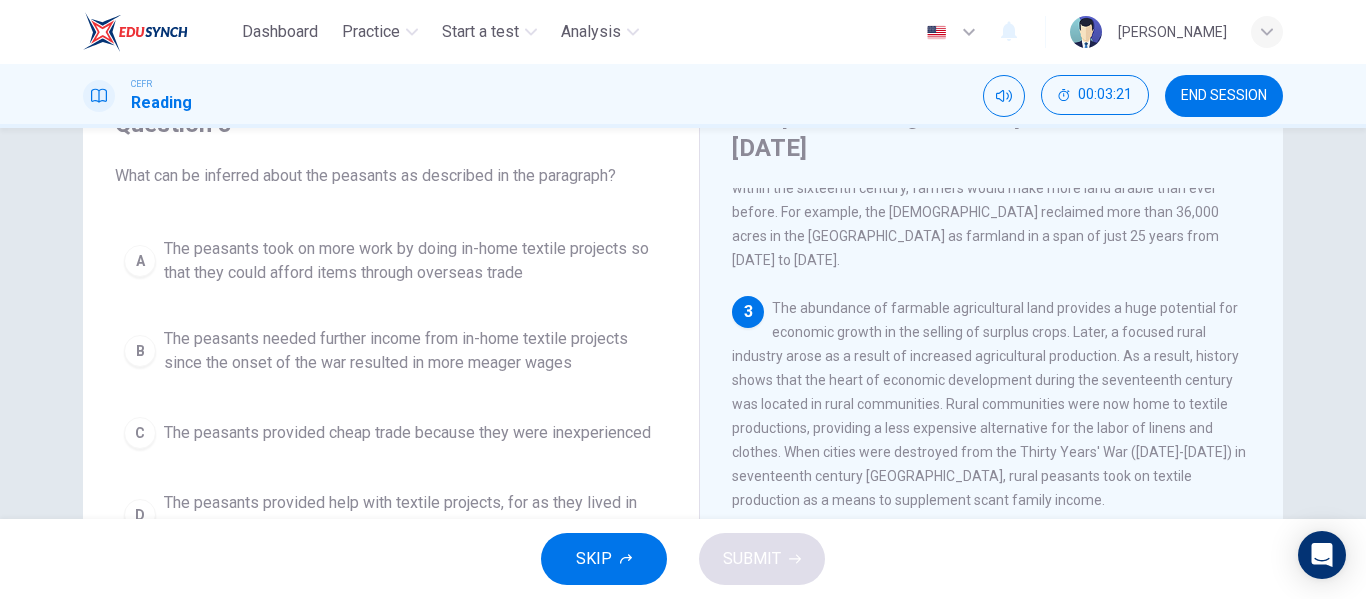 click on "The peasants took on more work by doing in-home textile projects so that they could afford items through overseas trade" at bounding box center (411, 261) 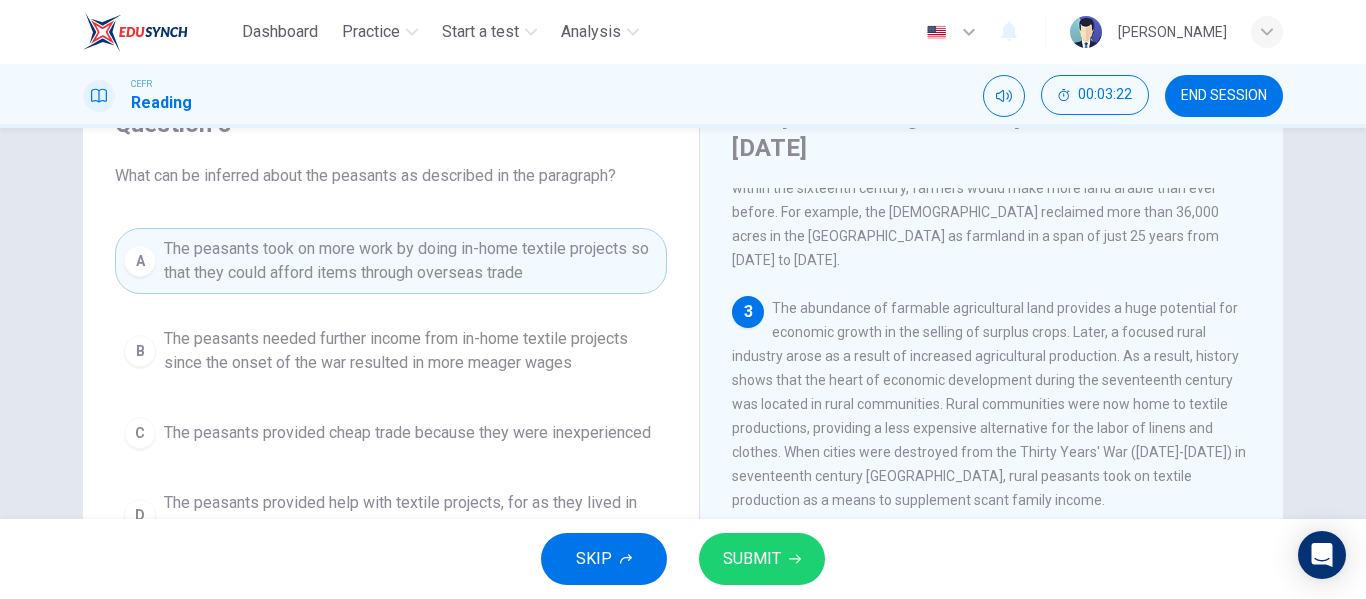 click on "SUBMIT" at bounding box center [762, 559] 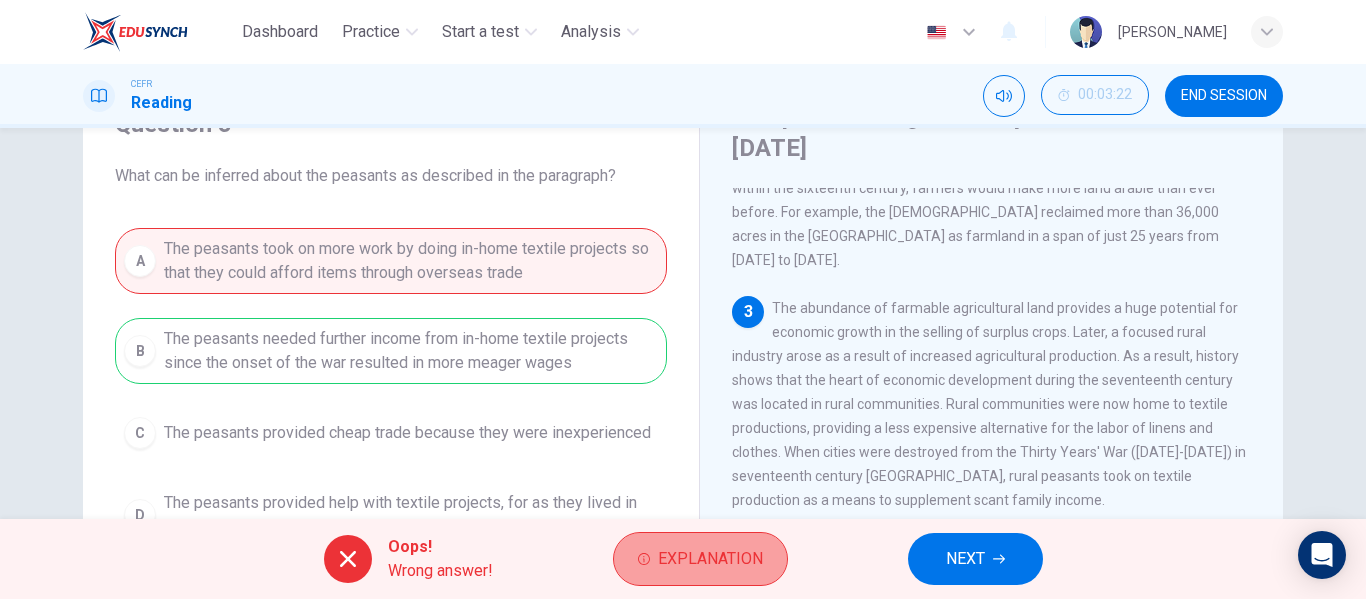 click on "Explanation" at bounding box center [710, 559] 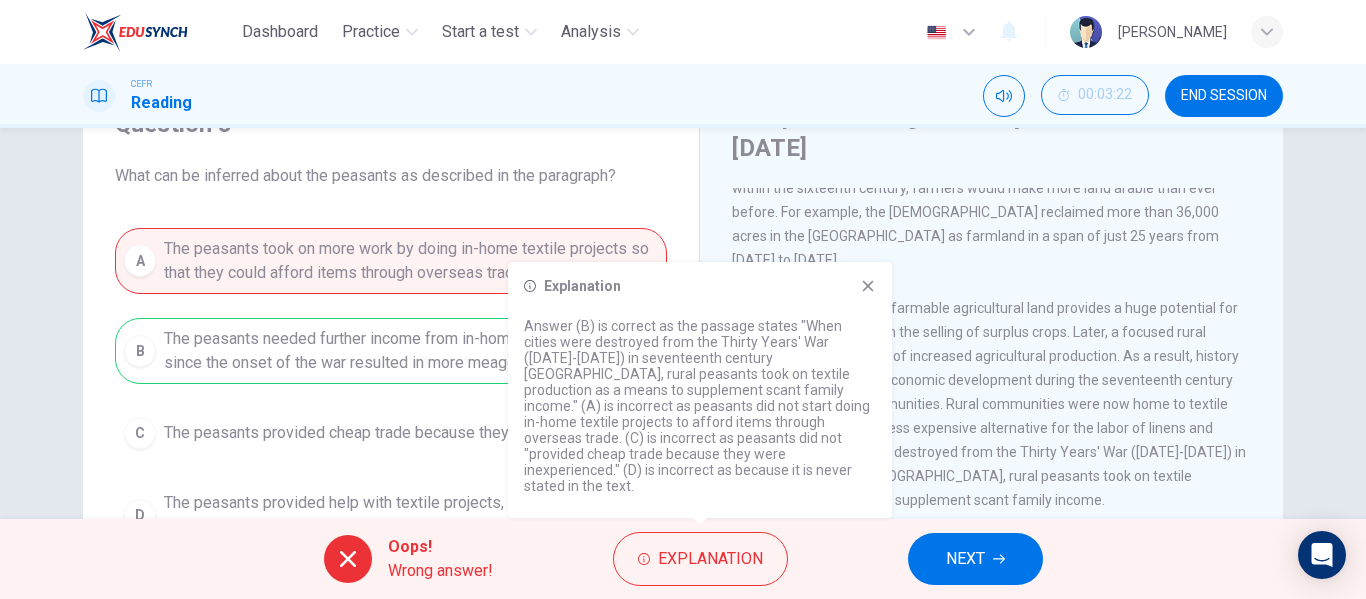 click on "A The peasants took on more work by doing in-home textile projects so that they could afford items through overseas trade B The peasants needed further income from in-home textile projects since the onset of the war resulted in more meager wages C The peasants provided cheap trade because they were inexperienced D The peasants provided help with textile projects, for as they lived in rural areas, they could not participate in the war" at bounding box center (391, 388) 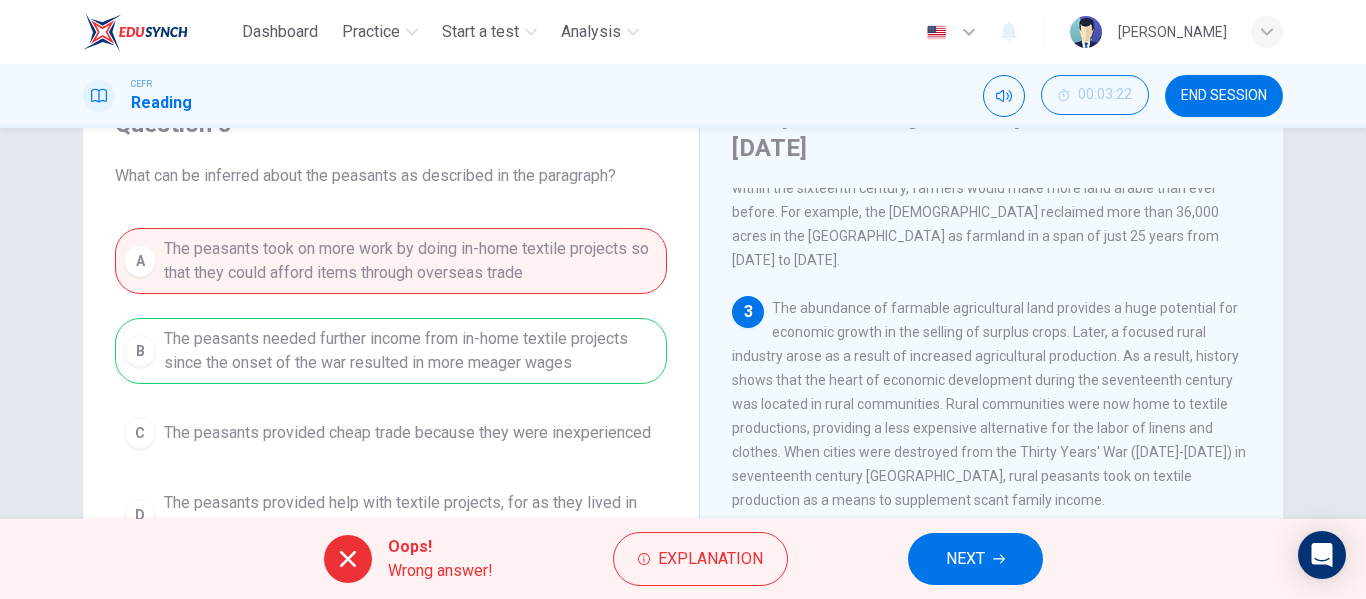click on "NEXT" at bounding box center [975, 559] 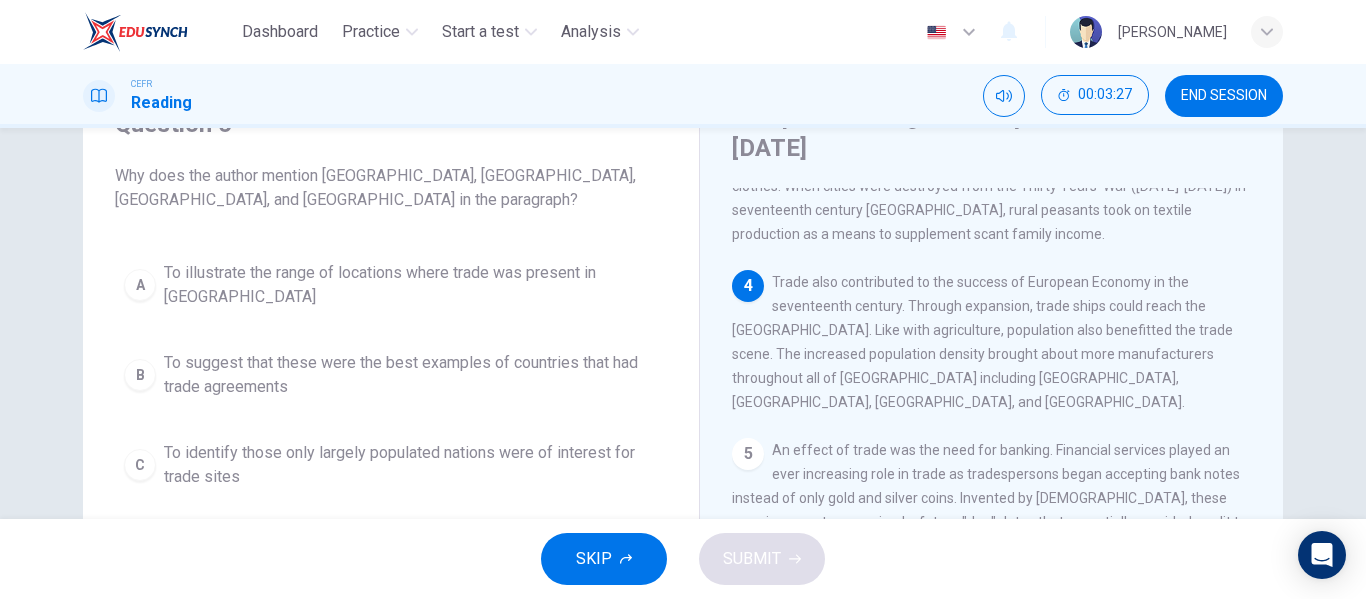 scroll, scrollTop: 600, scrollLeft: 0, axis: vertical 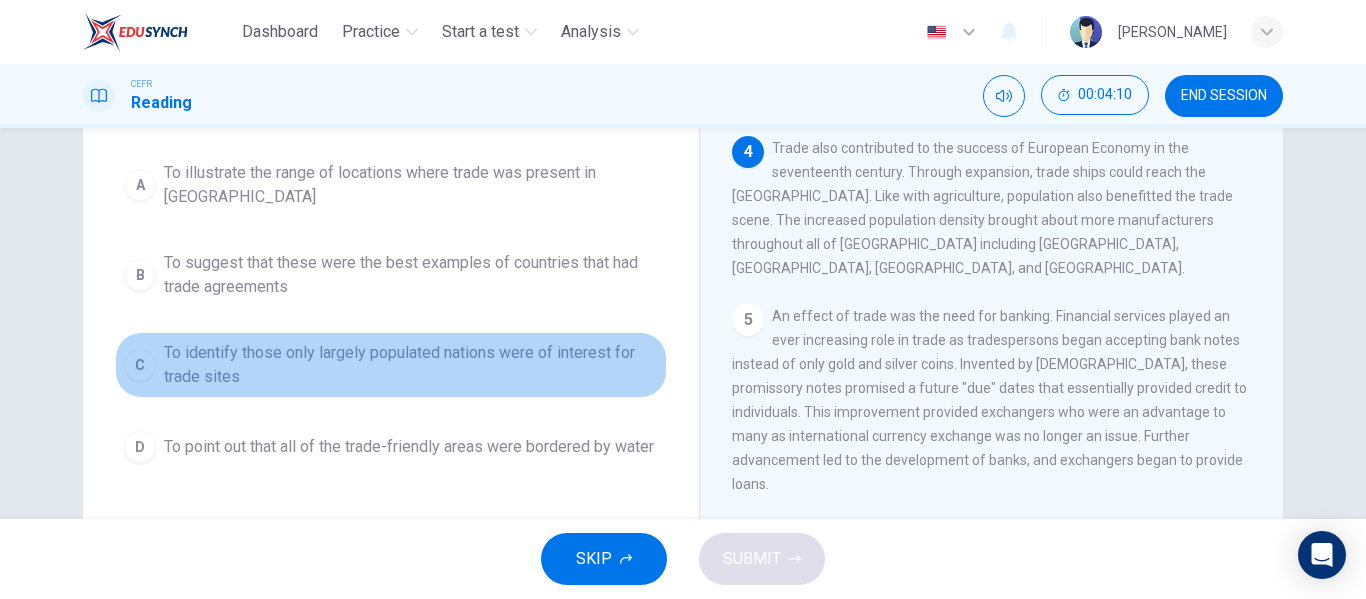 click on "To identify those only largely populated nations were of interest for trade sites" at bounding box center [411, 365] 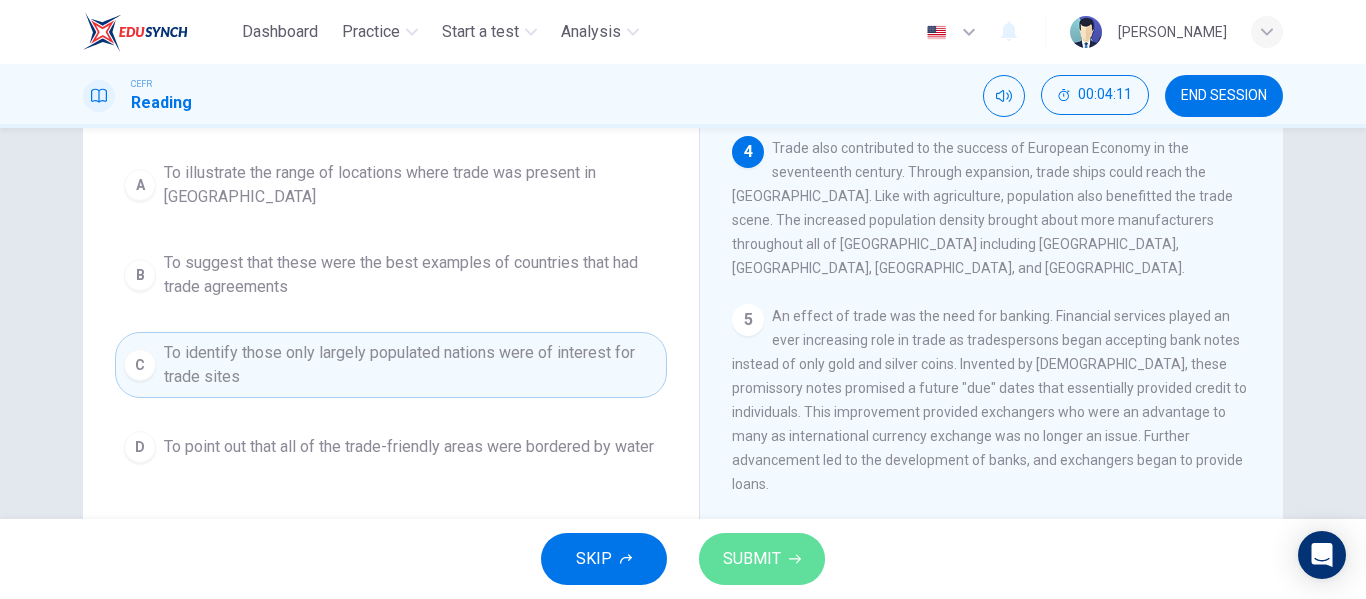 click 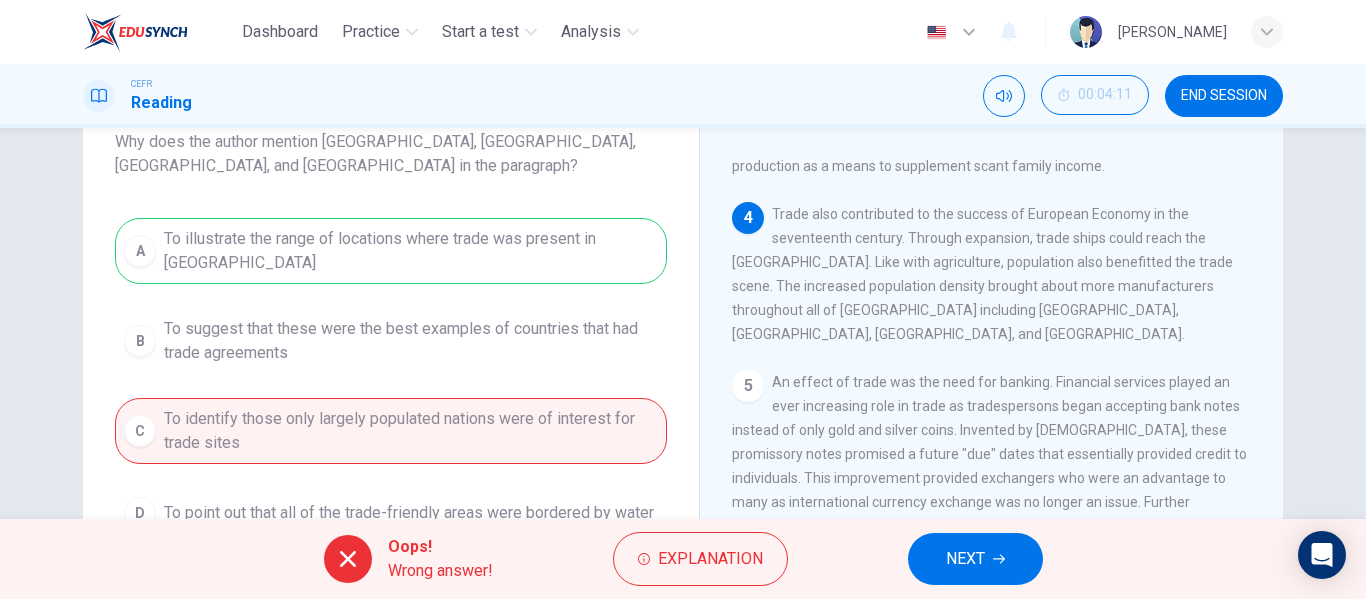 scroll, scrollTop: 100, scrollLeft: 0, axis: vertical 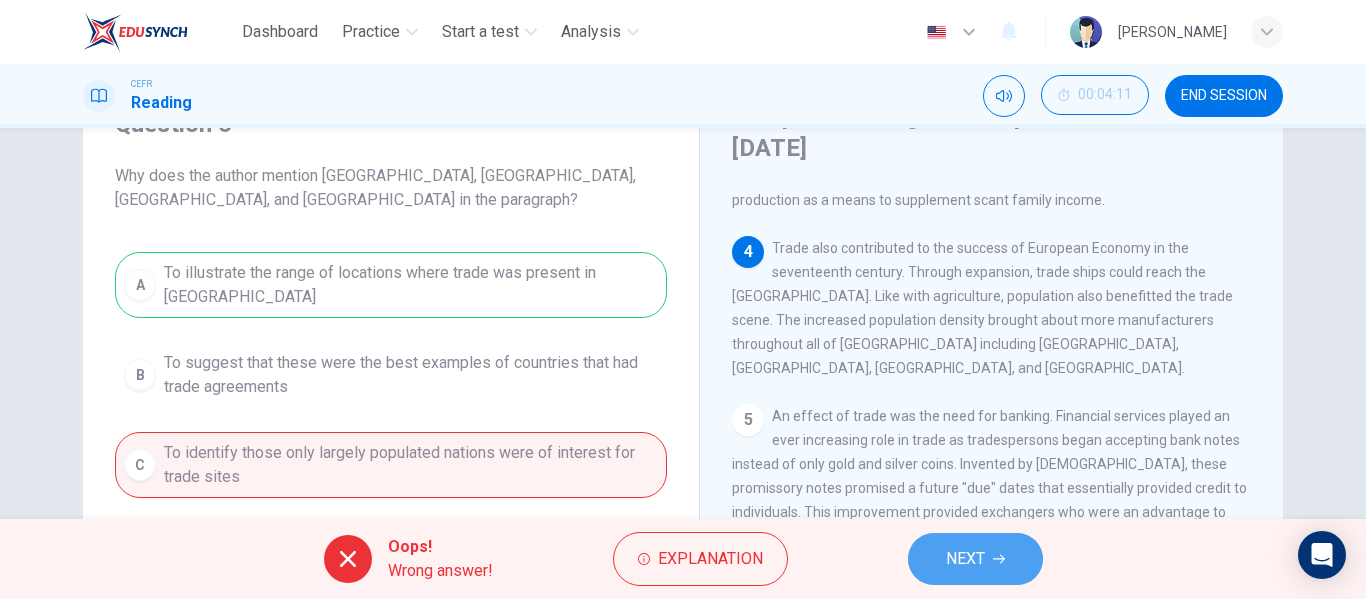 click on "NEXT" at bounding box center [975, 559] 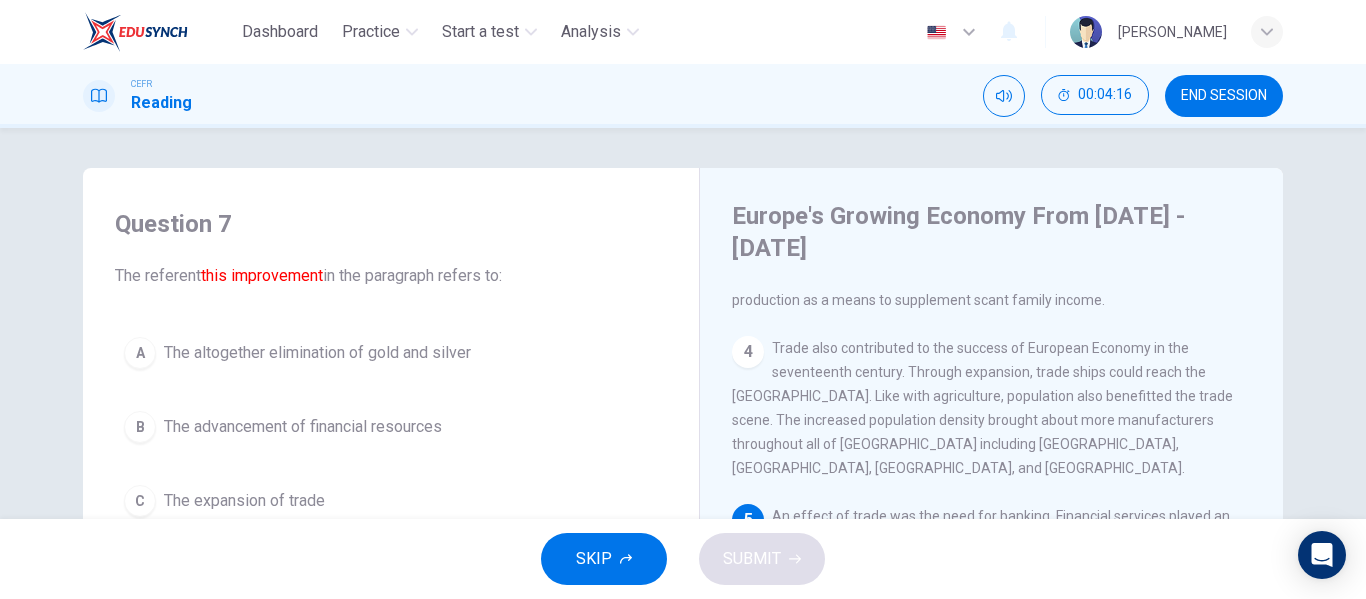 scroll, scrollTop: 100, scrollLeft: 0, axis: vertical 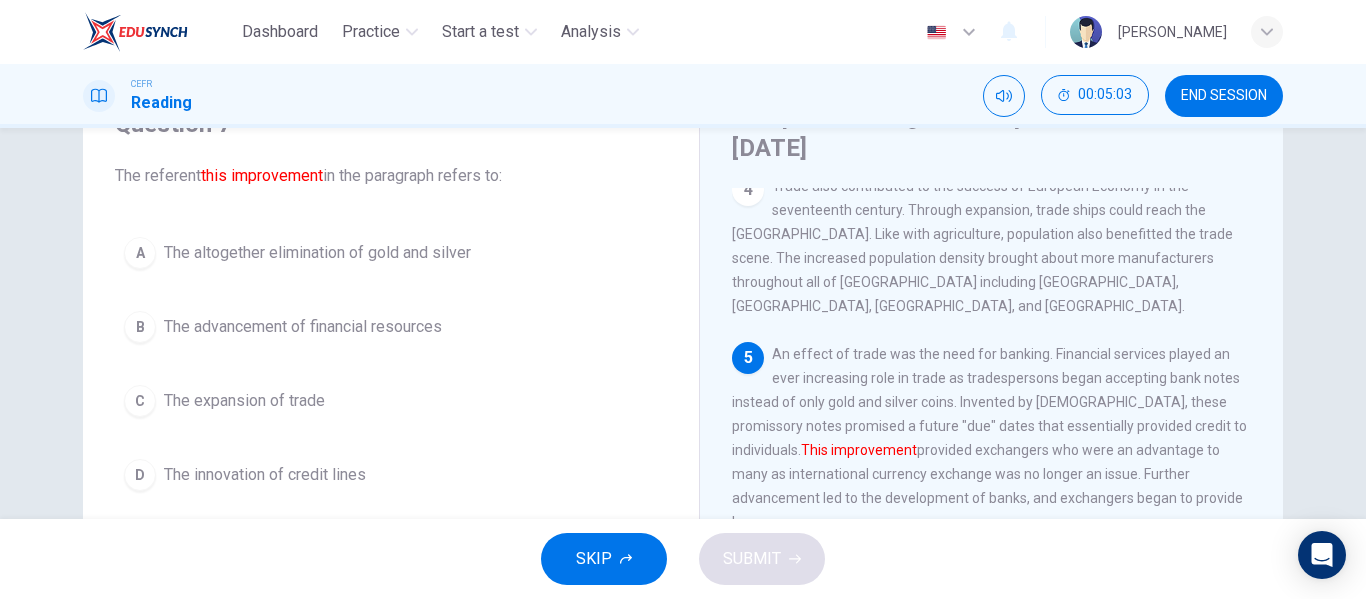 click on "The advancement of financial resources" at bounding box center (303, 327) 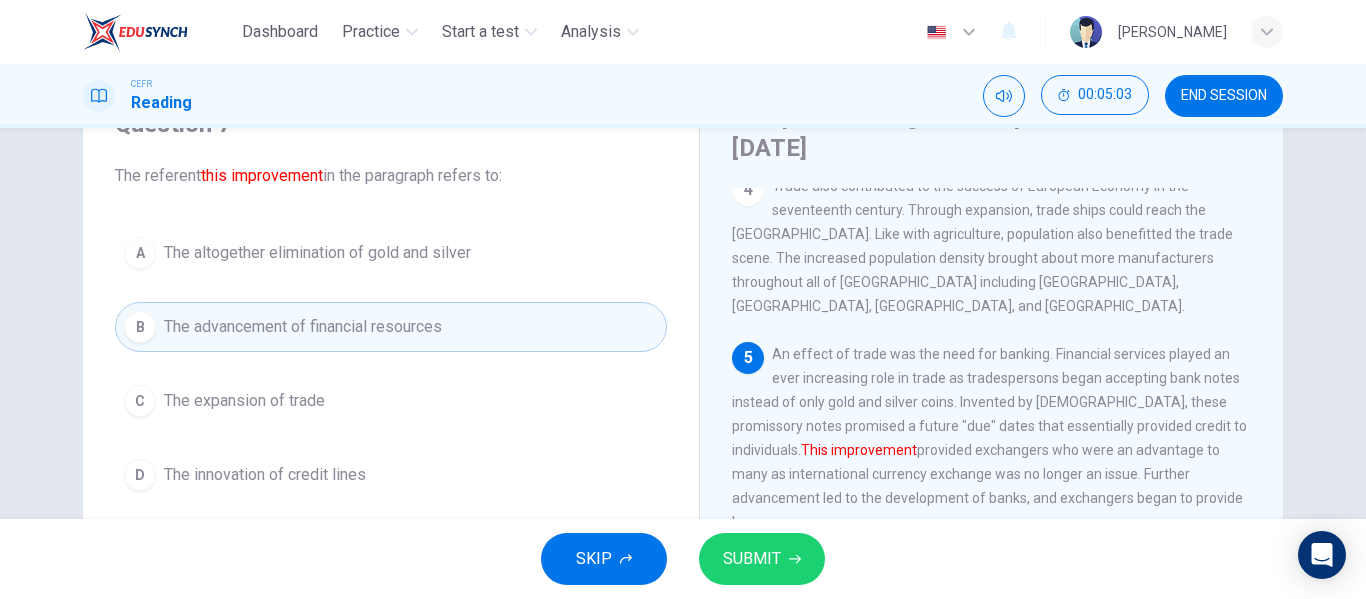 click on "SUBMIT" at bounding box center [762, 559] 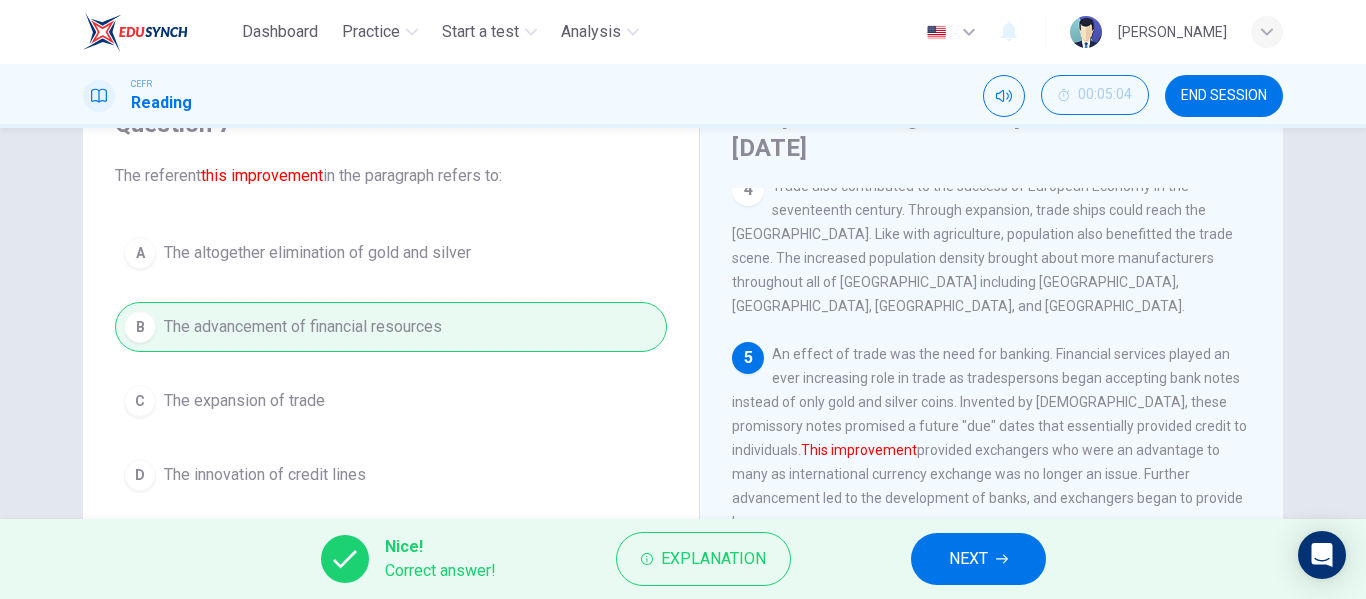 click on "NEXT" at bounding box center [978, 559] 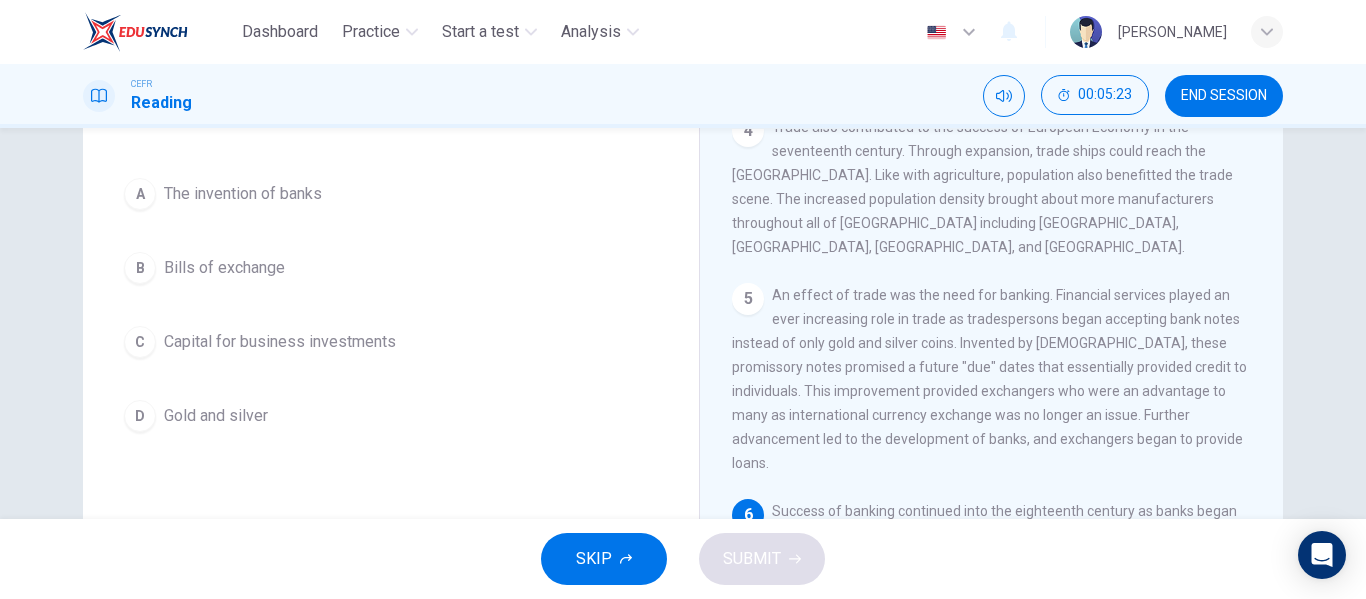 scroll, scrollTop: 100, scrollLeft: 0, axis: vertical 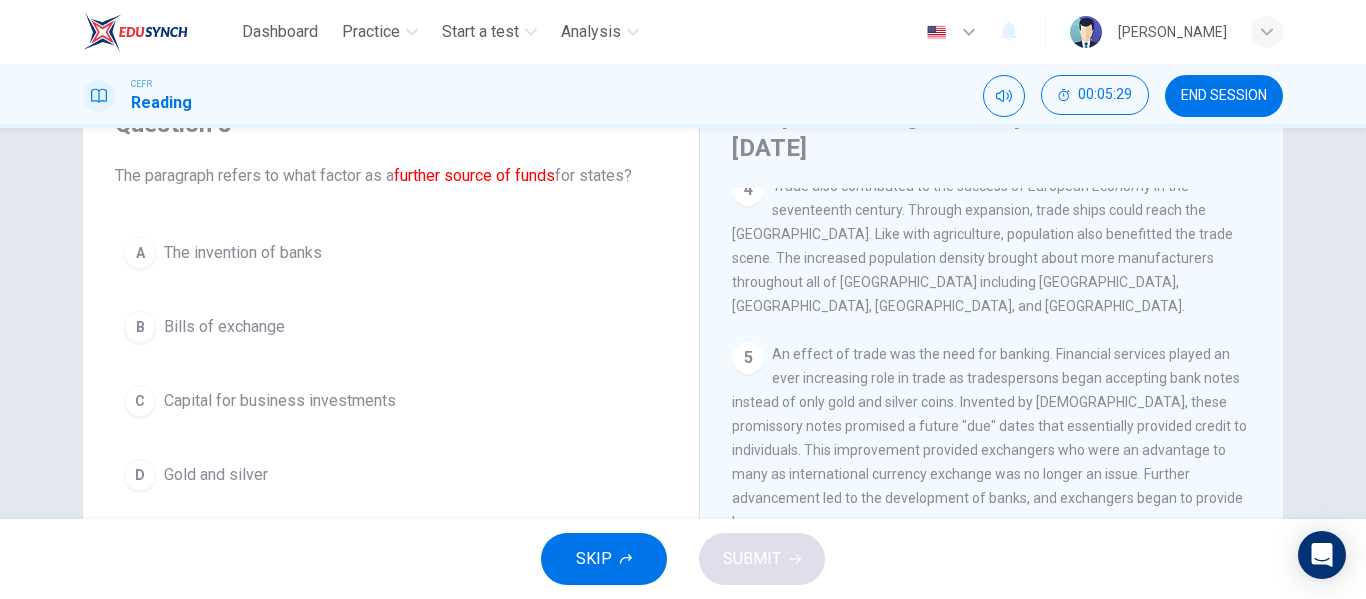 click on "Capital for business investments" at bounding box center (280, 401) 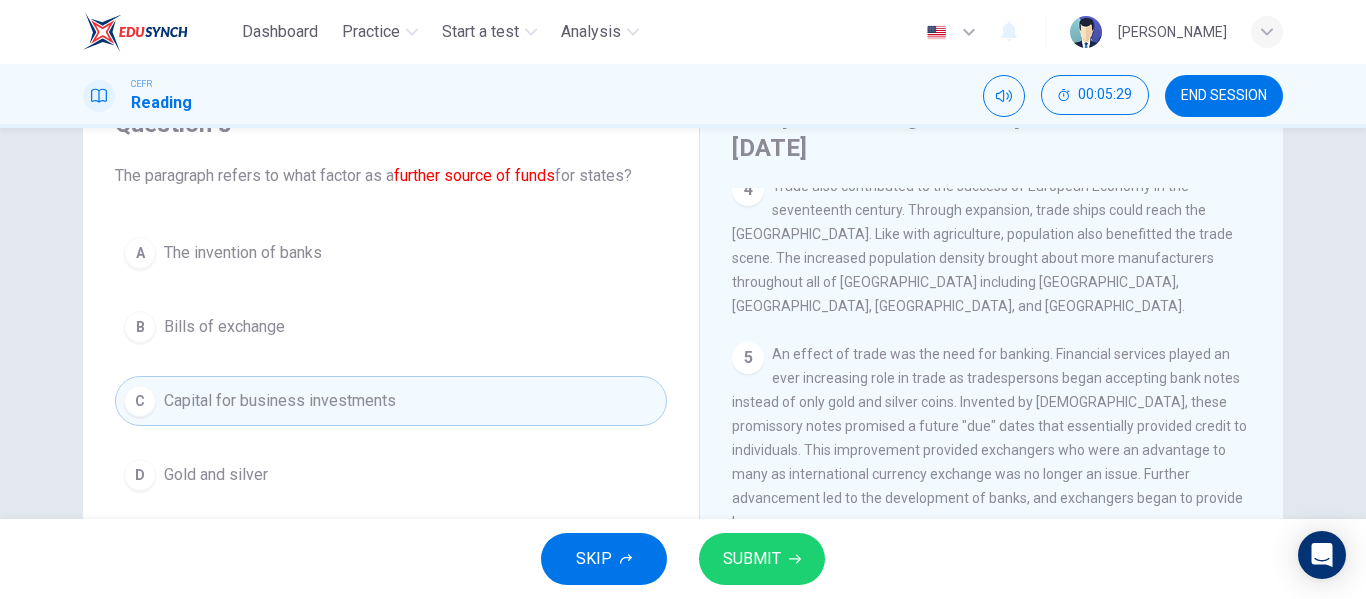click on "SUBMIT" at bounding box center (762, 559) 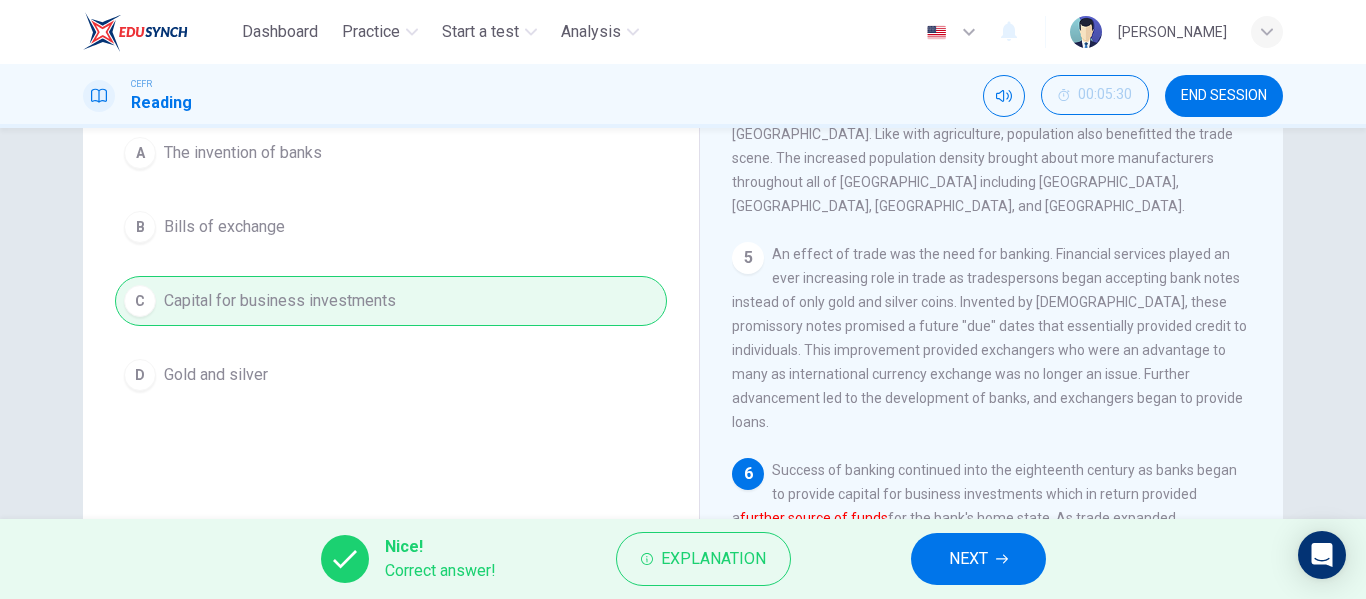 click on "NEXT" at bounding box center (978, 559) 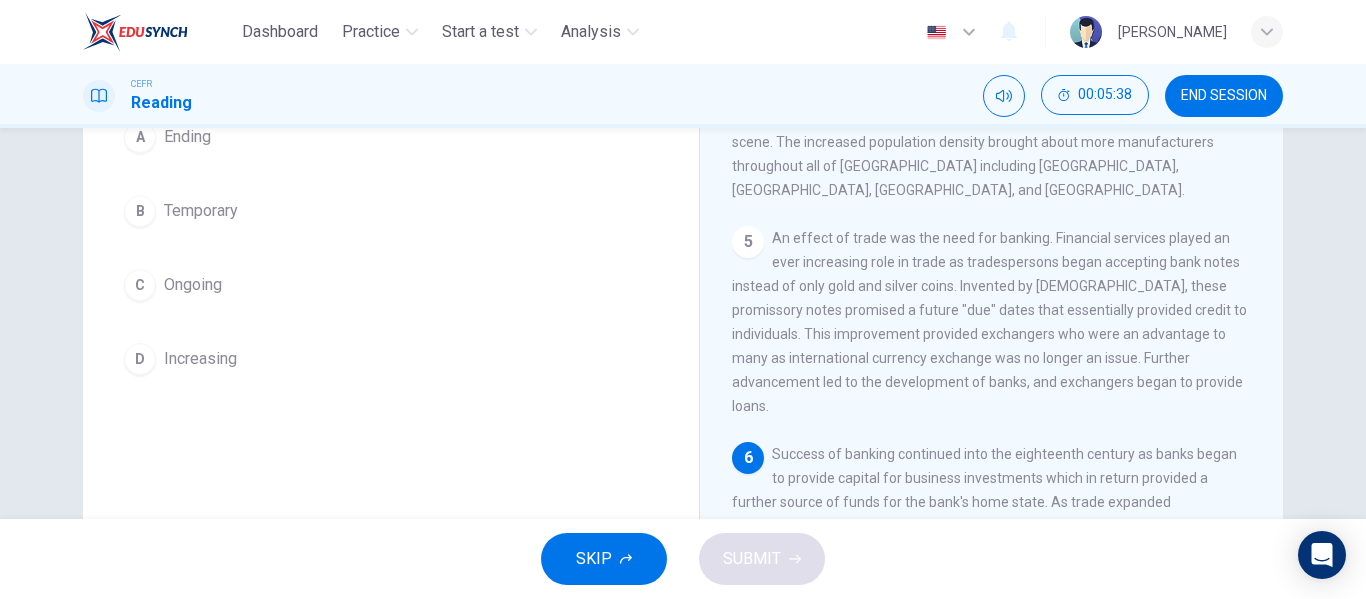 scroll, scrollTop: 184, scrollLeft: 0, axis: vertical 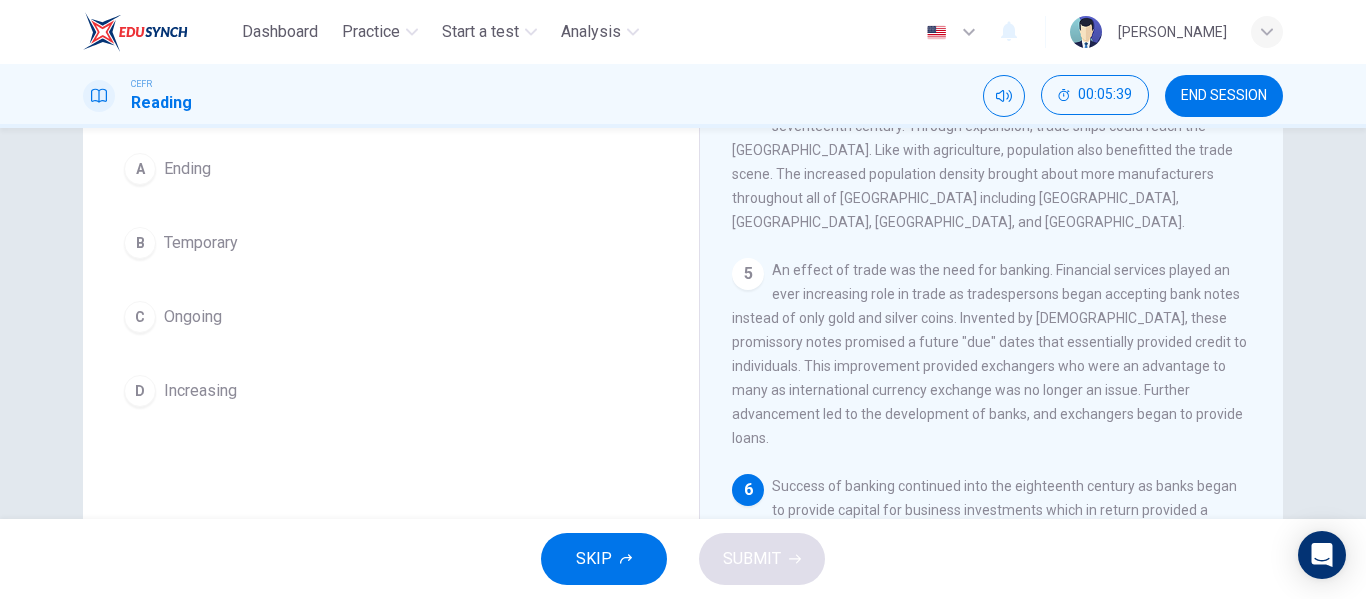 click on "A Ending B Temporary C Ongoing D Increasing" at bounding box center [391, 280] 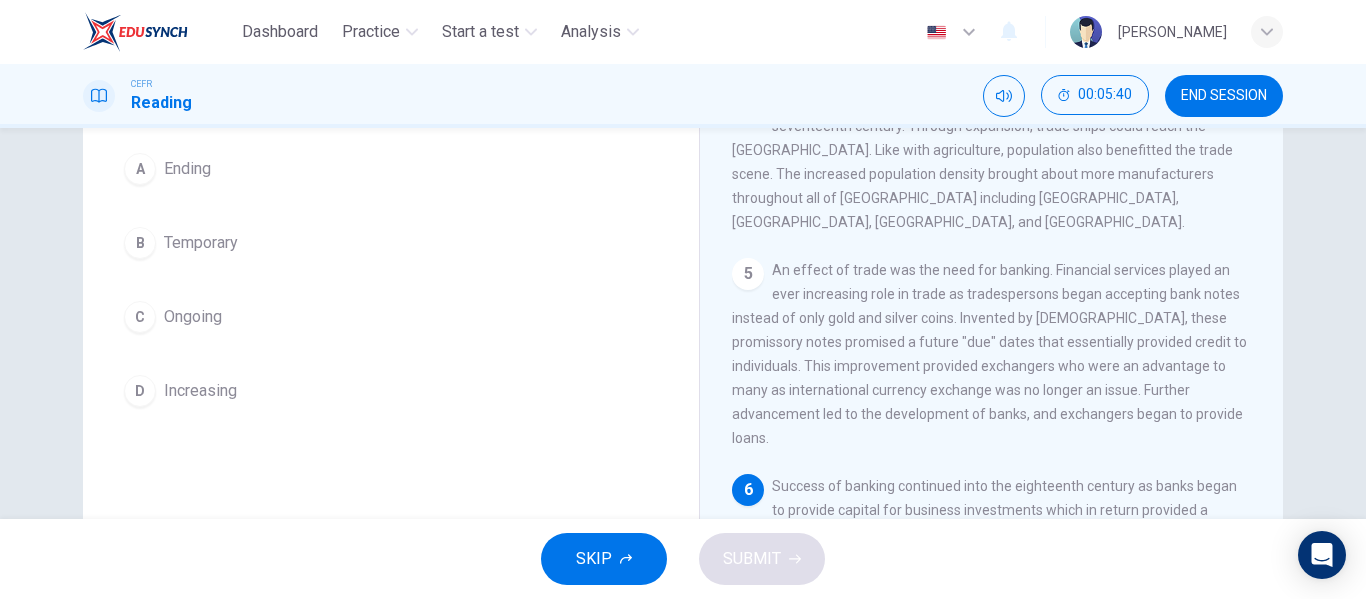click on "Ongoing" at bounding box center [193, 317] 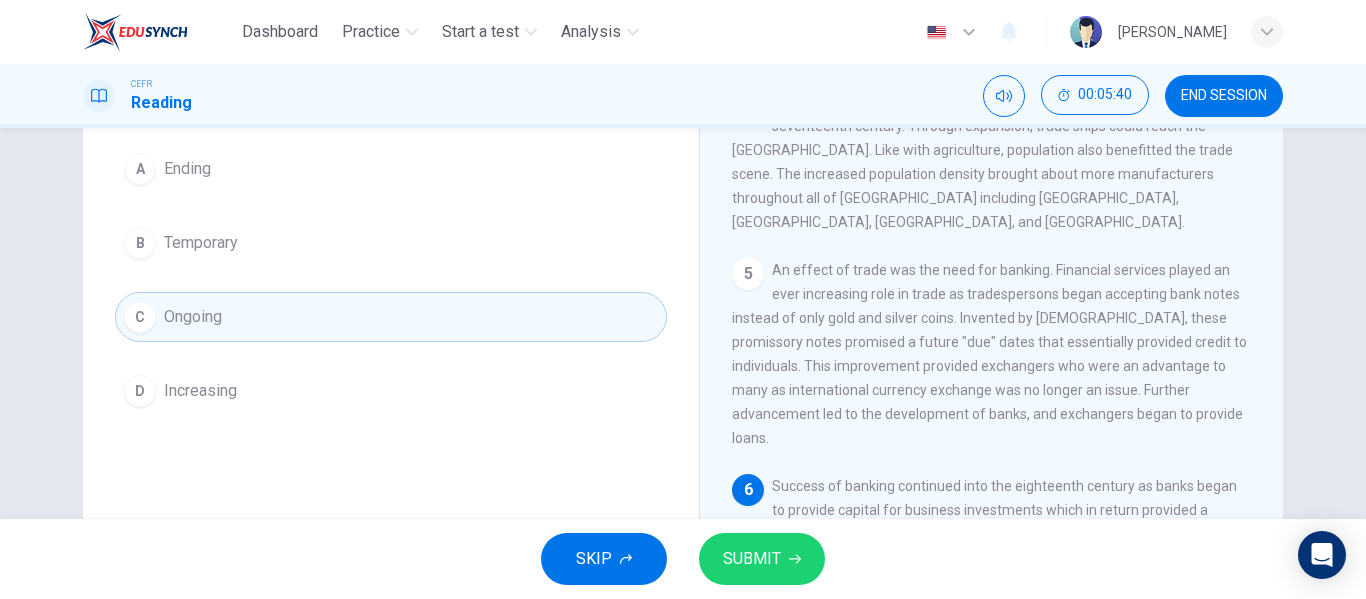 click on "SUBMIT" at bounding box center [752, 559] 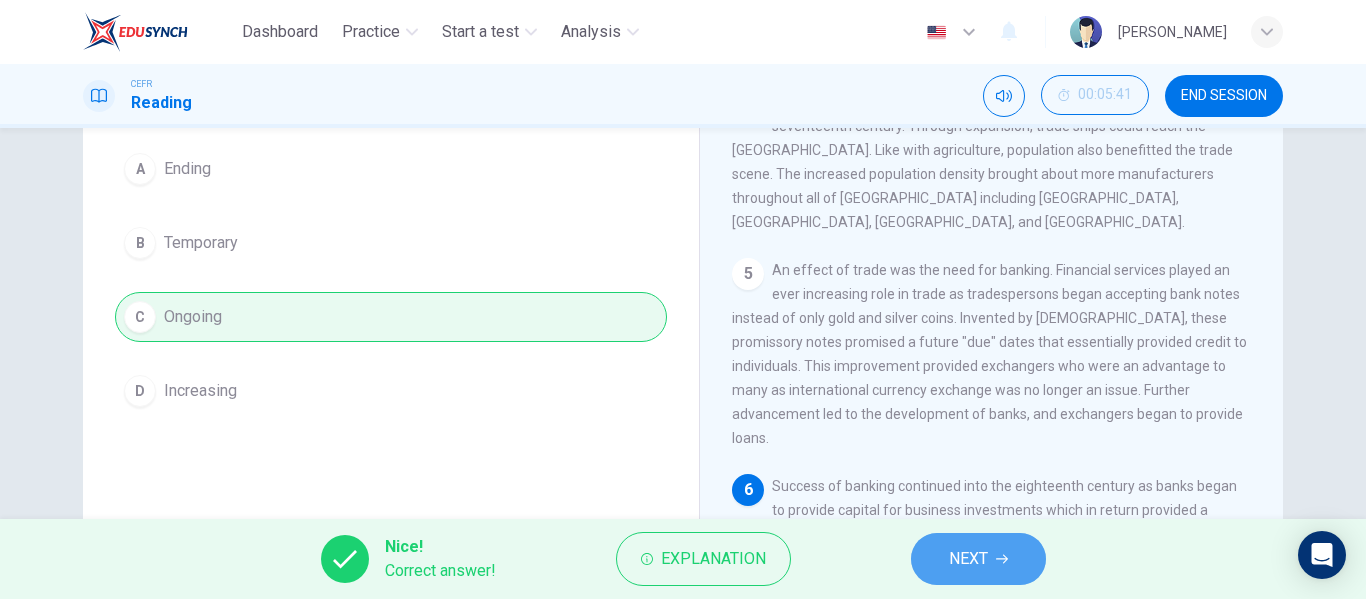 click on "NEXT" at bounding box center (978, 559) 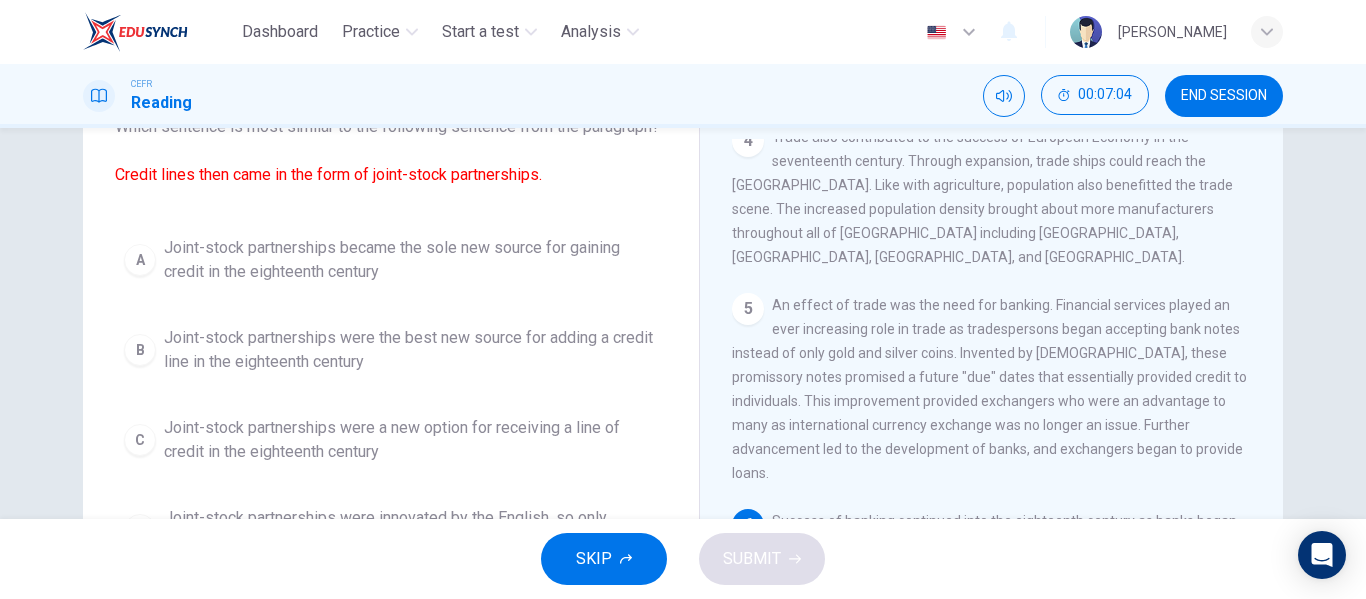 scroll, scrollTop: 184, scrollLeft: 0, axis: vertical 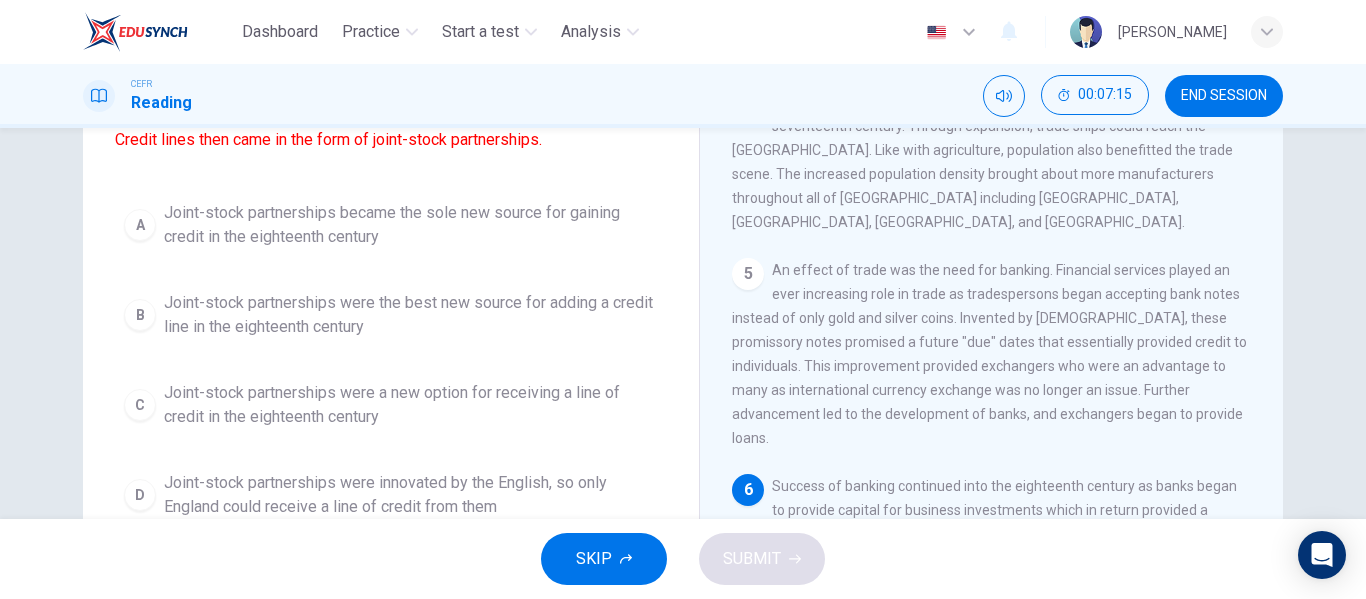 click on "Joint-stock partnerships were a new option for receiving a line of credit in the eighteenth century" at bounding box center (411, 405) 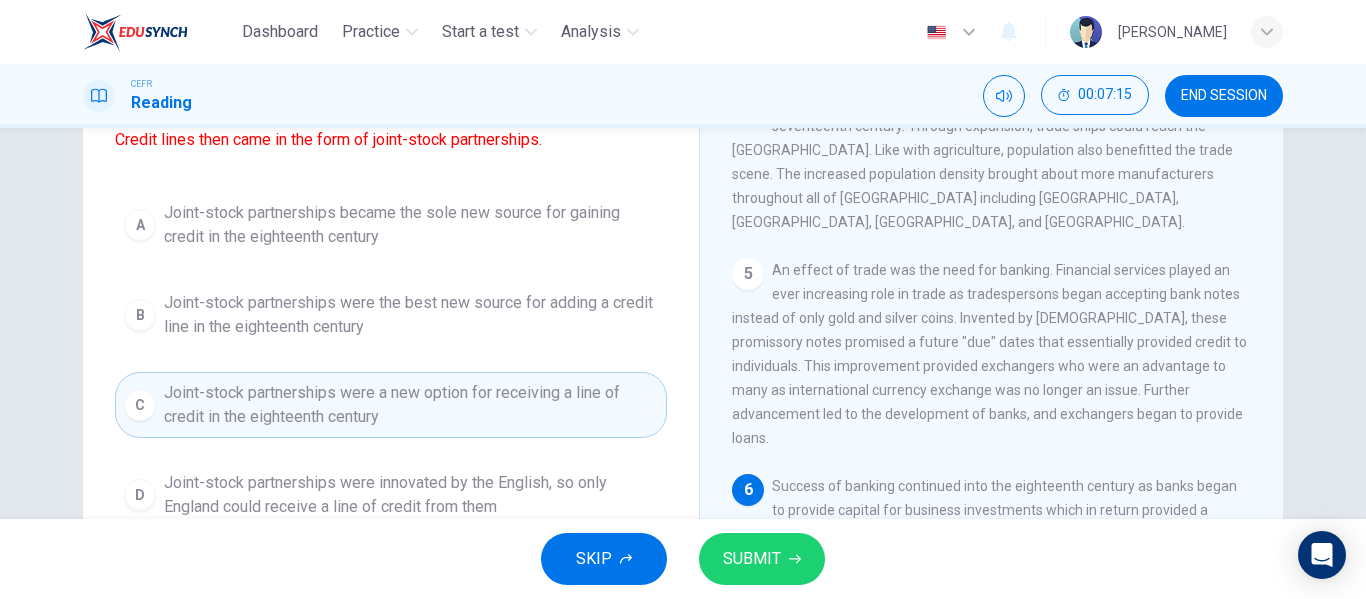 scroll, scrollTop: 284, scrollLeft: 0, axis: vertical 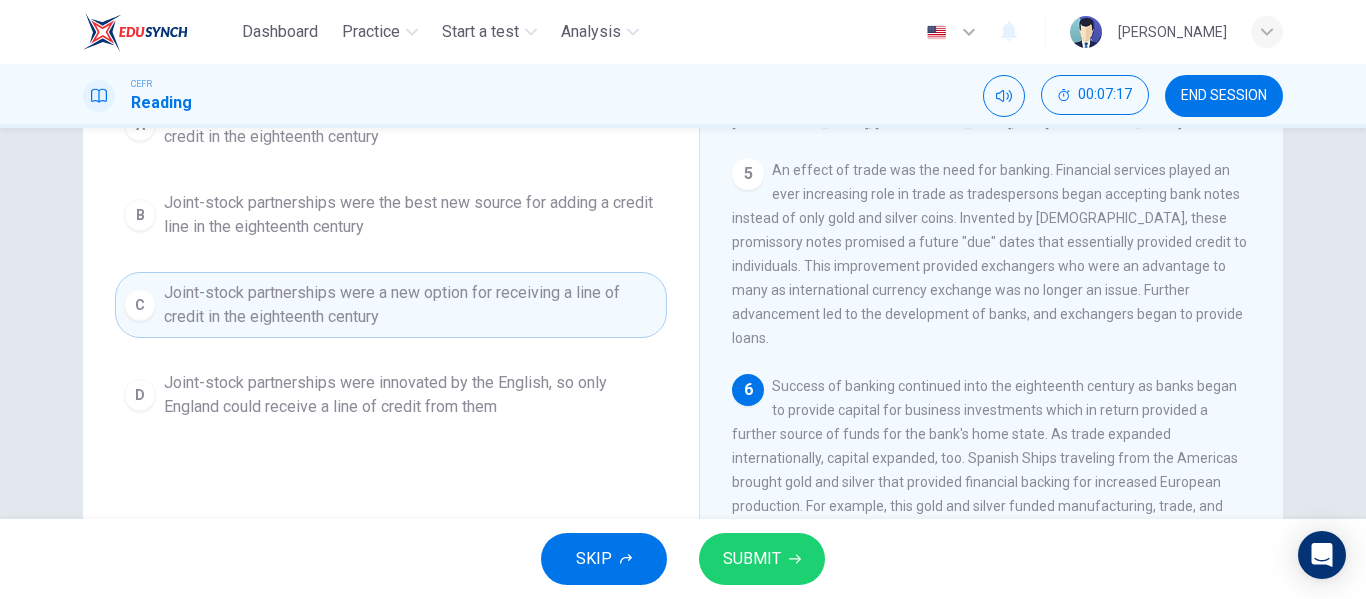 click on "SUBMIT" at bounding box center [752, 559] 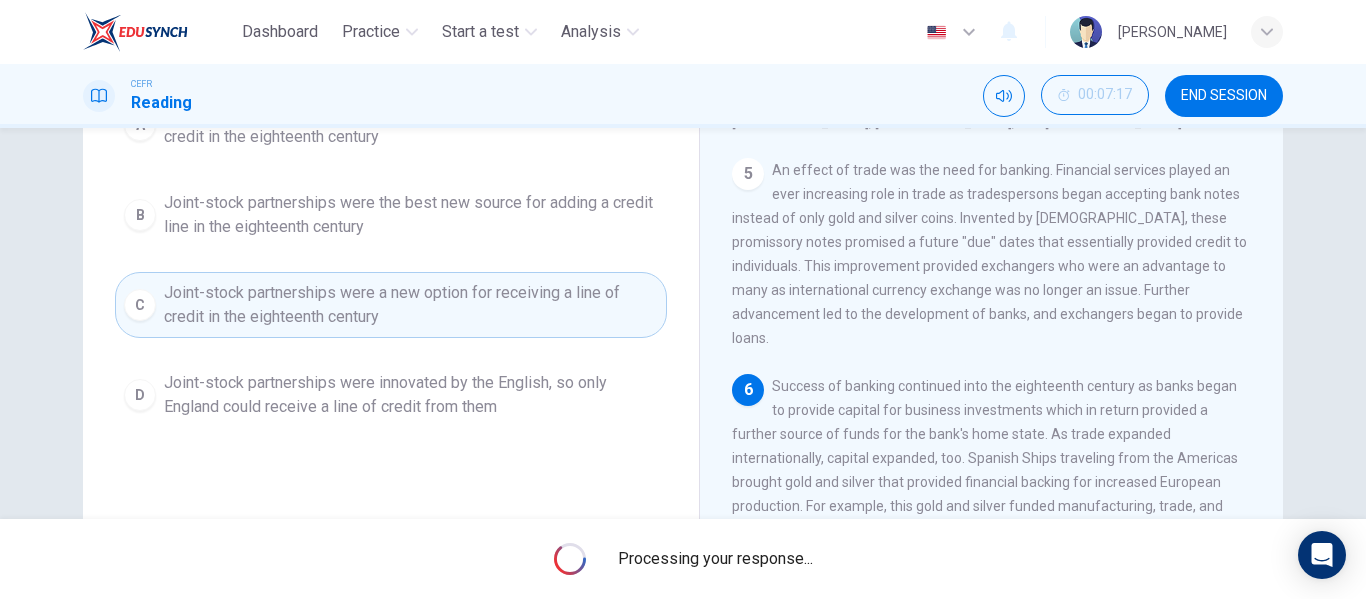 scroll, scrollTop: 184, scrollLeft: 0, axis: vertical 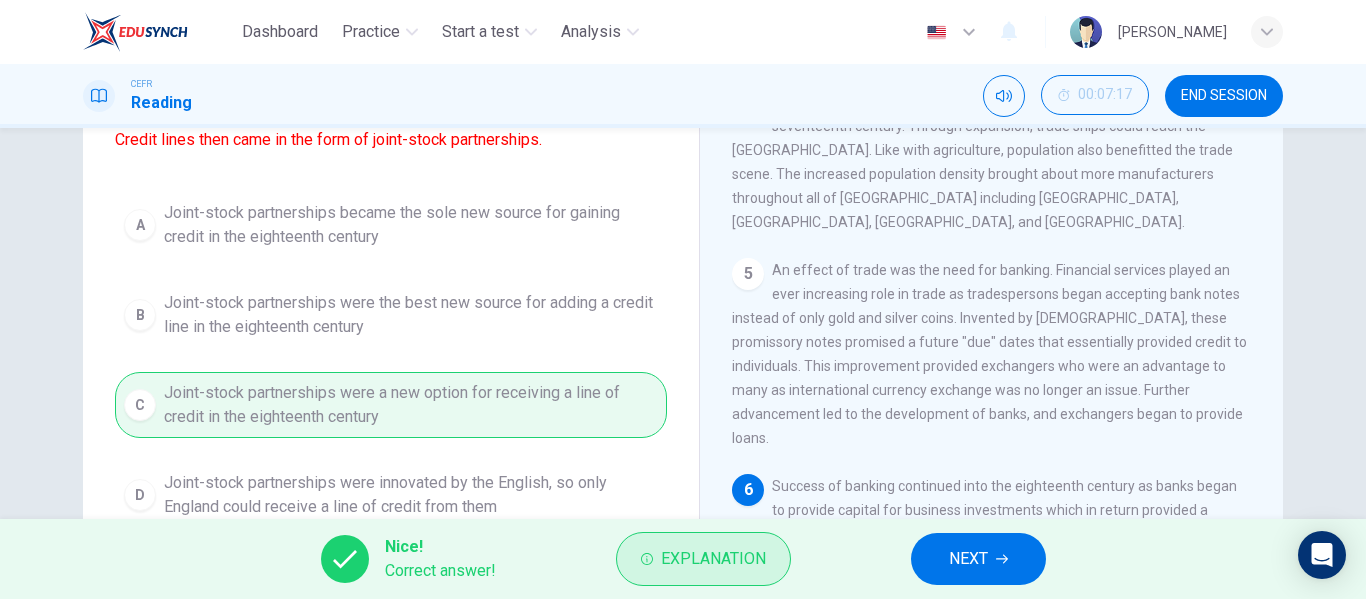 click on "Explanation" at bounding box center [713, 559] 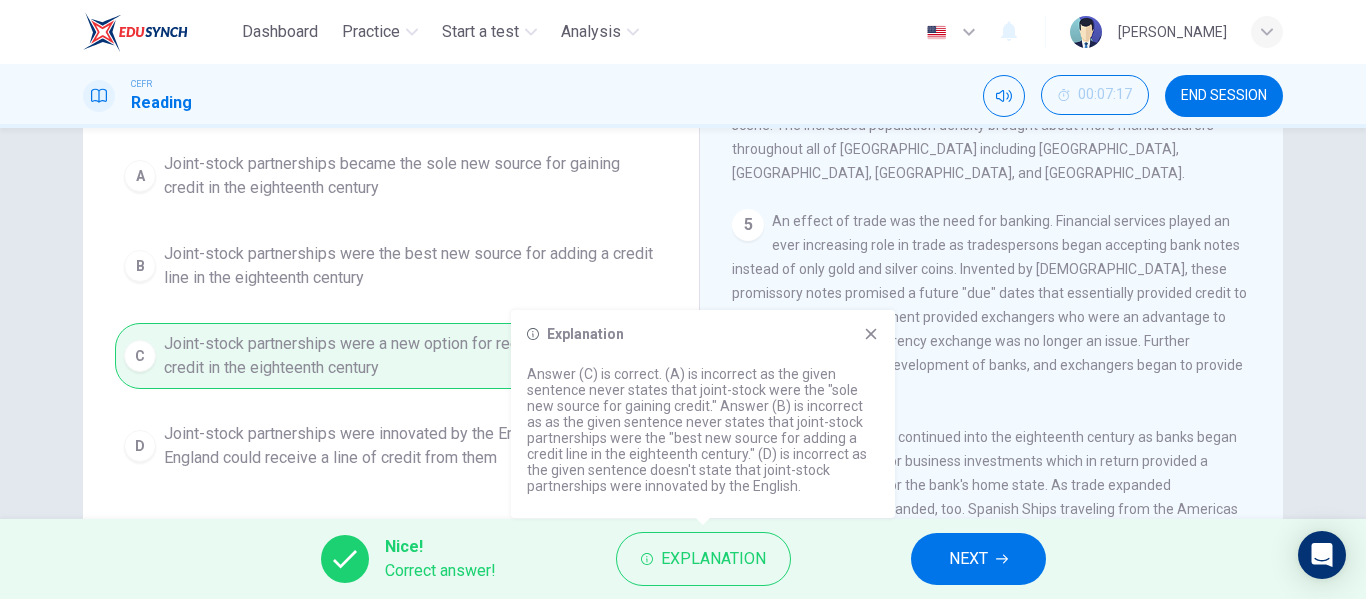 scroll, scrollTop: 384, scrollLeft: 0, axis: vertical 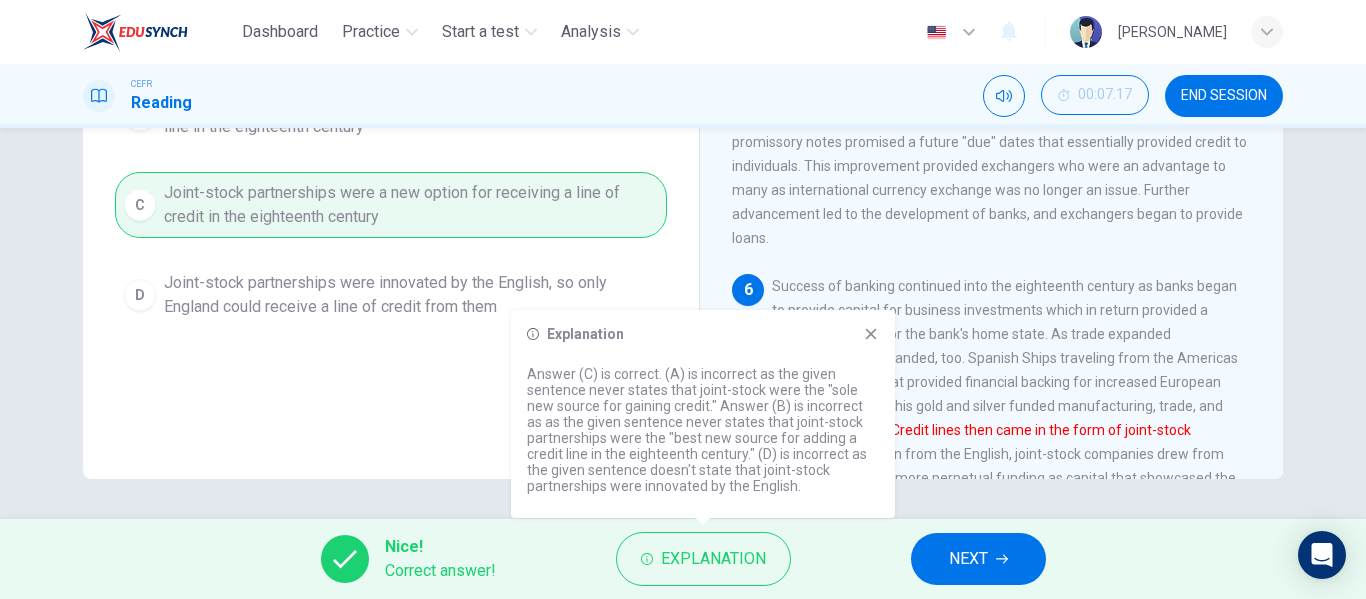 click on "6 Success of banking continued into the eighteenth century as banks began to provide capital for business investments which in return provided a further source of funds for the bank's home state. As trade expanded internationally, capital expanded, too. Spanish Ships traveling from the Americas brought gold and silver that provided financial backing for increased European production. For example, this gold and silver funded manufacturing, trade, and even credit lines to many.  Credit lines then came in the form of joint-stock partnerships.  An innovation from the English, joint-stock companies drew from shareholders to provide a more perpetual funding as capital that showcased the height of economic growth." at bounding box center [992, 394] 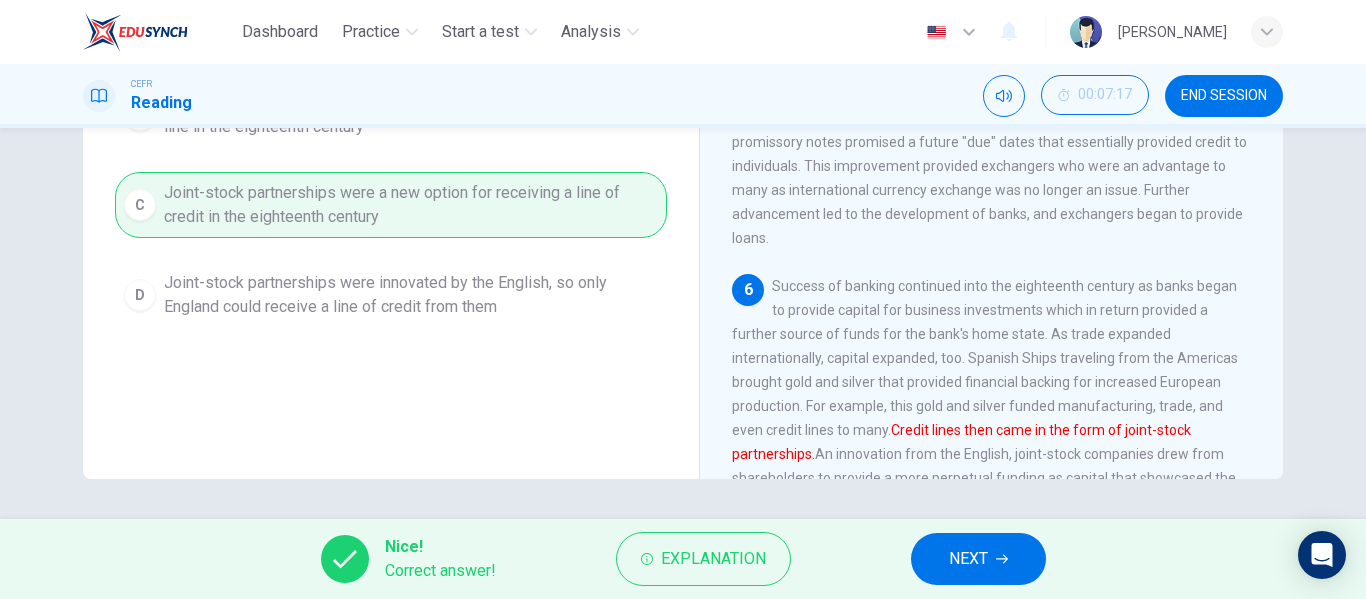 click on "NEXT" at bounding box center (978, 559) 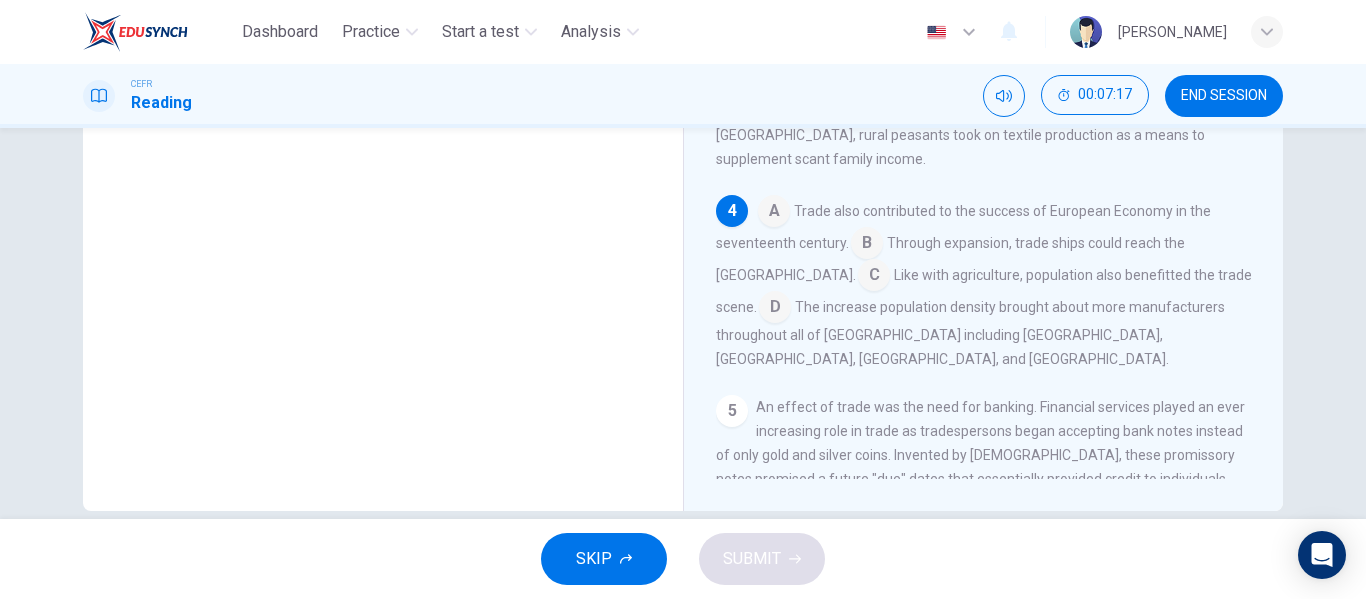 scroll, scrollTop: 424, scrollLeft: 0, axis: vertical 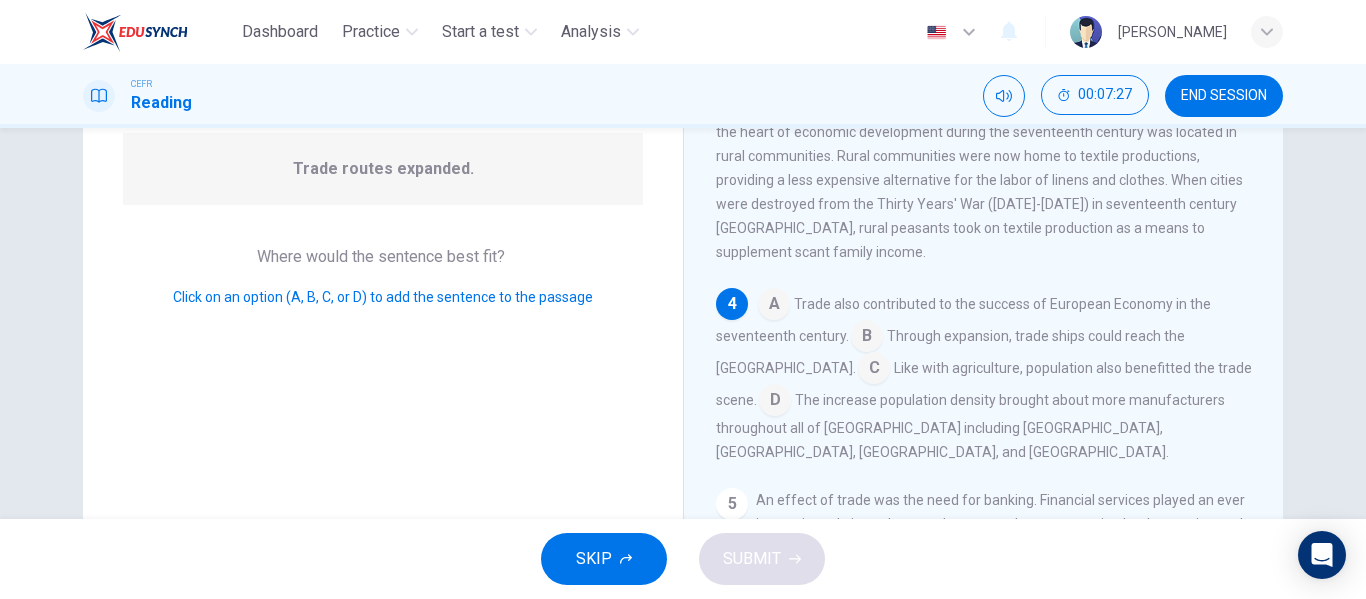 click at bounding box center [867, 338] 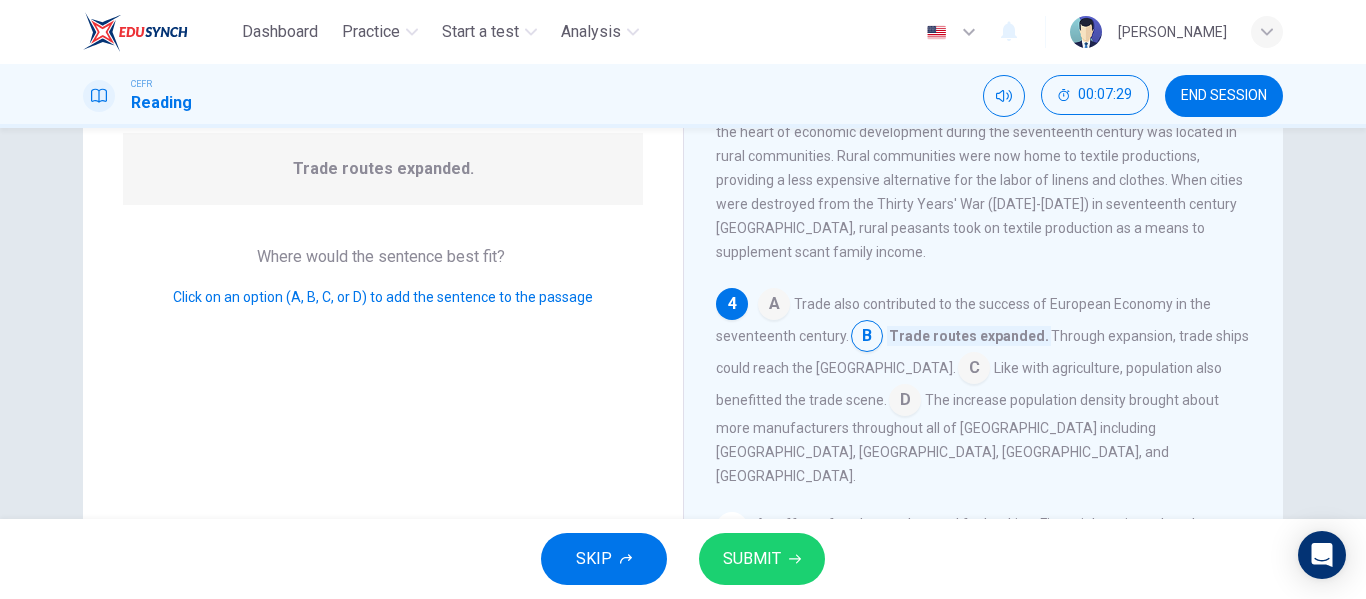 click on "SUBMIT" at bounding box center [762, 559] 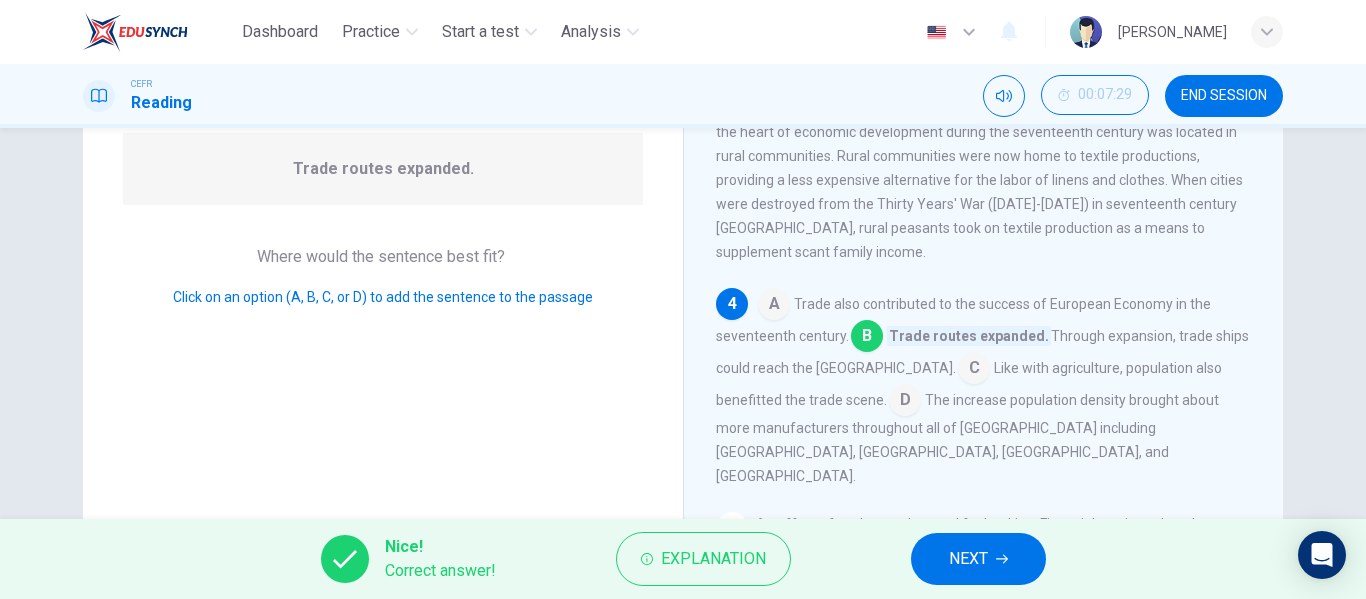 scroll, scrollTop: 0, scrollLeft: 0, axis: both 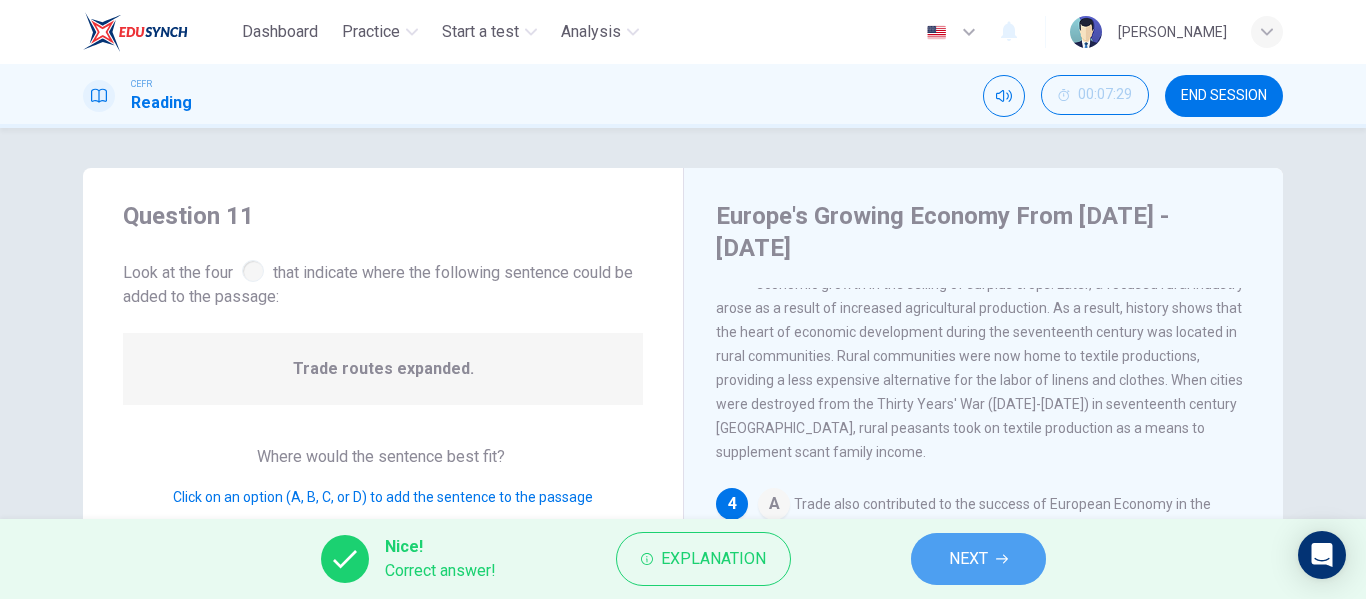 click on "NEXT" at bounding box center (978, 559) 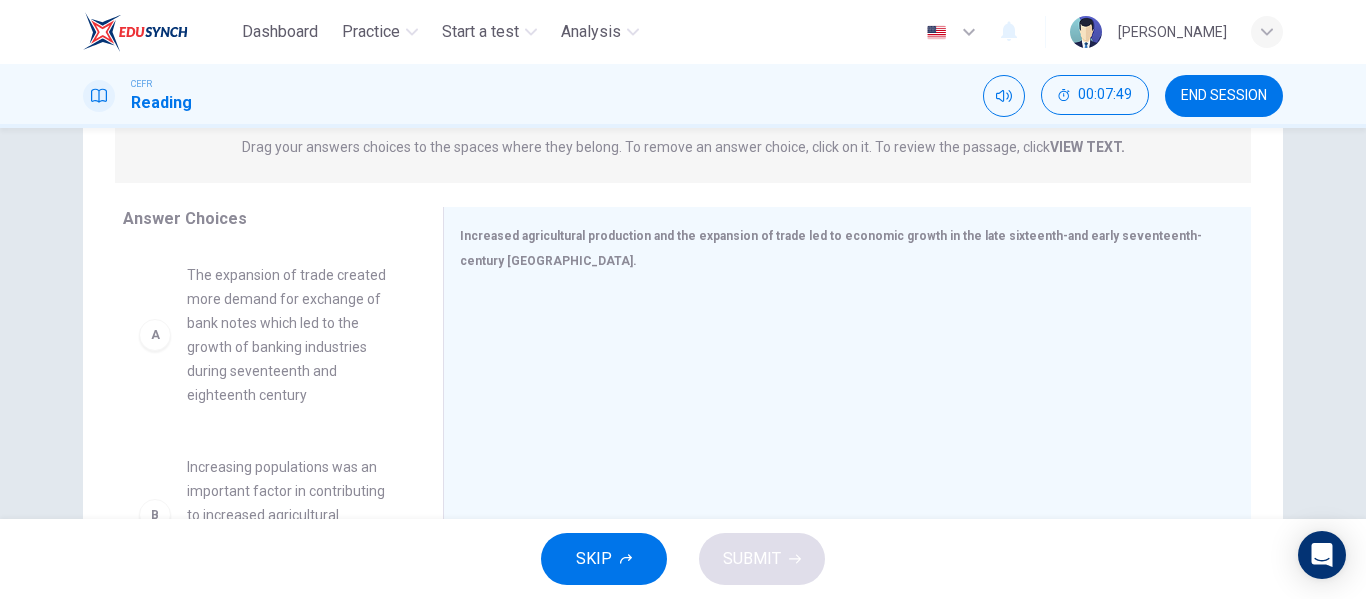 scroll, scrollTop: 300, scrollLeft: 0, axis: vertical 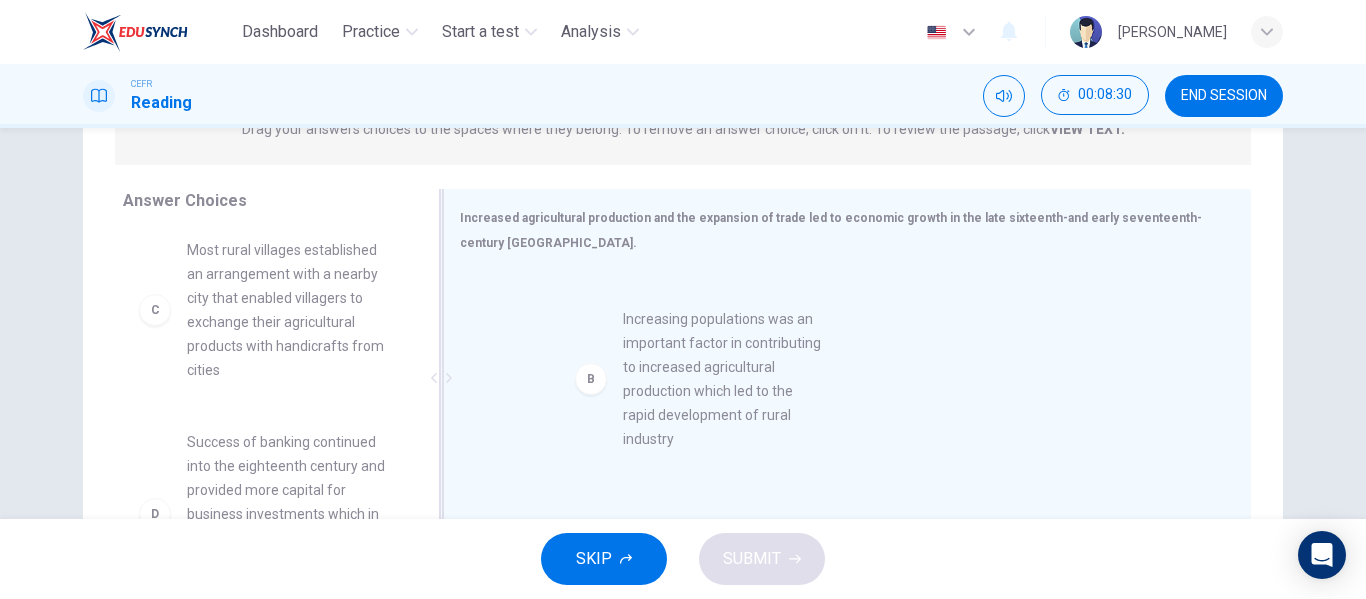 drag, startPoint x: 217, startPoint y: 278, endPoint x: 666, endPoint y: 351, distance: 454.8956 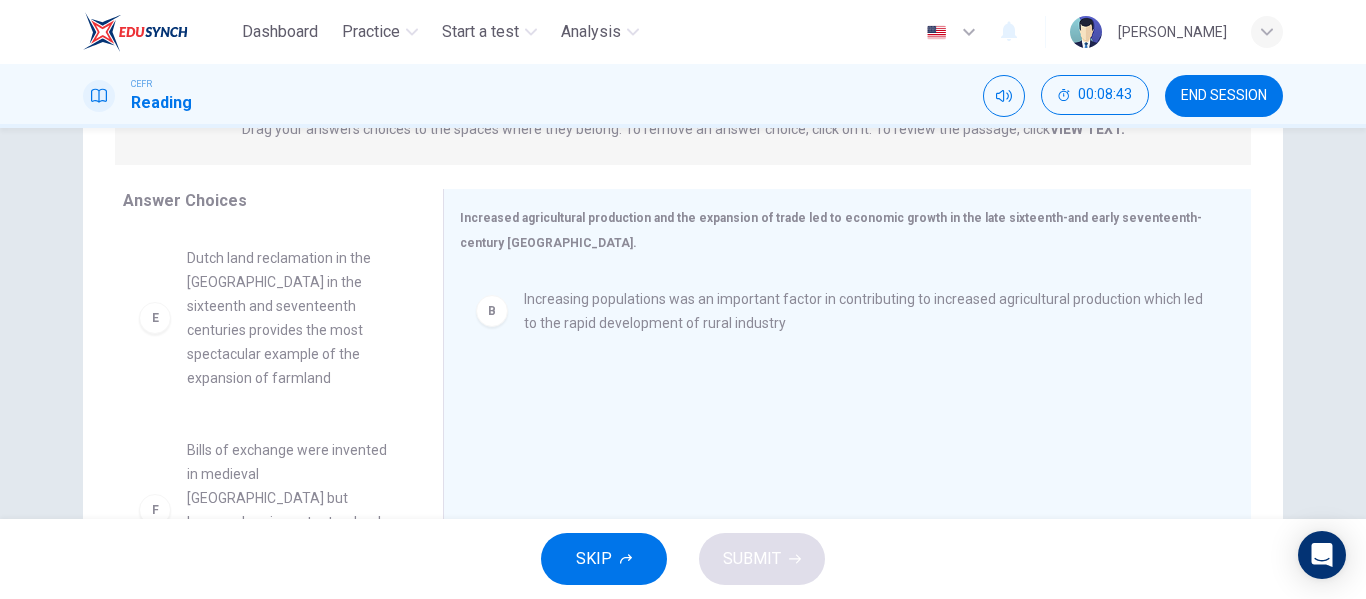 scroll, scrollTop: 612, scrollLeft: 0, axis: vertical 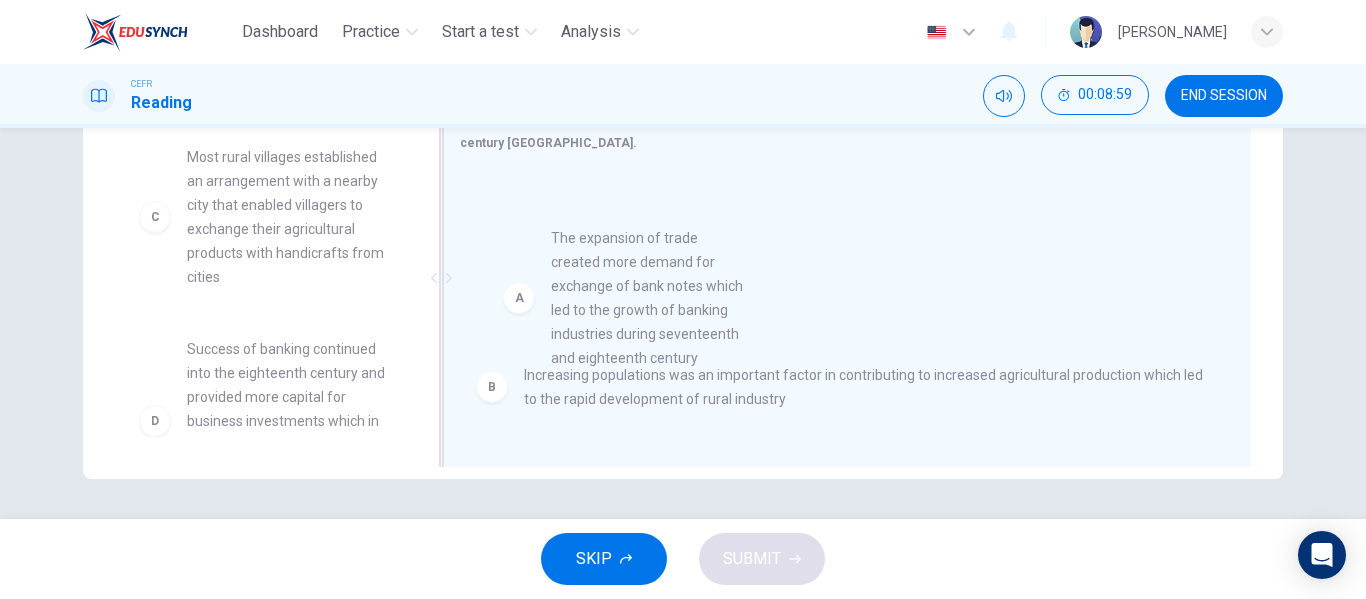 drag, startPoint x: 315, startPoint y: 253, endPoint x: 657, endPoint y: 327, distance: 349.91428 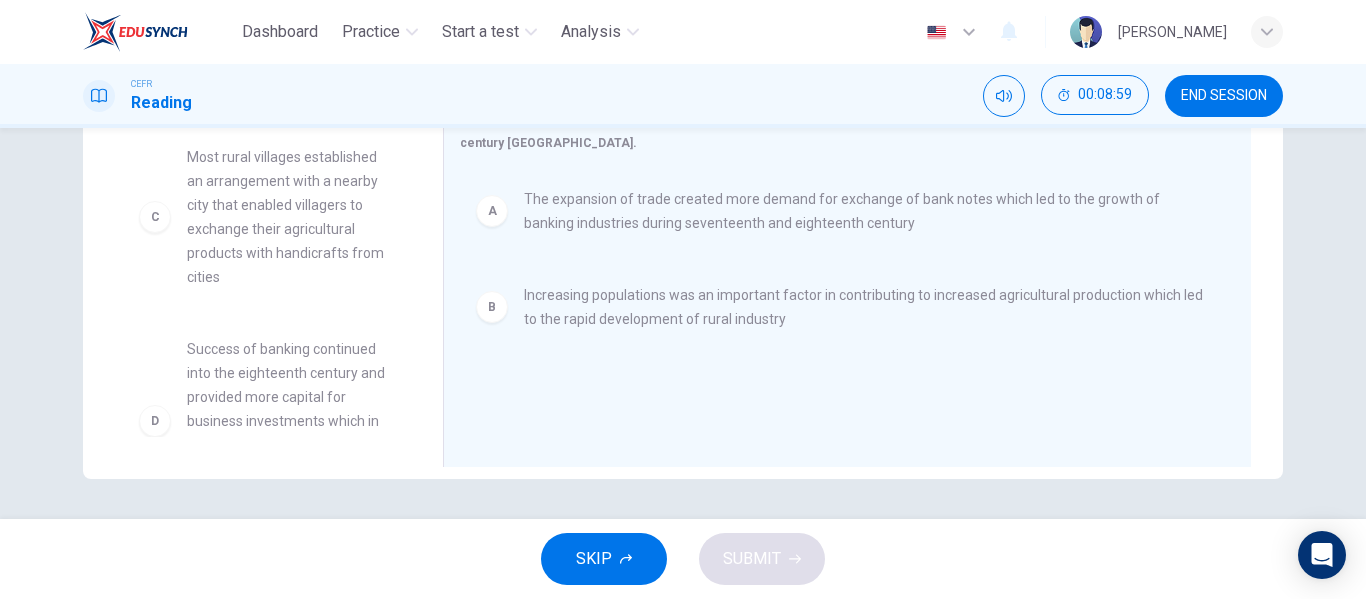 scroll, scrollTop: 100, scrollLeft: 0, axis: vertical 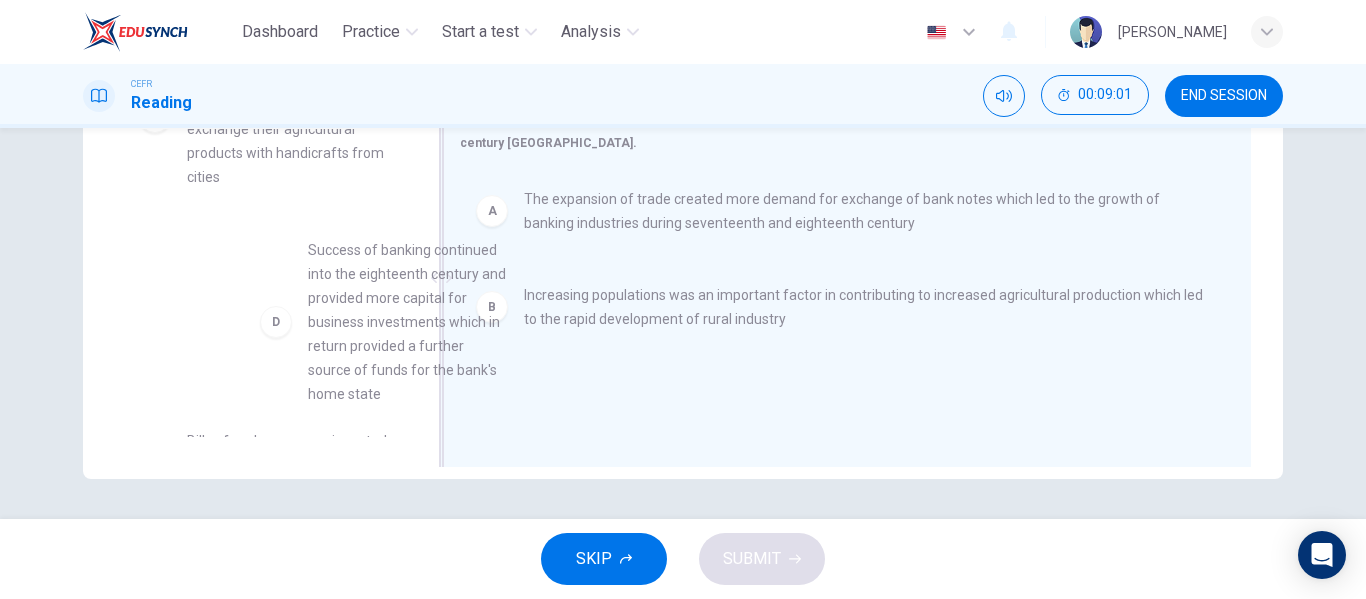 drag, startPoint x: 273, startPoint y: 350, endPoint x: 797, endPoint y: 395, distance: 525.9287 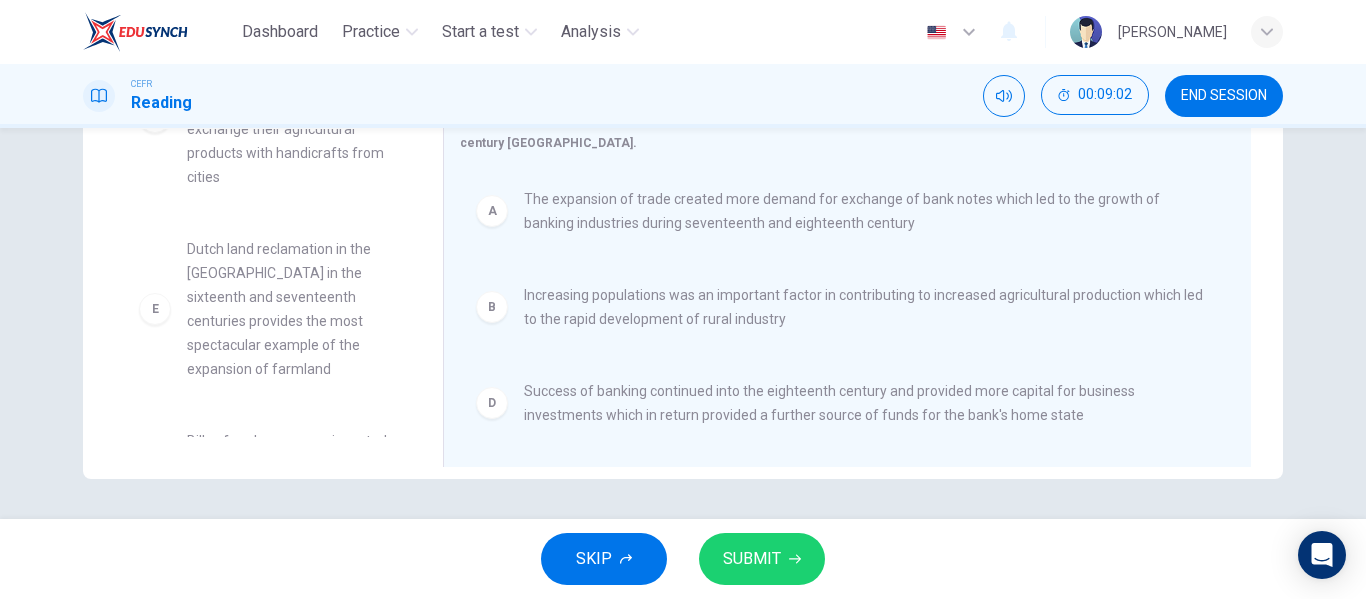 click on "SUBMIT" at bounding box center [752, 559] 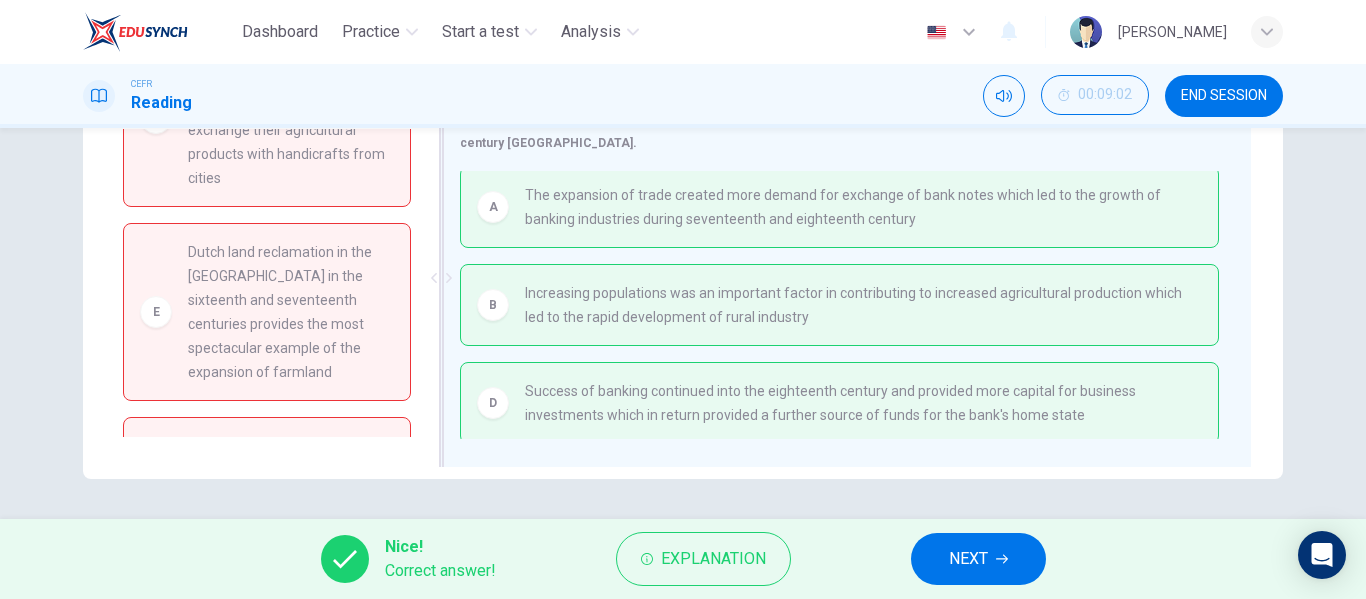scroll, scrollTop: 10, scrollLeft: 0, axis: vertical 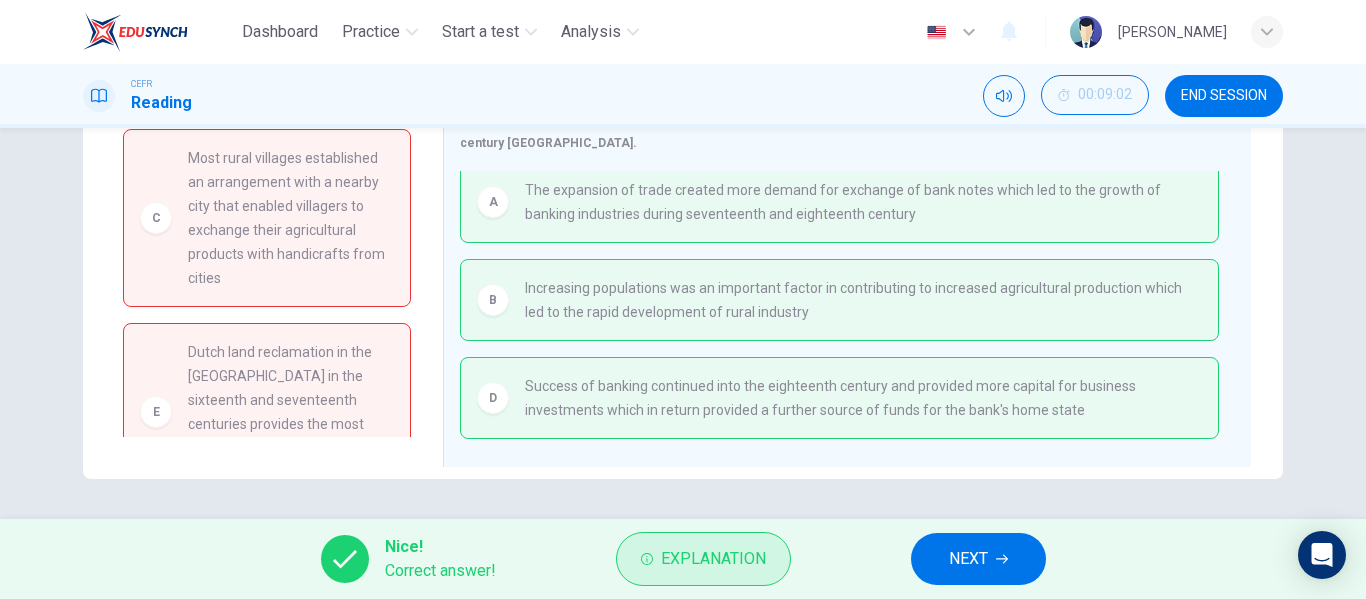 click on "Explanation" at bounding box center [703, 559] 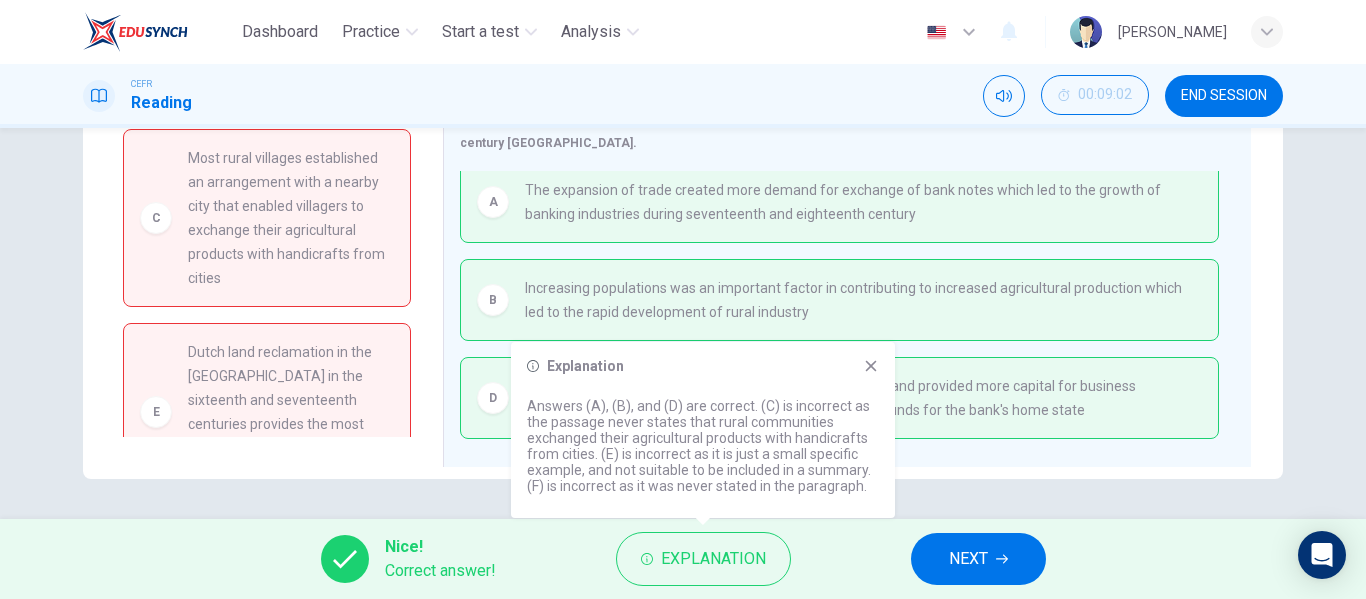 scroll, scrollTop: 100, scrollLeft: 0, axis: vertical 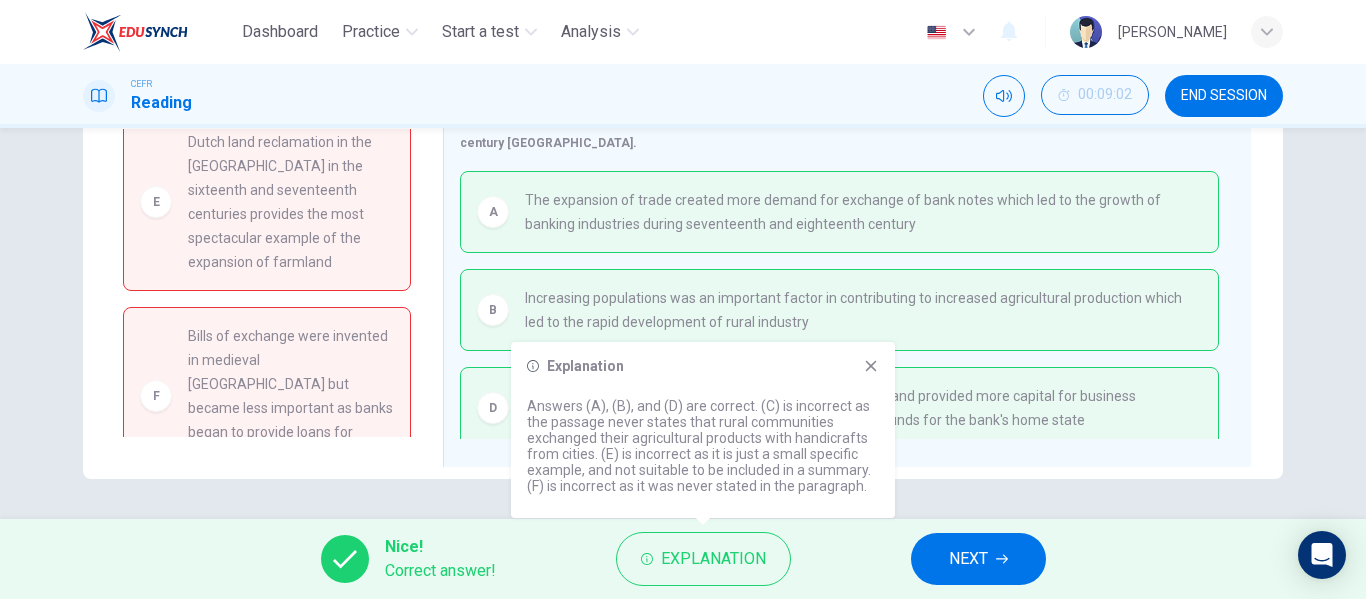 click 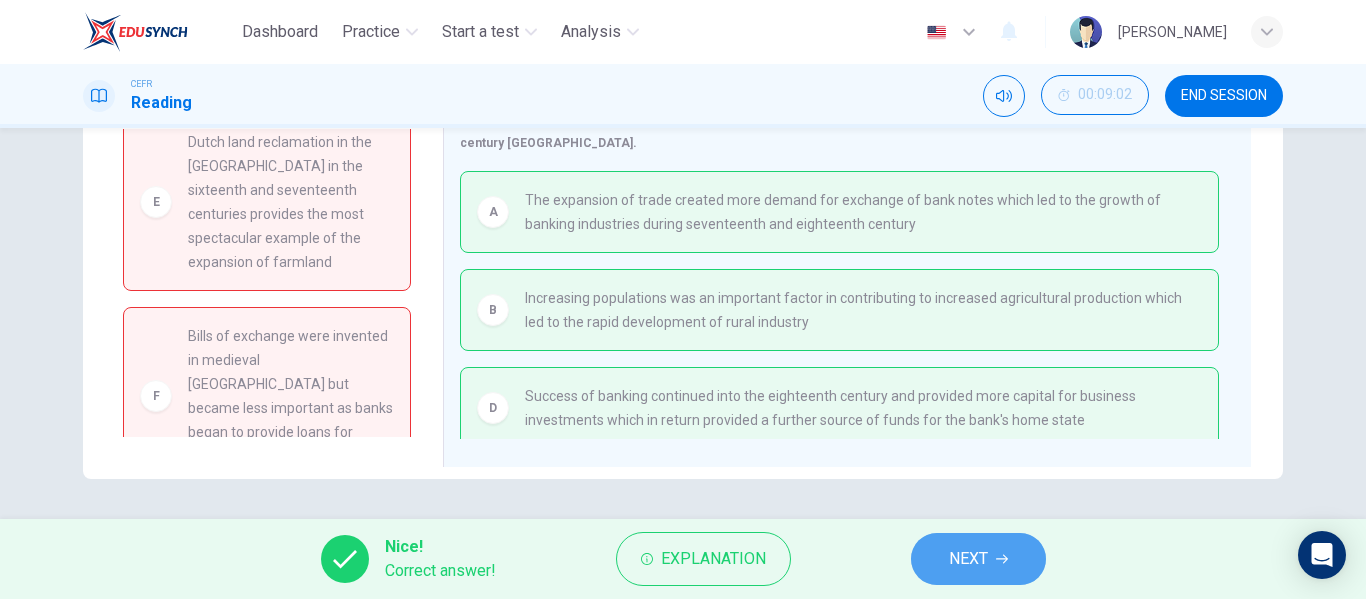 click on "NEXT" at bounding box center (968, 559) 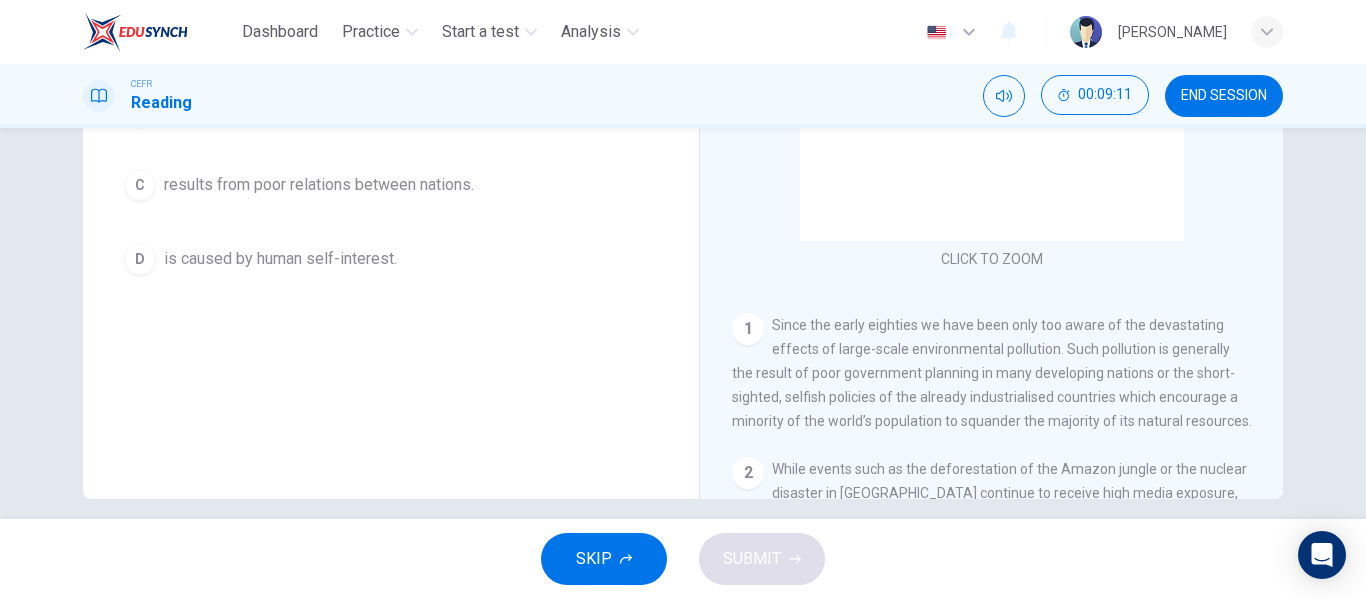 scroll, scrollTop: 384, scrollLeft: 0, axis: vertical 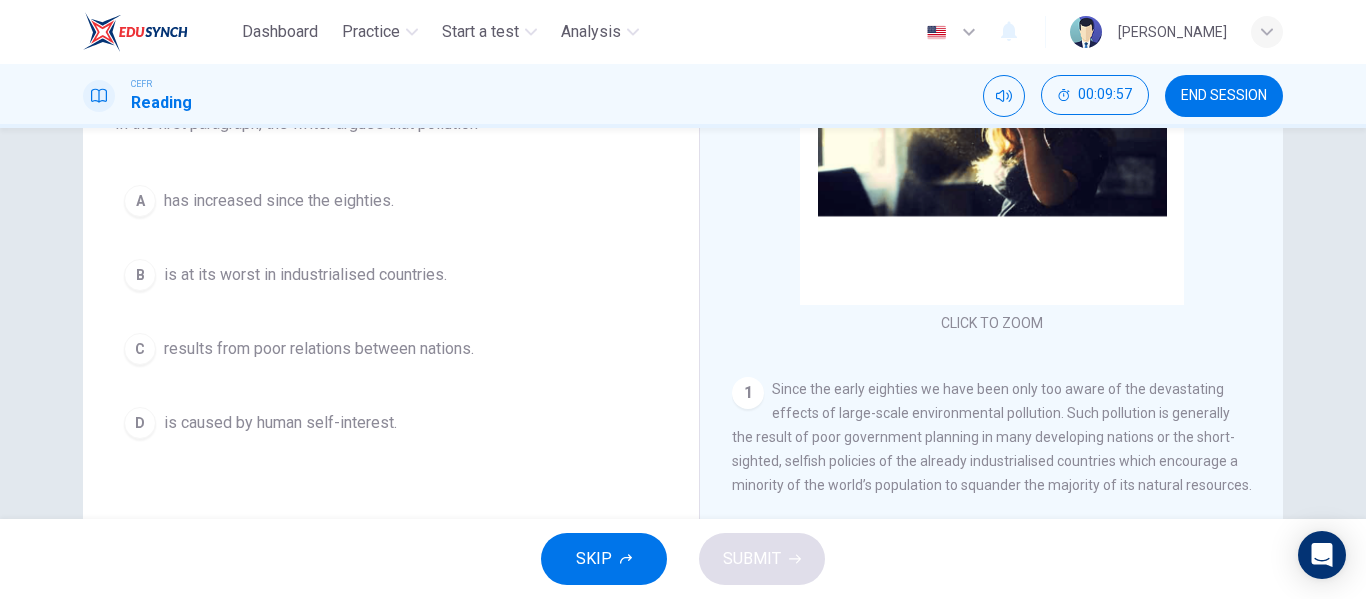 click on "is caused by human self-interest." at bounding box center (280, 423) 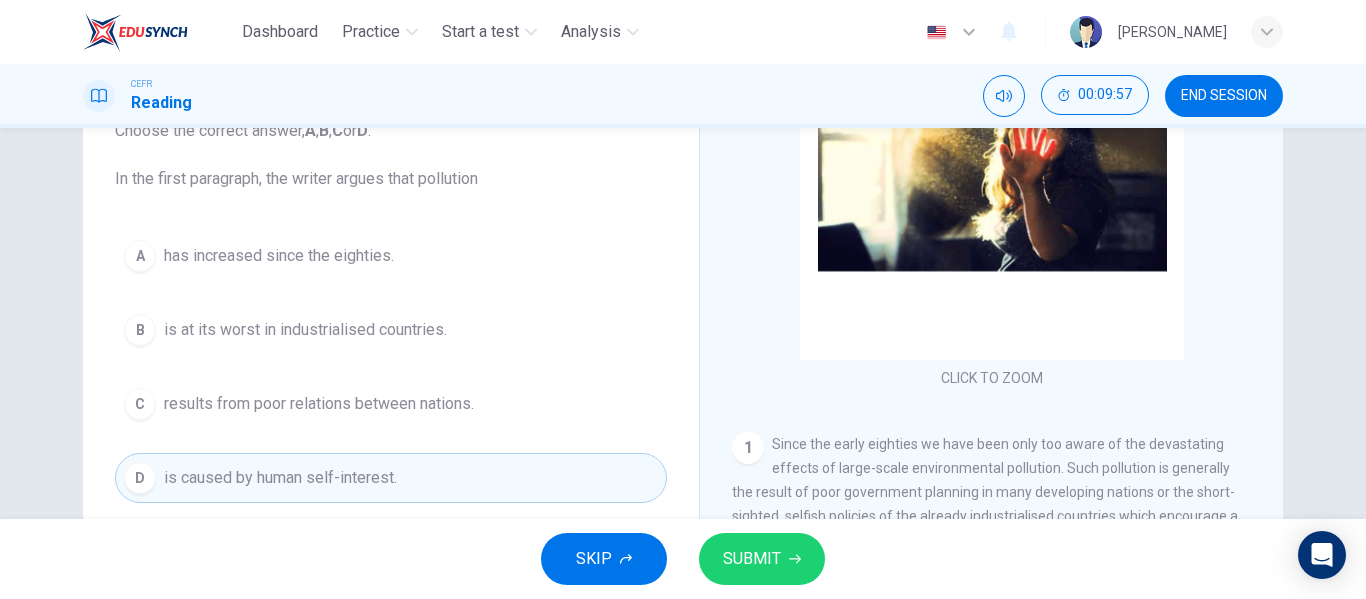 scroll, scrollTop: 100, scrollLeft: 0, axis: vertical 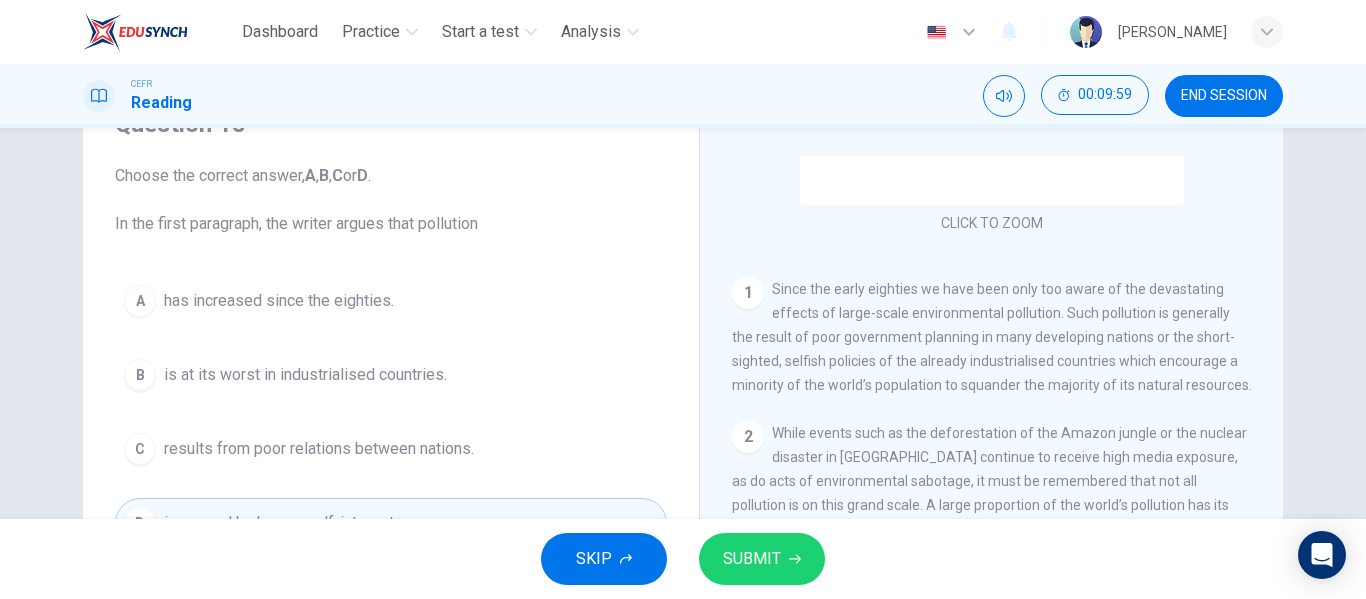 click on "SKIP SUBMIT" at bounding box center (683, 559) 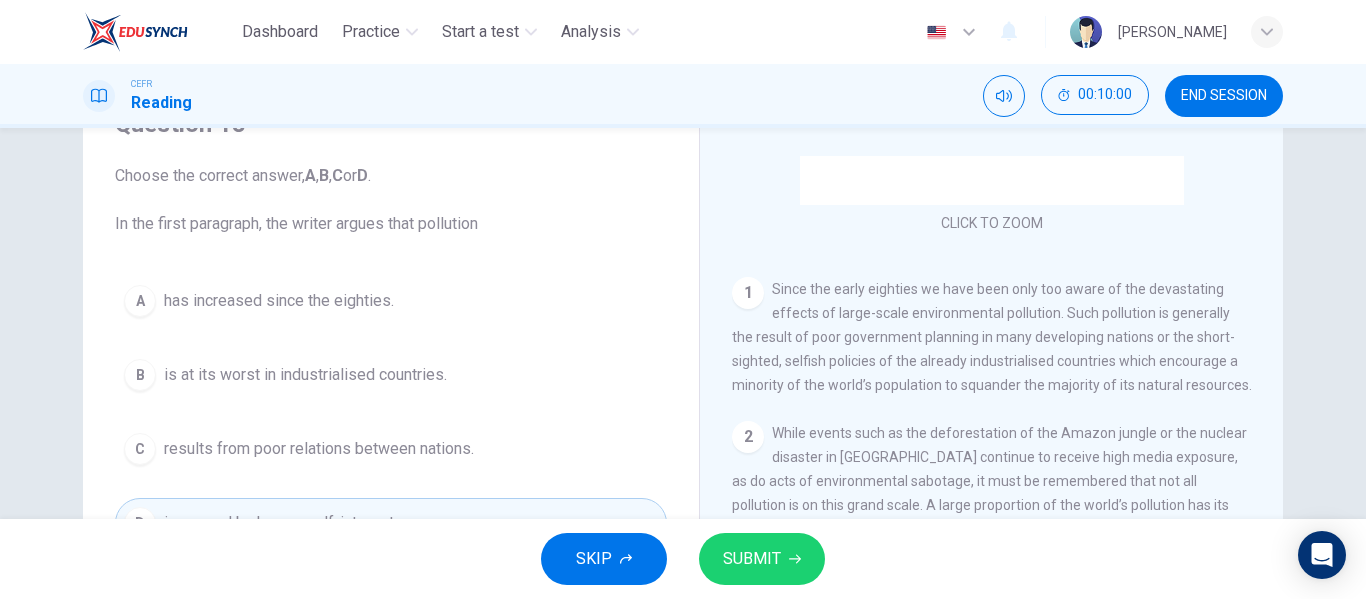 click on "SUBMIT" at bounding box center [752, 559] 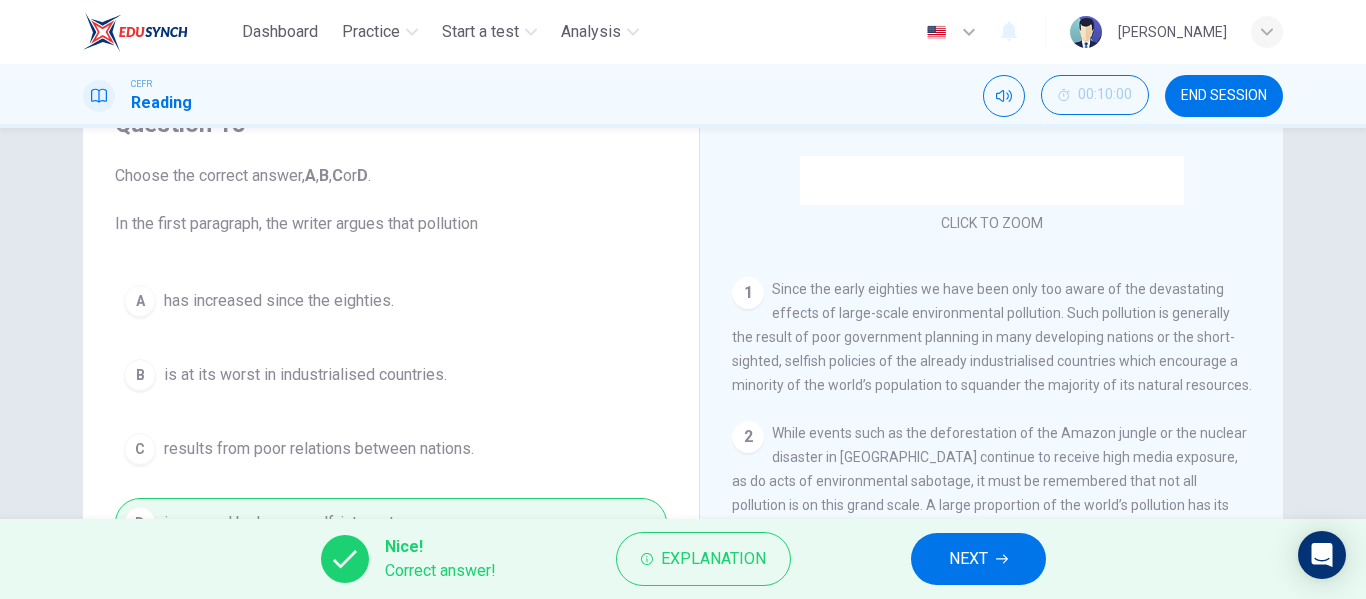 click on "NEXT" at bounding box center (968, 559) 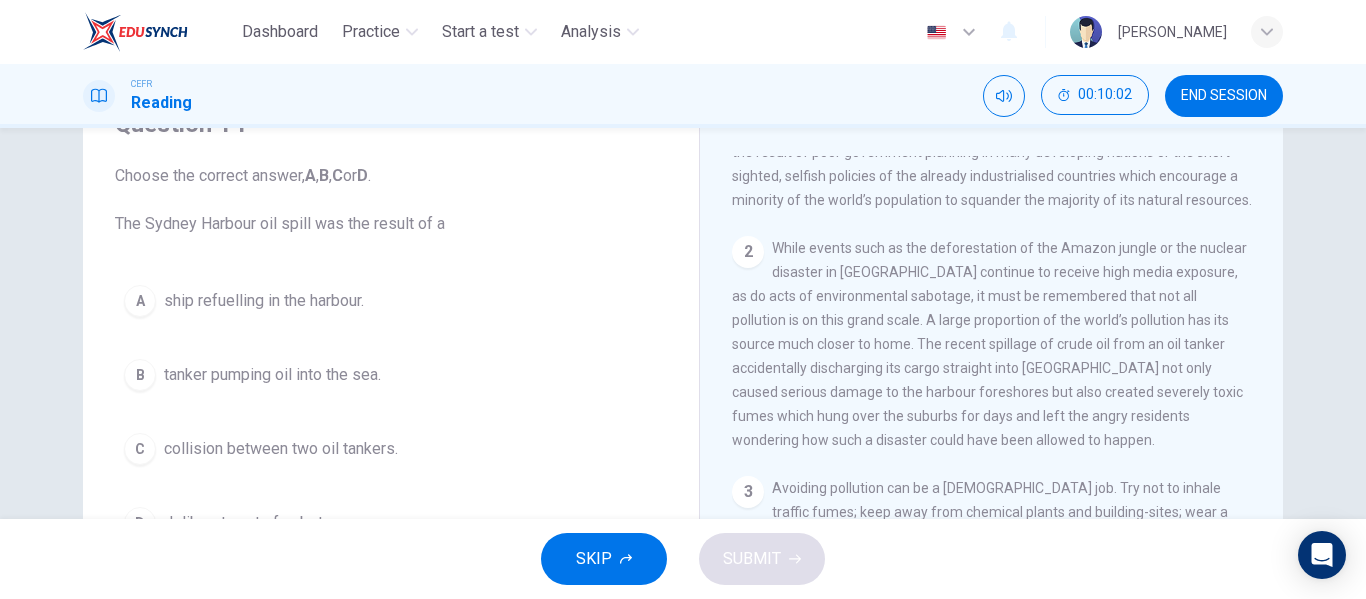 scroll, scrollTop: 500, scrollLeft: 0, axis: vertical 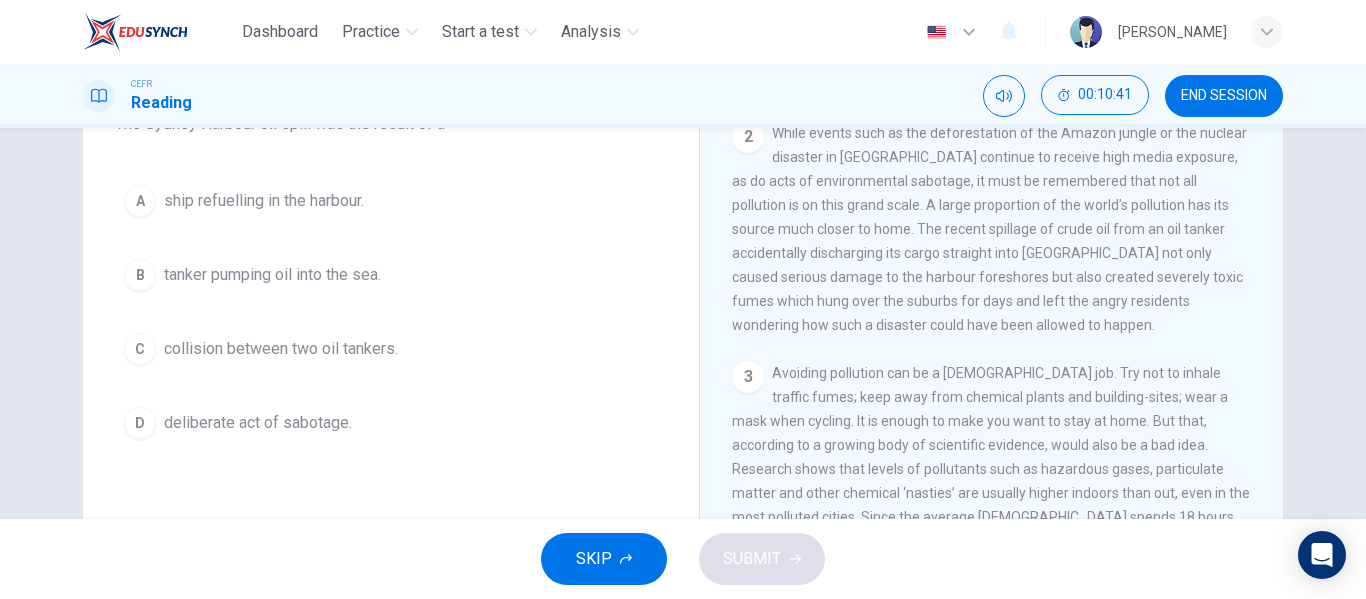click on "tanker pumping oil into the sea." at bounding box center [272, 275] 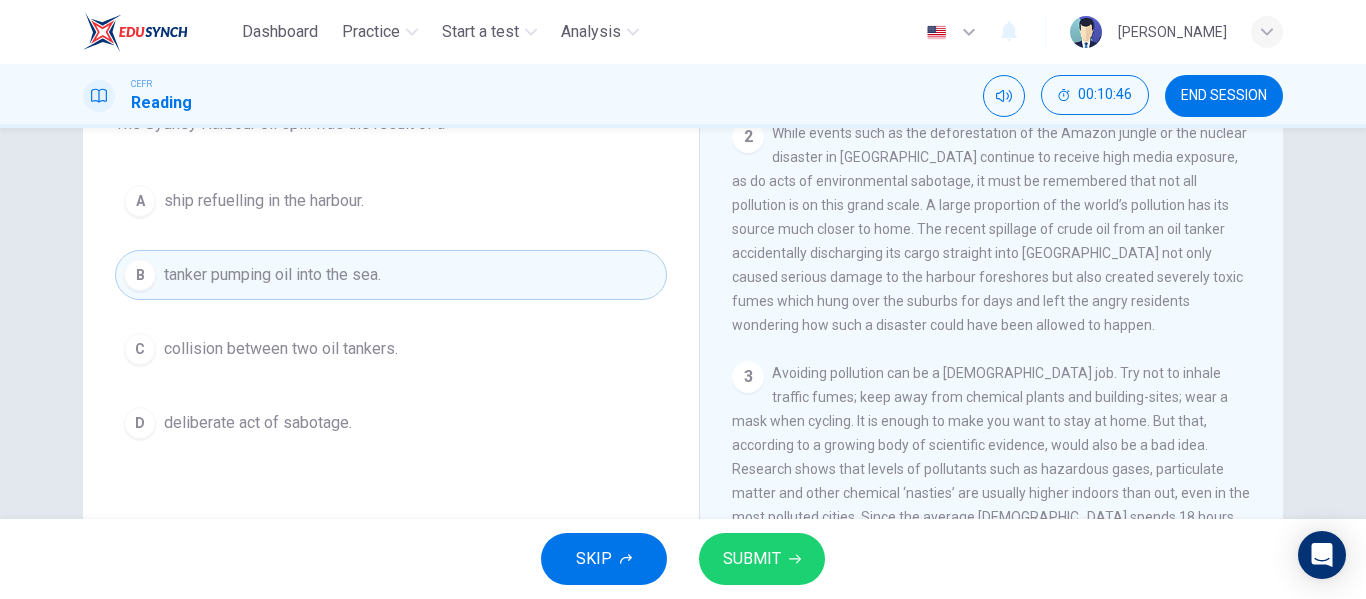 click on "SUBMIT" at bounding box center [762, 559] 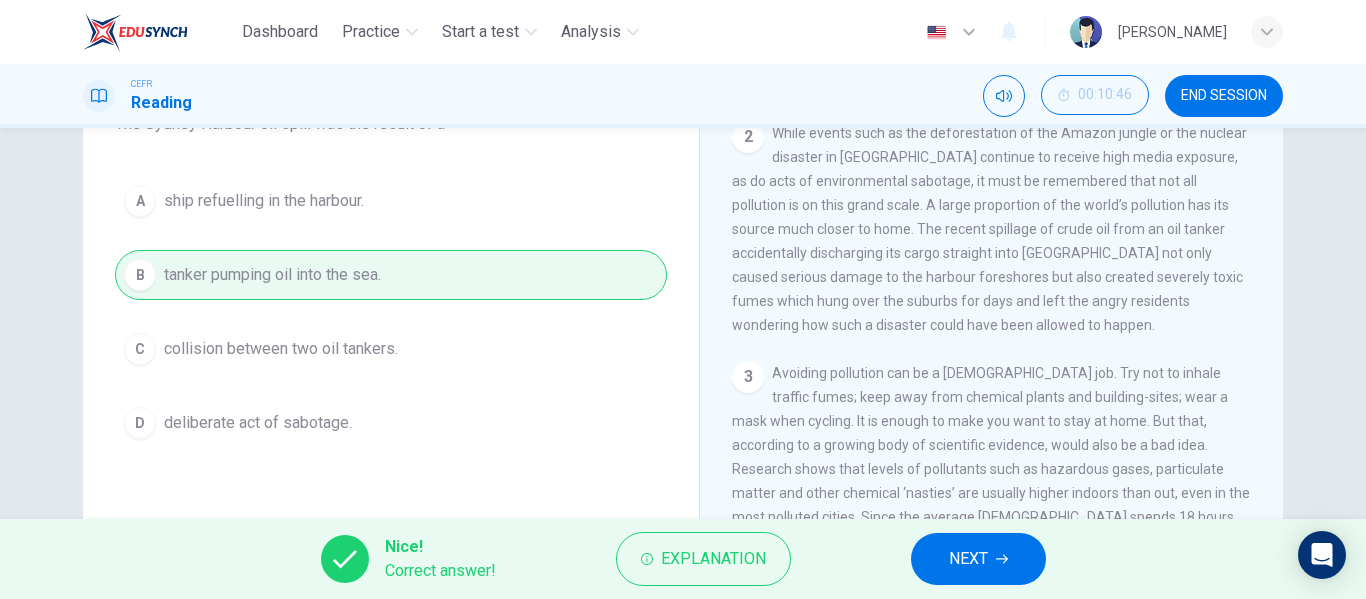 click on "NEXT" at bounding box center [978, 559] 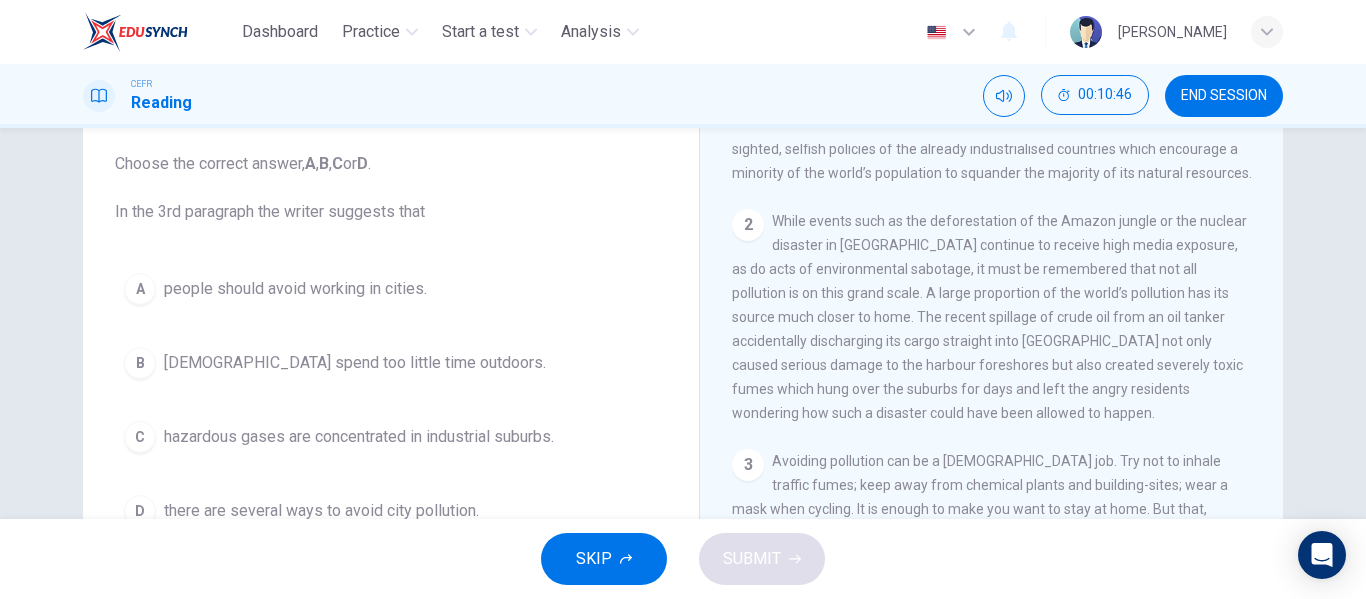 scroll, scrollTop: 100, scrollLeft: 0, axis: vertical 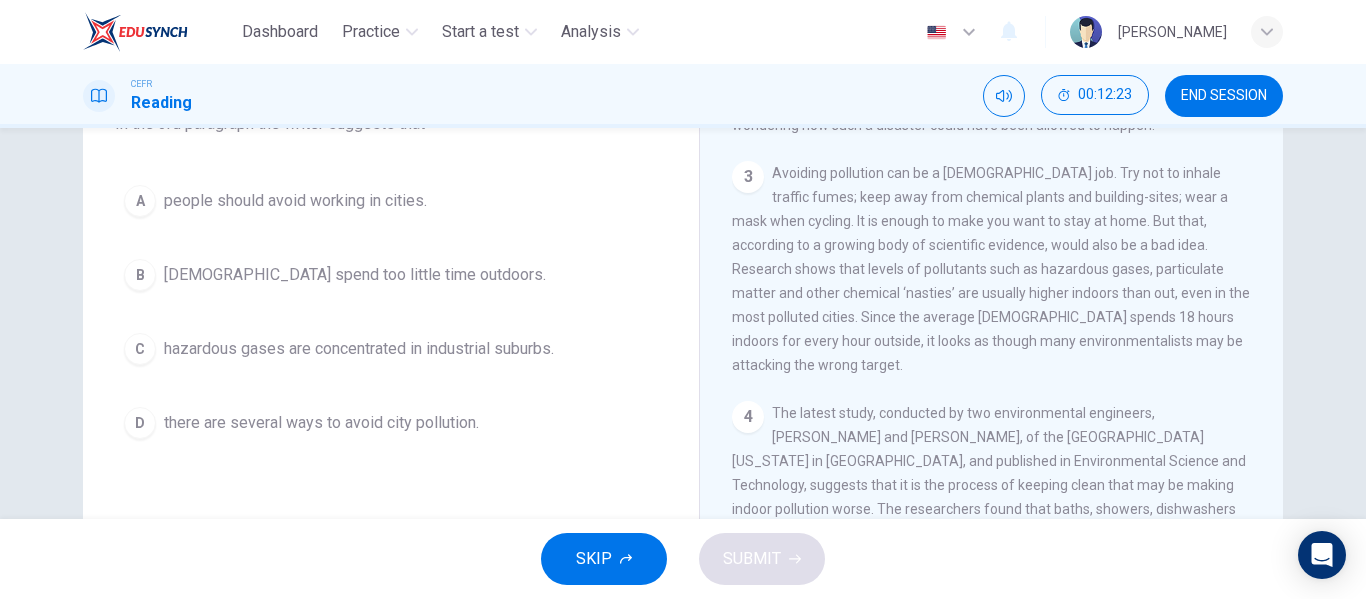 click on "[DEMOGRAPHIC_DATA] spend too little time outdoors." at bounding box center [355, 275] 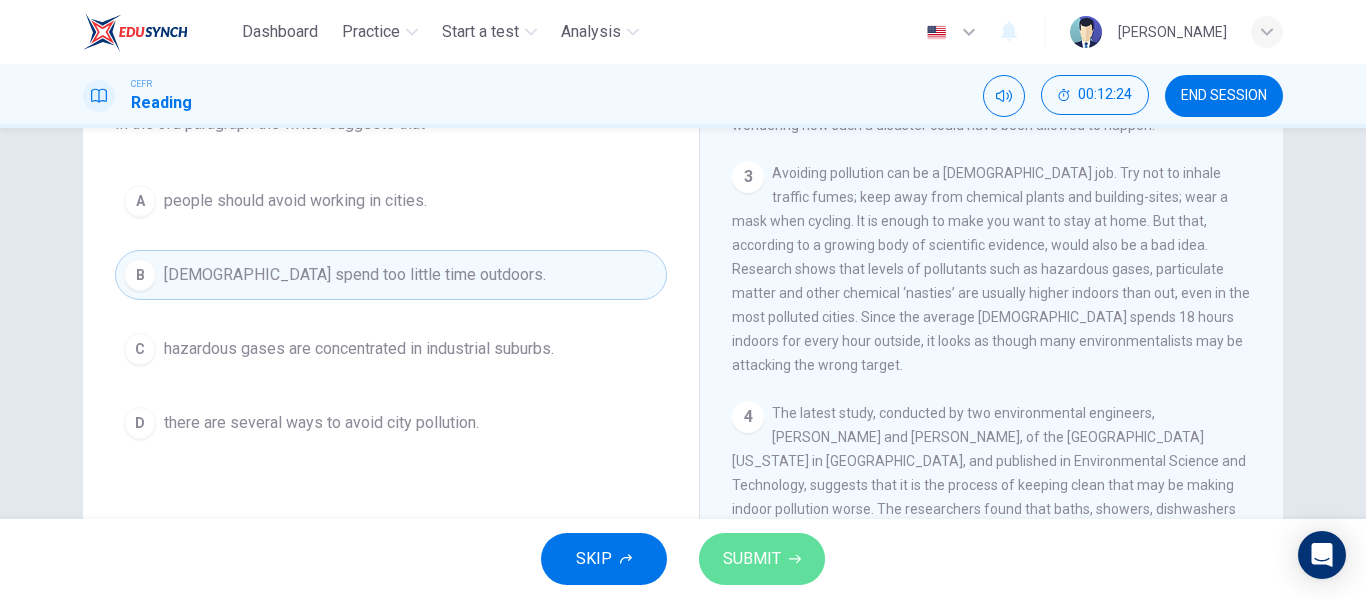 click on "SUBMIT" at bounding box center (762, 559) 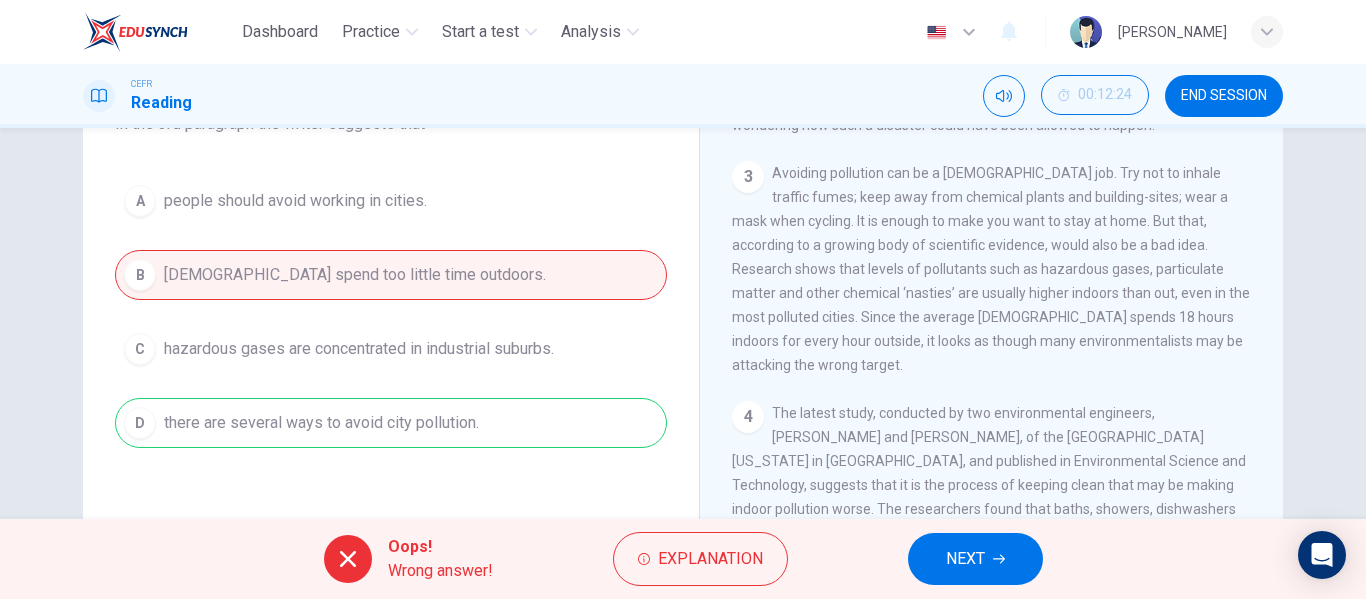 click on "A people should avoid working in cities. B [DEMOGRAPHIC_DATA] spend too little time outdoors. C hazardous gases are concentrated in industrial suburbs. D there are several ways to avoid city pollution." at bounding box center [391, 312] 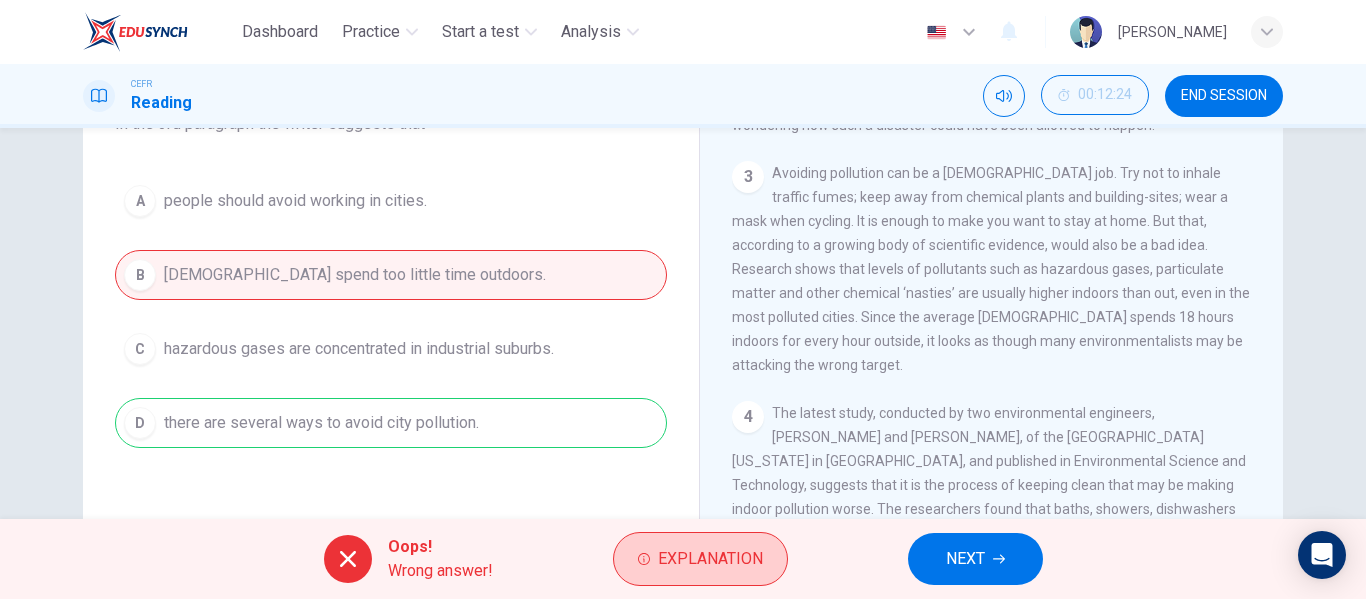 click on "Explanation" at bounding box center [710, 559] 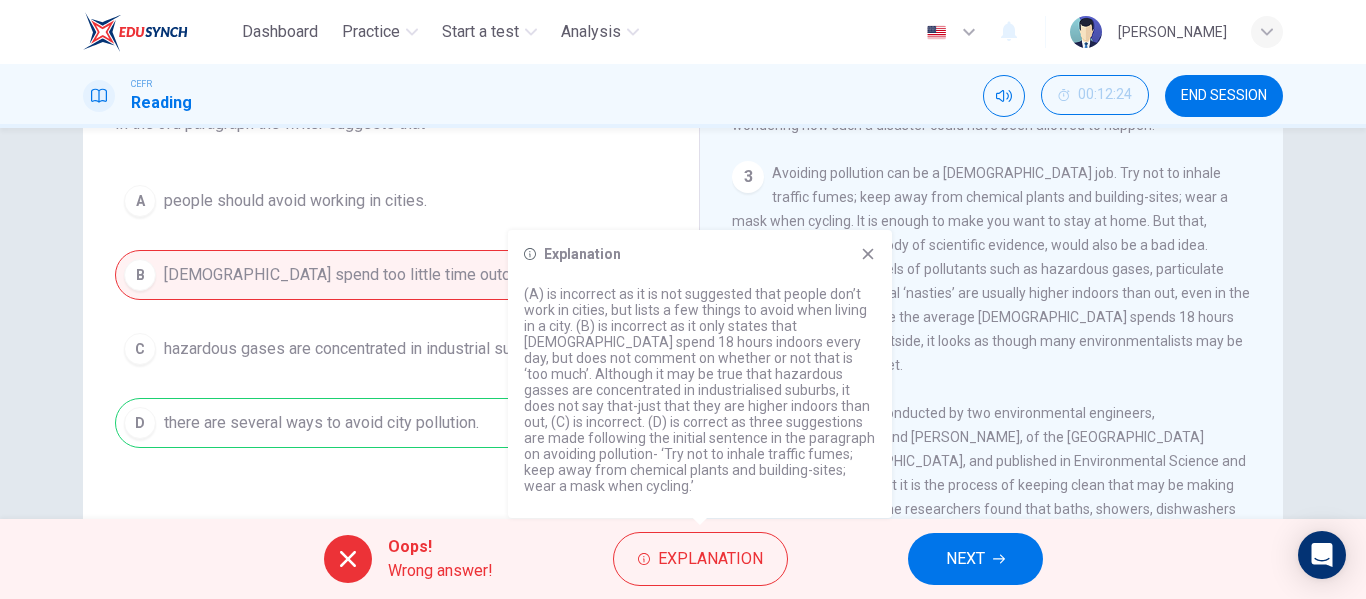 click on "Explanation (A) is incorrect as it is not suggested that people don’t work in cities, but lists a few things to avoid when living in a city. (B) is incorrect as it only states that [DEMOGRAPHIC_DATA] spend 18 hours indoors every day, but does not comment on whether or not that is ‘too much’. Although it may be true that hazardous gasses are concentrated in industrialised suburbs, it does not say that-just that they are higher indoors than out, (C) is incorrect. (D) is correct as three suggestions are made following the initial sentence in the paragraph on avoiding pollution- ‘Try not to inhale traffic fumes; keep away from chemical plants and building-sites; wear a mask when cycling.’" at bounding box center (700, 374) 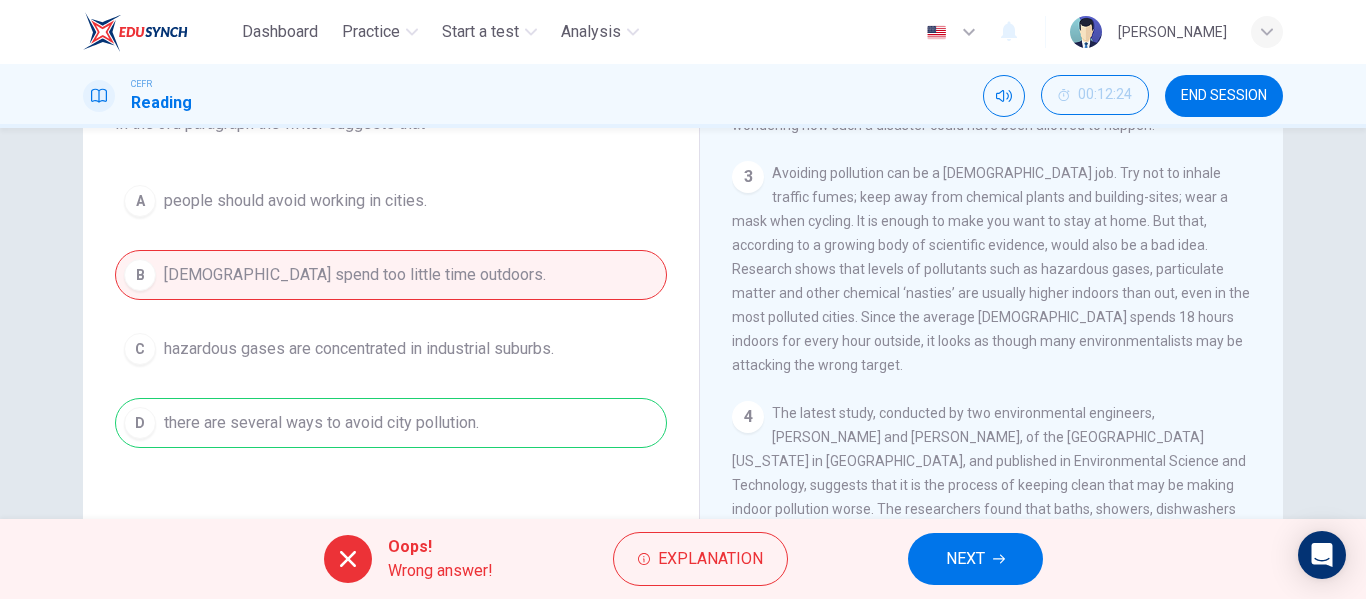 click on "NEXT" at bounding box center [965, 559] 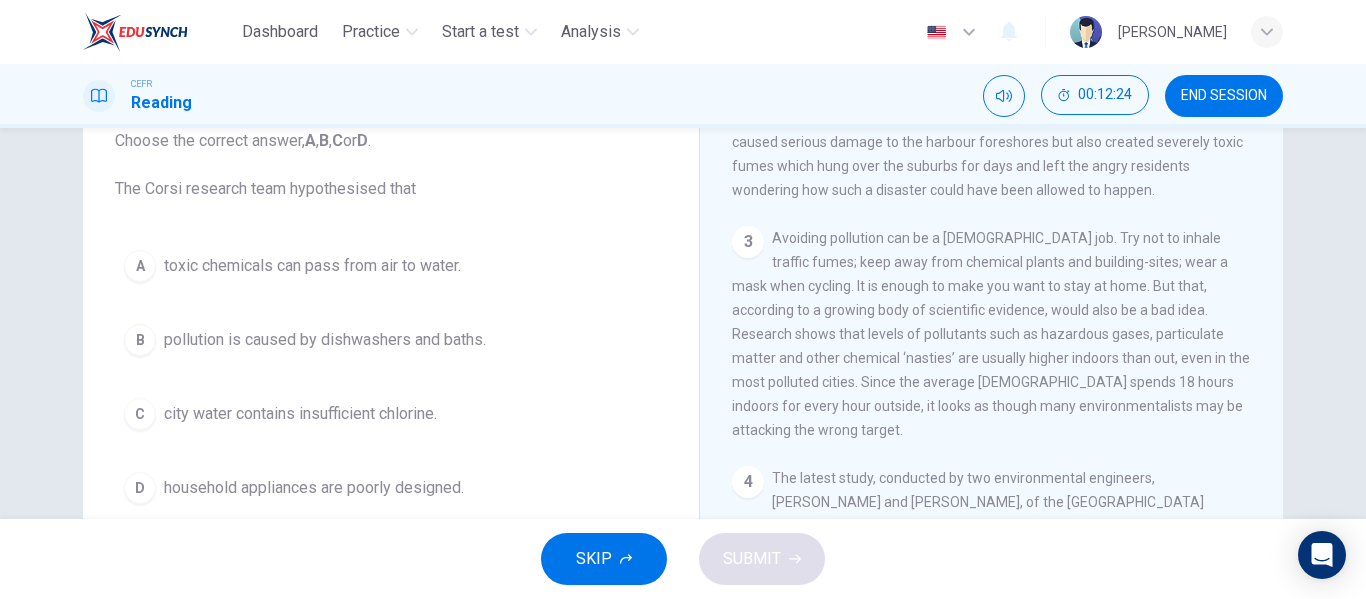 scroll, scrollTop: 100, scrollLeft: 0, axis: vertical 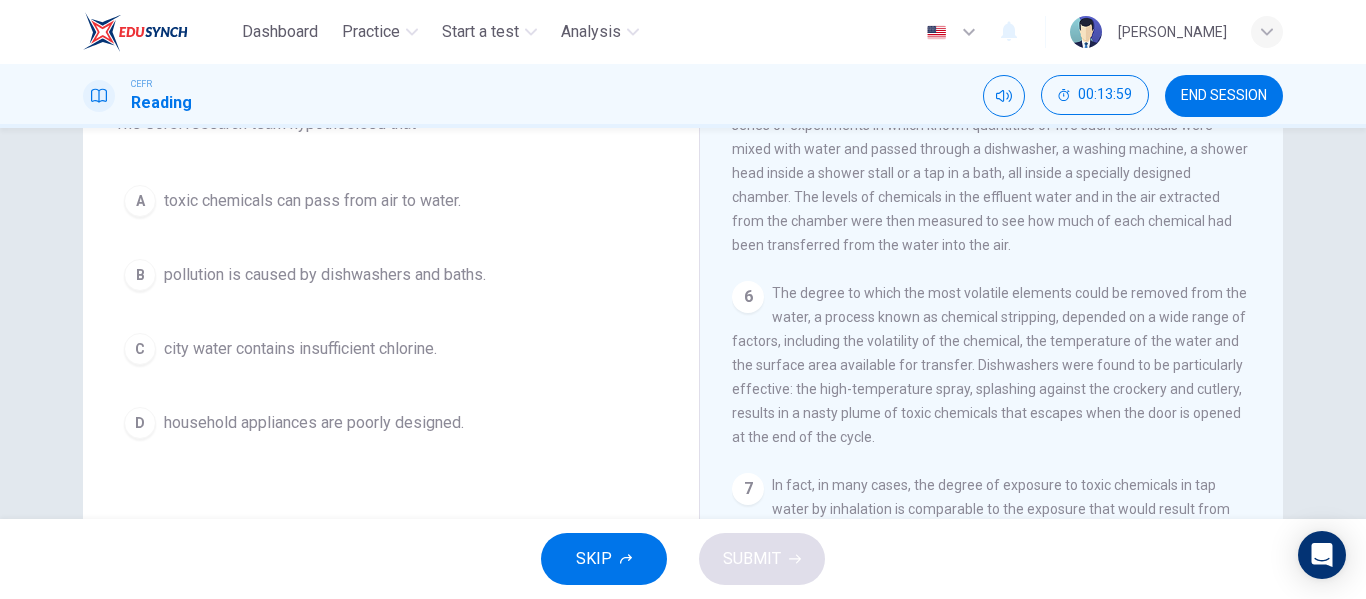 click on "toxic chemicals can pass from air to water." at bounding box center [312, 201] 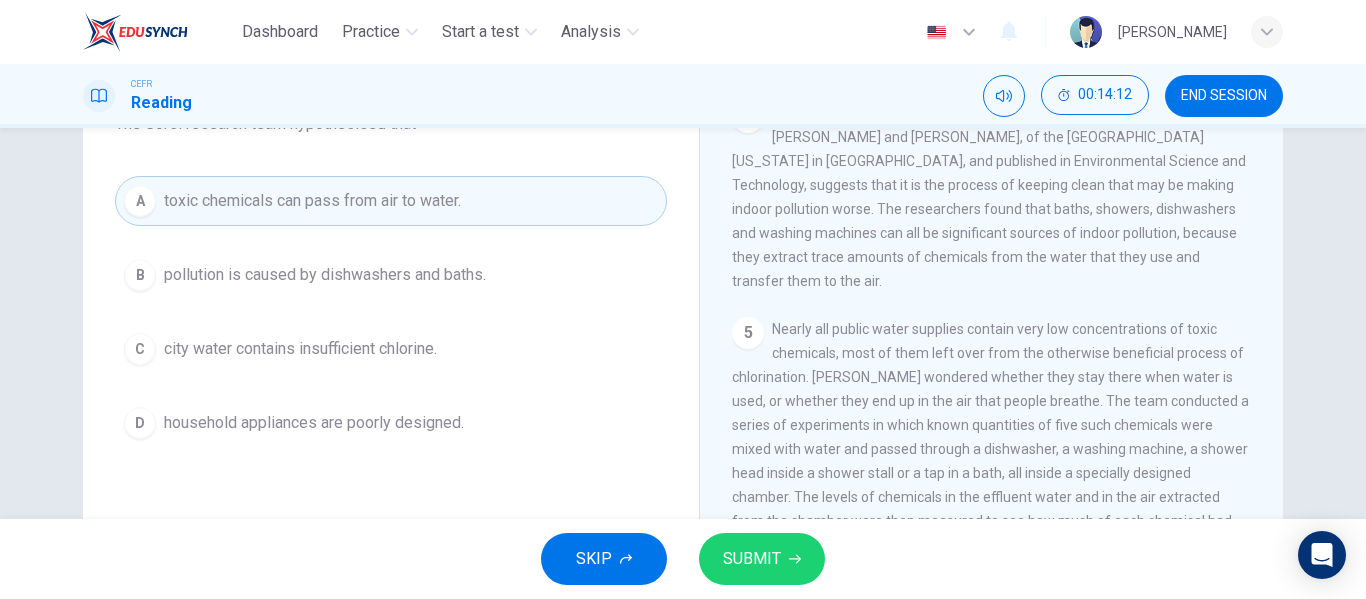 scroll, scrollTop: 900, scrollLeft: 0, axis: vertical 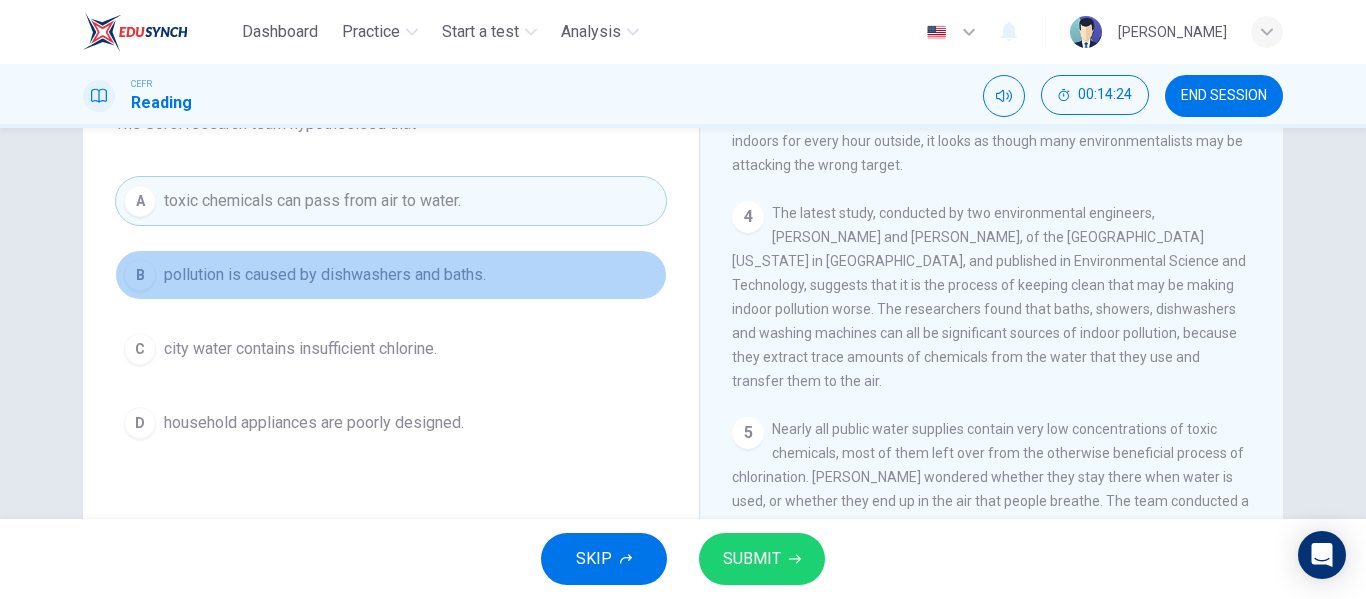 click on "pollution is caused by dishwashers and baths." at bounding box center (325, 275) 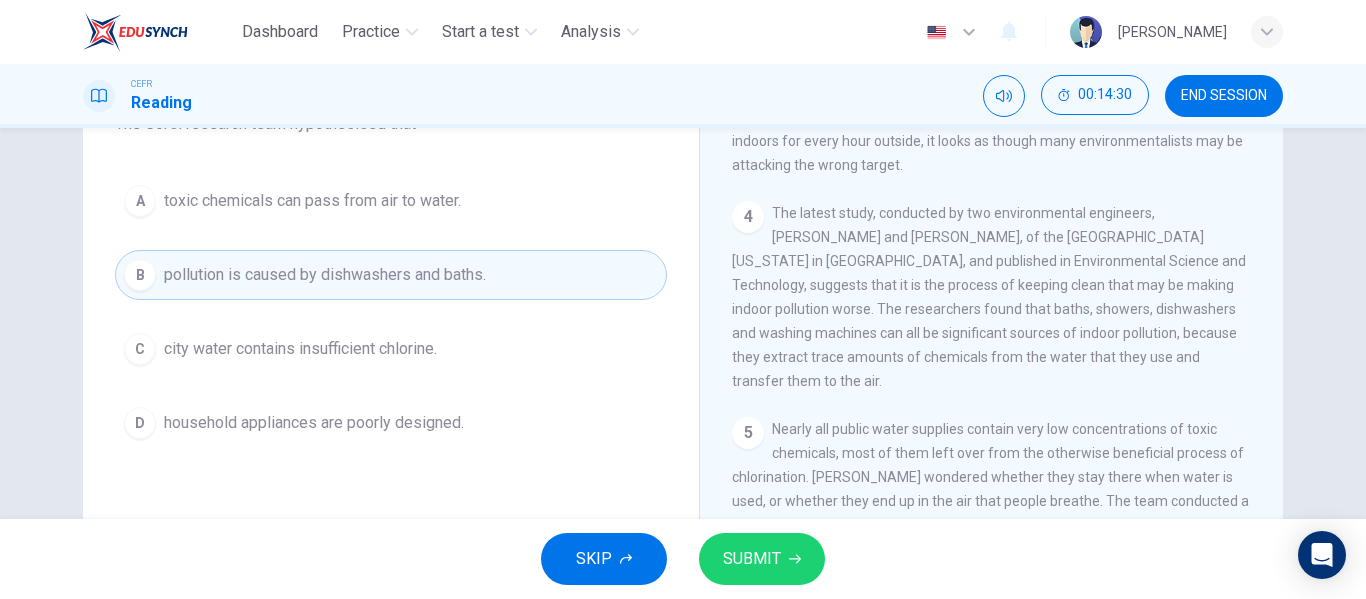 click on "SUBMIT" at bounding box center [752, 559] 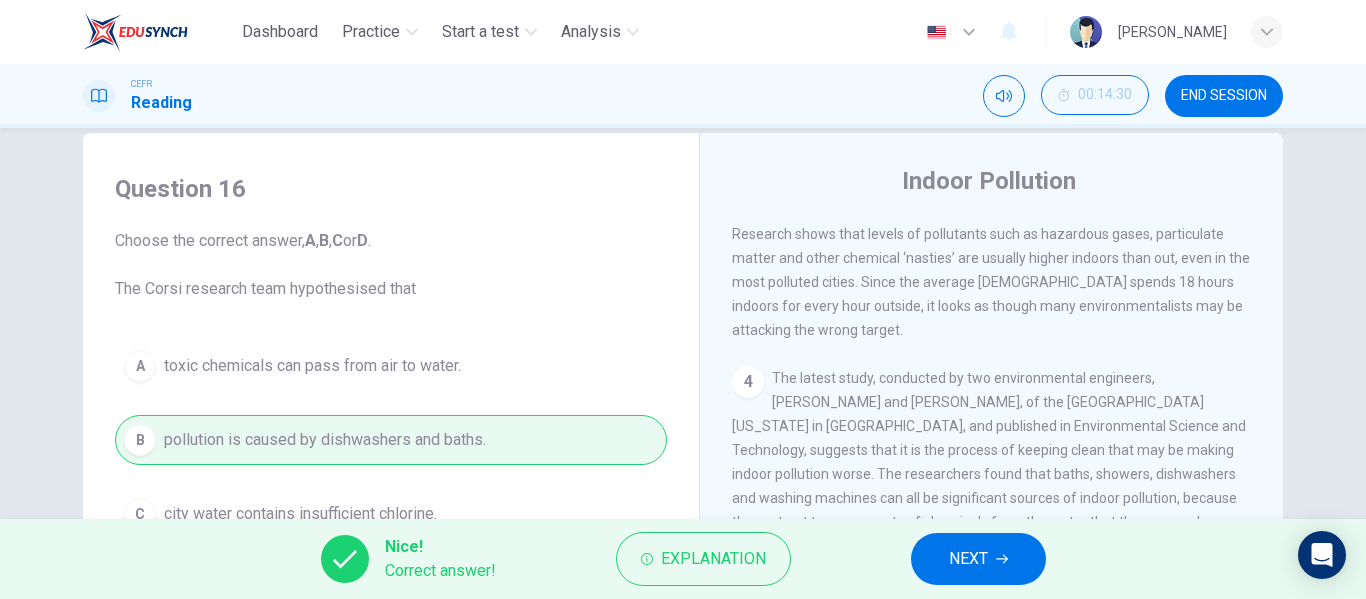 scroll, scrollTop: 0, scrollLeft: 0, axis: both 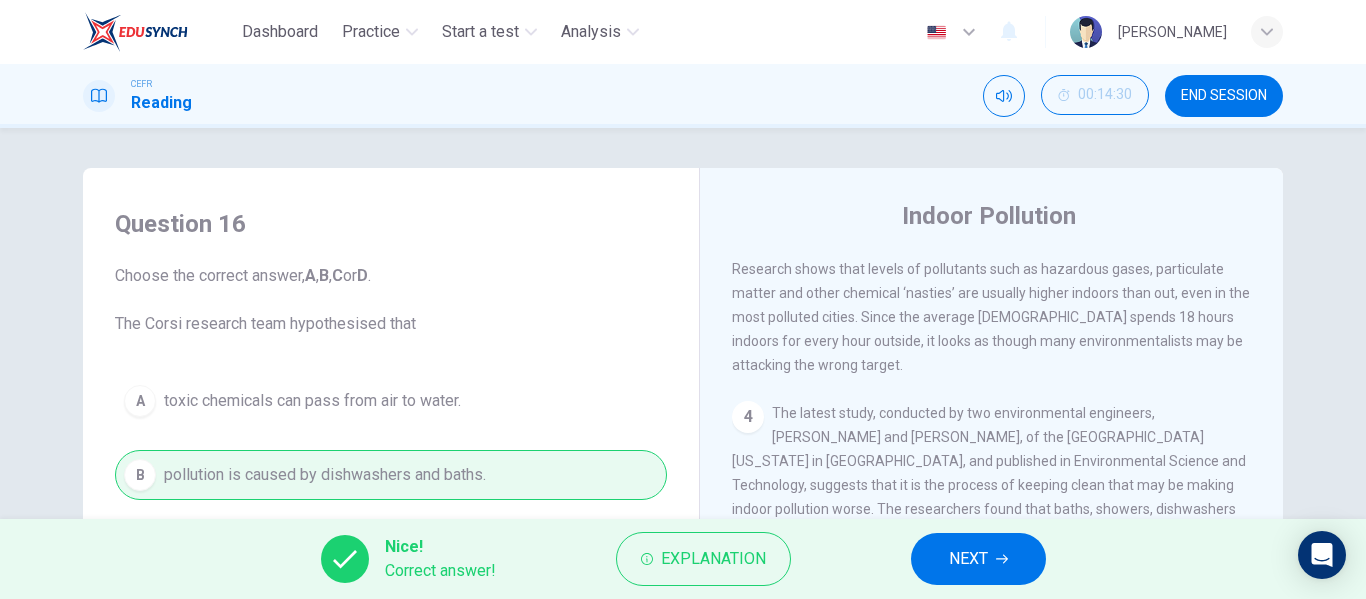 click on "NEXT" at bounding box center [978, 559] 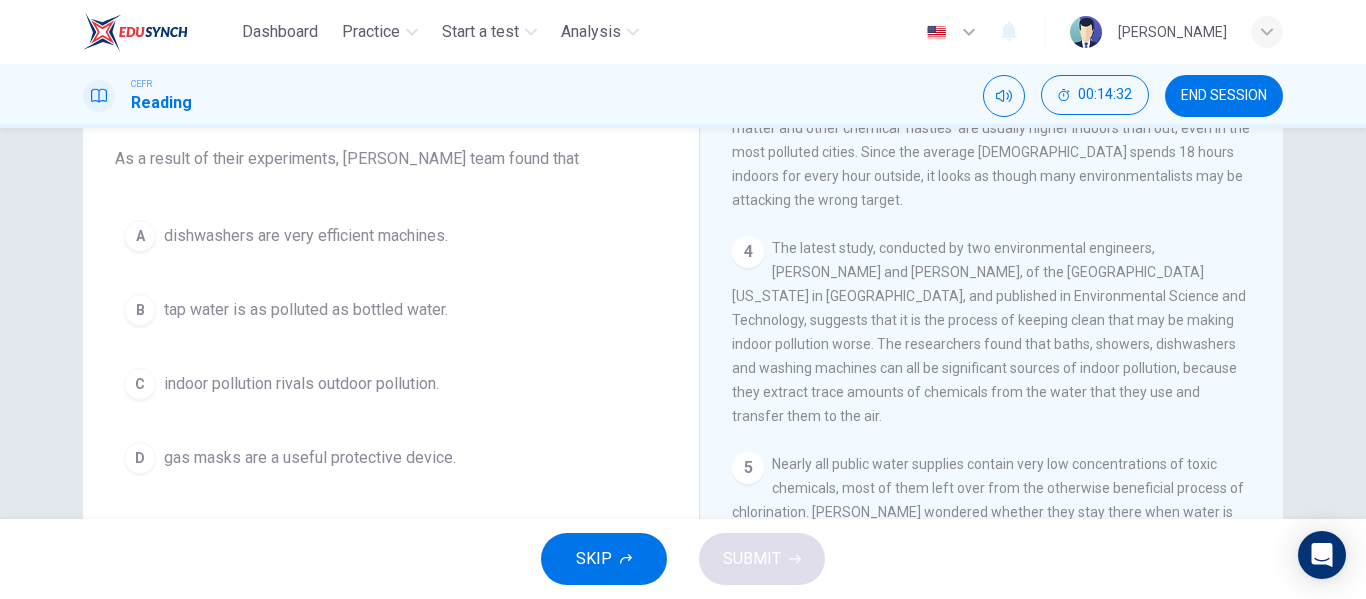scroll, scrollTop: 200, scrollLeft: 0, axis: vertical 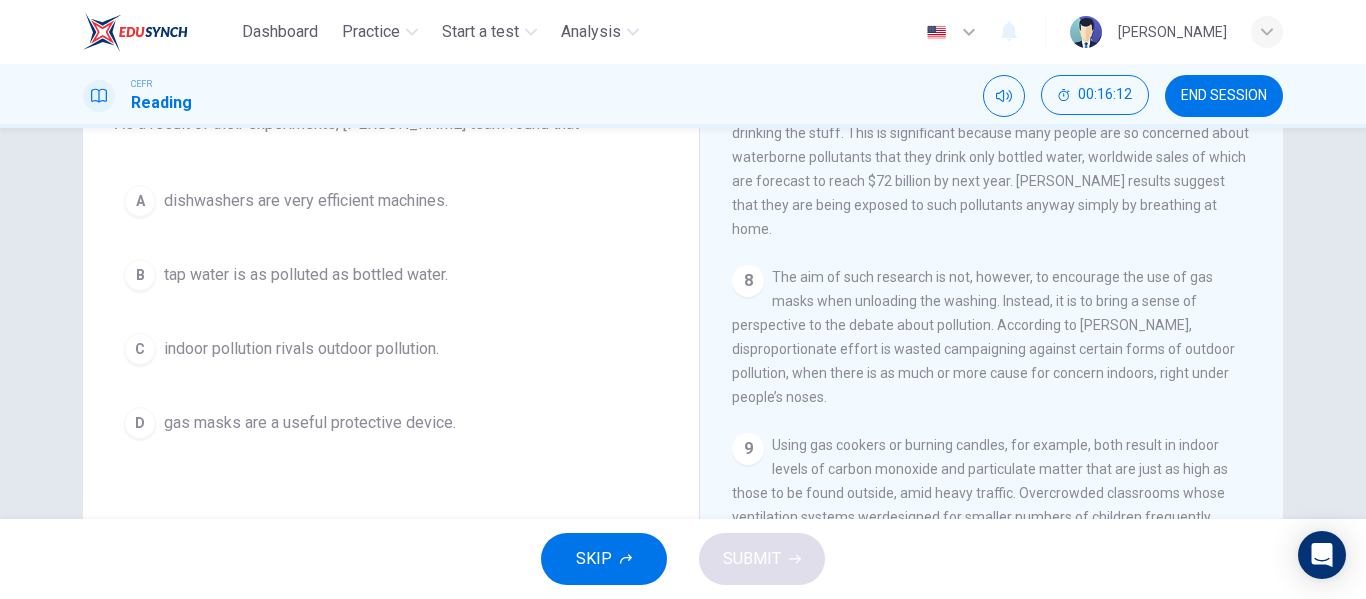 click on "indoor pollution rivals outdoor pollution." at bounding box center [301, 349] 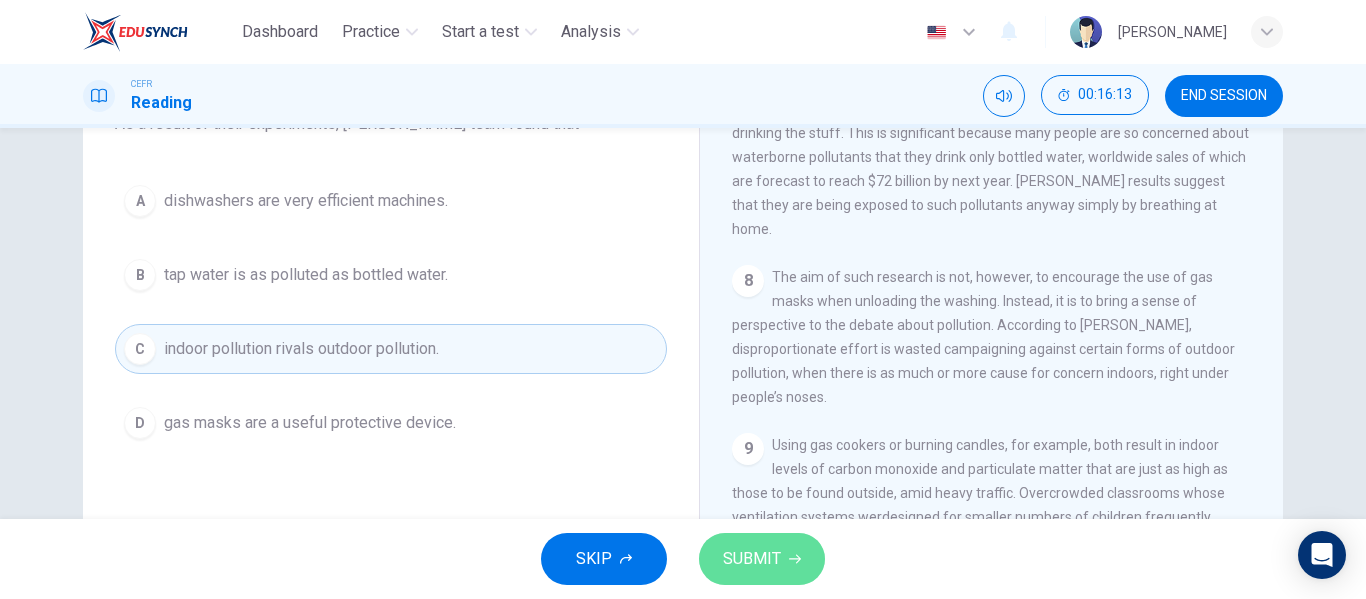 click on "SUBMIT" at bounding box center [762, 559] 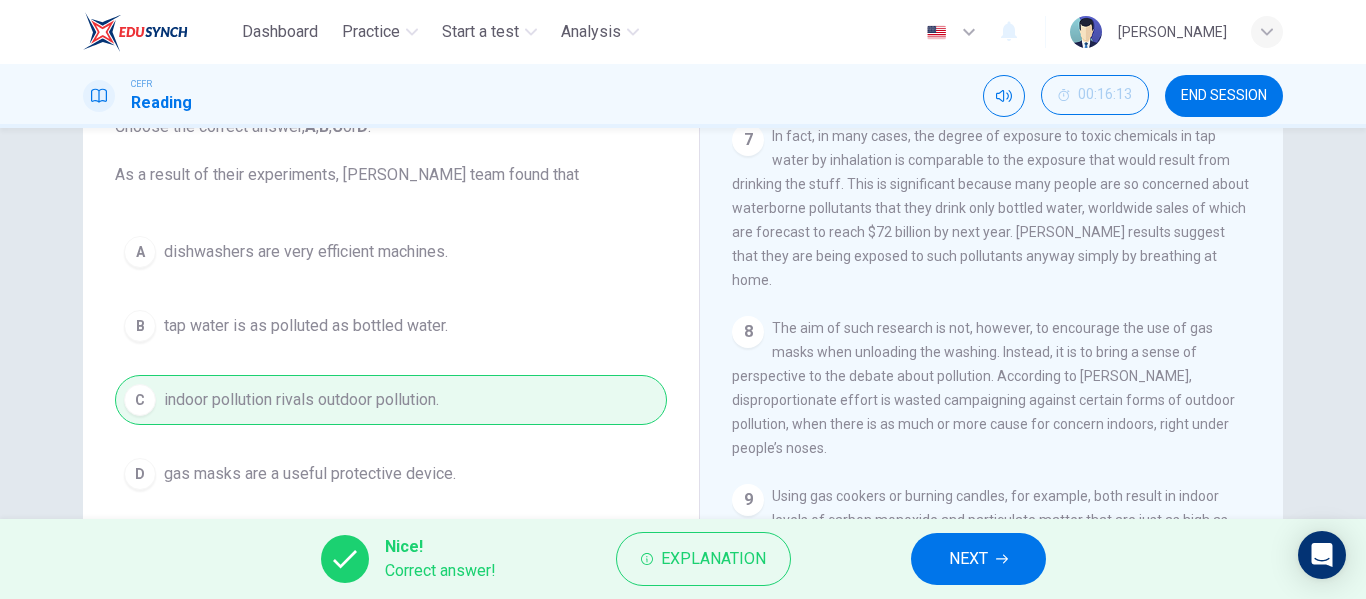 scroll, scrollTop: 200, scrollLeft: 0, axis: vertical 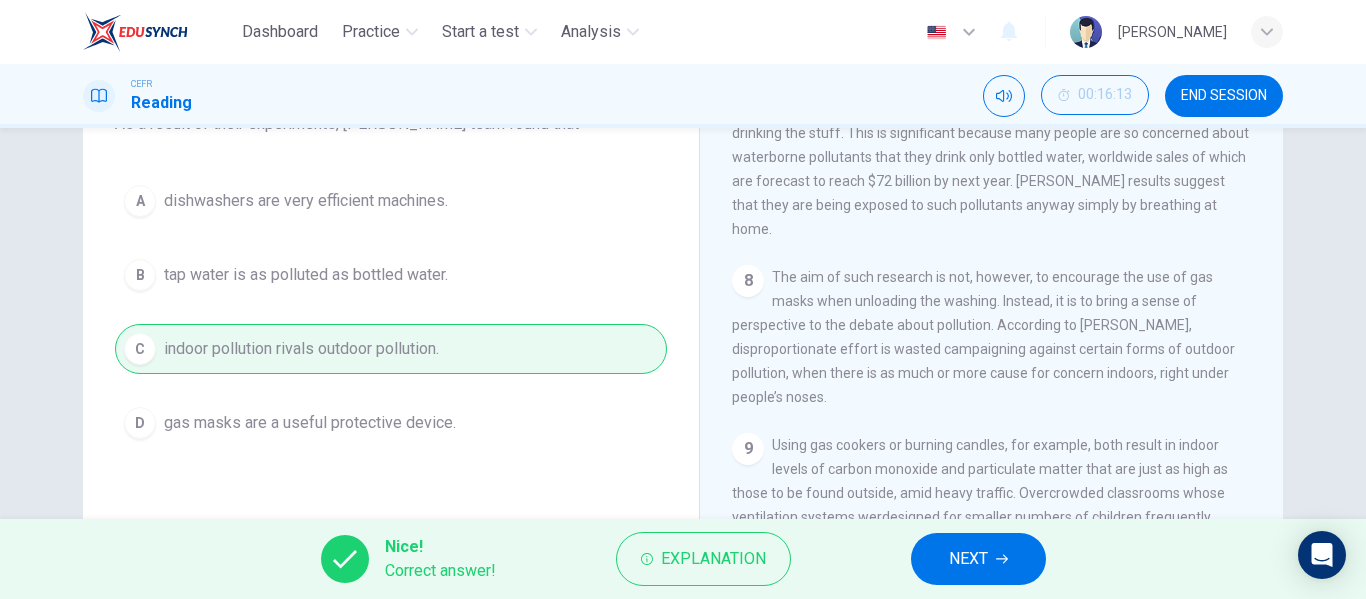 click on "NEXT" at bounding box center [968, 559] 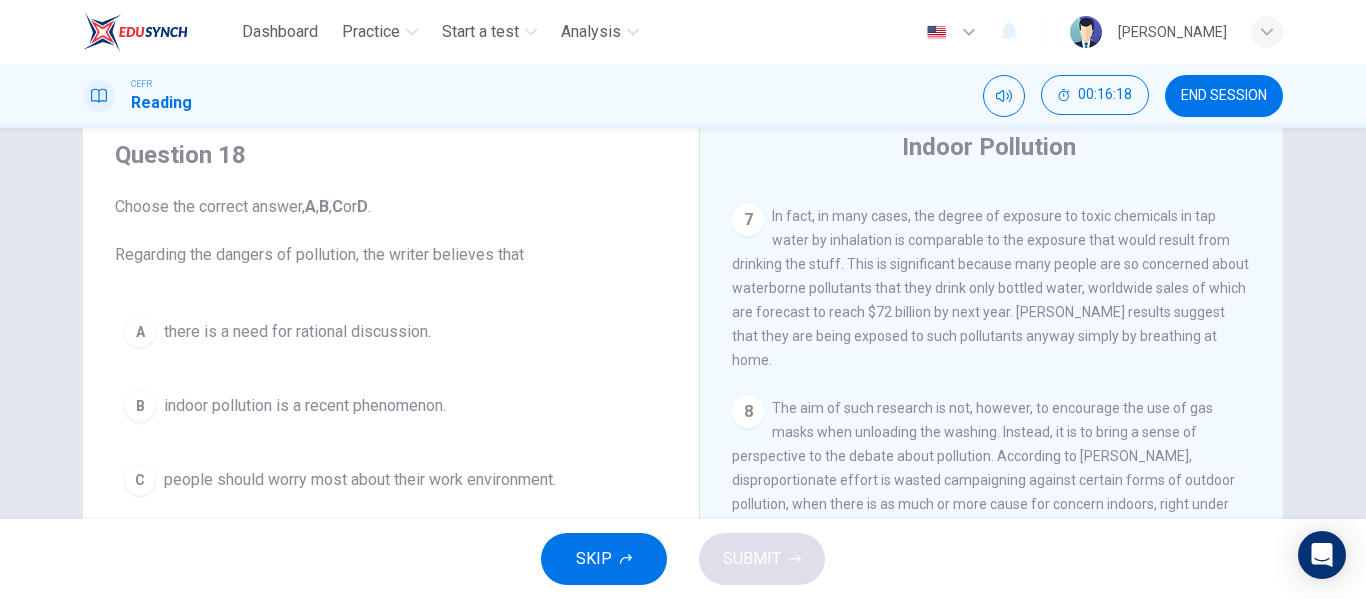 scroll, scrollTop: 100, scrollLeft: 0, axis: vertical 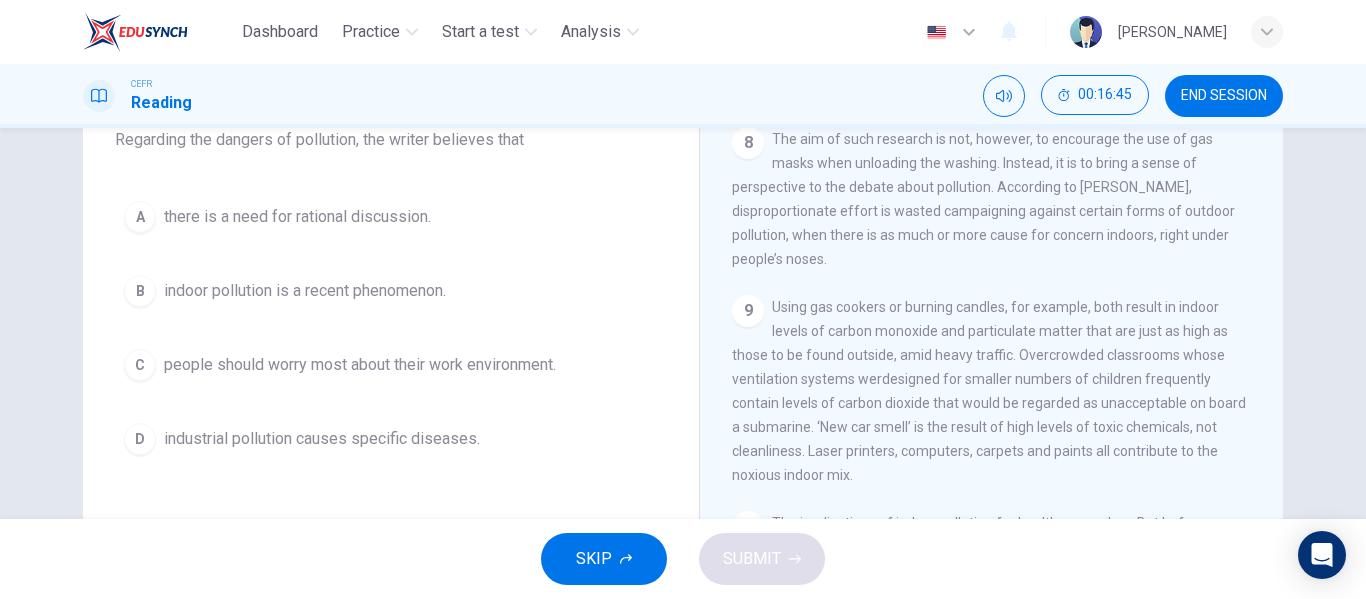 click on "there is a need for rational discussion." at bounding box center [297, 217] 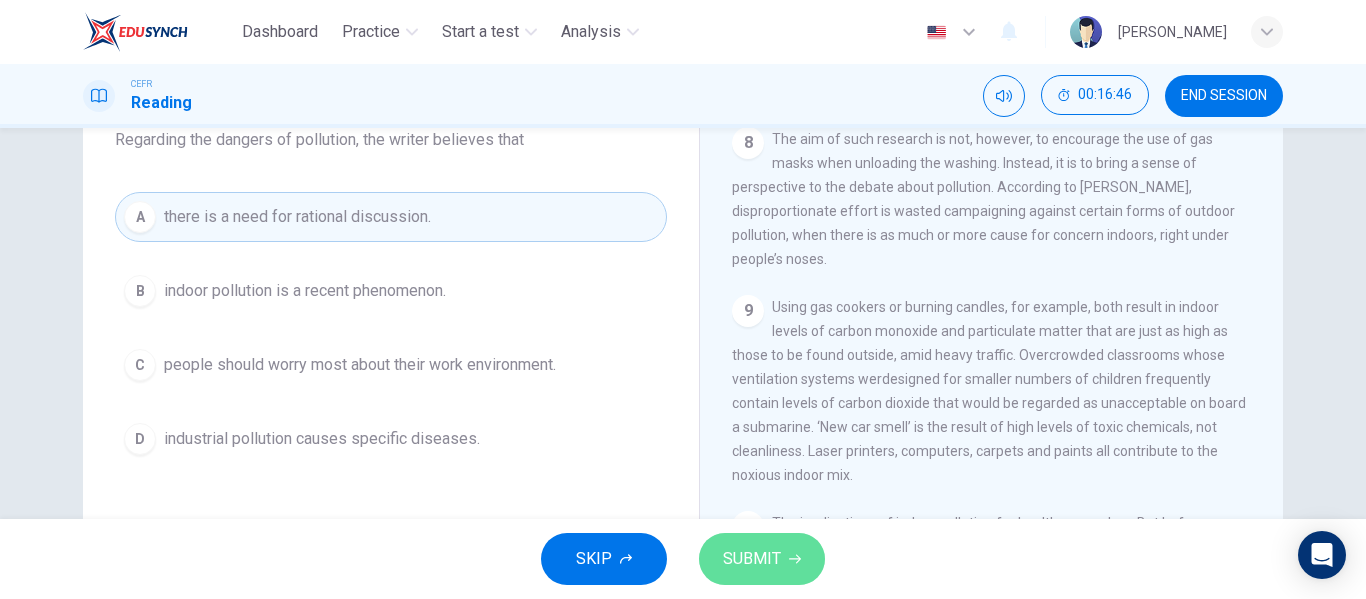 click on "SUBMIT" at bounding box center [762, 559] 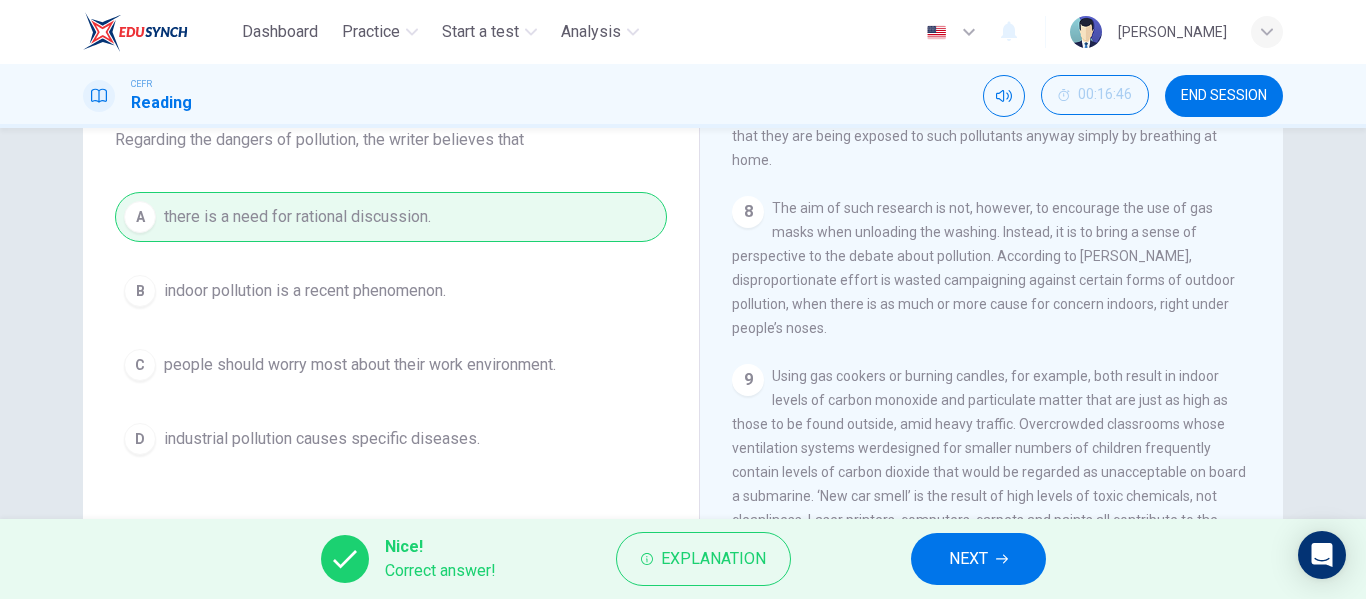 scroll, scrollTop: 1754, scrollLeft: 0, axis: vertical 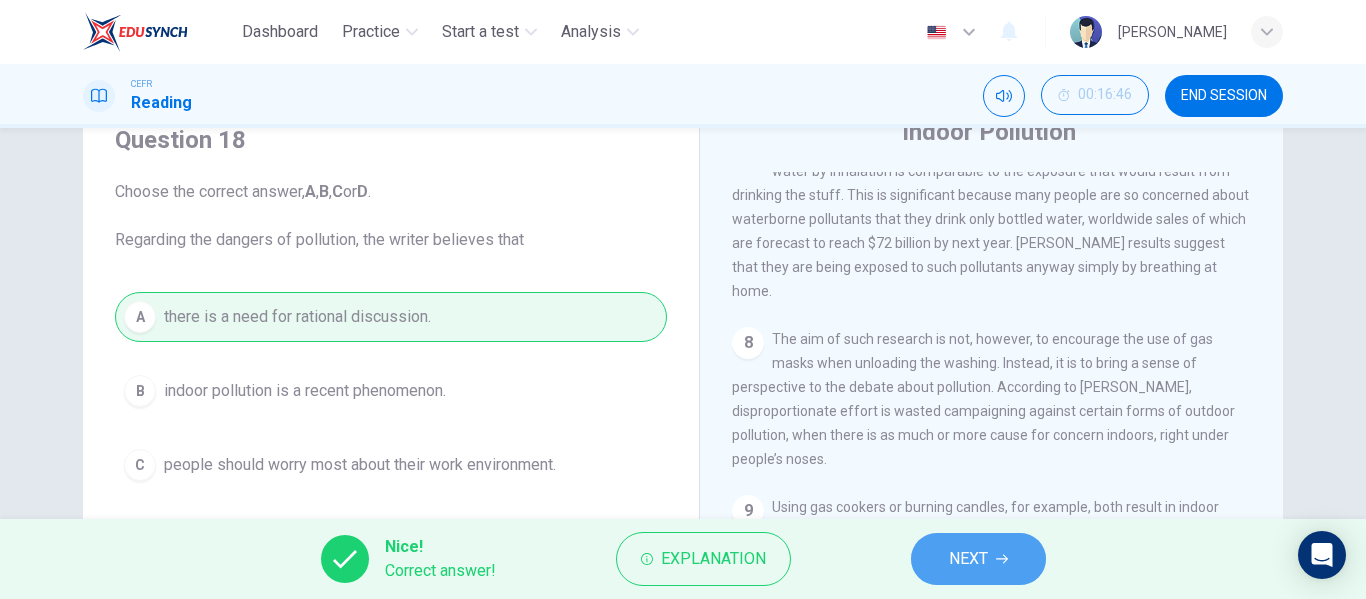 click on "NEXT" at bounding box center (968, 559) 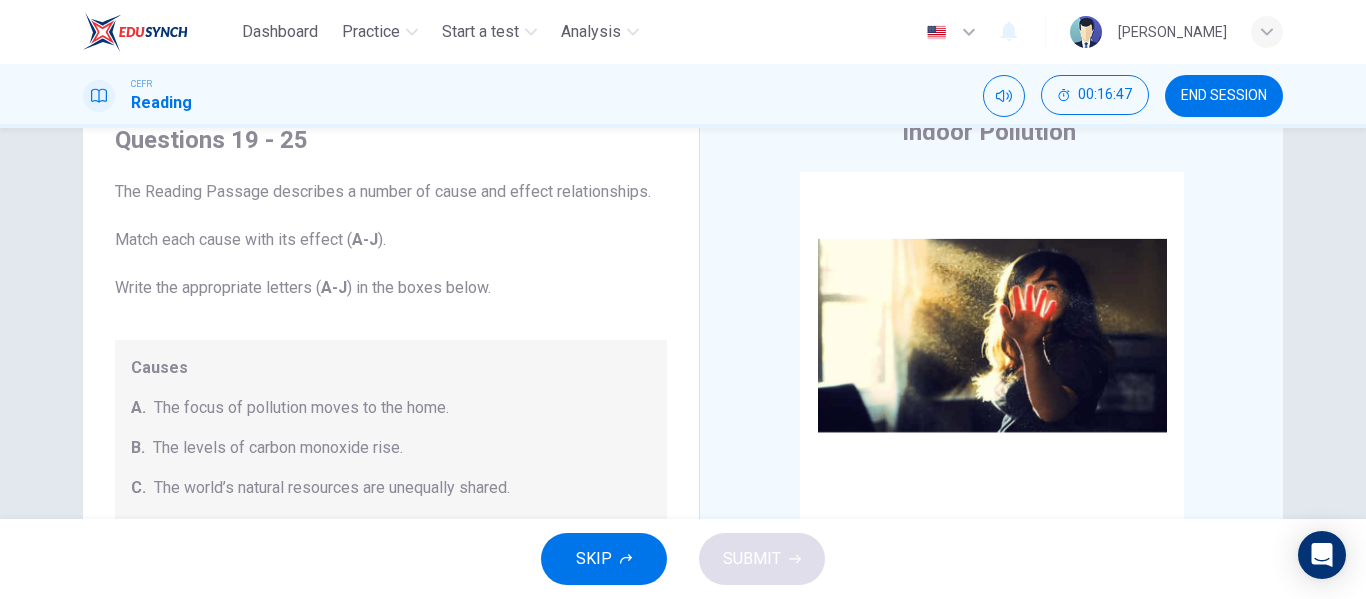 scroll, scrollTop: 0, scrollLeft: 0, axis: both 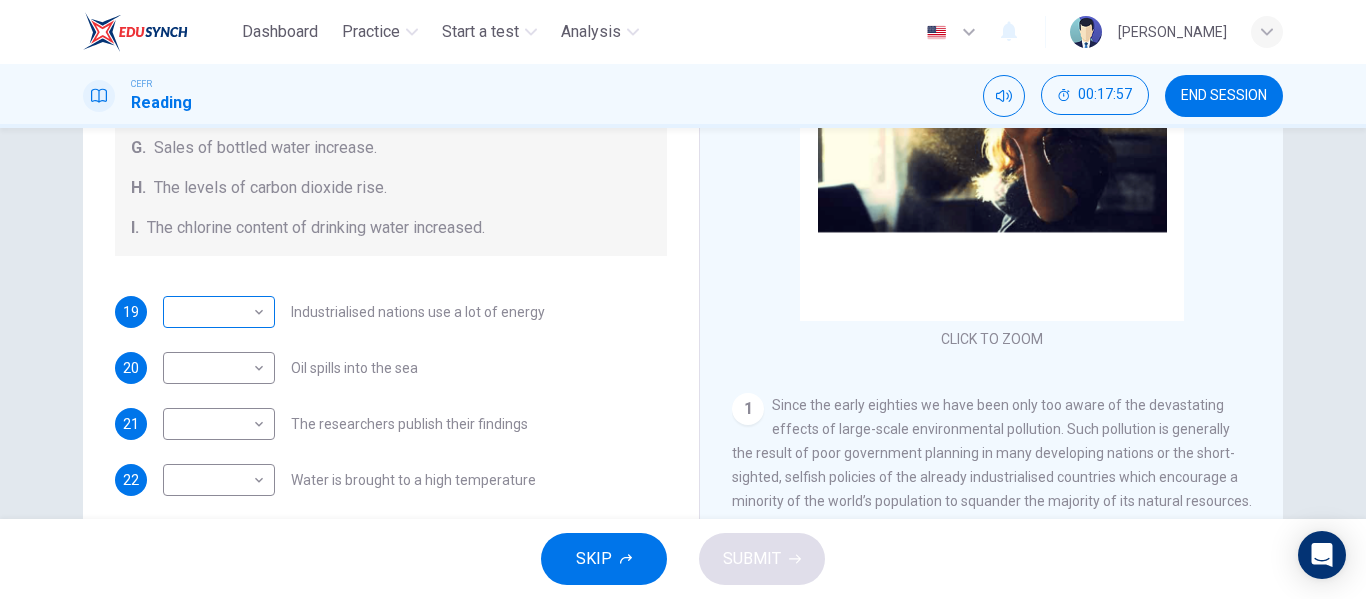 click on "Dashboard Practice Start a test Analysis English en ​ [PERSON_NAME] CEFR Reading 00:17:57 END SESSION Questions 19 - 25 The Reading Passage describes a number of cause and effect relationships.
Match each cause with its effect ( A-J ).
Write the appropriate letters ( A-J ) in the boxes below. Causes A. The focus of pollution moves to the home. B. The levels of carbon monoxide rise. C. The world’s natural resources are unequally shared. D. Environmentalists look elsewhere for an explanation. E. Chemicals are effectively stripped from the water. F. A clean odour is produced. G. Sales of bottled water increase. H. The levels of carbon dioxide rise. I. The chlorine content of drinking water increased. 19 ​ ​ Industrialised nations use a lot of energy 20 ​ ​ Oil spills into the sea 21 ​ ​ The researchers publish their findings 22 ​ ​ Water is brought to a high temperature 23 ​ ​ People fear pollutants in tap water 24 ​ ​ Air conditioning systems are inadequate 25 ​ 1" at bounding box center (683, 299) 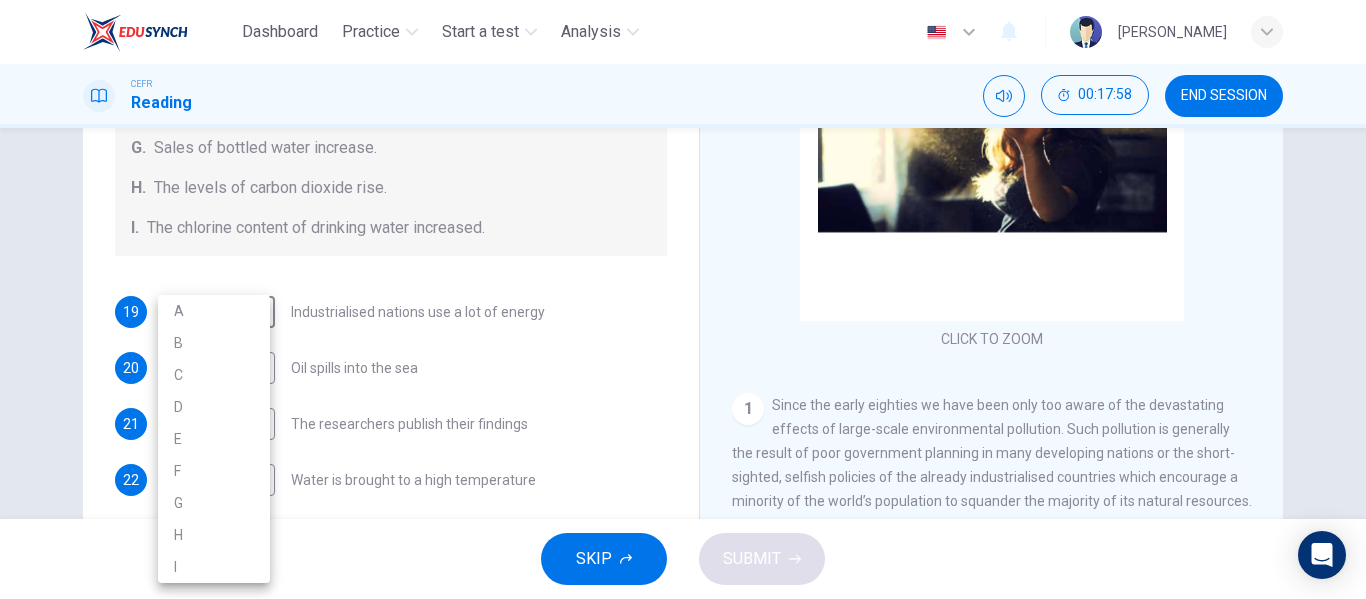 click on "C" at bounding box center [214, 375] 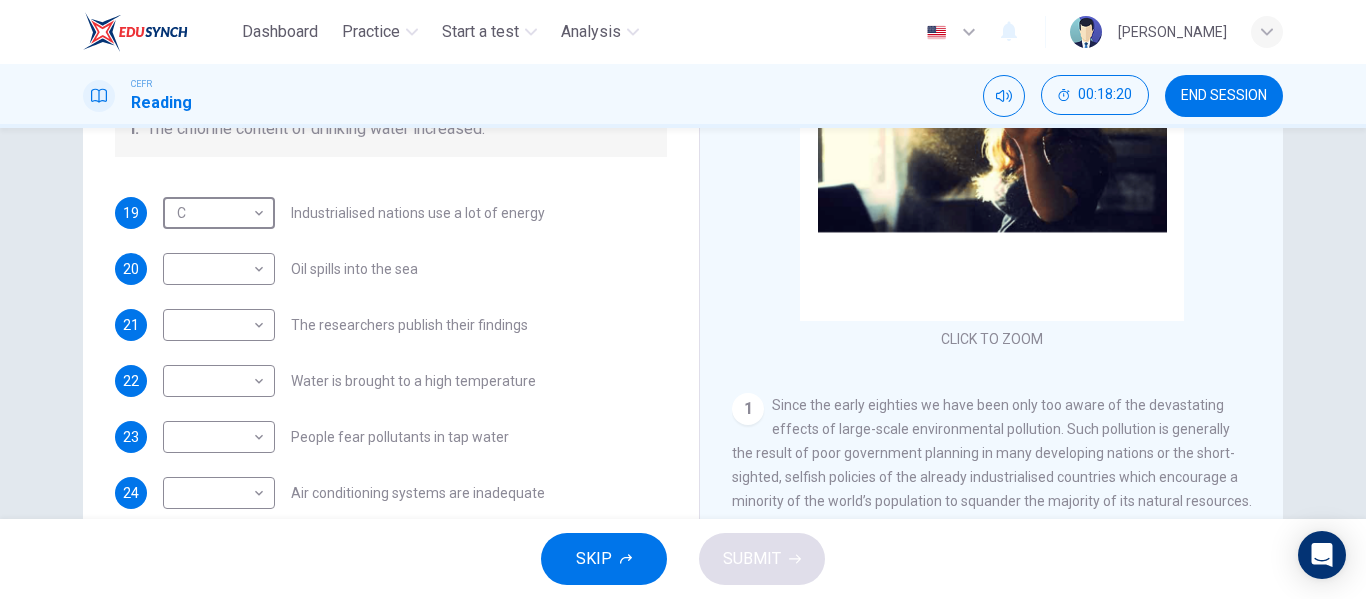 scroll, scrollTop: 425, scrollLeft: 0, axis: vertical 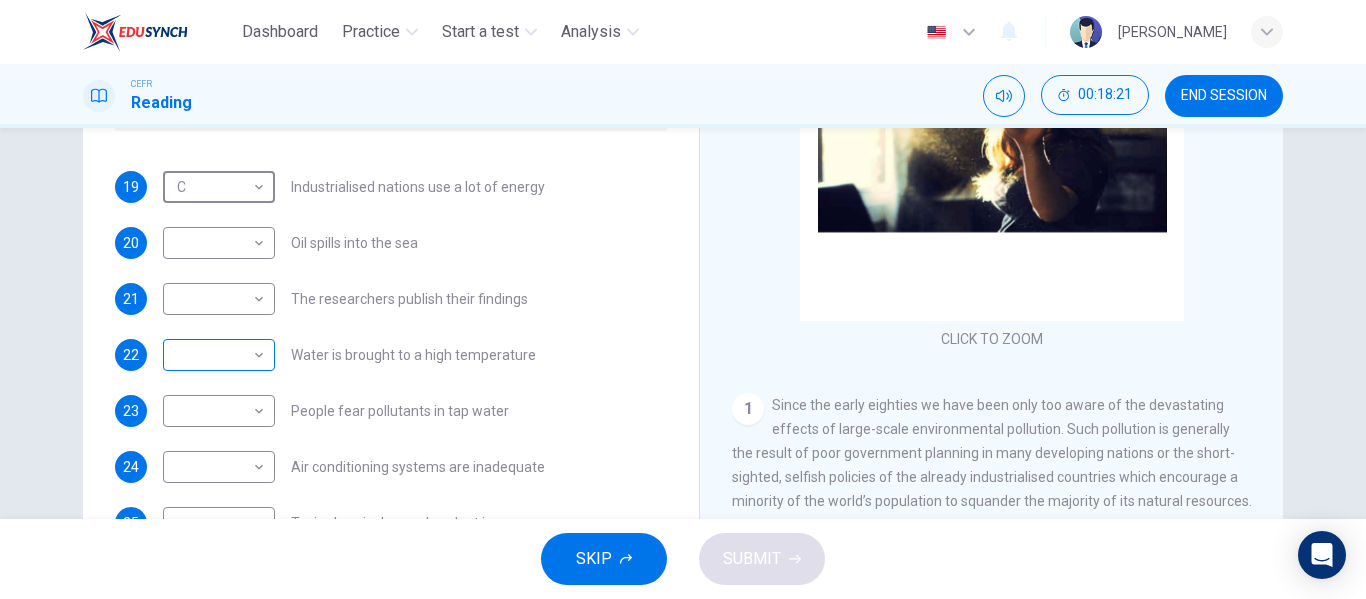 click on "Dashboard Practice Start a test Analysis English en ​ [PERSON_NAME] CEFR Reading 00:18:21 END SESSION Questions 19 - 25 The Reading Passage describes a number of cause and effect relationships.
Match each cause with its effect ( A-J ).
Write the appropriate letters ( A-J ) in the boxes below. Causes A. The focus of pollution moves to the home. B. The levels of carbon monoxide rise. C. The world’s natural resources are unequally shared. D. Environmentalists look elsewhere for an explanation. E. Chemicals are effectively stripped from the water. F. A clean odour is produced. G. Sales of bottled water increase. H. The levels of carbon dioxide rise. I. The chlorine content of drinking water increased. 19 C C ​ Industrialised nations use a lot of energy 20 ​ ​ Oil spills into the sea 21 ​ ​ The researchers publish their findings 22 ​ ​ Water is brought to a high temperature 23 ​ ​ People fear pollutants in tap water 24 ​ ​ Air conditioning systems are inadequate 25 ​ 1" at bounding box center [683, 299] 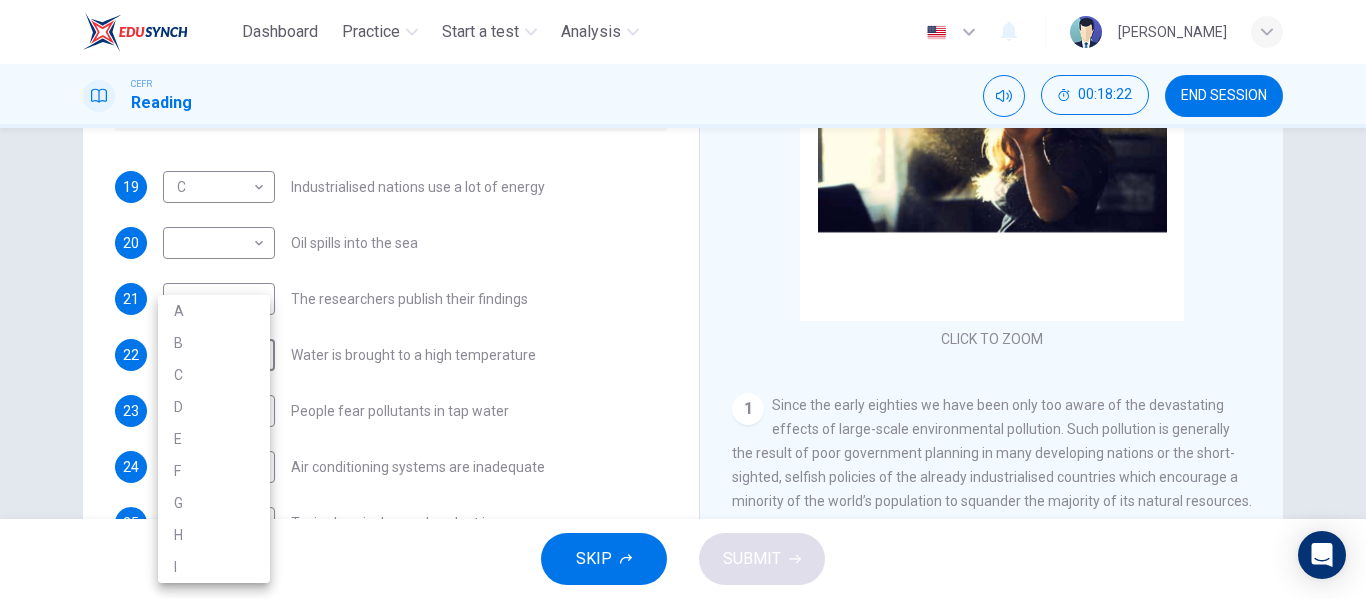 click on "E" at bounding box center [214, 439] 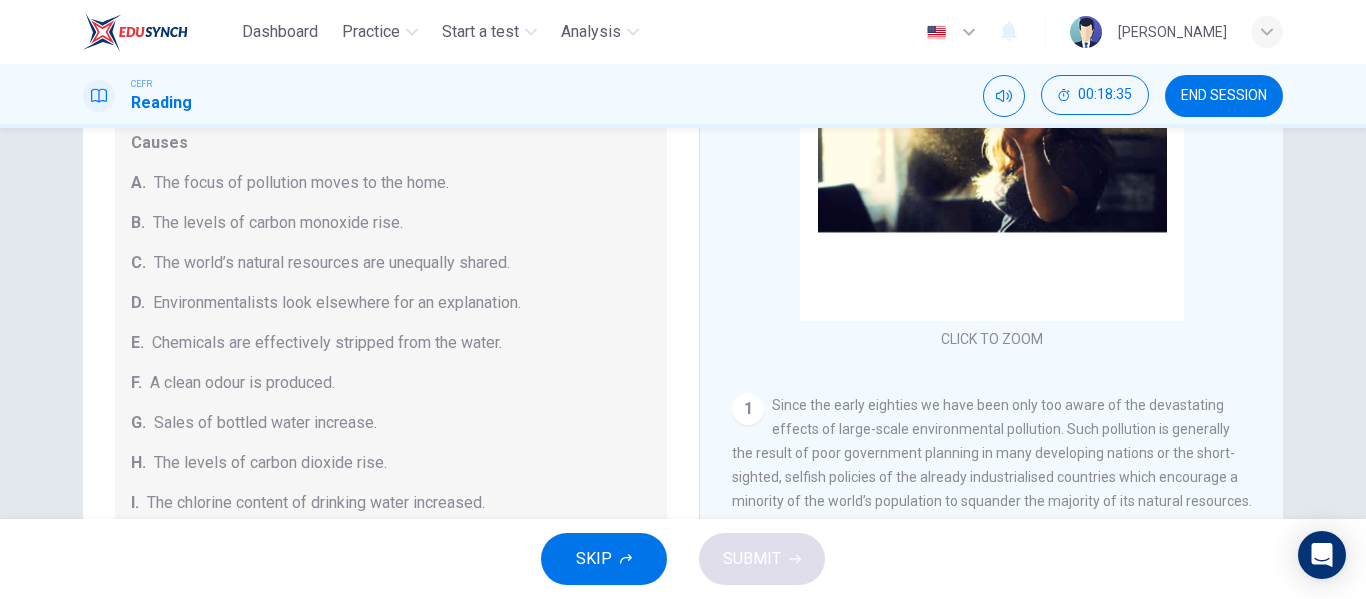 scroll, scrollTop: 425, scrollLeft: 0, axis: vertical 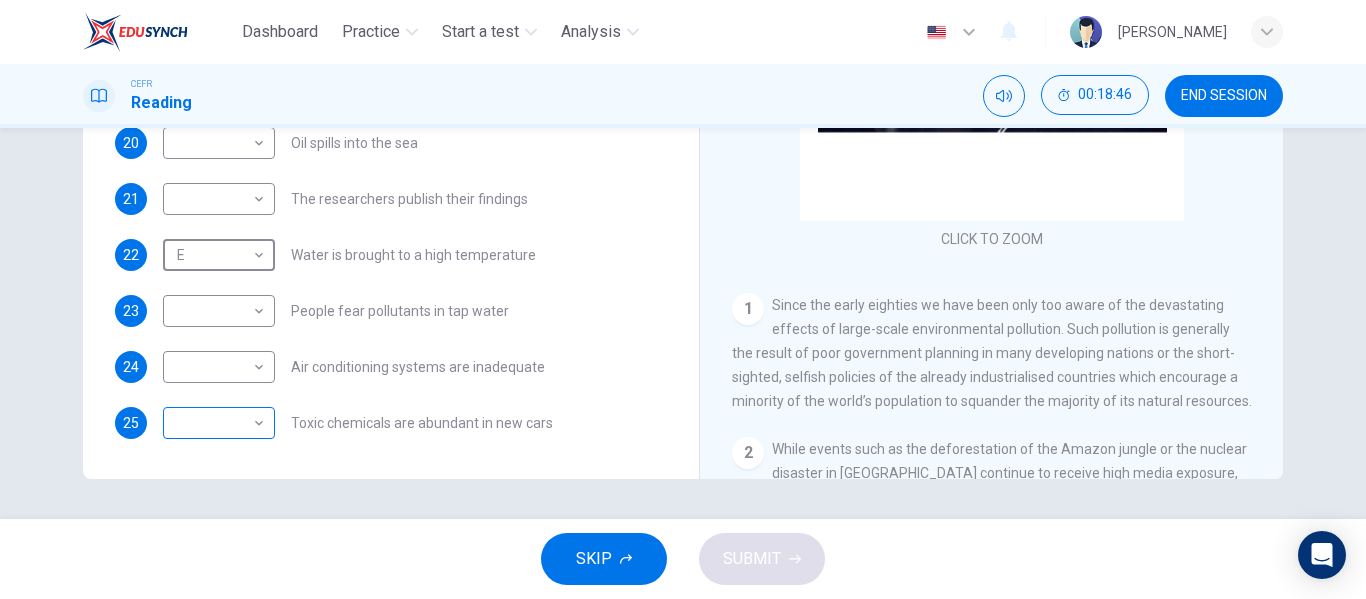 click on "​ ​" at bounding box center [219, 423] 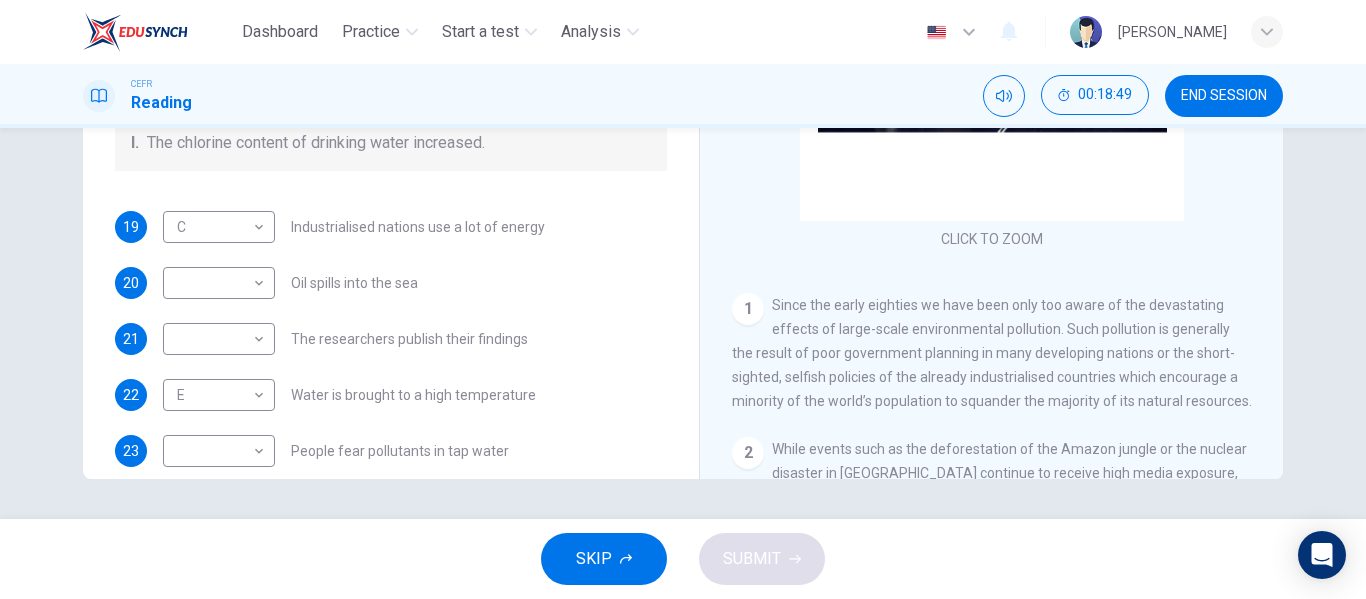 scroll, scrollTop: 425, scrollLeft: 0, axis: vertical 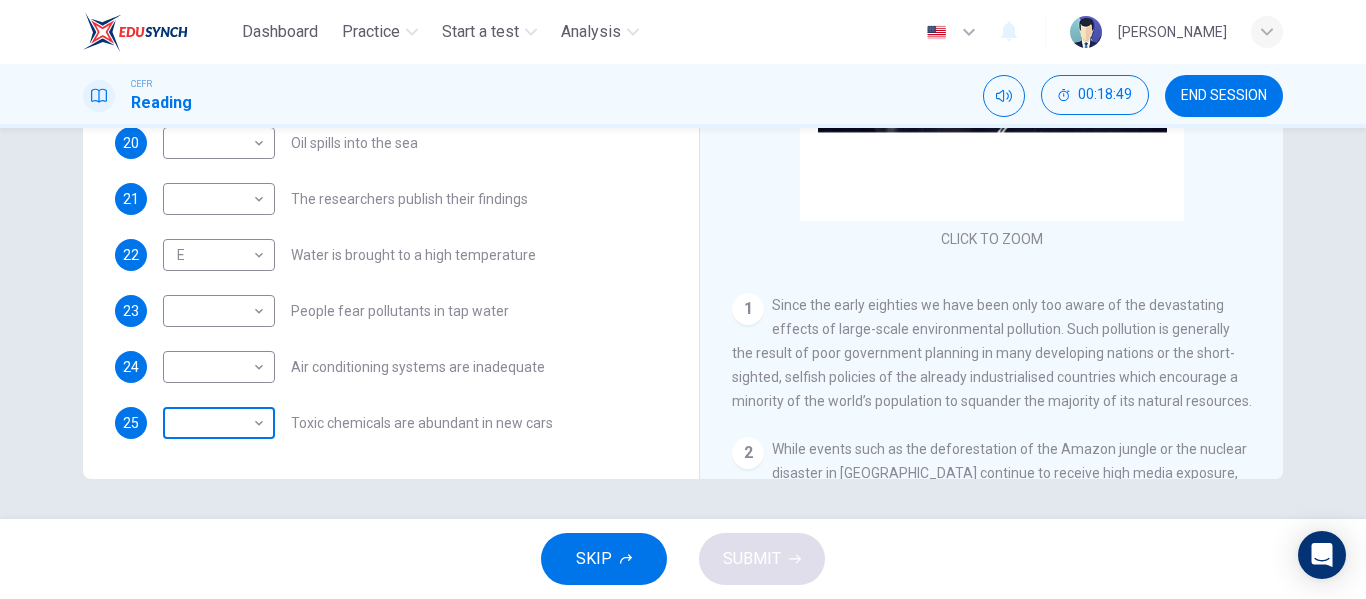 click on "Dashboard Practice Start a test Analysis English en ​ [PERSON_NAME] CEFR Reading 00:18:49 END SESSION Questions 19 - 25 The Reading Passage describes a number of cause and effect relationships.
Match each cause with its effect ( A-J ).
Write the appropriate letters ( A-J ) in the boxes below. Causes A. The focus of pollution moves to the home. B. The levels of carbon monoxide rise. C. The world’s natural resources are unequally shared. D. Environmentalists look elsewhere for an explanation. E. Chemicals are effectively stripped from the water. F. A clean odour is produced. G. Sales of bottled water increase. H. The levels of carbon dioxide rise. I. The chlorine content of drinking water increased. 19 C C ​ Industrialised nations use a lot of energy 20 ​ ​ Oil spills into the sea 21 ​ ​ The researchers publish their findings 22 E E ​ Water is brought to a high temperature 23 ​ ​ People fear pollutants in tap water 24 ​ ​ Air conditioning systems are inadequate 25 ​ 1" at bounding box center (683, 299) 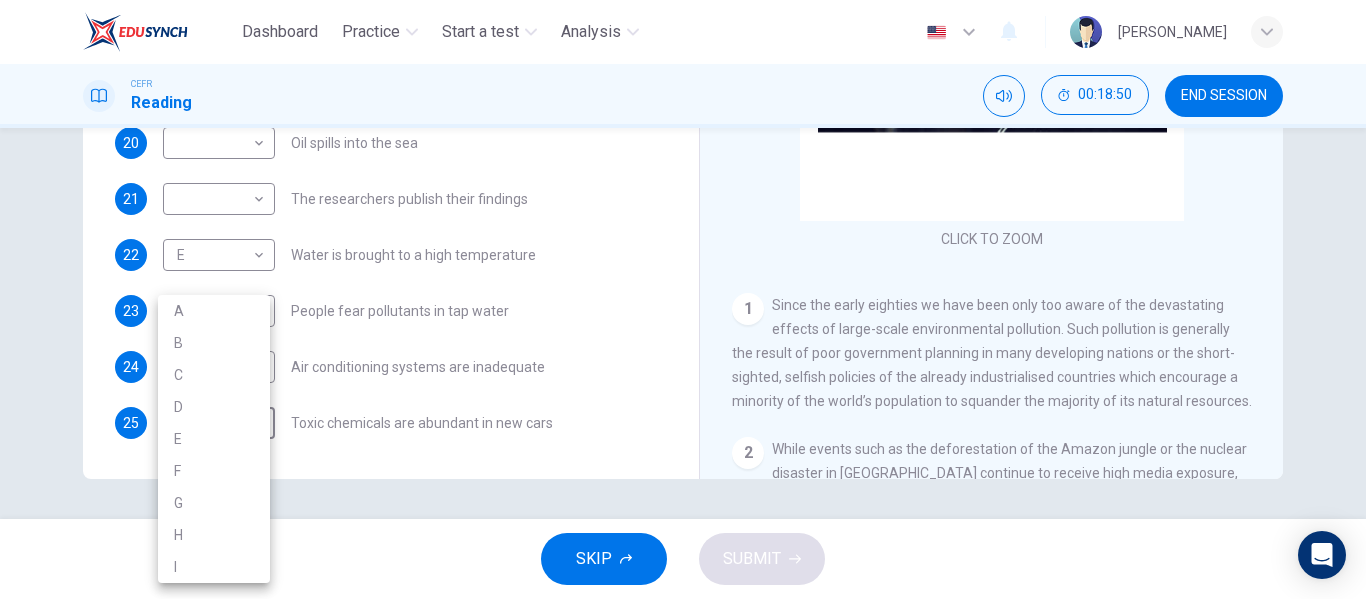 click on "B" at bounding box center (214, 343) 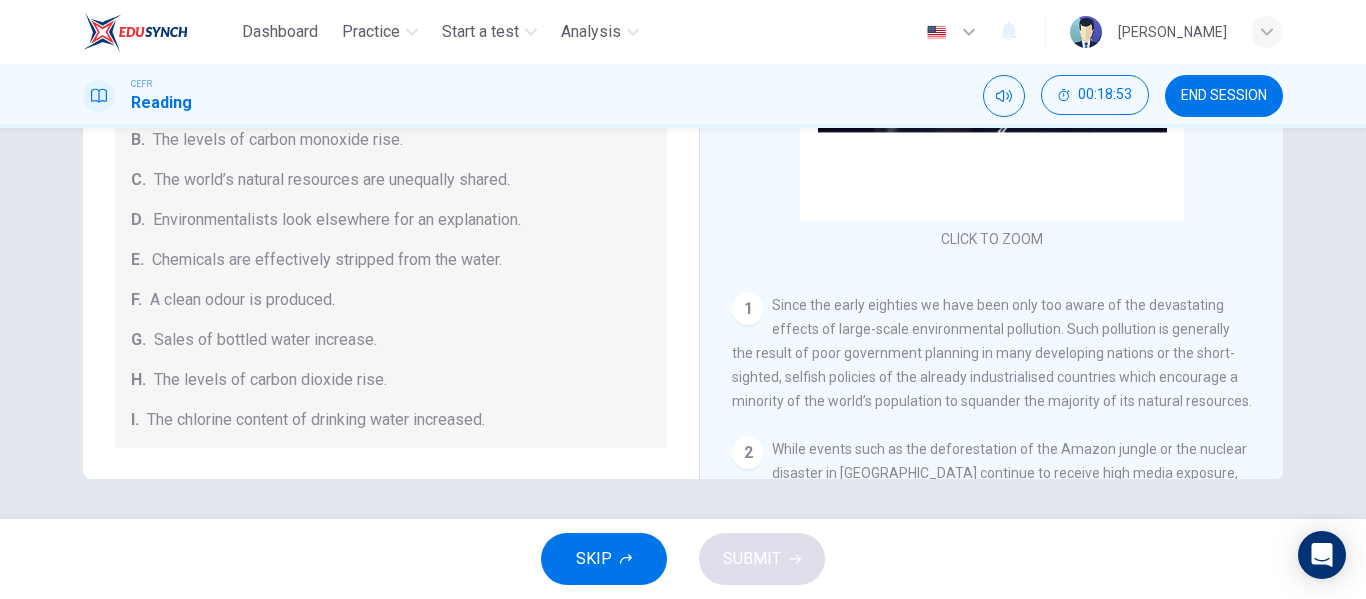 scroll, scrollTop: 0, scrollLeft: 0, axis: both 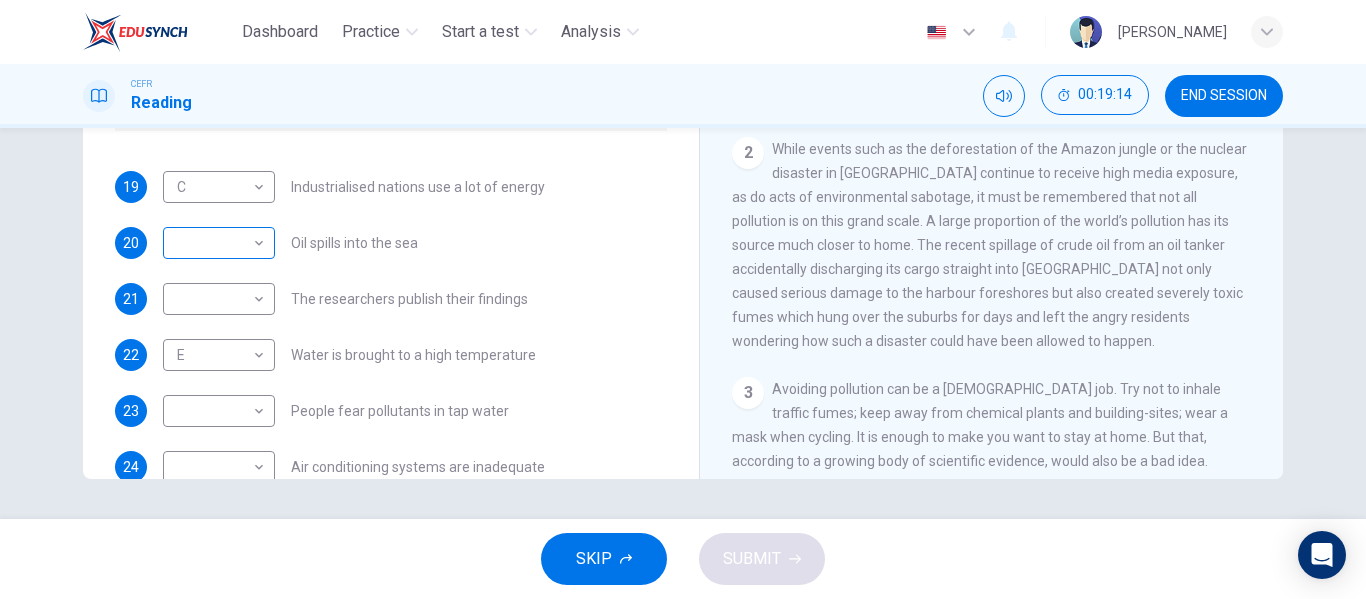 click on "​ ​" at bounding box center [219, 243] 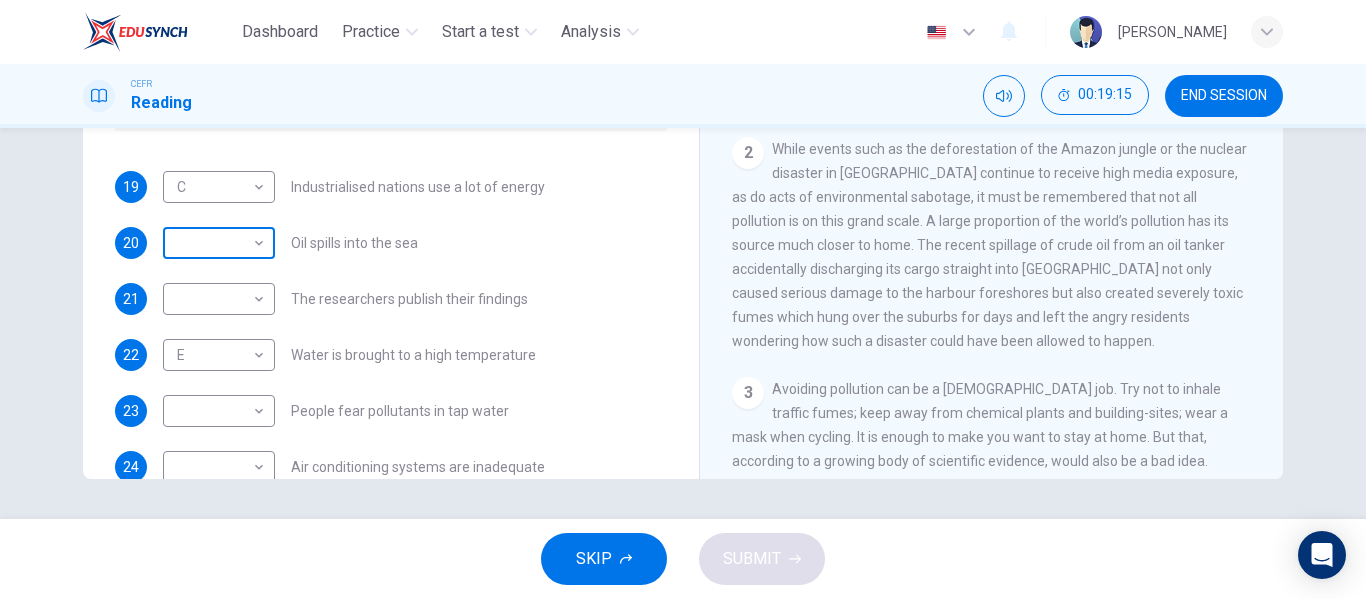 click on "Dashboard Practice Start a test Analysis English en ​ [PERSON_NAME] CEFR Reading 00:19:15 END SESSION Questions 19 - 25 The Reading Passage describes a number of cause and effect relationships.
Match each cause with its effect ( A-J ).
Write the appropriate letters ( A-J ) in the boxes below. Causes A. The focus of pollution moves to the home. B. The levels of carbon monoxide rise. C. The world’s natural resources are unequally shared. D. Environmentalists look elsewhere for an explanation. E. Chemicals are effectively stripped from the water. F. A clean odour is produced. G. Sales of bottled water increase. H. The levels of carbon dioxide rise. I. The chlorine content of drinking water increased. 19 C C ​ Industrialised nations use a lot of energy 20 ​ ​ Oil spills into the sea 21 ​ ​ The researchers publish their findings 22 E E ​ Water is brought to a high temperature 23 ​ ​ People fear pollutants in tap water 24 ​ ​ Air conditioning systems are inadequate 25 B B 1" at bounding box center (683, 299) 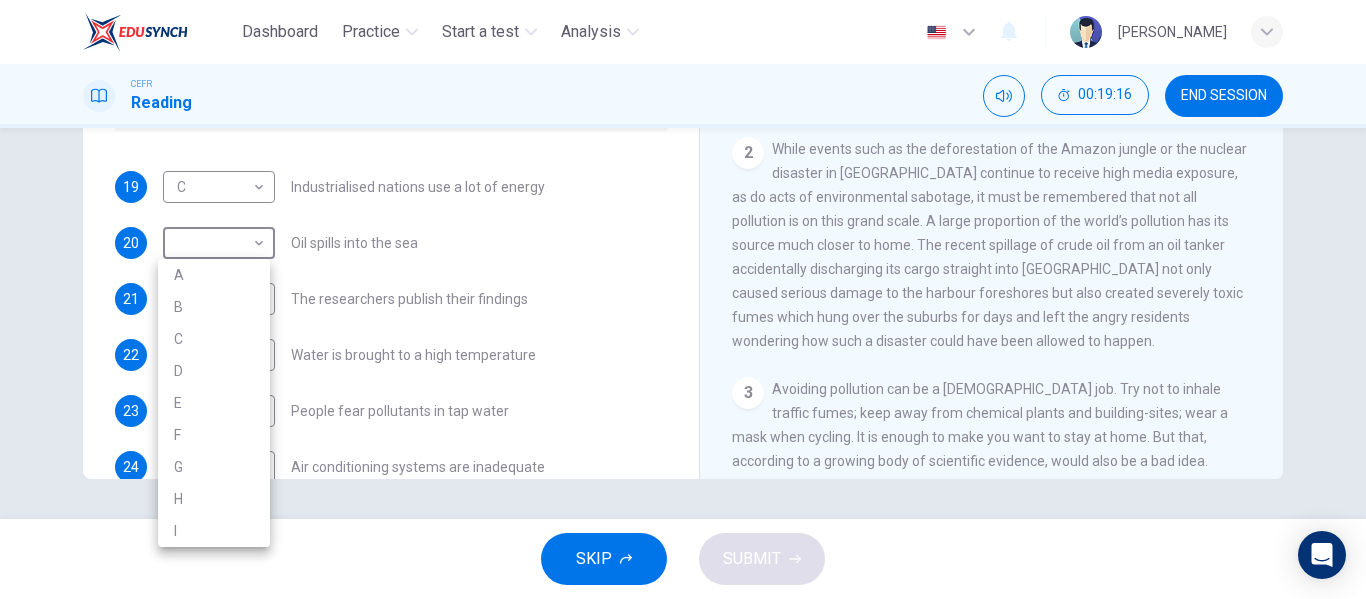 click on "D" at bounding box center [214, 371] 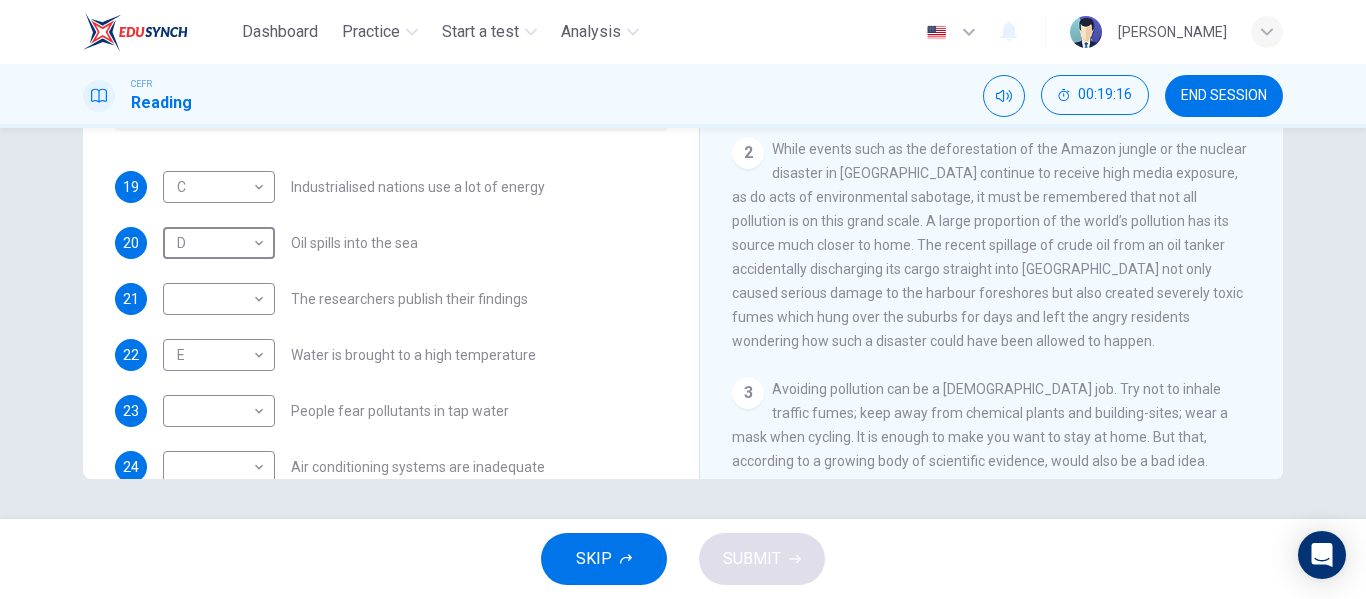 type on "D" 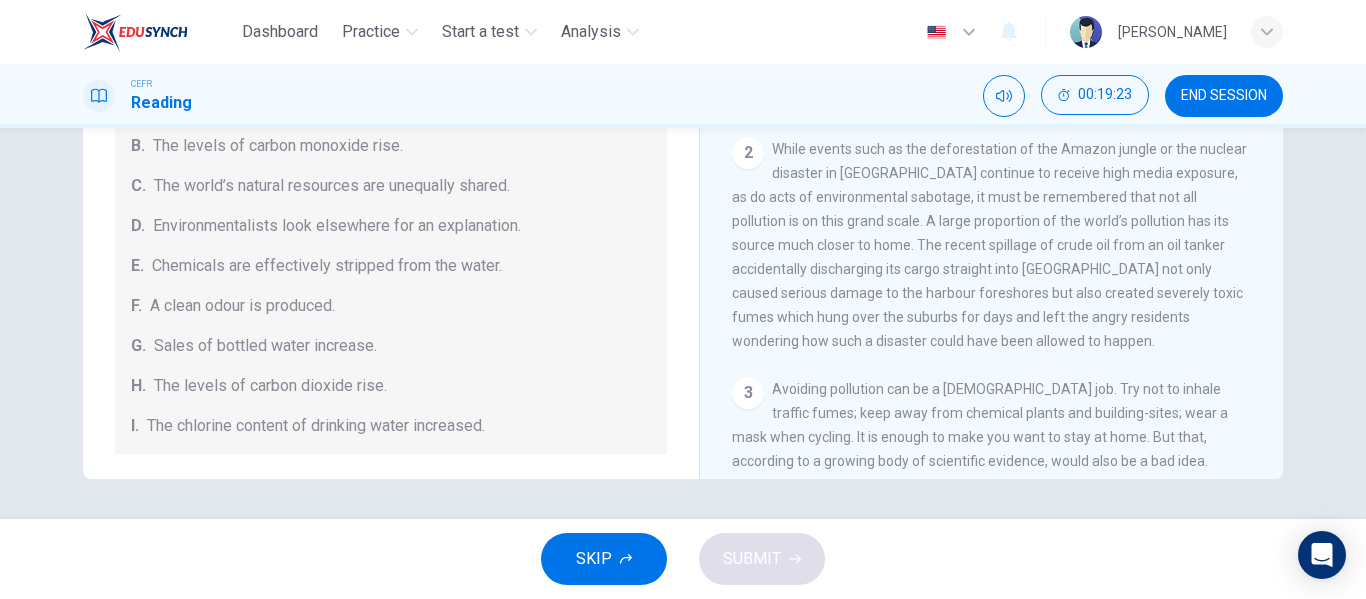 scroll, scrollTop: 0, scrollLeft: 0, axis: both 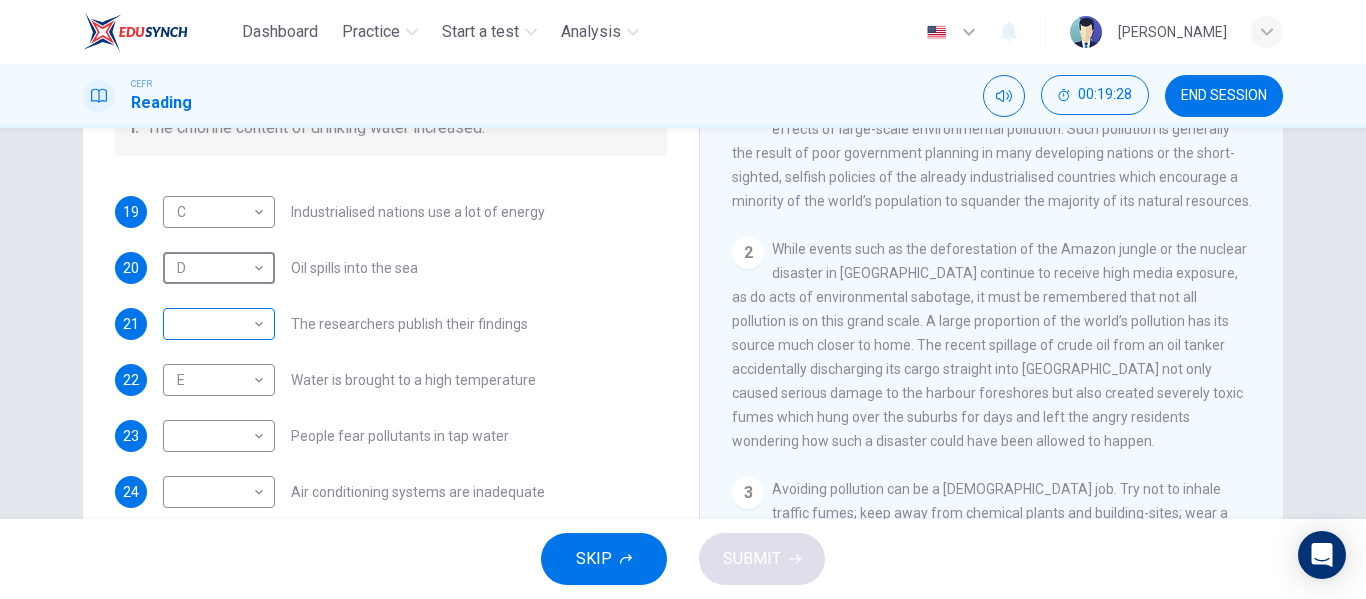 click on "Dashboard Practice Start a test Analysis English en ​ [PERSON_NAME] CEFR Reading 00:19:28 END SESSION Questions 19 - 25 The Reading Passage describes a number of cause and effect relationships.
Match each cause with its effect ( A-J ).
Write the appropriate letters ( A-J ) in the boxes below. Causes A. The focus of pollution moves to the home. B. The levels of carbon monoxide rise. C. The world’s natural resources are unequally shared. D. Environmentalists look elsewhere for an explanation. E. Chemicals are effectively stripped from the water. F. A clean odour is produced. G. Sales of bottled water increase. H. The levels of carbon dioxide rise. I. The chlorine content of drinking water increased. 19 C C ​ Industrialised nations use a lot of energy 20 D D ​ Oil spills into the sea 21 ​ ​ The researchers publish their findings 22 E E ​ Water is brought to a high temperature 23 ​ ​ People fear pollutants in tap water 24 ​ ​ Air conditioning systems are inadequate 25 B B 1" at bounding box center (683, 299) 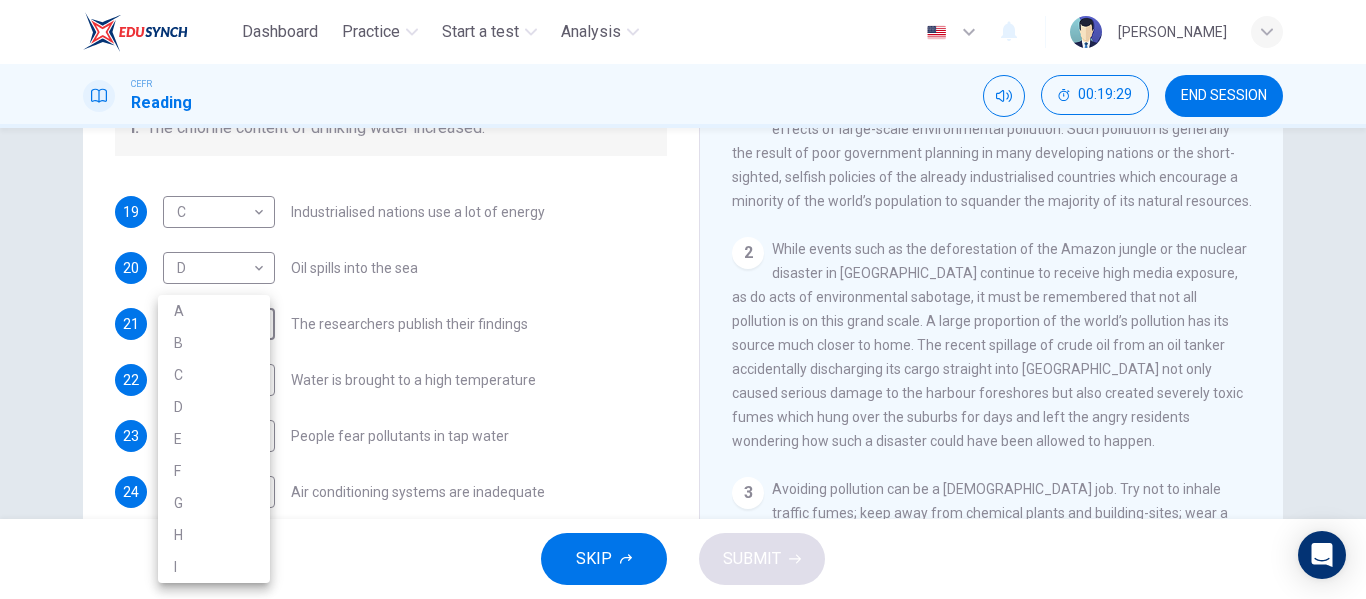click on "A" at bounding box center (214, 311) 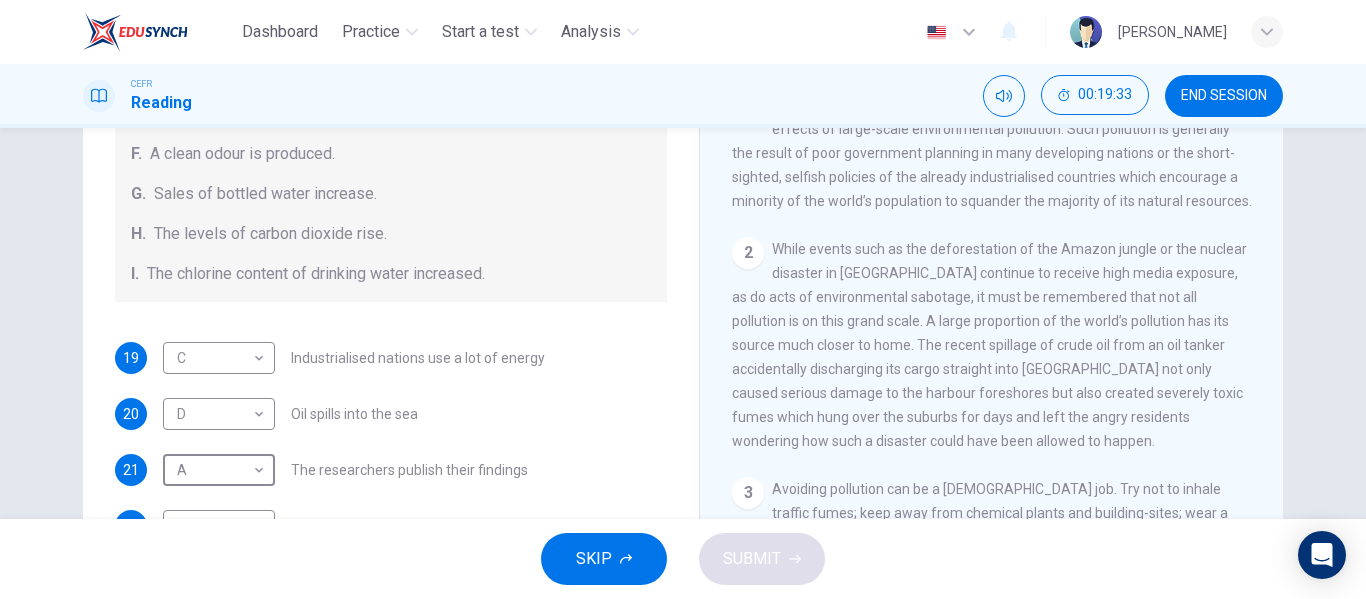 scroll, scrollTop: 425, scrollLeft: 0, axis: vertical 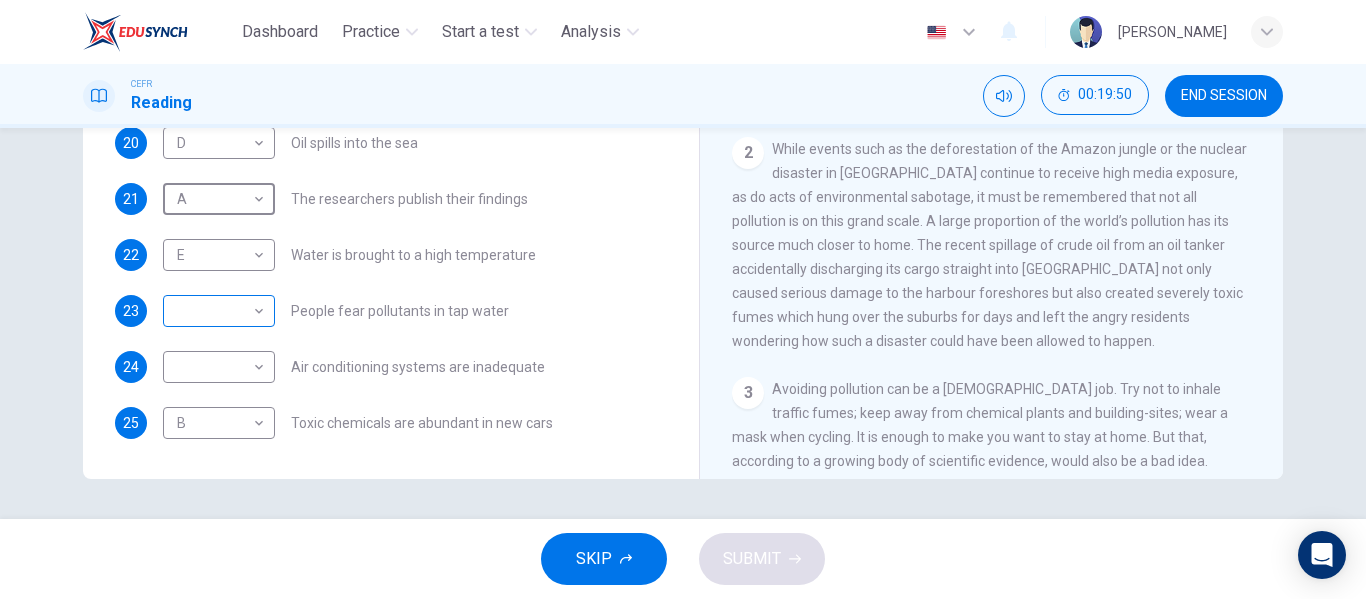 click on "Dashboard Practice Start a test Analysis English en ​ [PERSON_NAME] CEFR Reading 00:19:50 END SESSION Questions 19 - 25 The Reading Passage describes a number of cause and effect relationships.
Match each cause with its effect ( A-J ).
Write the appropriate letters ( A-J ) in the boxes below. Causes A. The focus of pollution moves to the home. B. The levels of carbon monoxide rise. C. The world’s natural resources are unequally shared. D. Environmentalists look elsewhere for an explanation. E. Chemicals are effectively stripped from the water. F. A clean odour is produced. G. Sales of bottled water increase. H. The levels of carbon dioxide rise. I. The chlorine content of drinking water increased. 19 C C ​ Industrialised nations use a lot of energy 20 D D ​ Oil spills into the sea 21 A A ​ The researchers publish their findings 22 E E ​ Water is brought to a high temperature 23 ​ ​ People fear pollutants in tap water 24 ​ ​ Air conditioning systems are inadequate 25 B B 1" at bounding box center [683, 299] 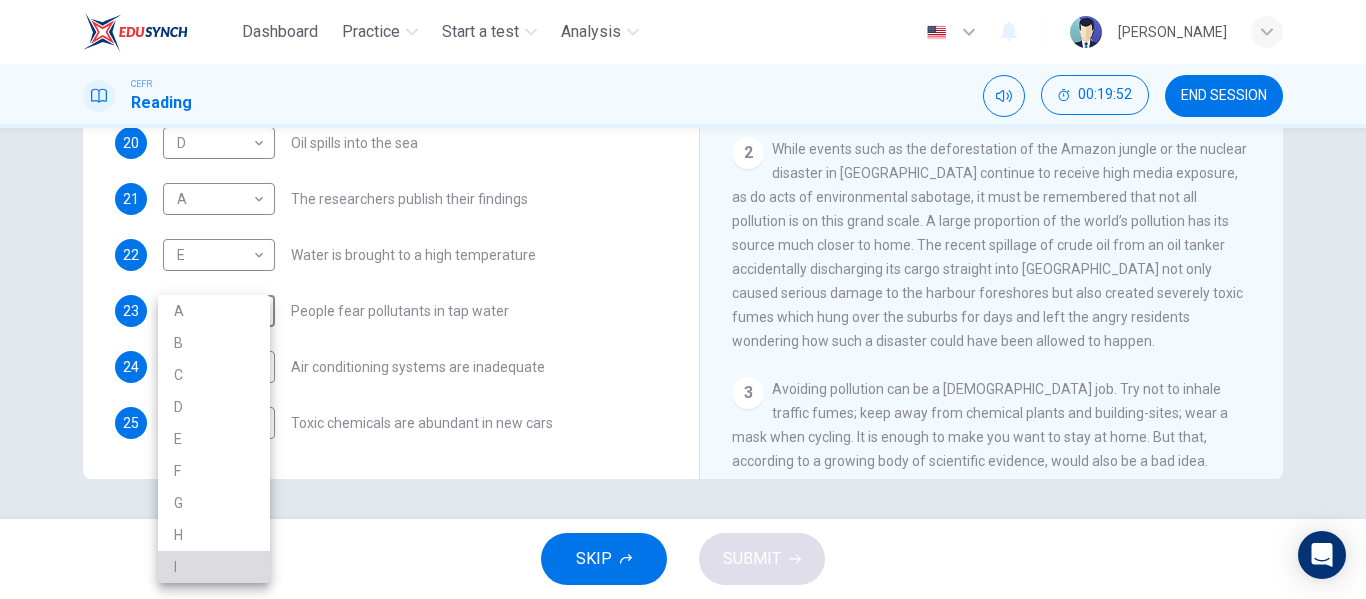 click on "I" at bounding box center (214, 567) 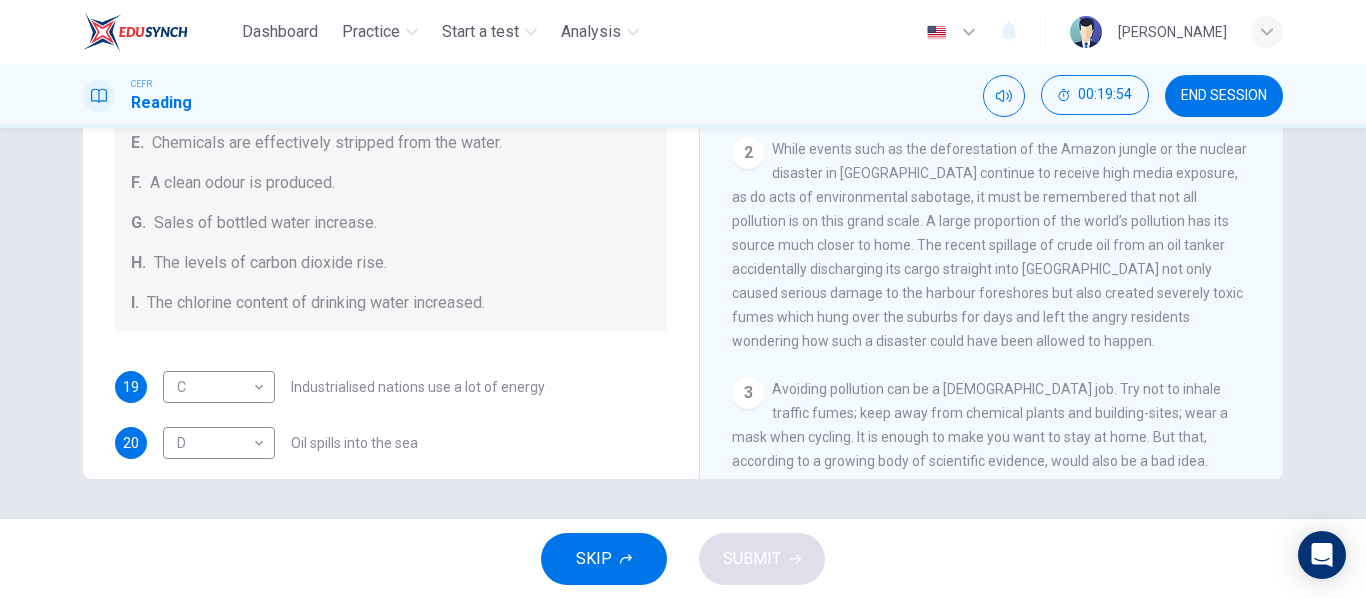 scroll, scrollTop: 425, scrollLeft: 0, axis: vertical 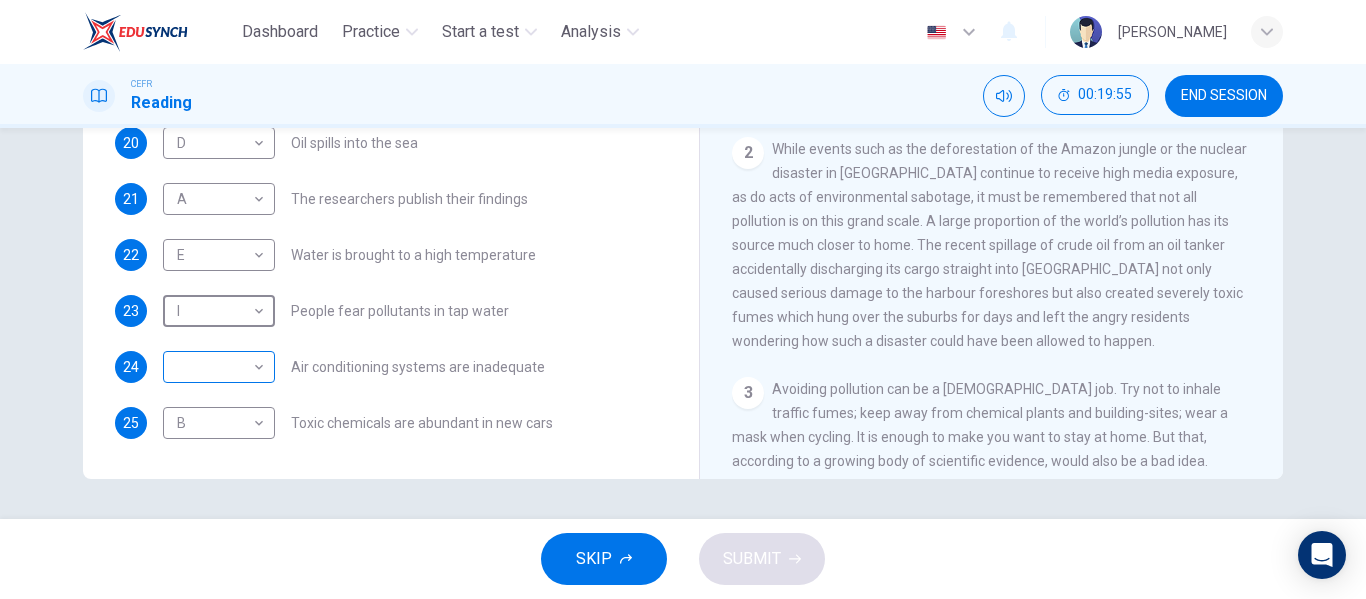 click on "Dashboard Practice Start a test Analysis English en ​ [PERSON_NAME] CEFR Reading 00:19:55 END SESSION Questions 19 - 25 The Reading Passage describes a number of cause and effect relationships.
Match each cause with its effect ( A-J ).
Write the appropriate letters ( A-J ) in the boxes below. Causes A. The focus of pollution moves to the home. B. The levels of carbon monoxide rise. C. The world’s natural resources are unequally shared. D. Environmentalists look elsewhere for an explanation. E. Chemicals are effectively stripped from the water. F. A clean odour is produced. G. Sales of bottled water increase. H. The levels of carbon dioxide rise. I. The chlorine content of drinking water increased. 19 C C ​ Industrialised nations use a lot of energy 20 D D ​ Oil spills into the sea 21 A A ​ The researchers publish their findings 22 E E ​ Water is brought to a high temperature 23 I I ​ People fear pollutants in tap water 24 ​ ​ Air conditioning systems are inadequate 25 B B 1" at bounding box center (683, 299) 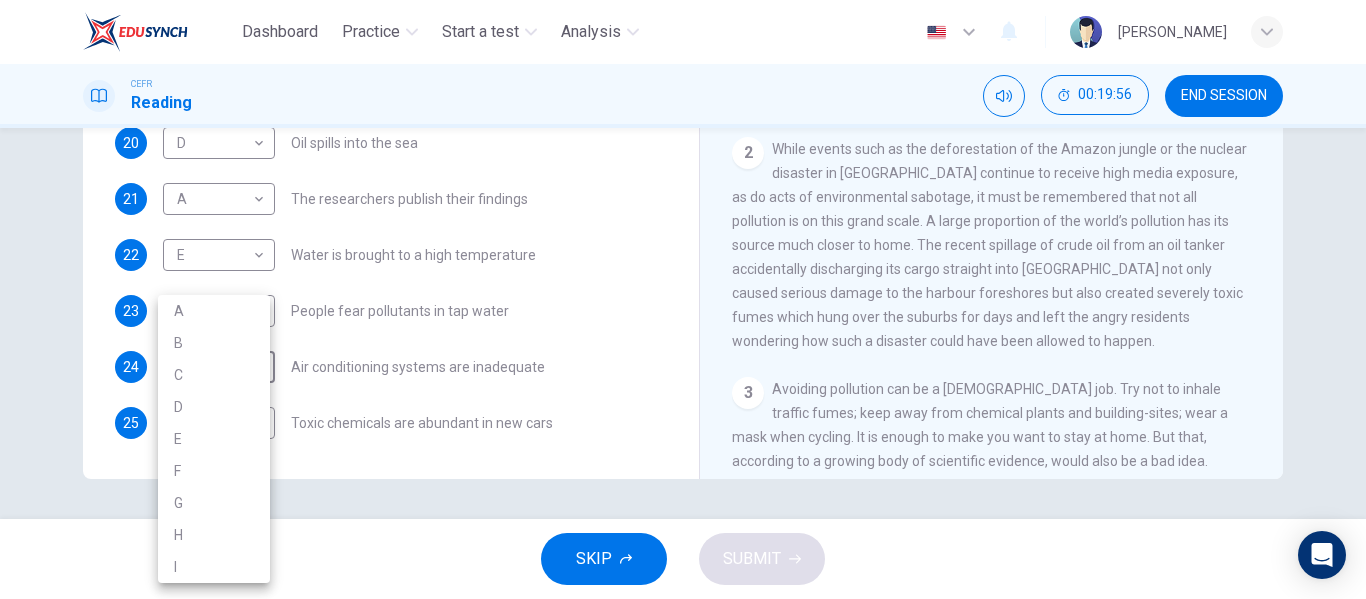 click on "H" at bounding box center [214, 535] 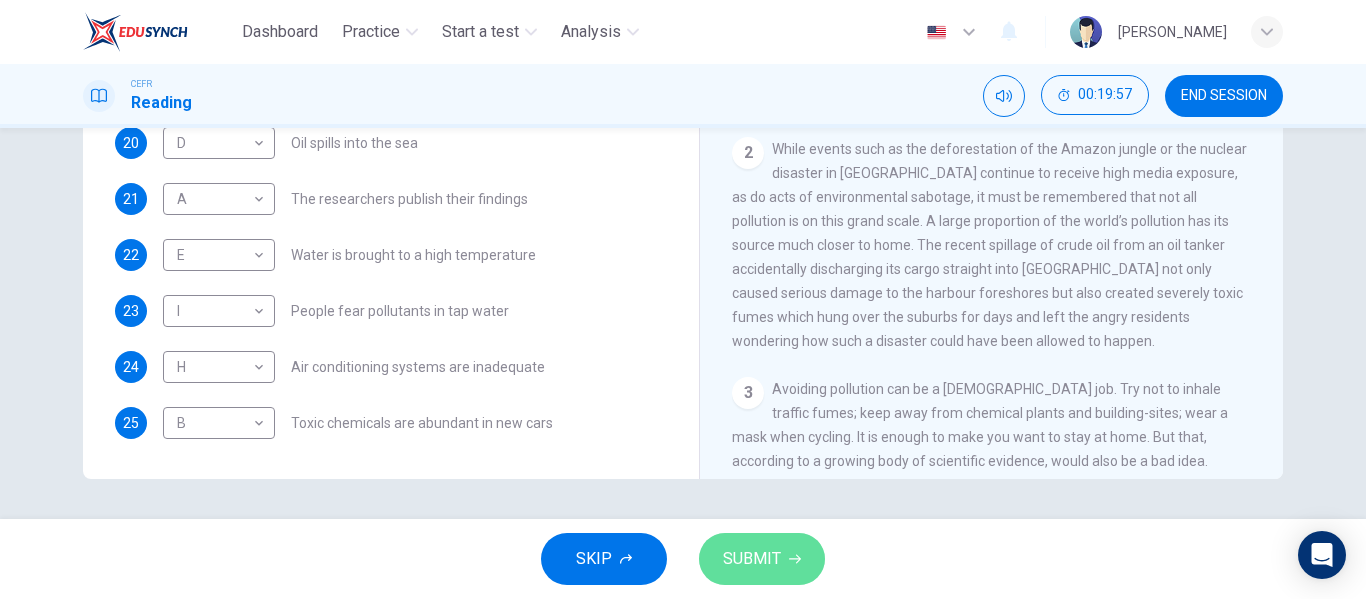 click on "SUBMIT" at bounding box center (752, 559) 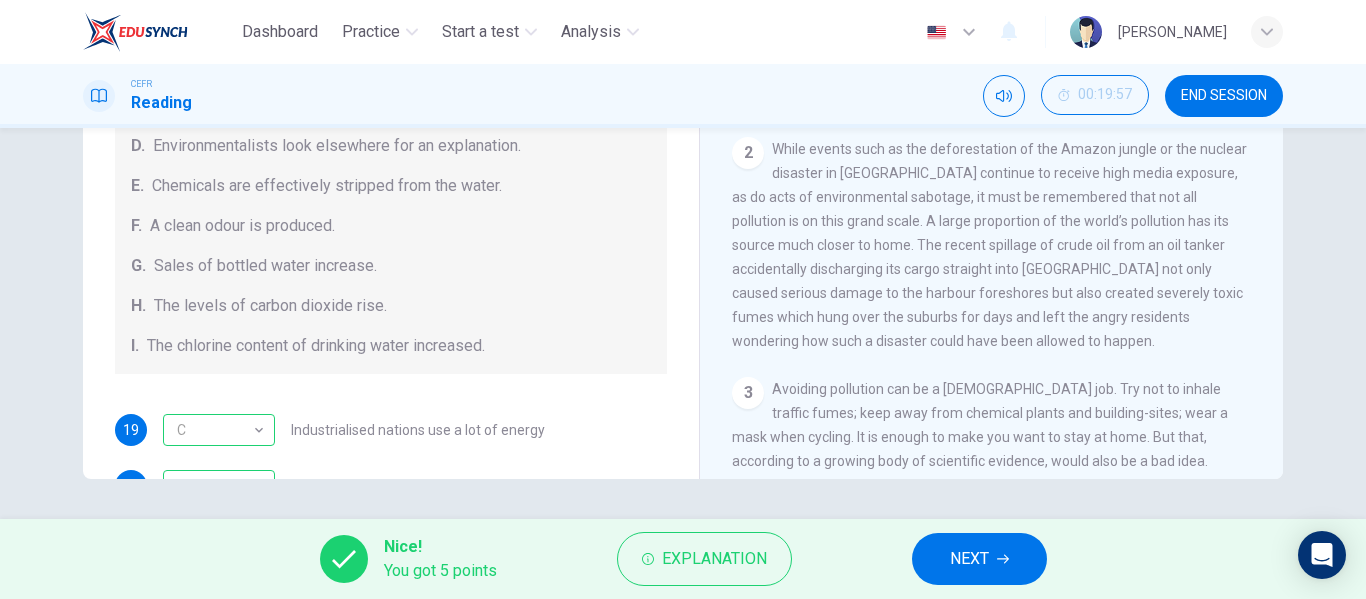 scroll, scrollTop: 0, scrollLeft: 0, axis: both 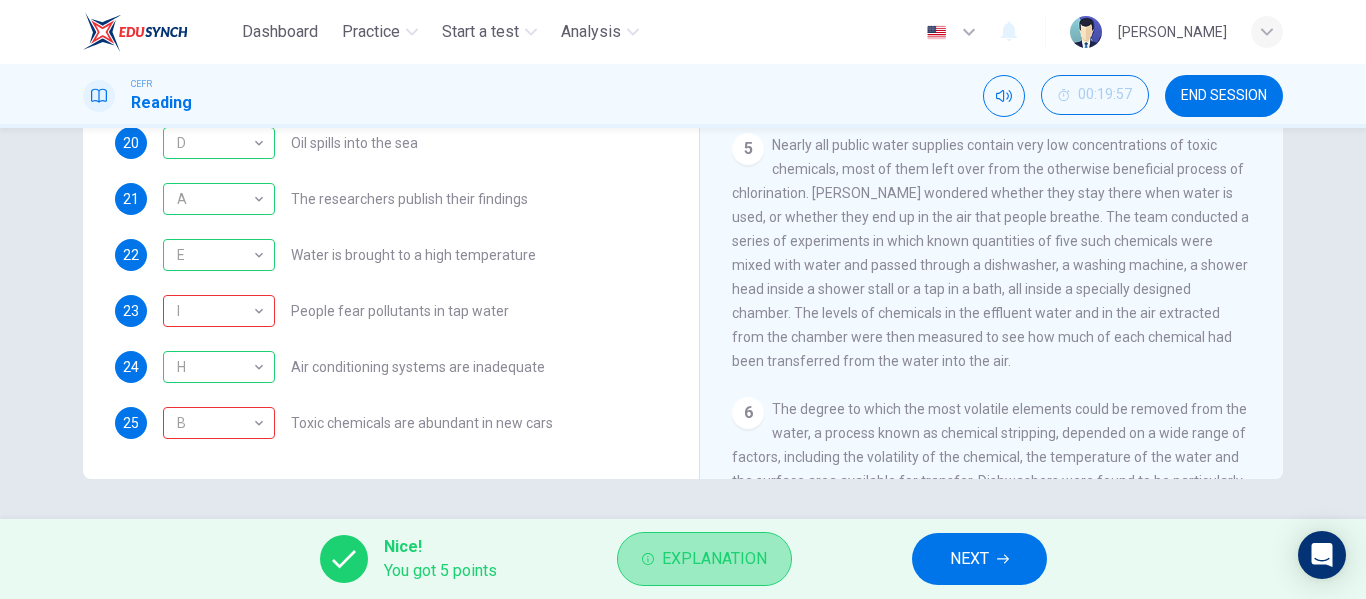 click on "Explanation" at bounding box center [714, 559] 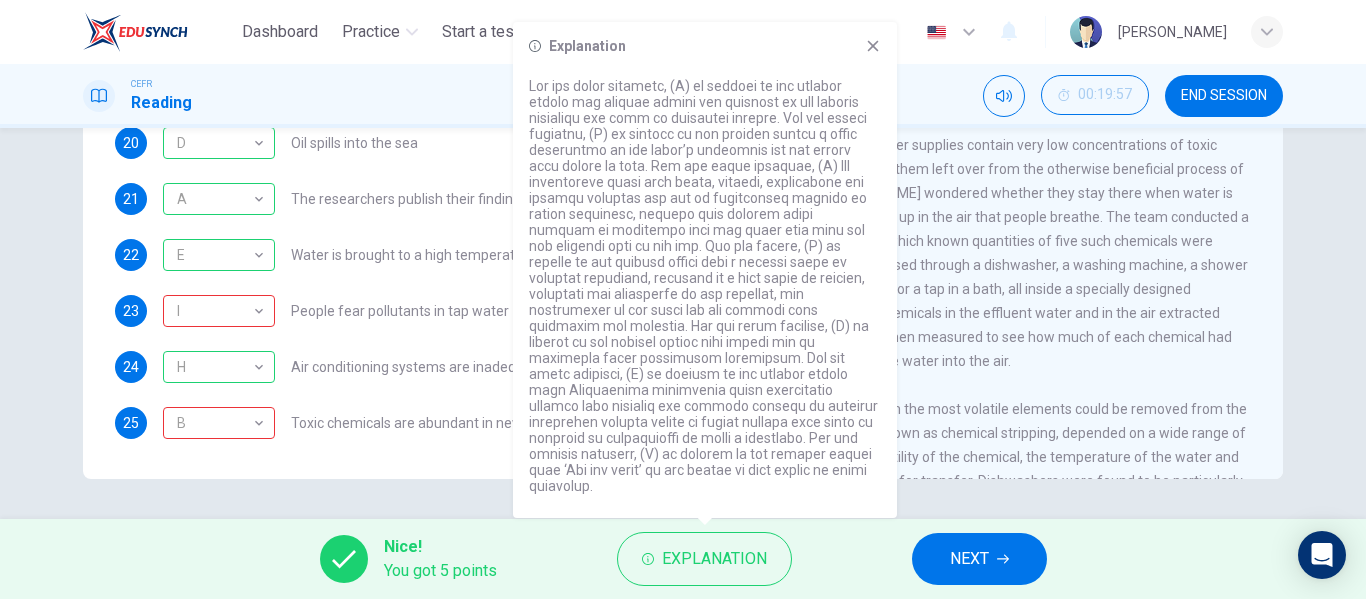 click on "The degree to which the most volatile elements could be removed from the water, a process known as chemical stripping, depended on a wide range of factors, including the volatility of the chemical, the temperature of the water and the surface area available for transfer. Dishwashers were found to be particularly effective: the high-temperature spray, splashing against the crockery and cutlery, results in a nasty plume of toxic chemicals that escapes when the door is opened at the end of the cycle." at bounding box center (989, 481) 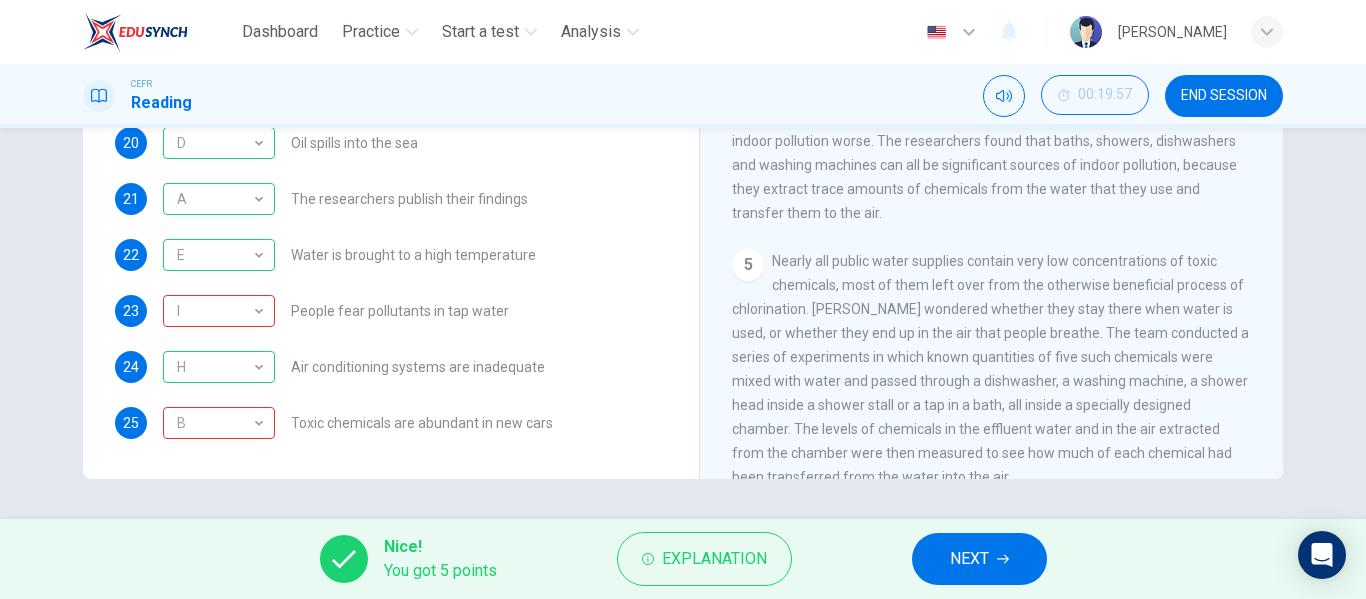 scroll, scrollTop: 800, scrollLeft: 0, axis: vertical 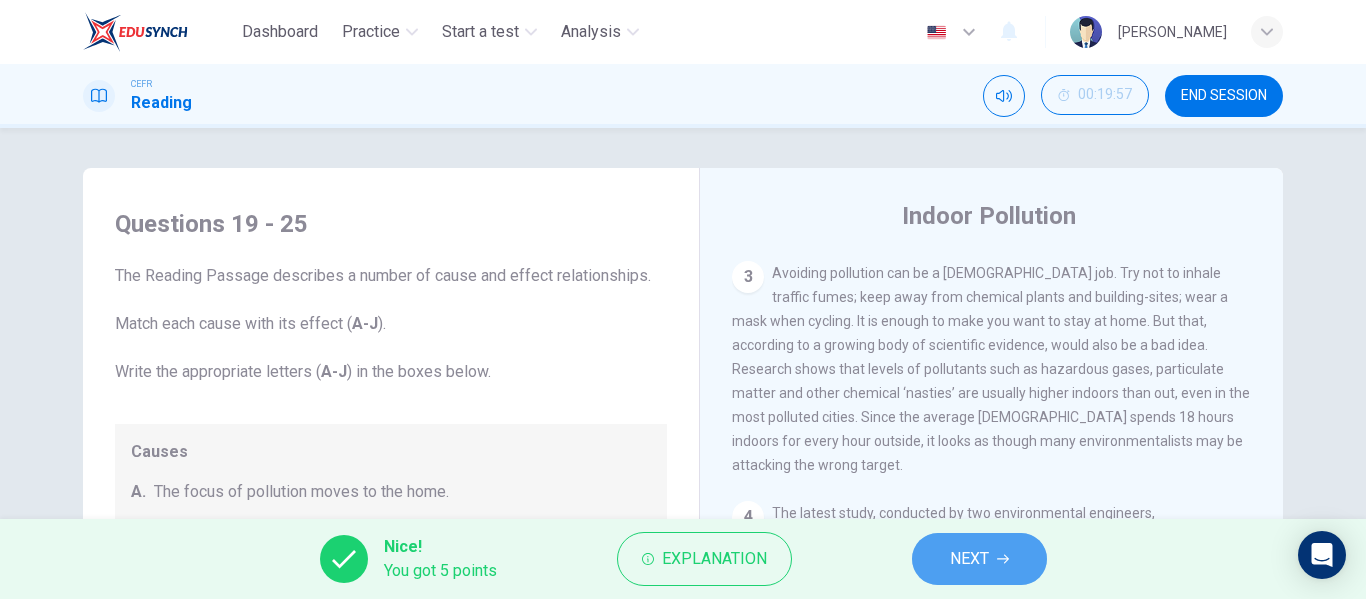 click on "NEXT" at bounding box center (969, 559) 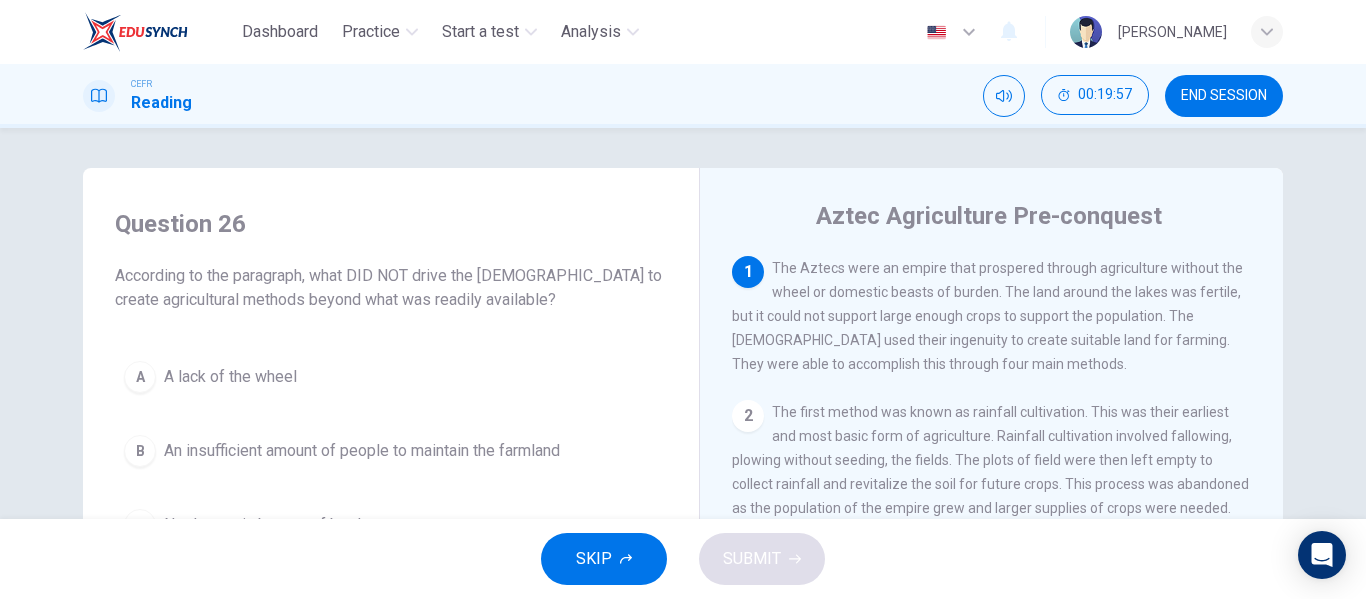 click on "END SESSION" at bounding box center (1224, 96) 